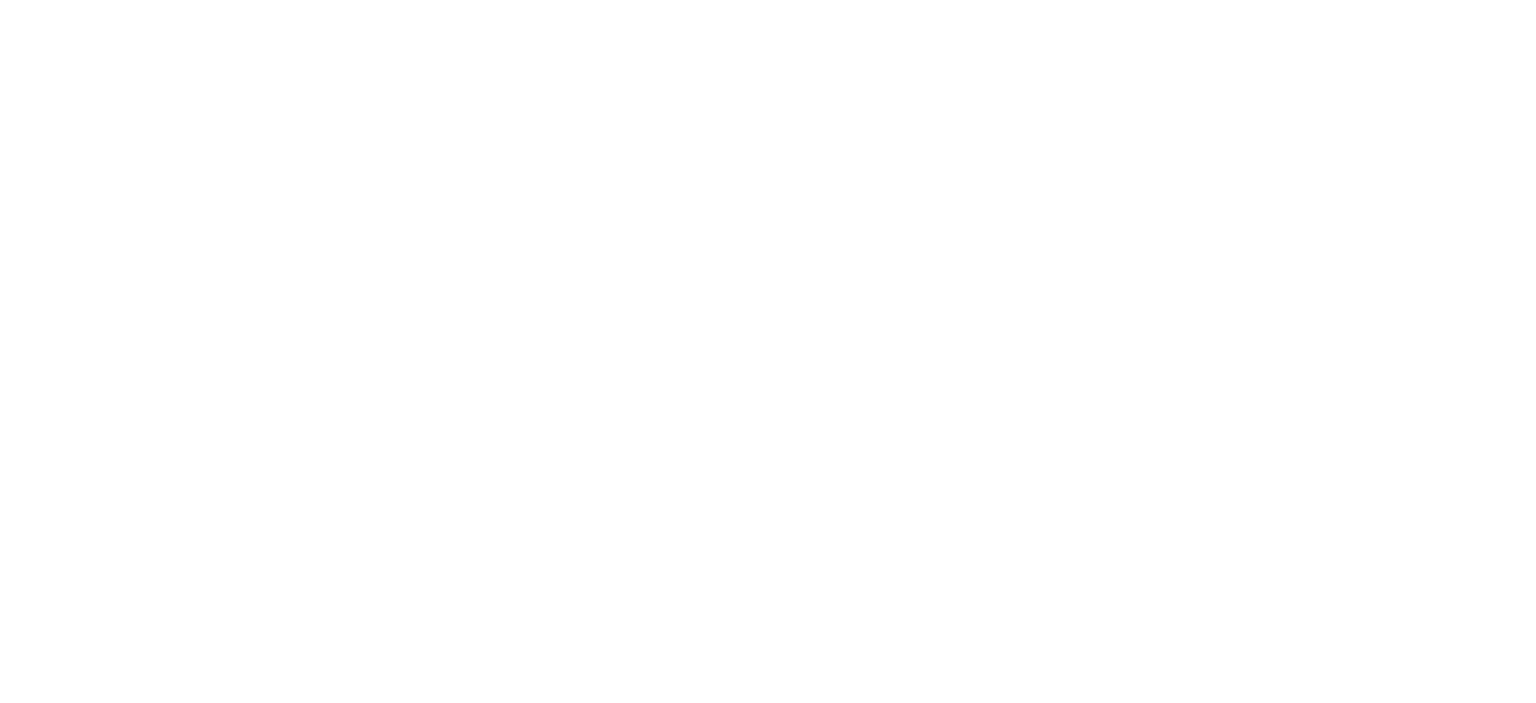 scroll, scrollTop: 0, scrollLeft: 0, axis: both 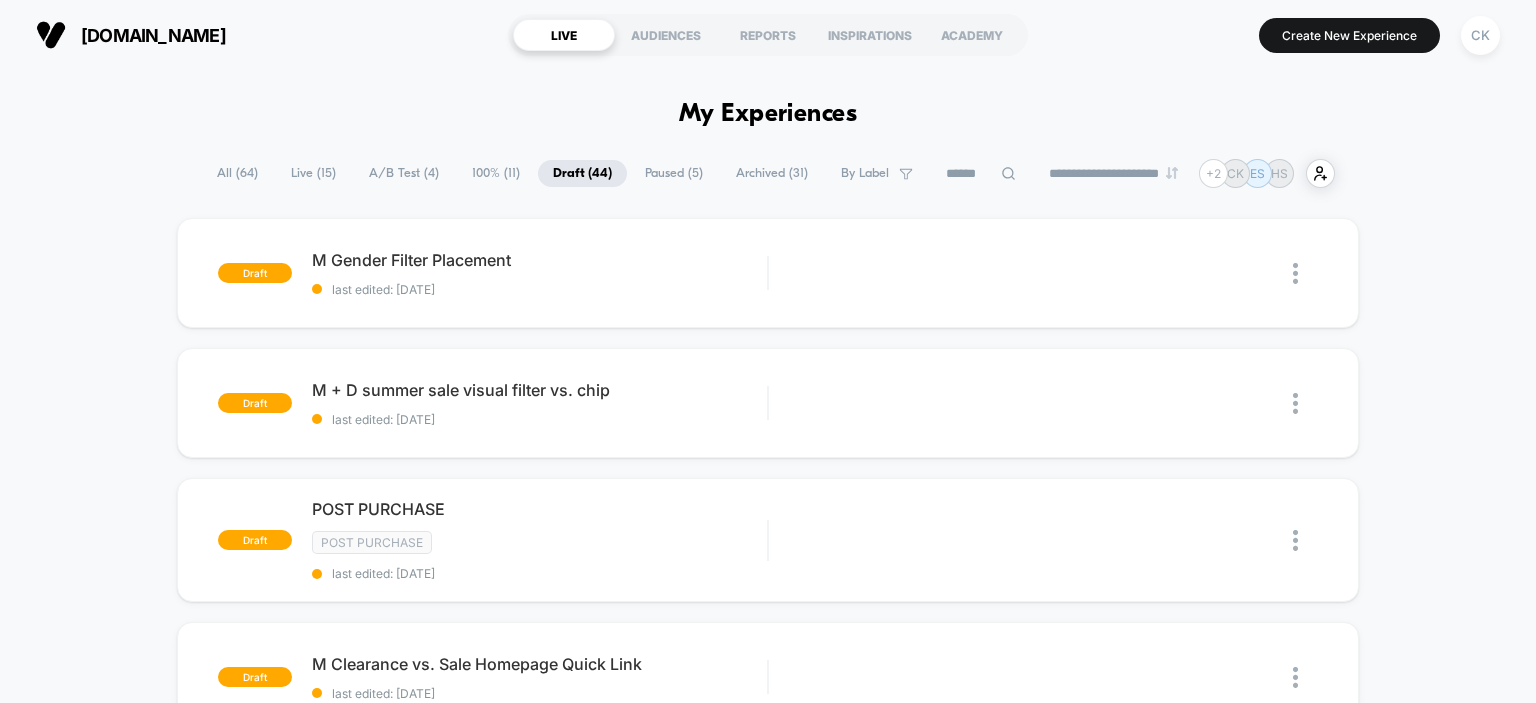 click on "All ( 64 )" at bounding box center (237, 173) 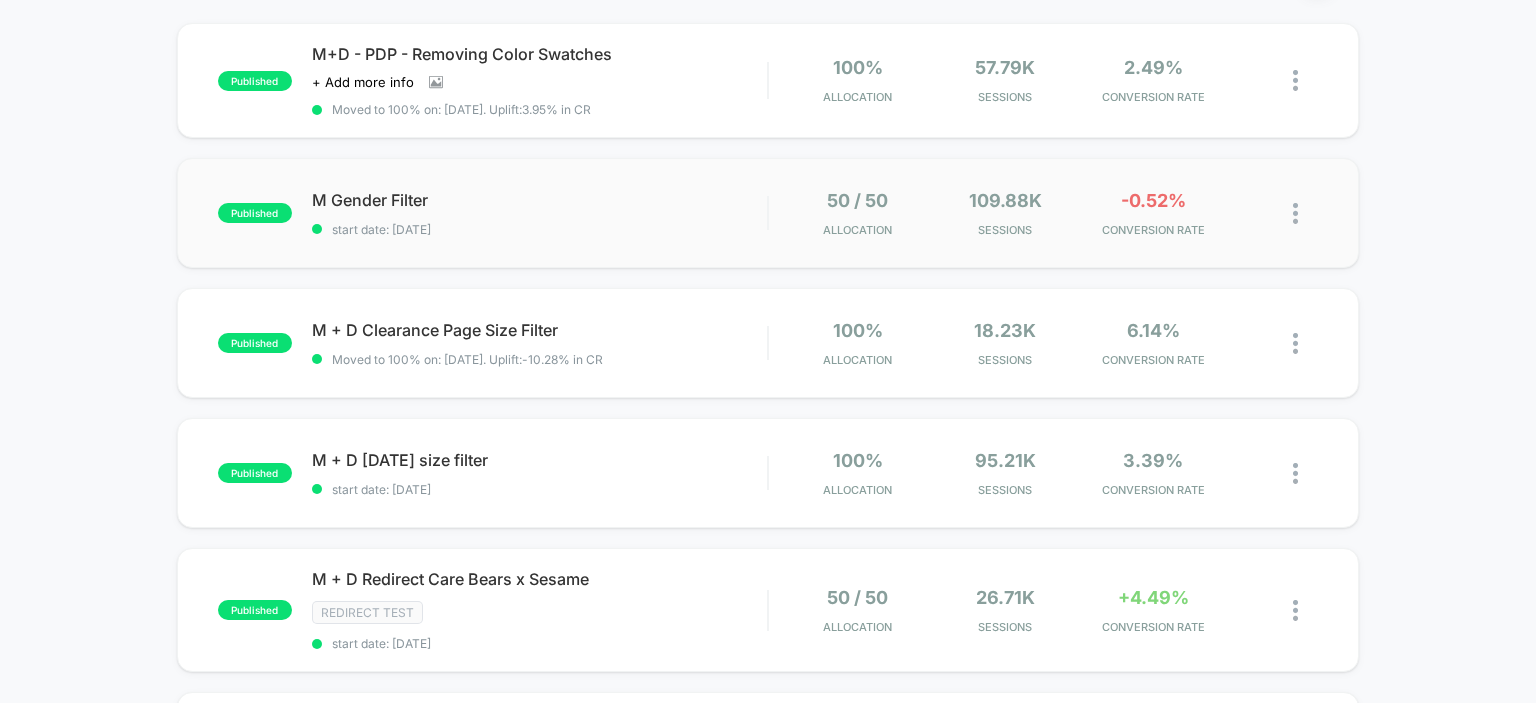 scroll, scrollTop: 200, scrollLeft: 0, axis: vertical 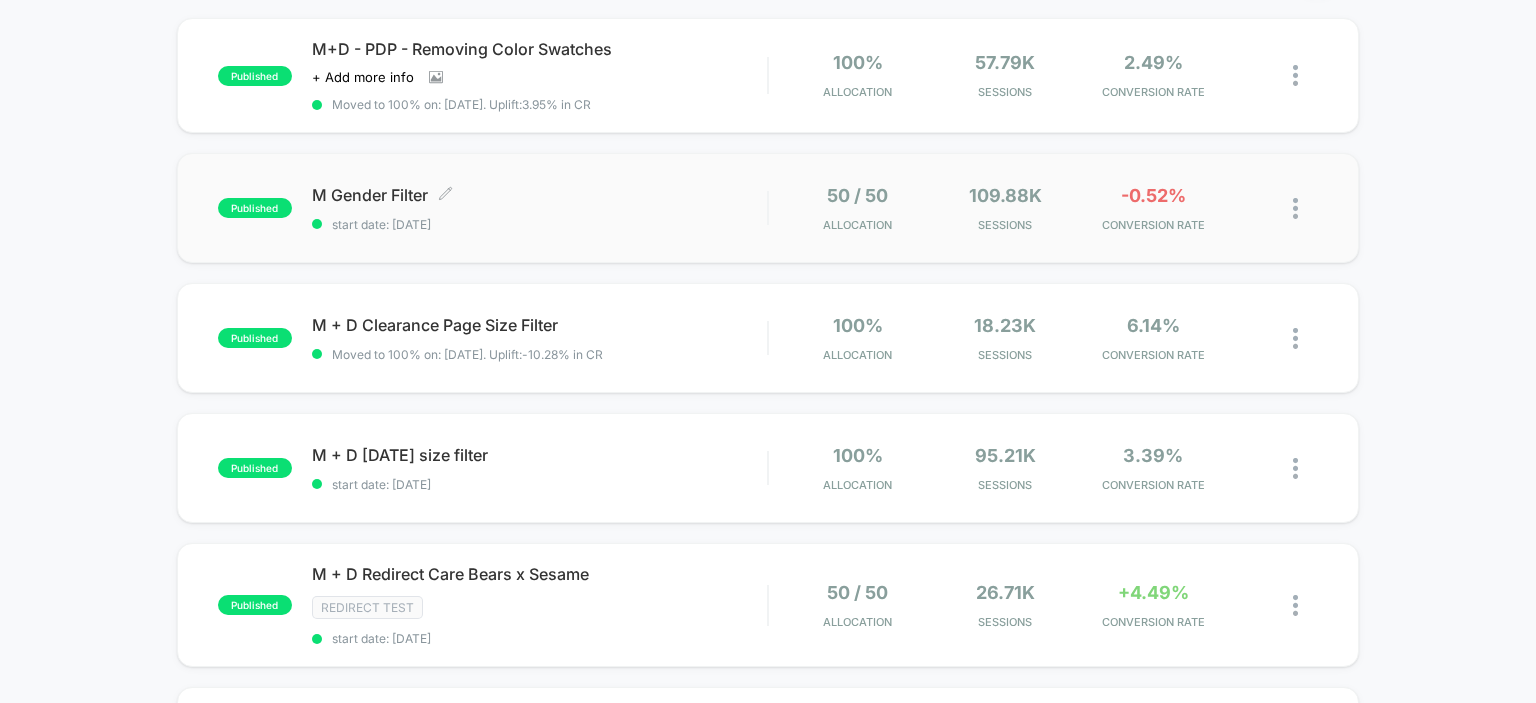 click on "start date: 7/26/2025" at bounding box center (540, 224) 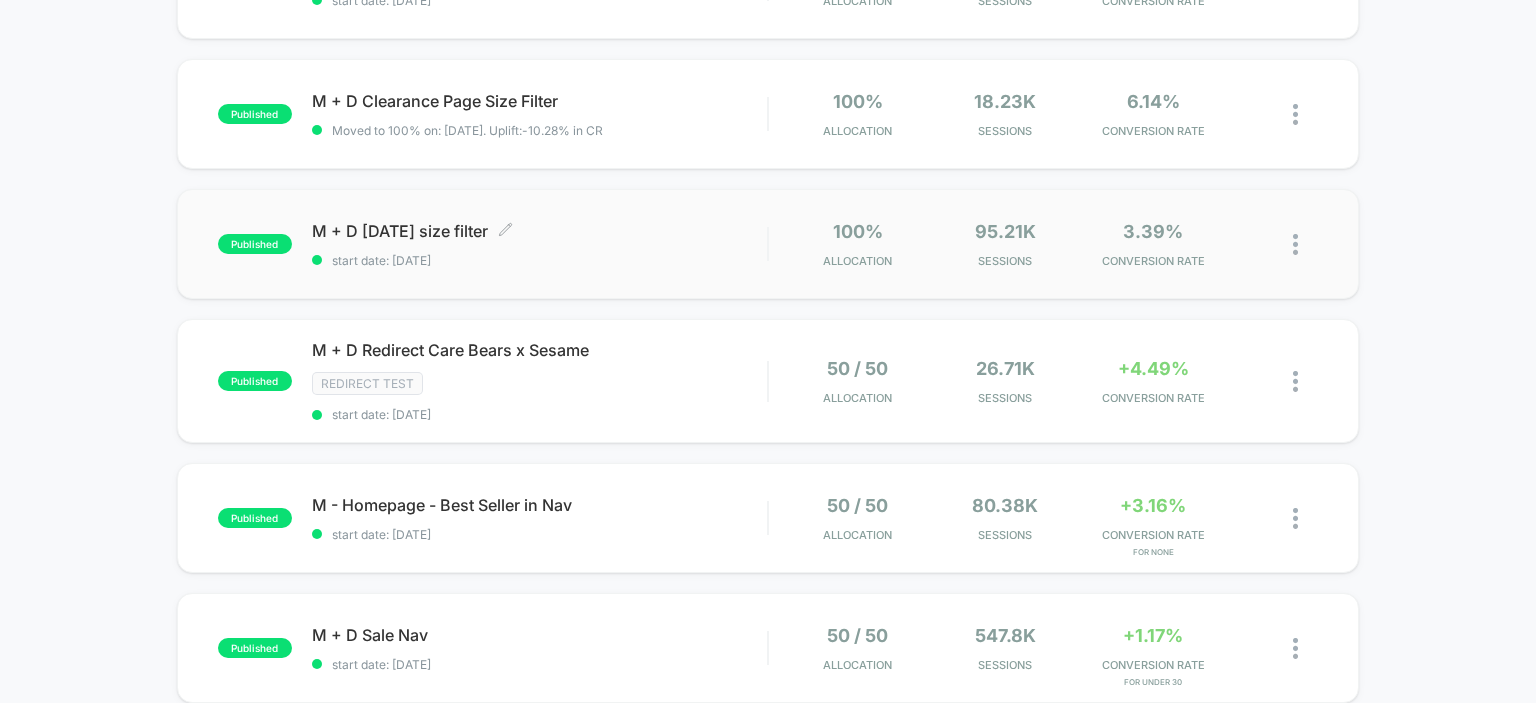 scroll, scrollTop: 500, scrollLeft: 0, axis: vertical 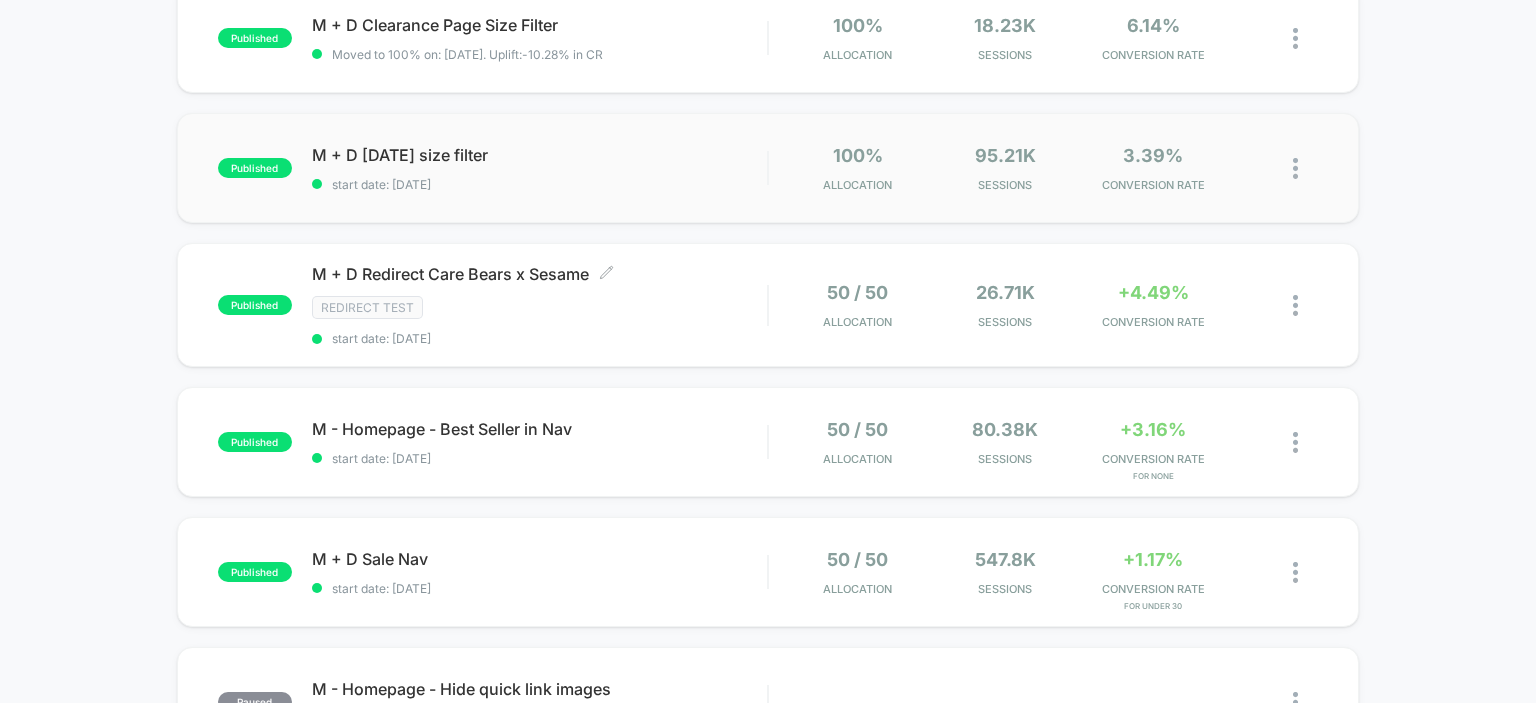 click on "start date: 7/24/2025" at bounding box center (540, 338) 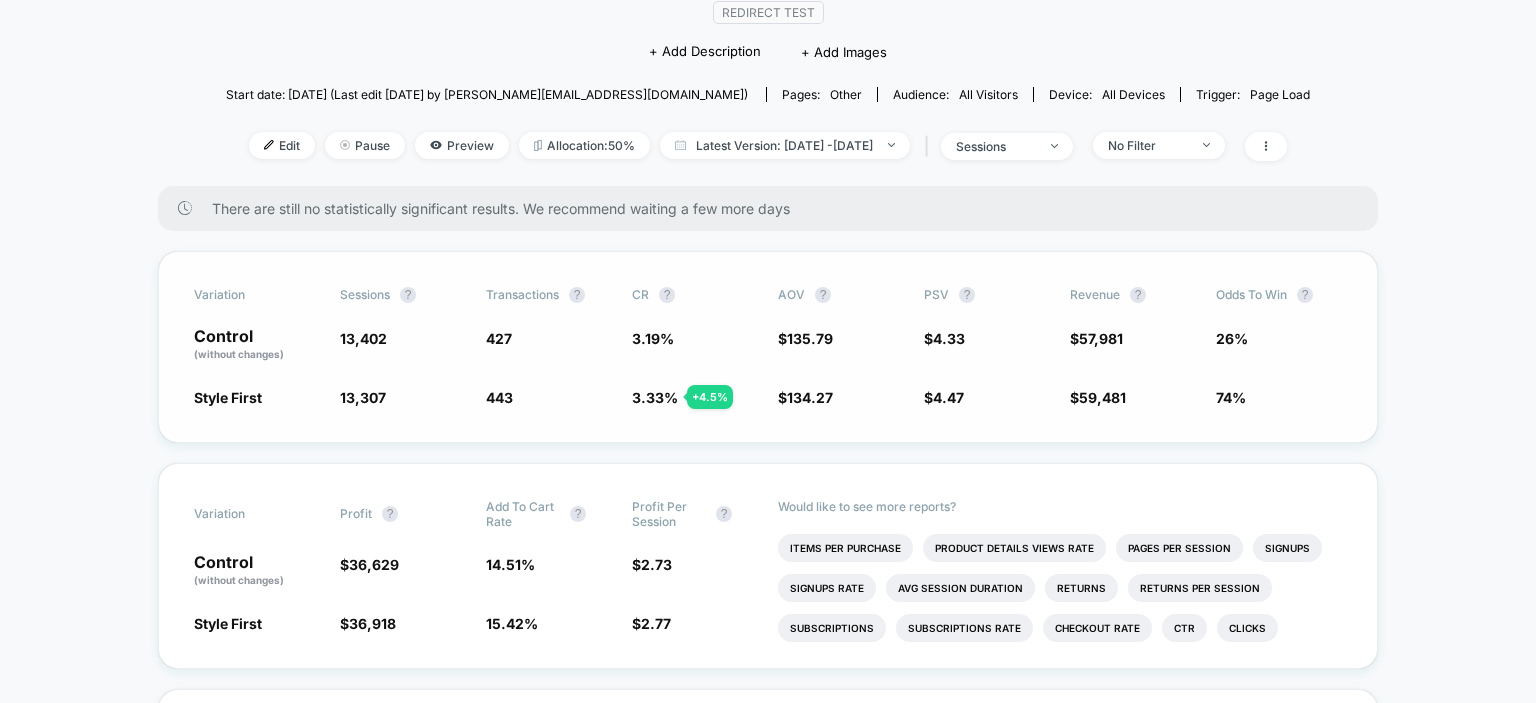 scroll, scrollTop: 200, scrollLeft: 0, axis: vertical 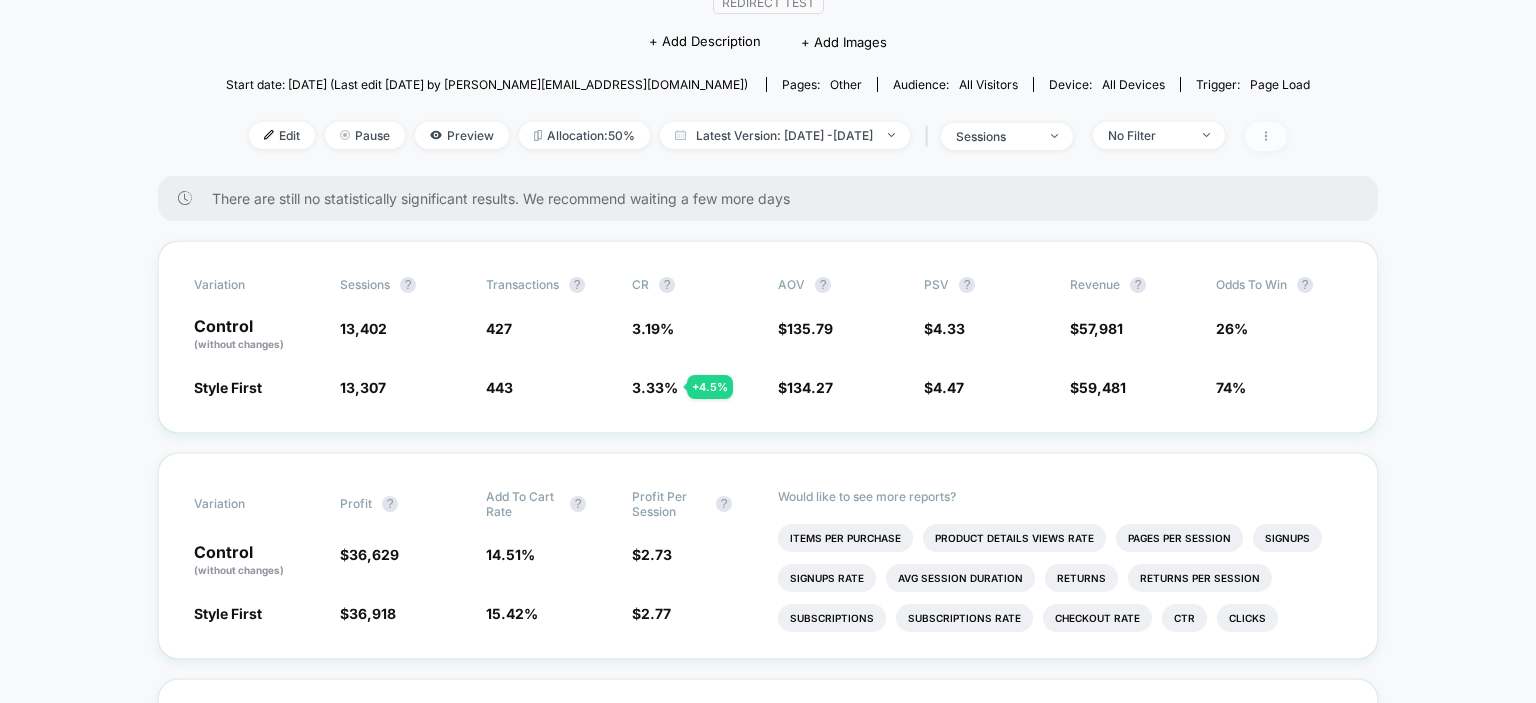 click at bounding box center (1266, 136) 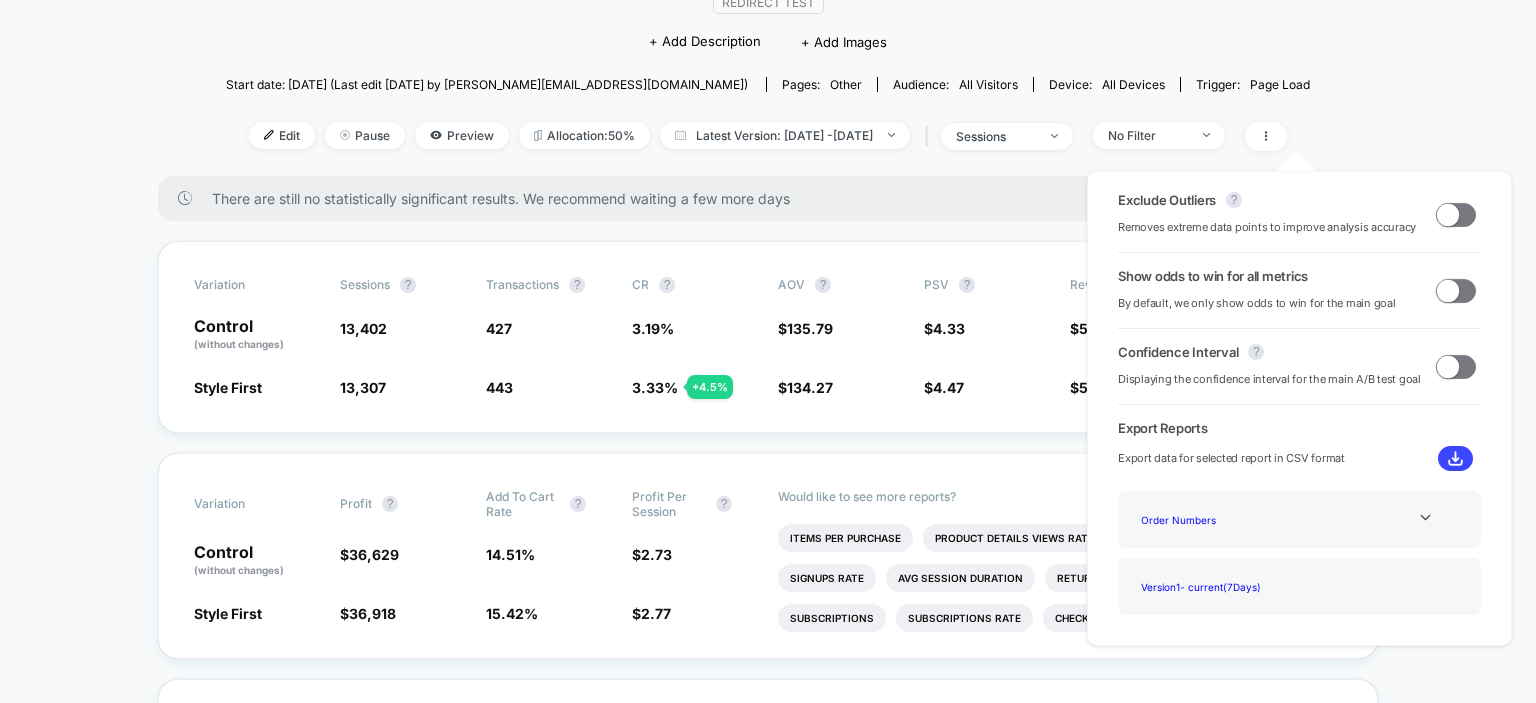 click on "< Back to all live experiences  M + D Redirect Care Bears x Sesame LIVE Redirect Test Click to edit experience details + Add Description + Add Images Start date: 7/24/2025 (Last edit 7/24/2025 by charlynnk@poshpeanut.com) Pages: other Audience: All Visitors Device: all devices Trigger: Page Load Edit Pause  Preview Allocation:  50% Latest Version:     Jul 24, 2025    -    Jul 30, 2025 |   sessions   No Filter There are still no statistically significant results. We recommend waiting a few more days Variation Sessions ? Transactions ? CR ? AOV ? PSV ? Revenue ? Odds to Win ? Control (without changes) 13,402 427 3.19 % $ 135.79 $ 4.33 $ 57,981 26% Style First 13,307 - 0.71 % 443 + 4.5 % 3.33 % + 4.5 % $ 134.27 - 1.1 % $ 4.47 + 3.3 % $ 59,481 + 3.3 % 74% Variation Profit ? Add To Cart Rate ? Profit Per Session ? Control (without changes) $ 36,629 14.51 % $ 2.73 Style First $ 36,918 + 1.5 % 15.42 % + 6.3 % $ 2.77 + 1.5 % Would like to see more reports? Items Per Purchase Product Details Views Rate Signups Returns" at bounding box center [768, 3301] 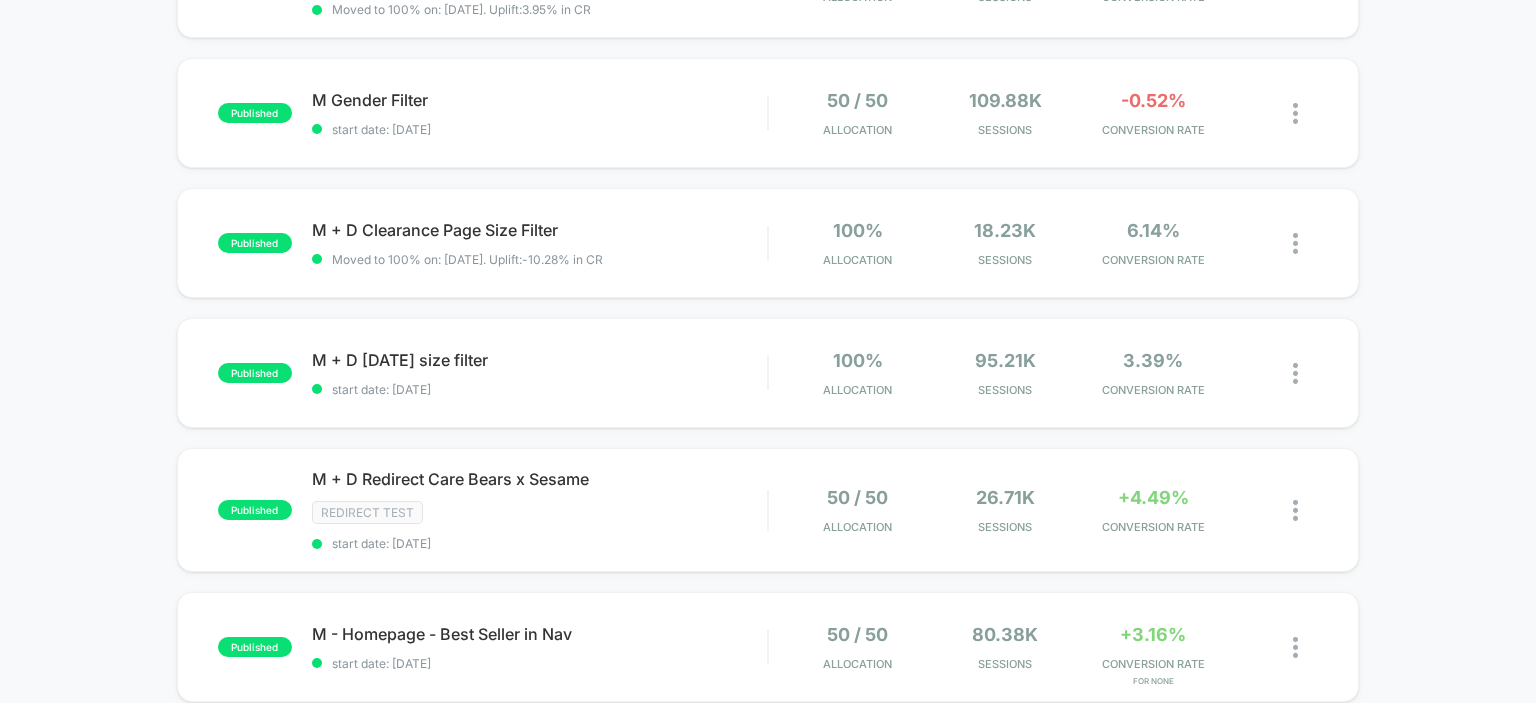 scroll, scrollTop: 300, scrollLeft: 0, axis: vertical 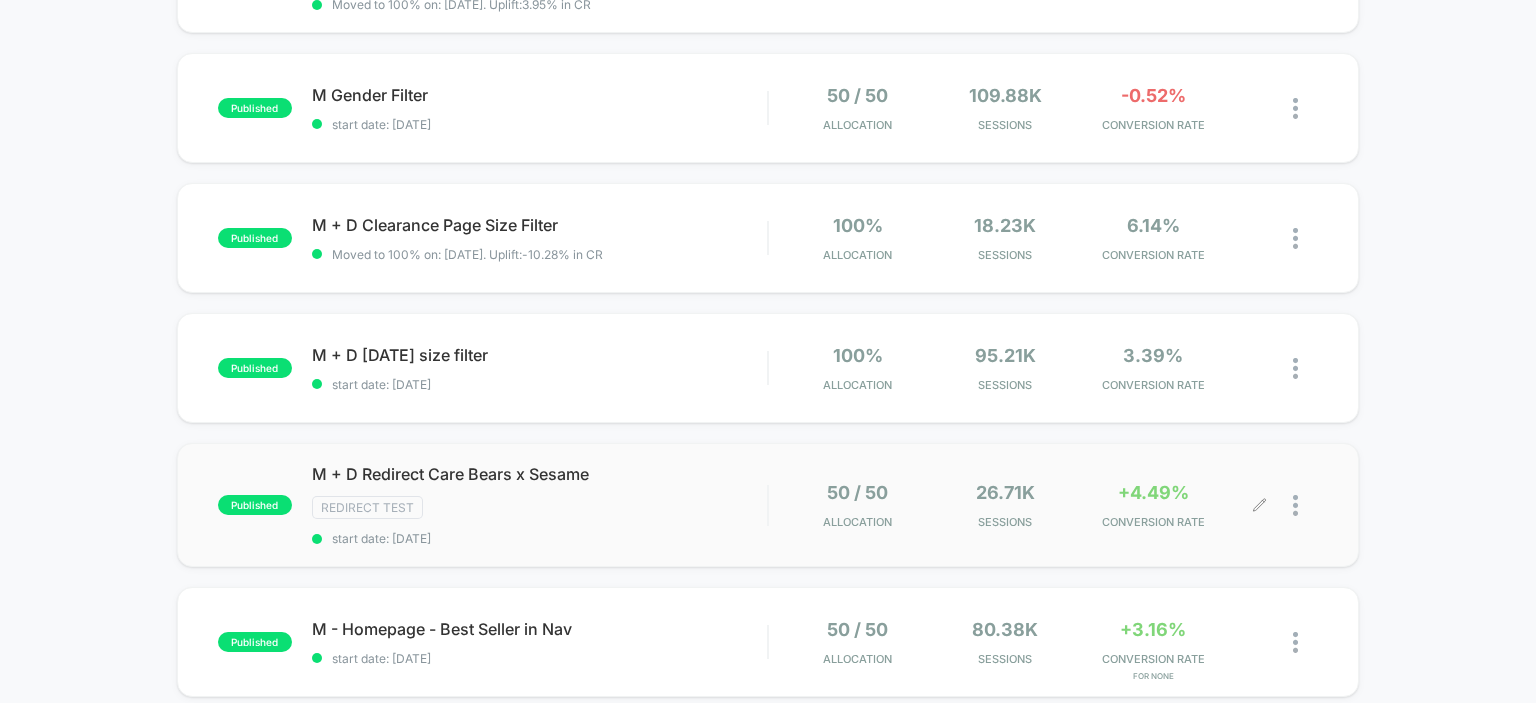 click at bounding box center [1289, 505] 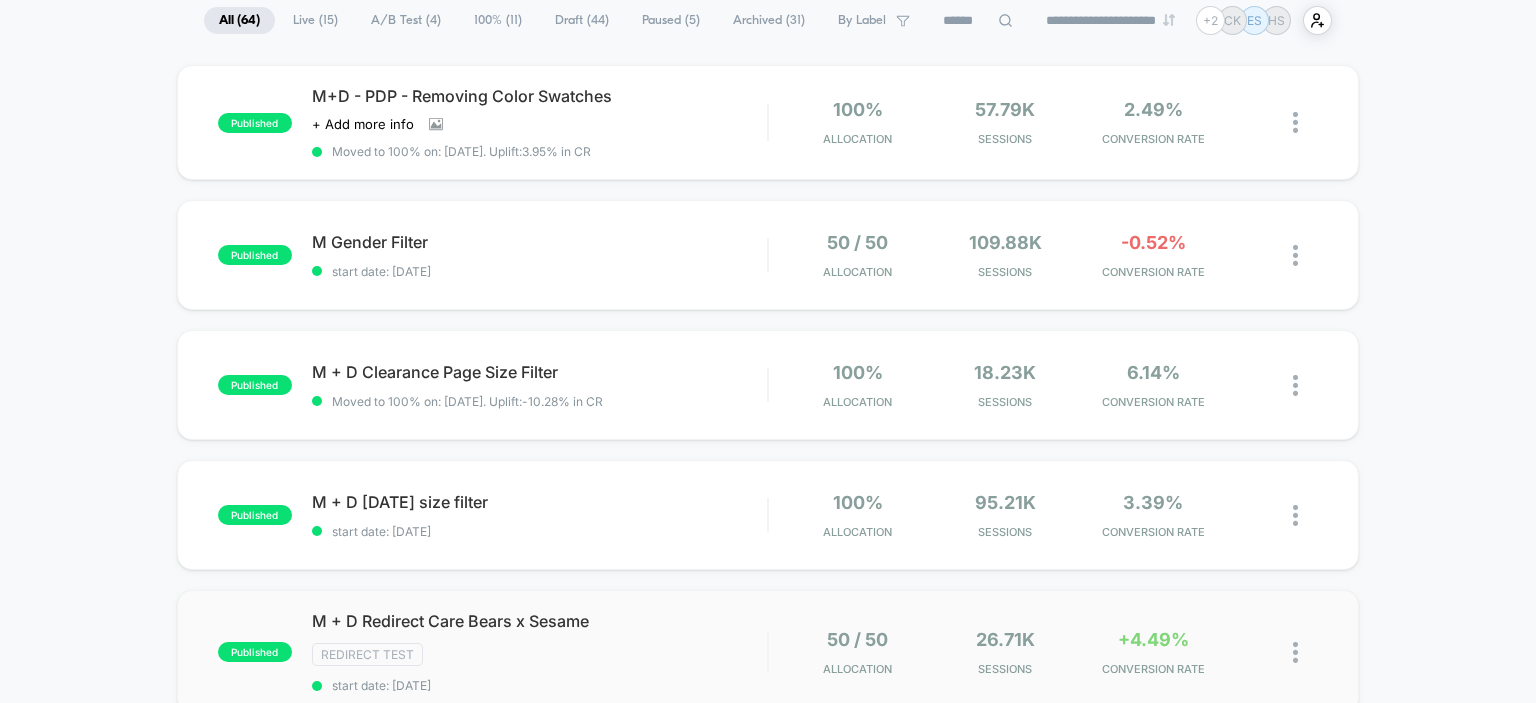 scroll, scrollTop: 400, scrollLeft: 0, axis: vertical 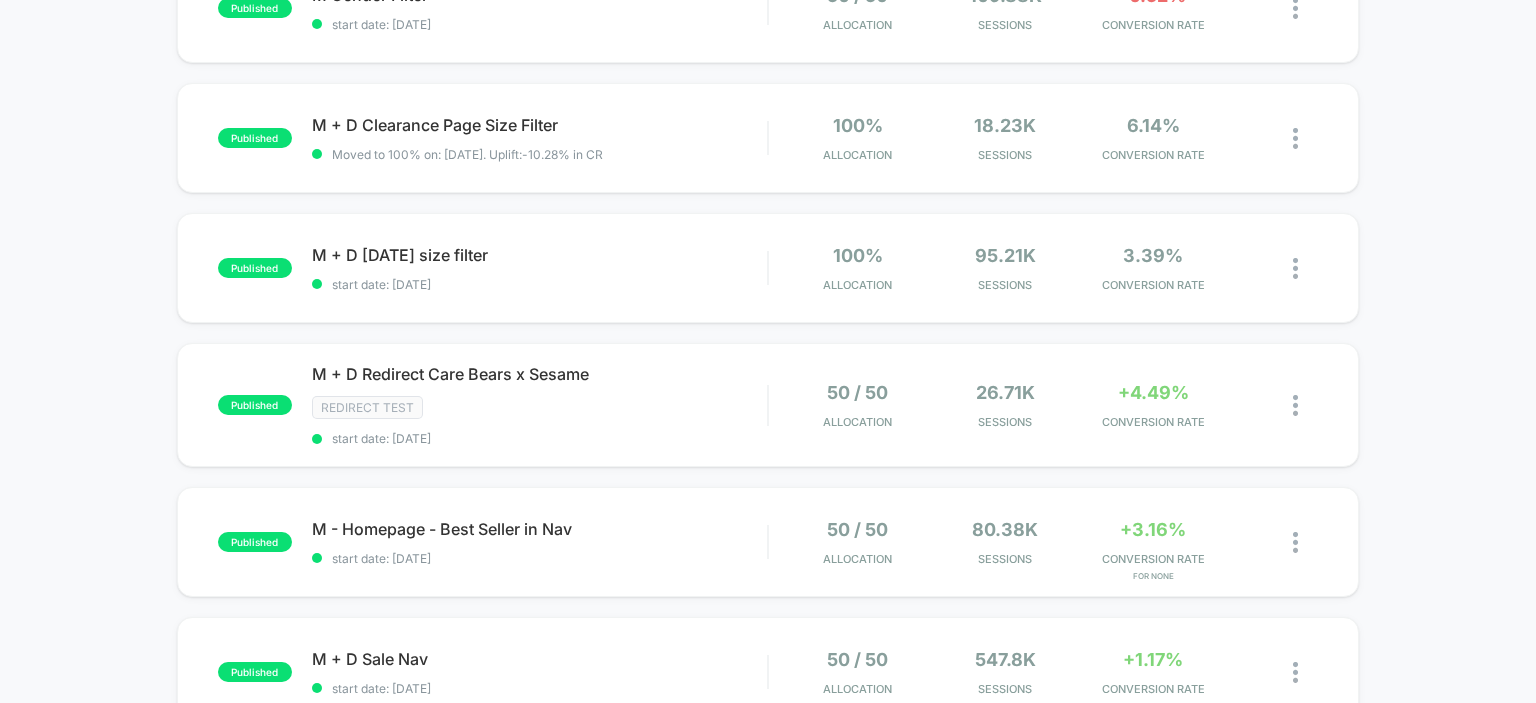 click on "published M+D - PDP - Removing Color Swatches Click to view images Click to edit experience details + Add more info Moved to 100% on:   7/28/2025 . Uplift: 3.95% in CR 100% Allocation 57.79k Sessions 2.49% CONVERSION RATE published M  Gender Filter start date: 7/26/2025 50 / 50 Allocation 109.88k Sessions -0.52% CONVERSION RATE published M + D Clearance Page Size Filter Moved to 100% on:   7/24/2025 . Uplift: -10.28% in CR 100% Allocation 18.23k Sessions 6.14% CONVERSION RATE published  M + D July 4th size filter start date: 7/19/2025 100% Allocation 95.21k Sessions 3.39% CONVERSION RATE published M + D Redirect Care Bears x Sesame Redirect Test start date: 7/24/2025 50 / 50 Allocation 26.71k Sessions +4.49% CONVERSION RATE published M - Homepage - Best Seller in Nav start date: 7/21/2025 50 / 50 Allocation 80.38k Sessions +3.16% CONVERSION RATE for NONE published M + D Sale Nav start date: 7/18/2025 50 / 50 Allocation 547.8k Sessions +1.17% CONVERSION RATE for Under 30 paused Moved to 100% on:   7/10/2025" at bounding box center [768, 647] 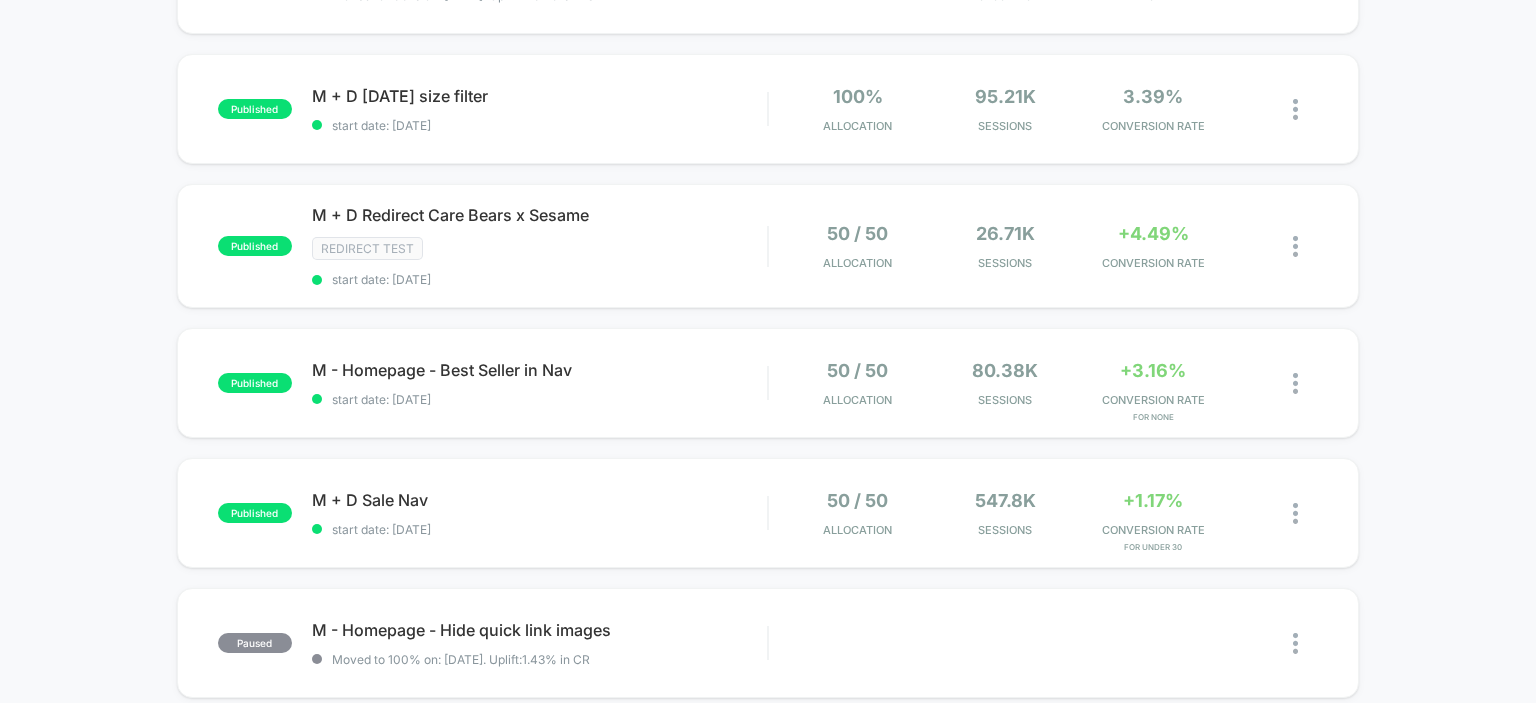 scroll, scrollTop: 600, scrollLeft: 0, axis: vertical 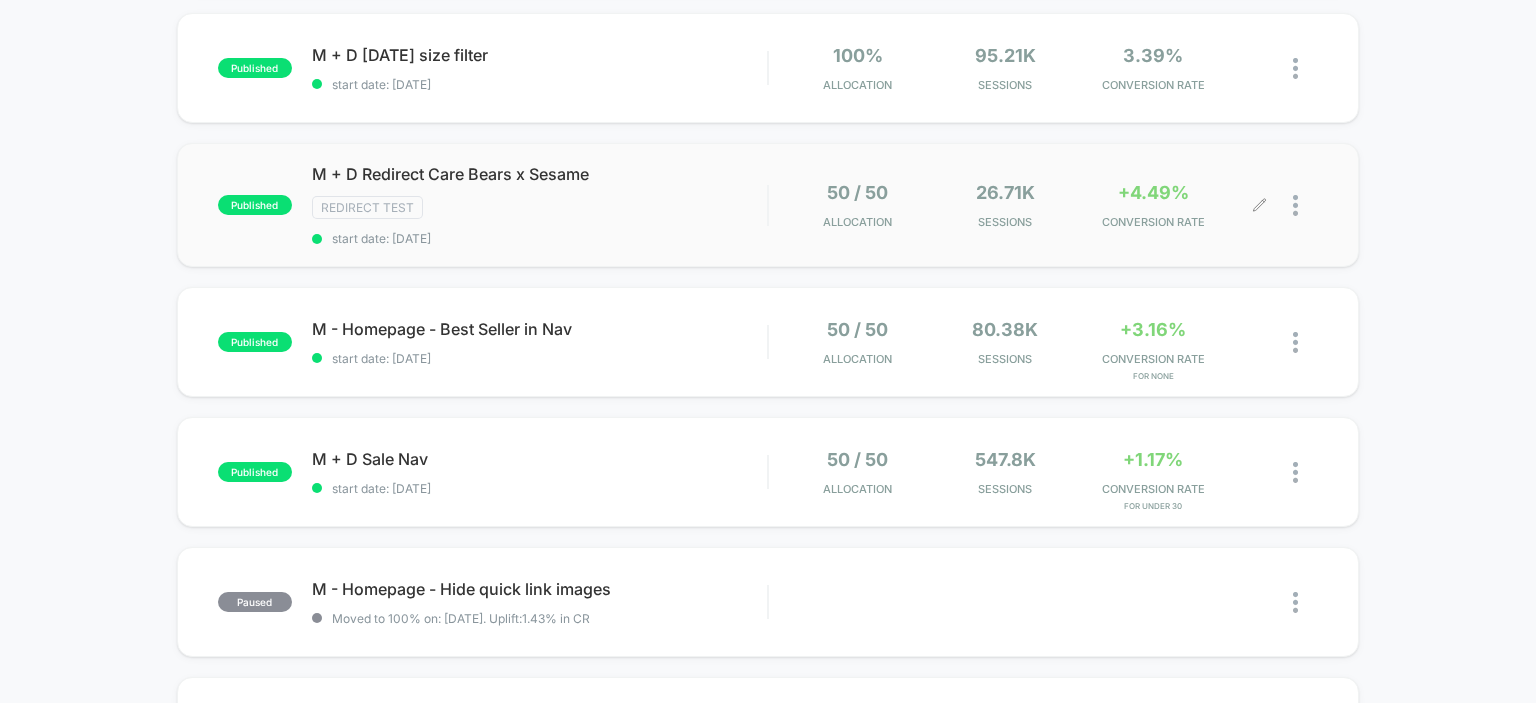click at bounding box center [1295, 205] 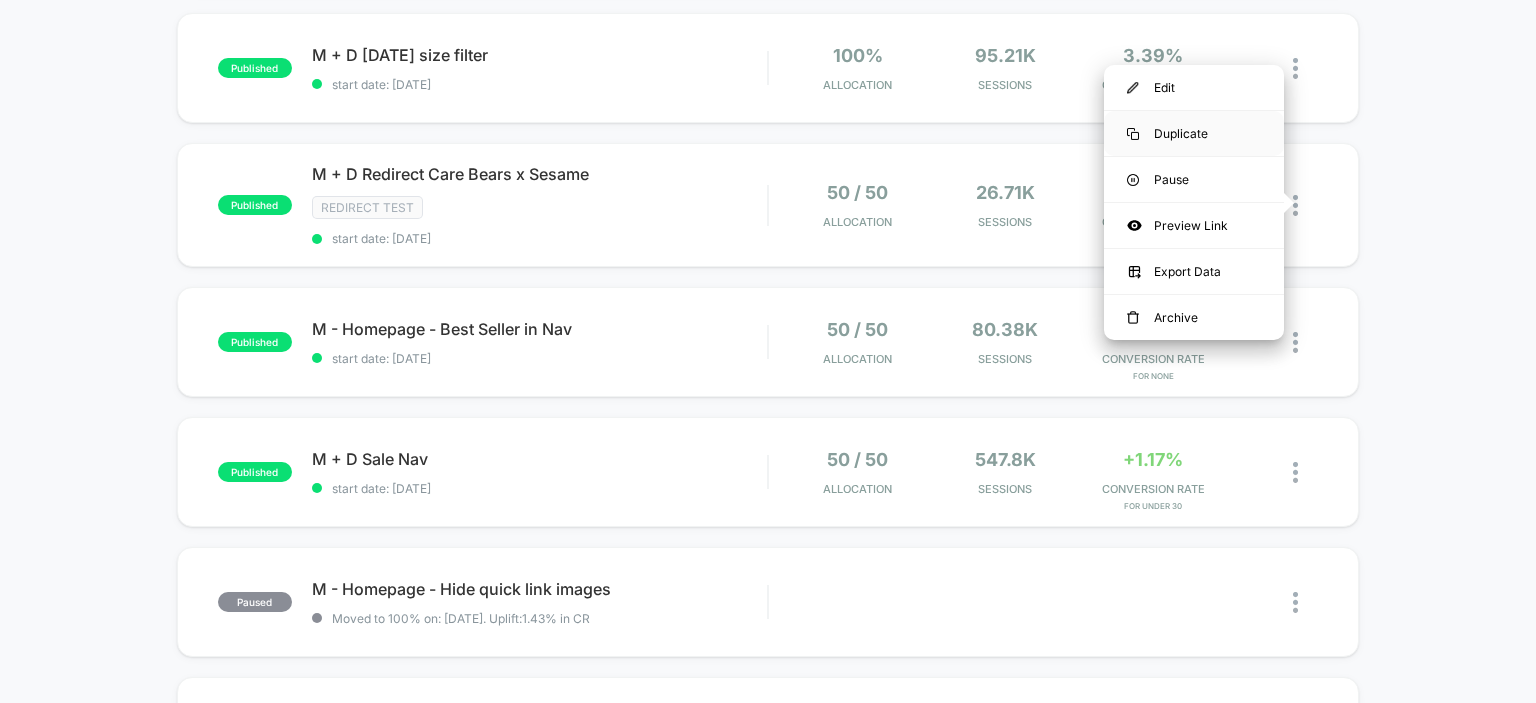 click on "Duplicate" at bounding box center (1194, 133) 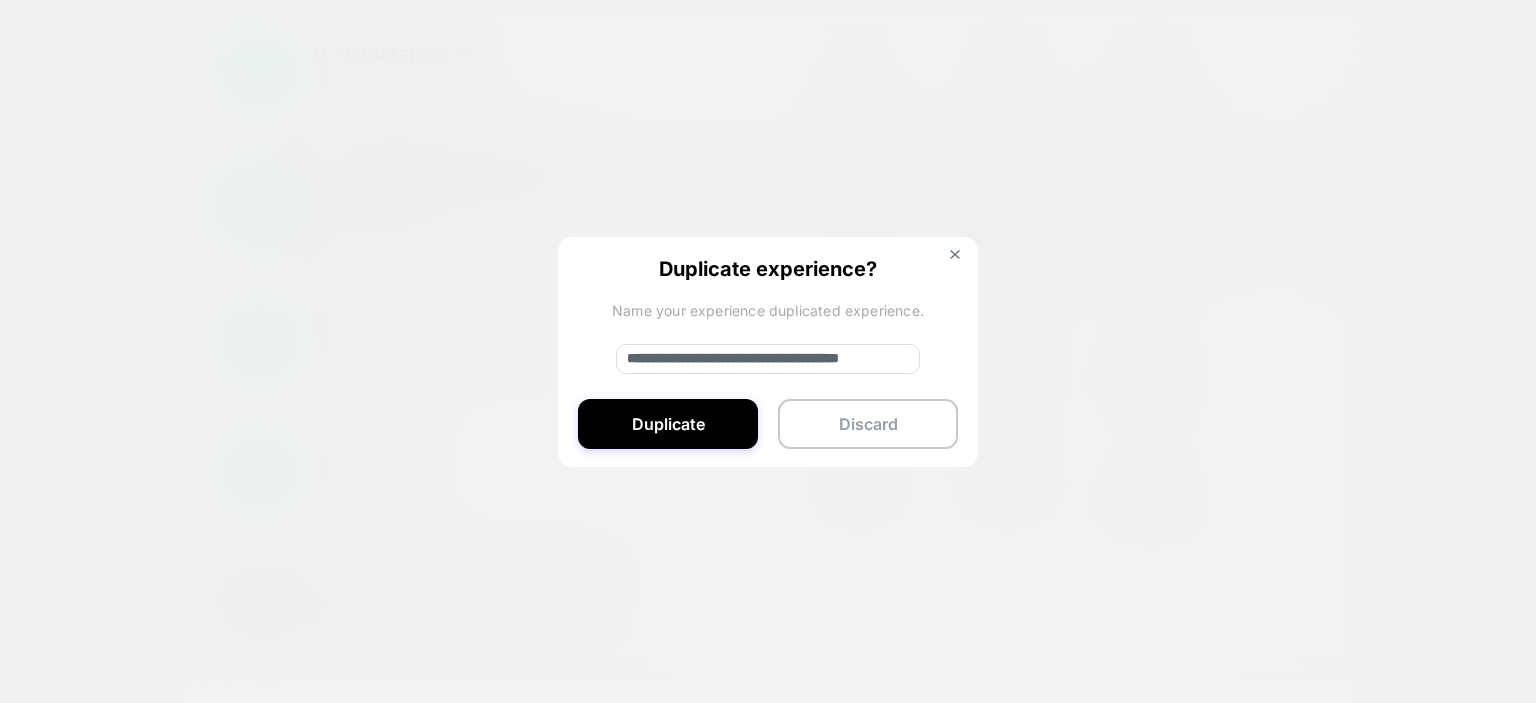 click on "**********" at bounding box center (768, 359) 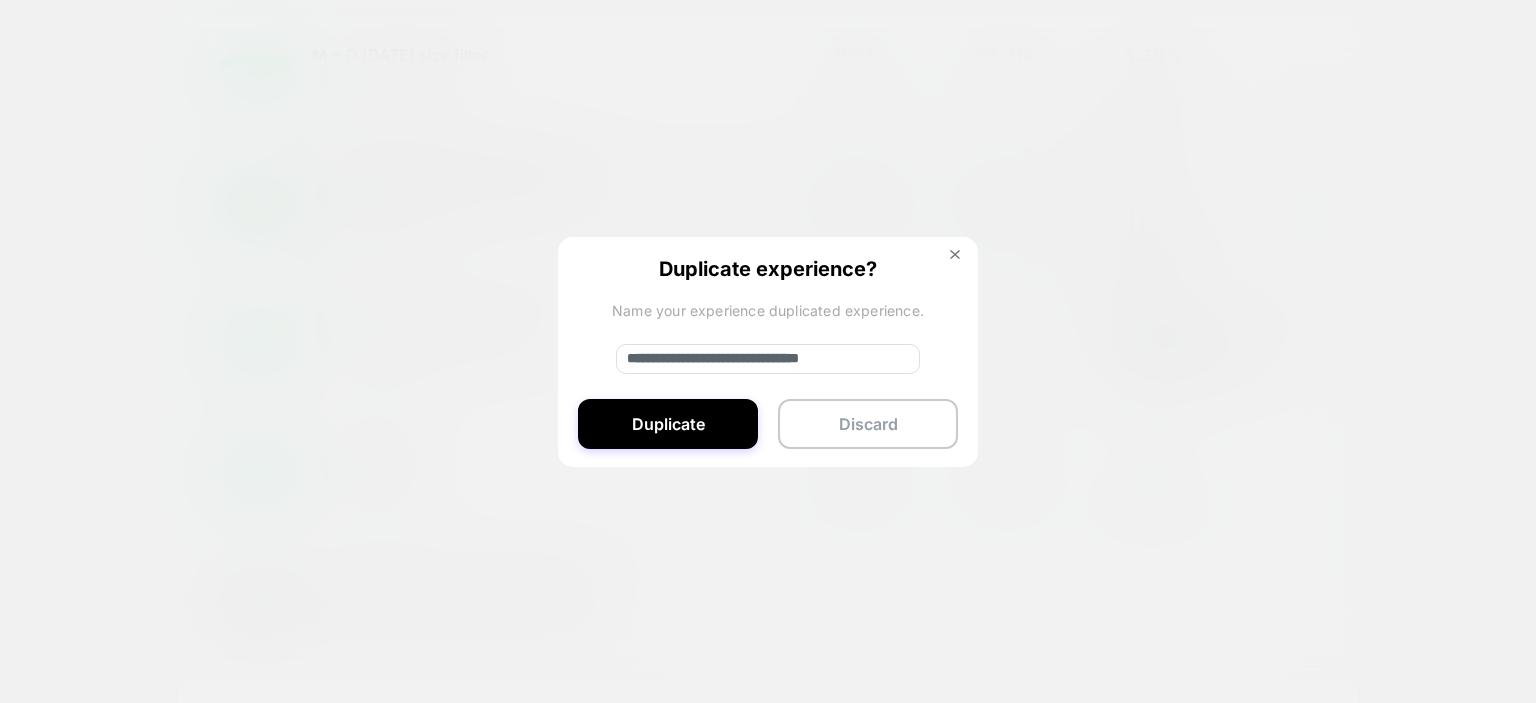 scroll, scrollTop: 0, scrollLeft: 3, axis: horizontal 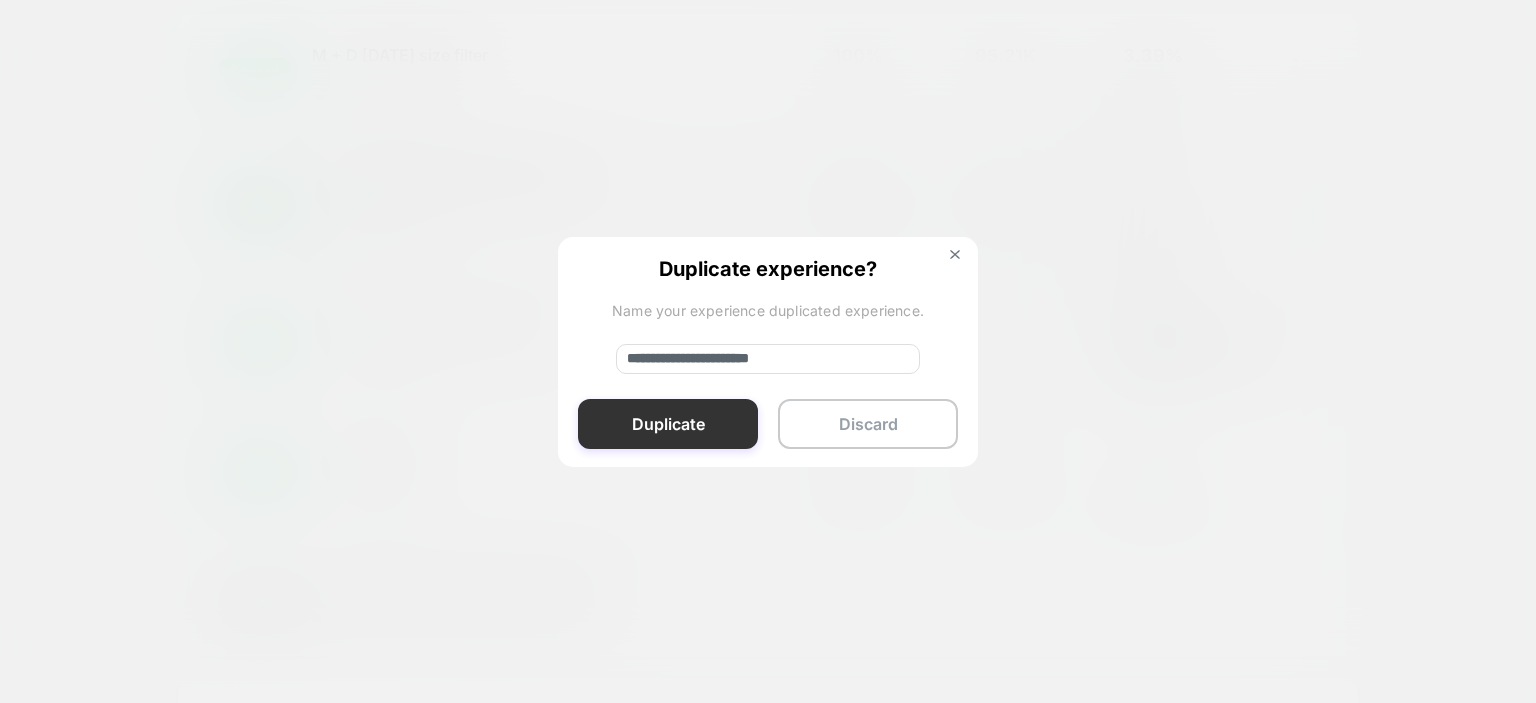 type on "**********" 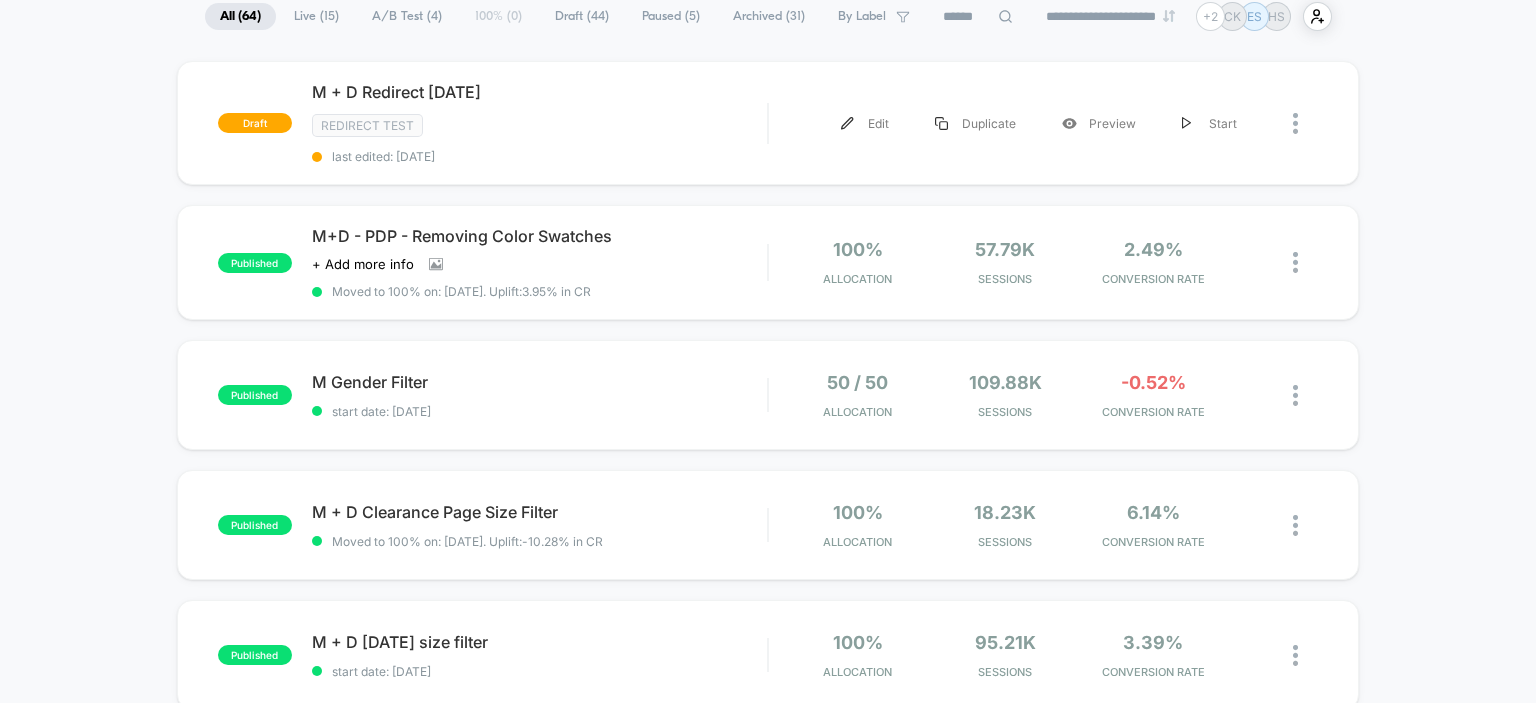 scroll, scrollTop: 100, scrollLeft: 0, axis: vertical 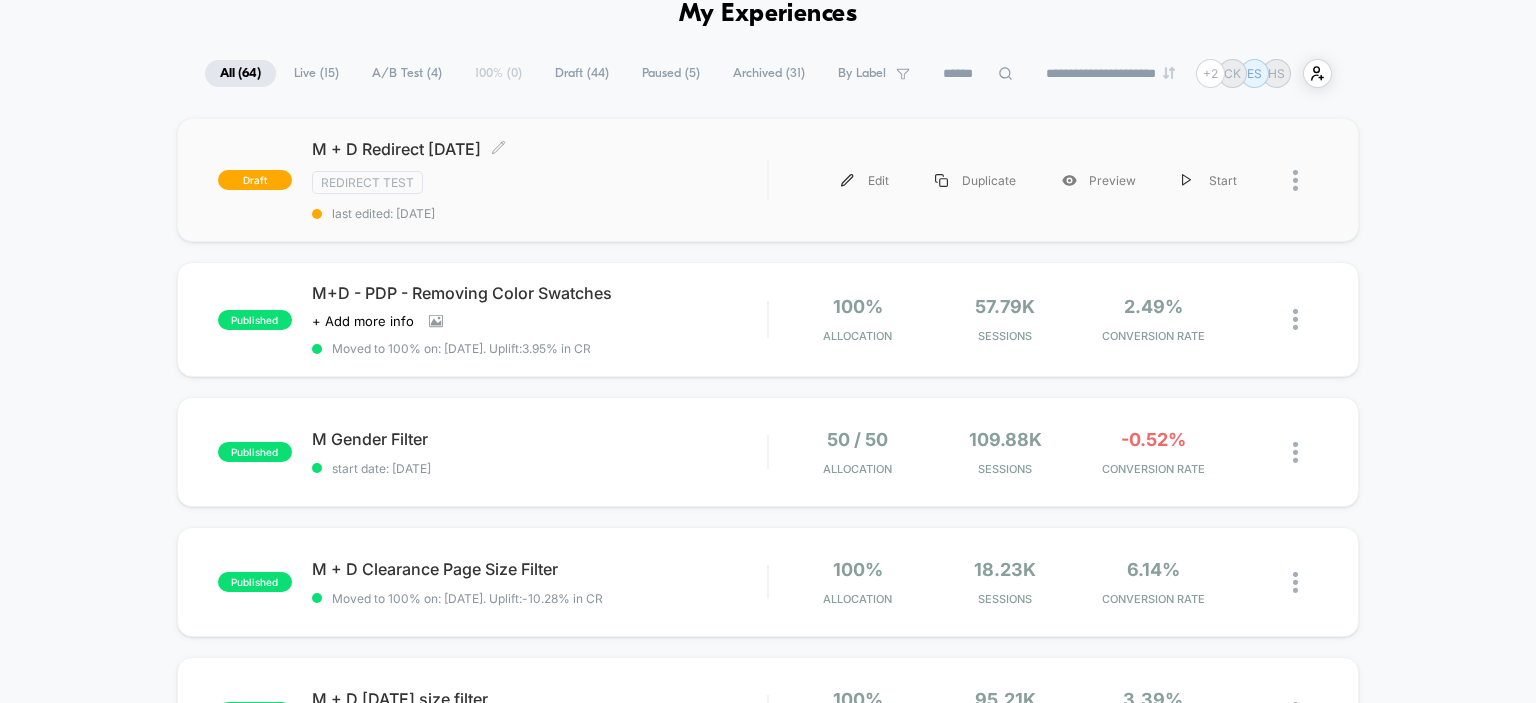 click on "Redirect Test" at bounding box center [540, 182] 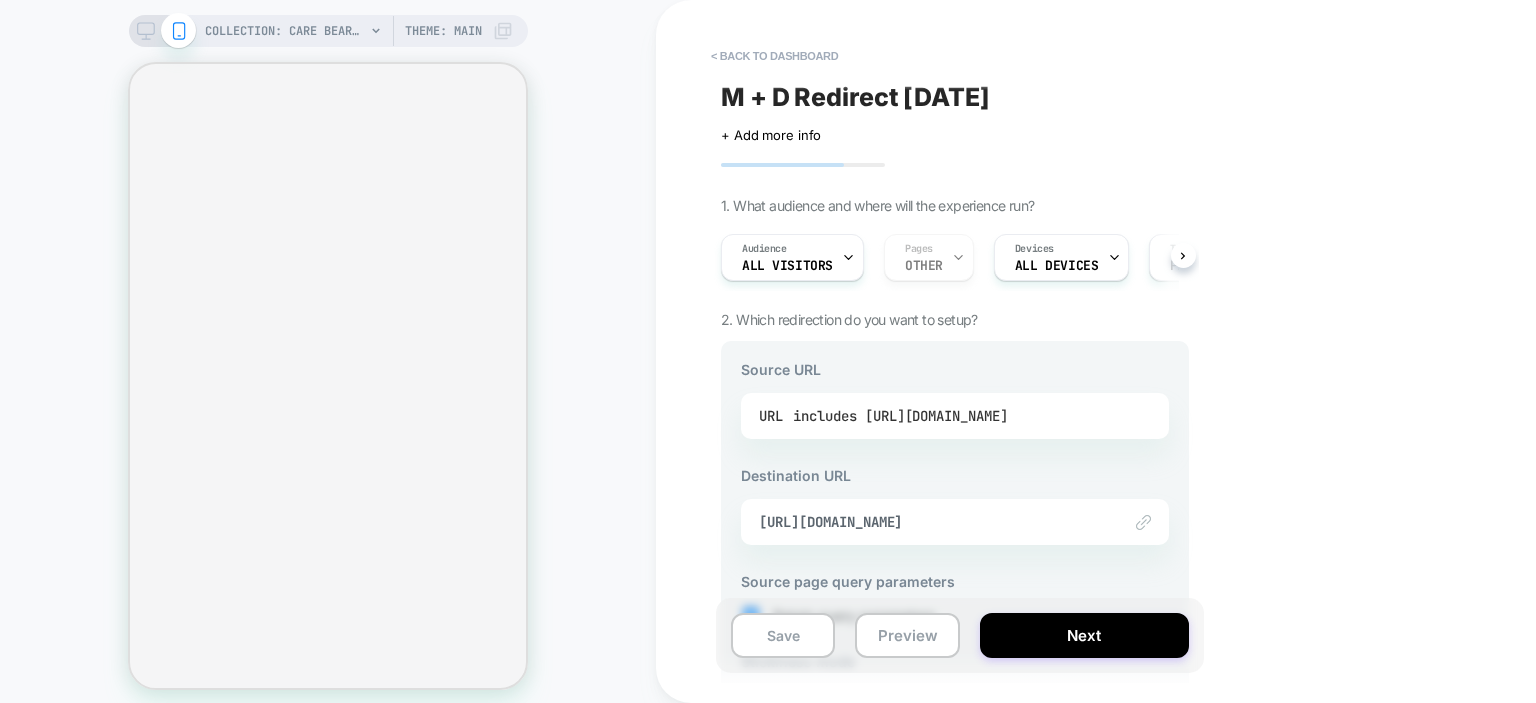 click on "includes   https://poshpeanut.com/collections/care-bears-x-sesame-street" at bounding box center (900, 416) 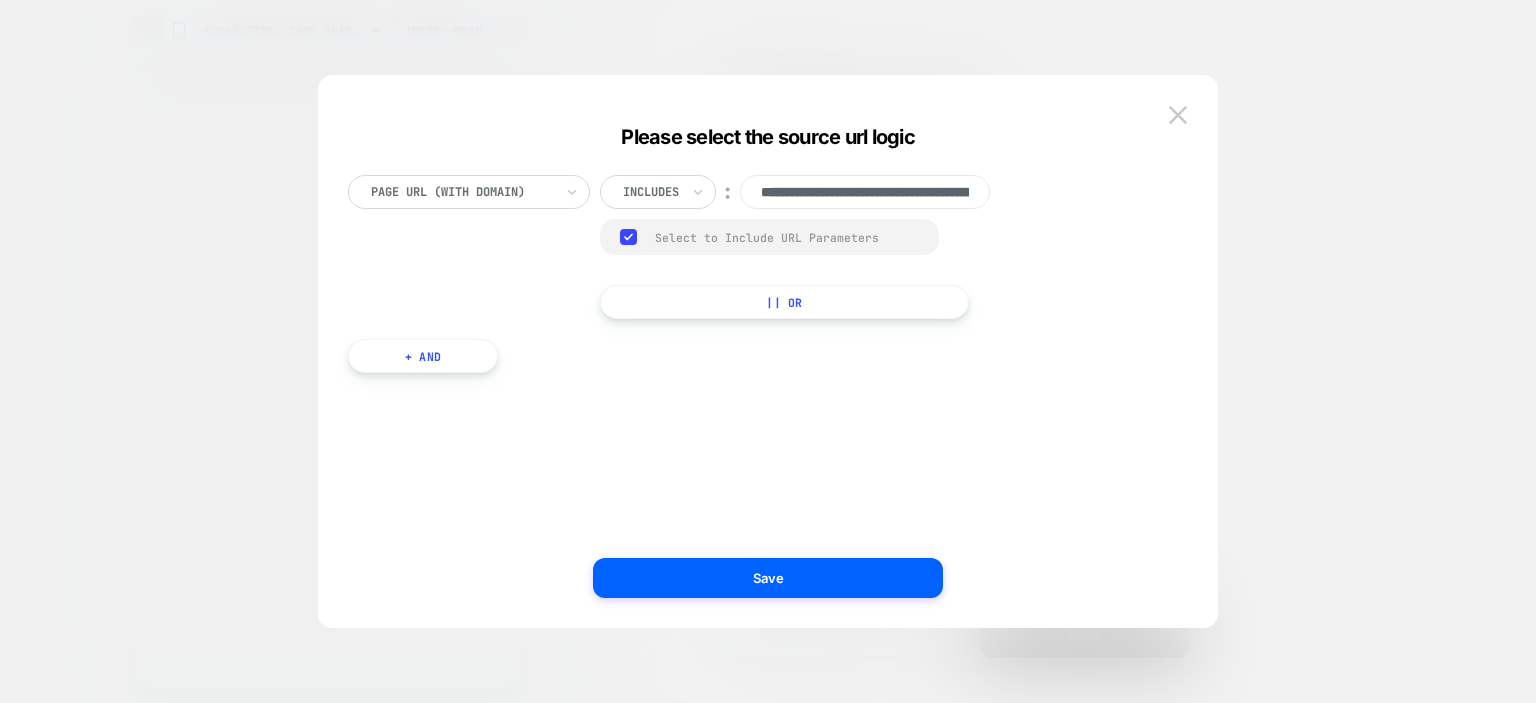scroll, scrollTop: 0, scrollLeft: 304, axis: horizontal 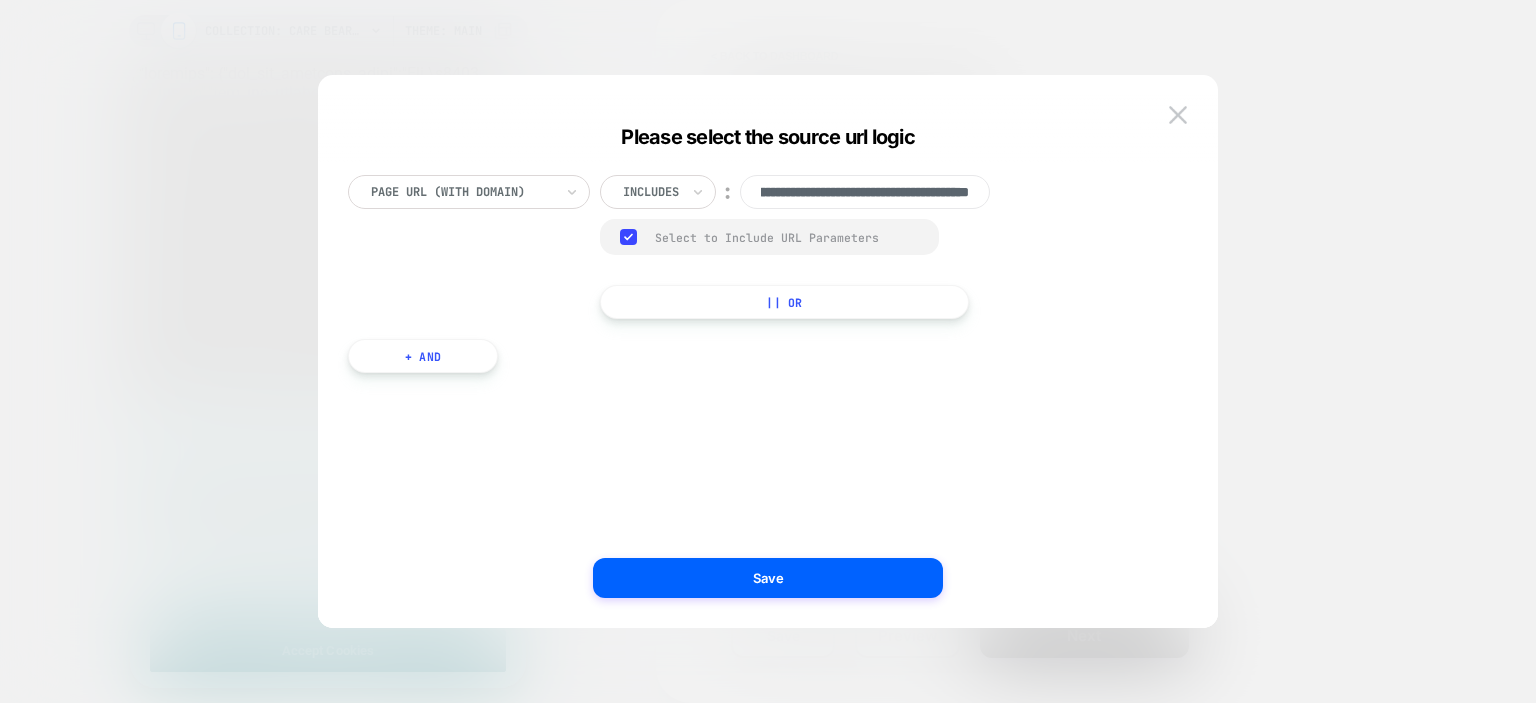 drag, startPoint x: 763, startPoint y: 202, endPoint x: 1116, endPoint y: 199, distance: 353.01276 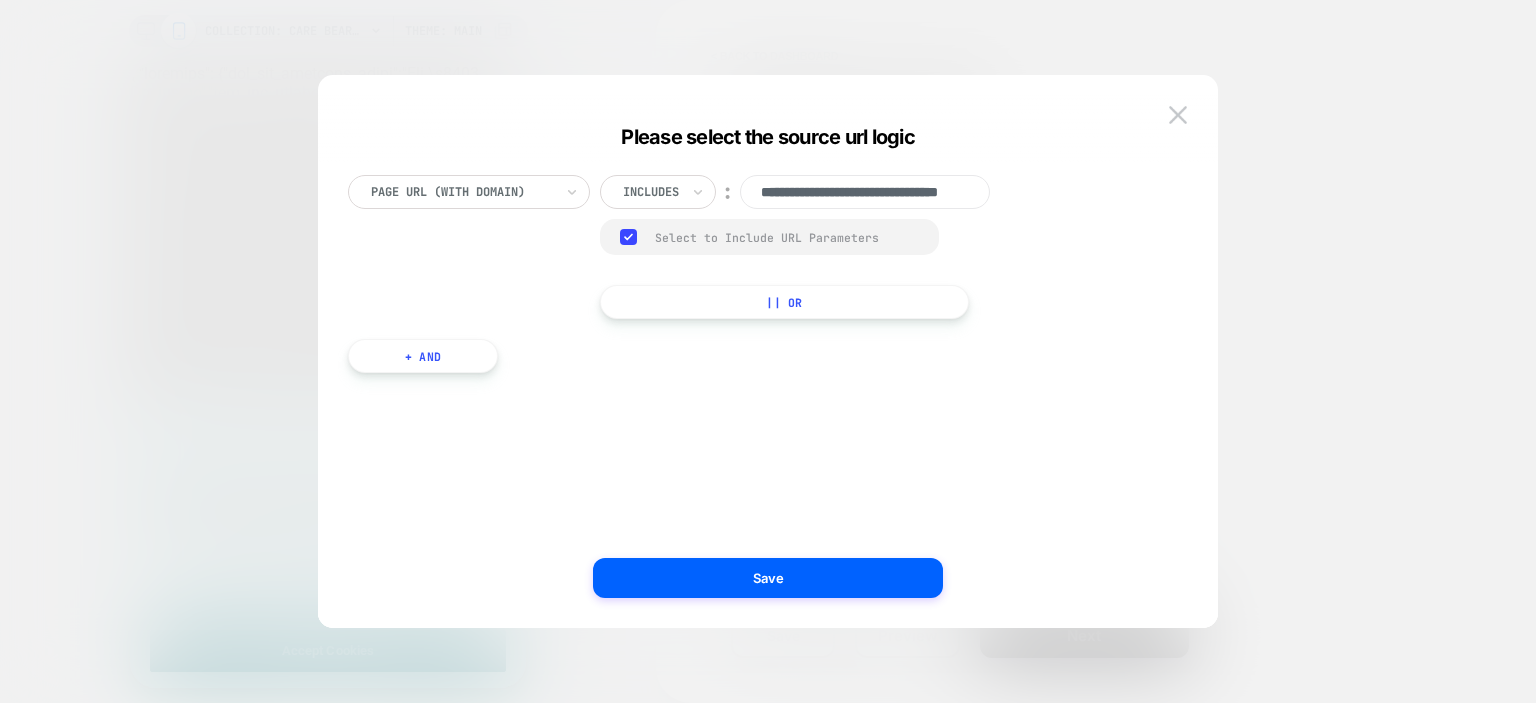 scroll, scrollTop: 0, scrollLeft: 85, axis: horizontal 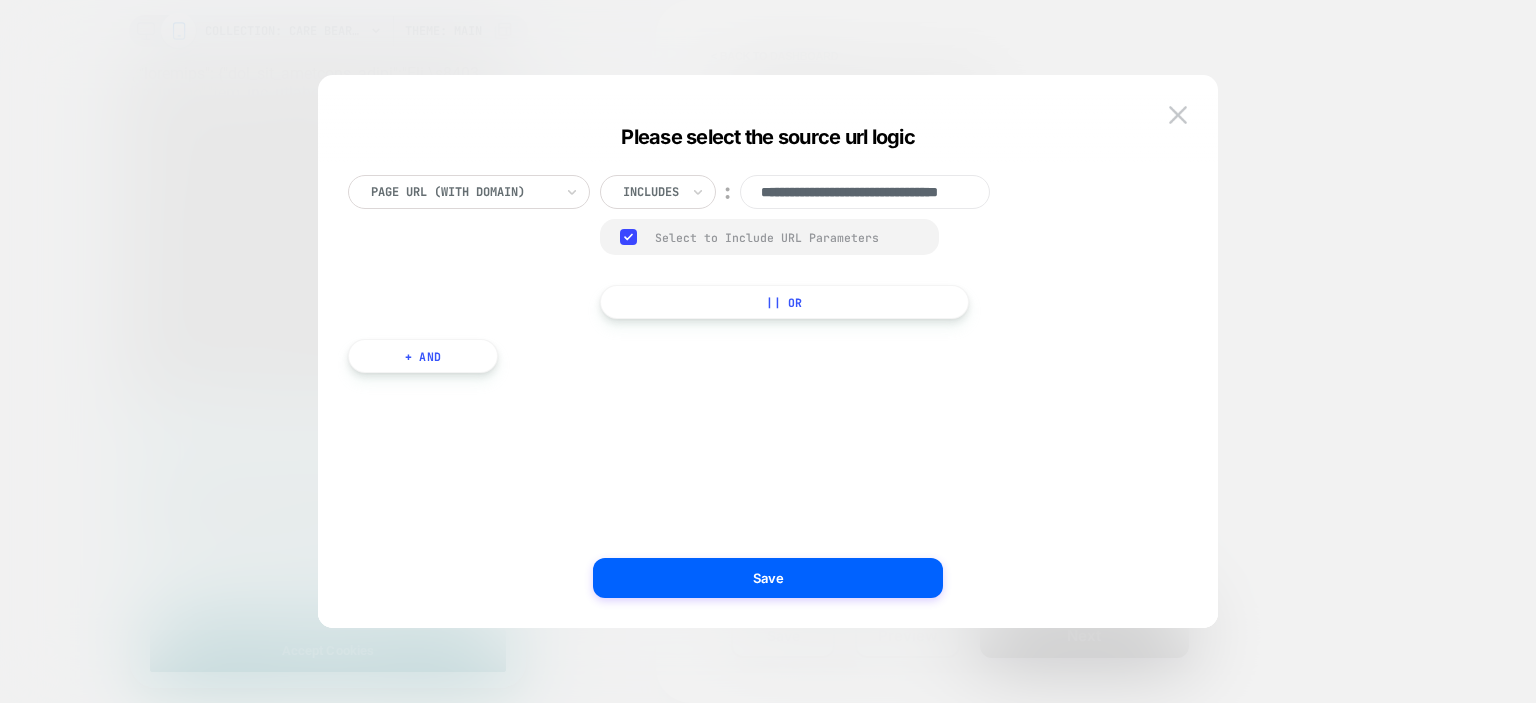 type on "**********" 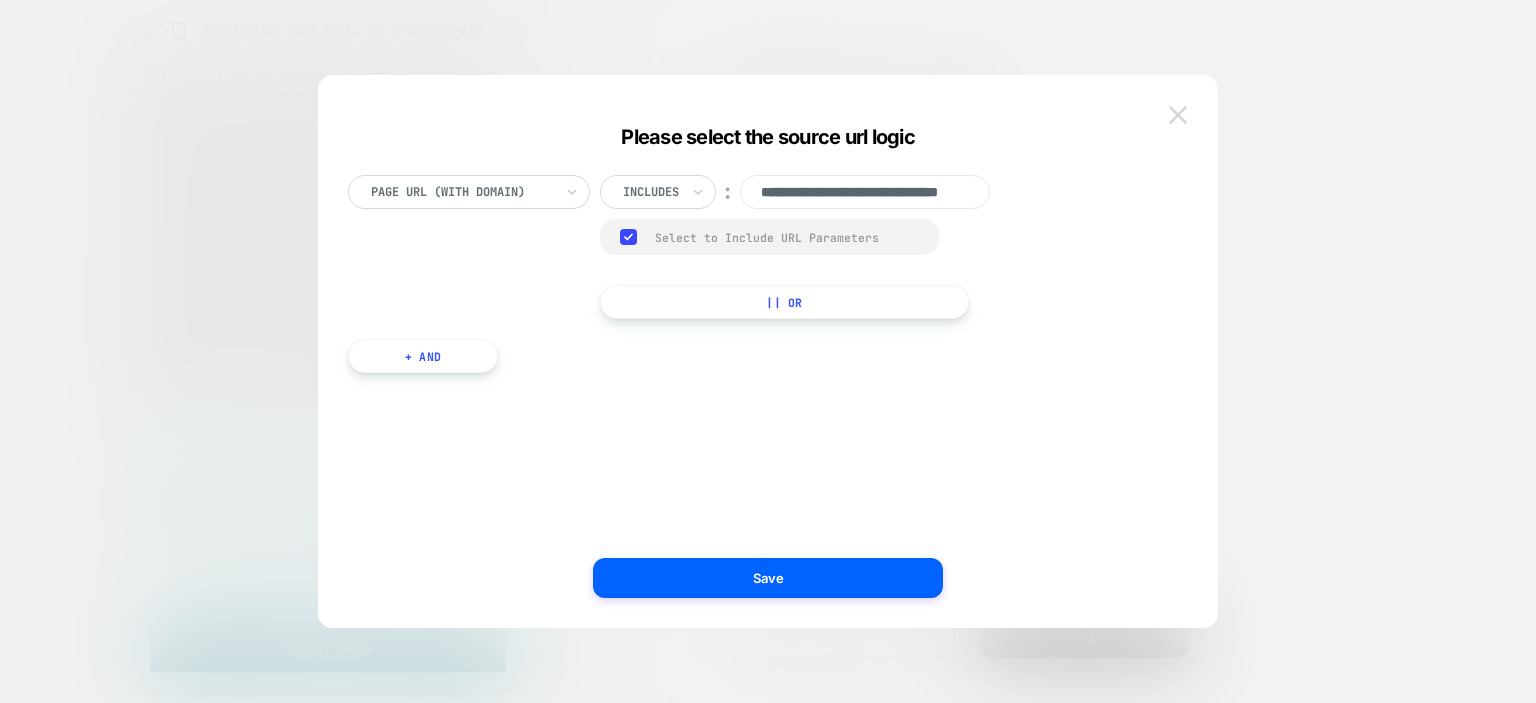 click at bounding box center (1178, 115) 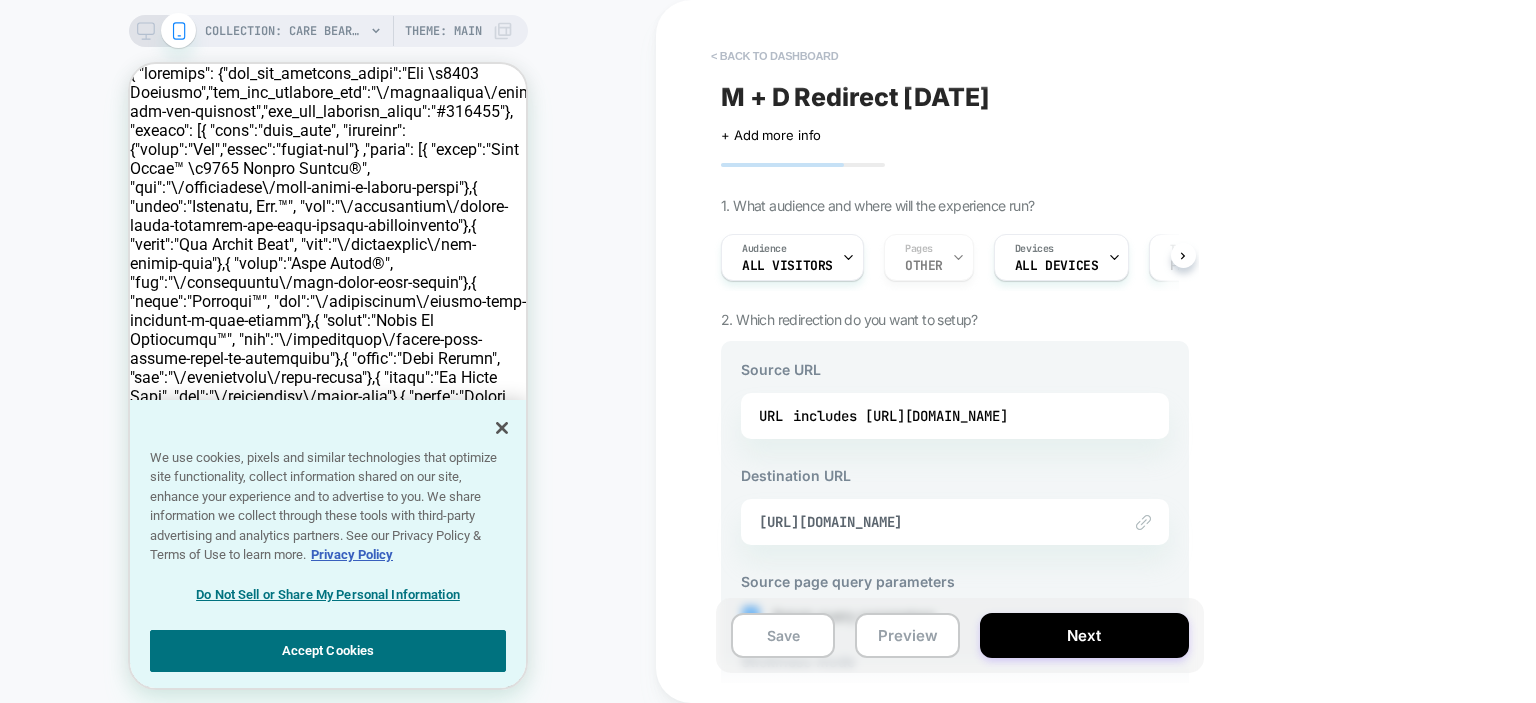click on "< back to dashboard" at bounding box center [774, 56] 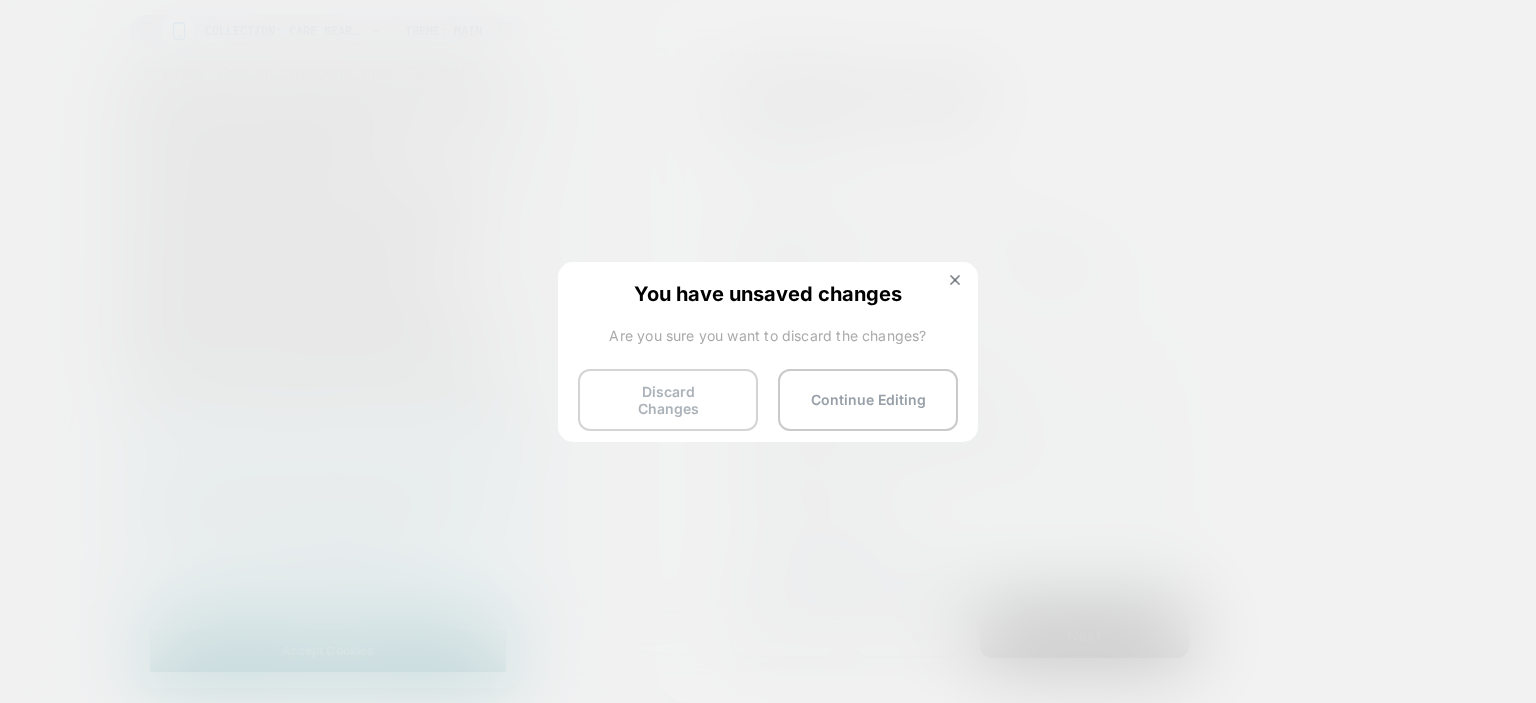 click on "Discard Changes" at bounding box center (668, 400) 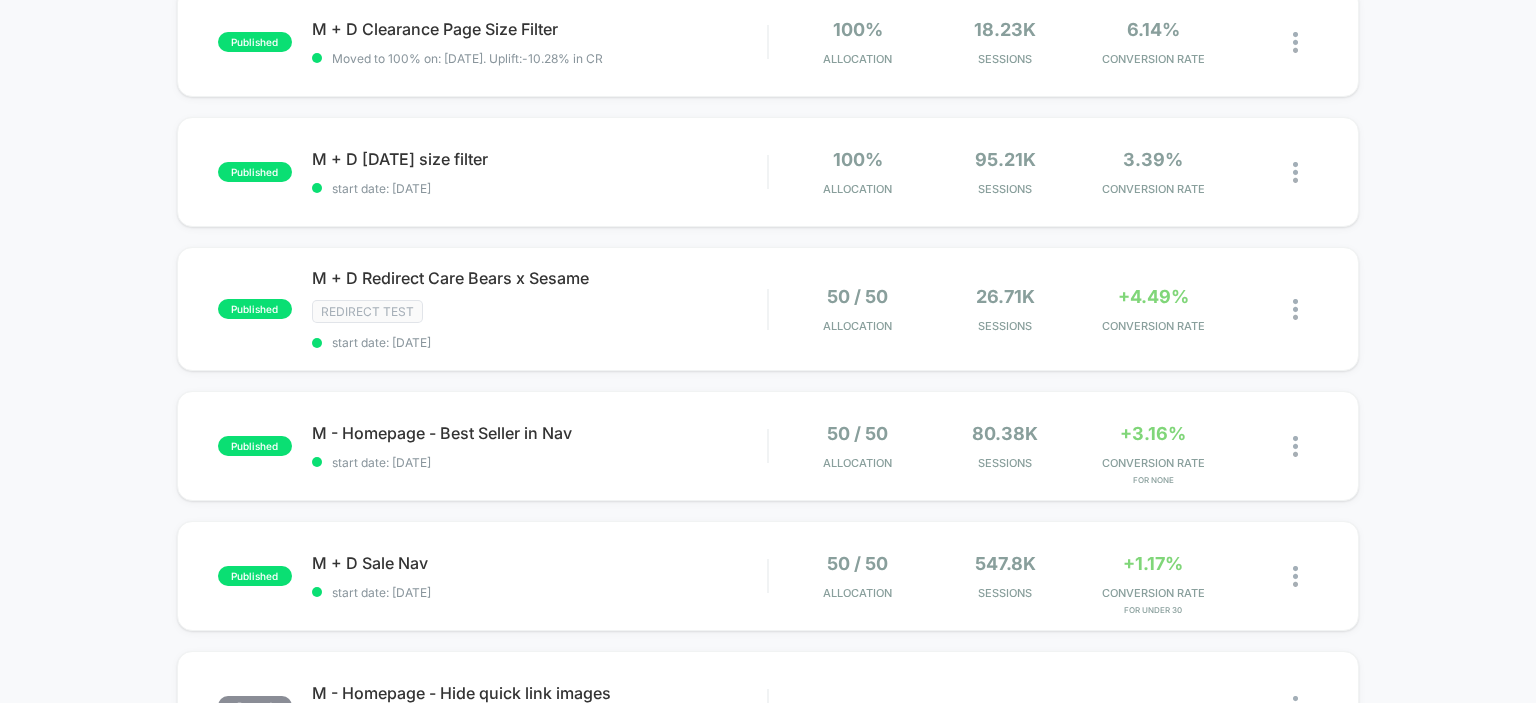 scroll, scrollTop: 500, scrollLeft: 0, axis: vertical 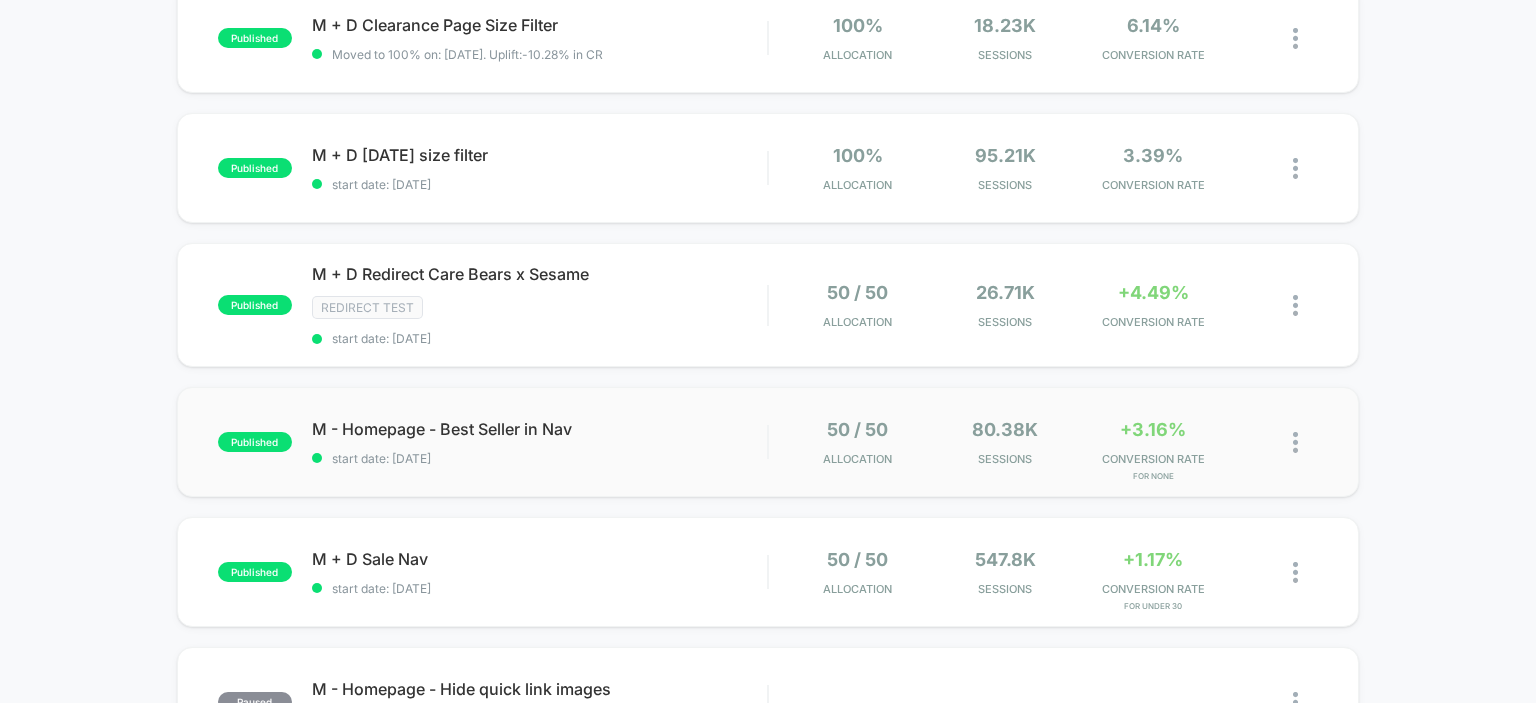 click on "published M - Homepage - Best Seller in Nav start date: 7/21/2025 50 / 50 Allocation 80.38k Sessions +3.16% CONVERSION RATE for NONE" at bounding box center (768, 442) 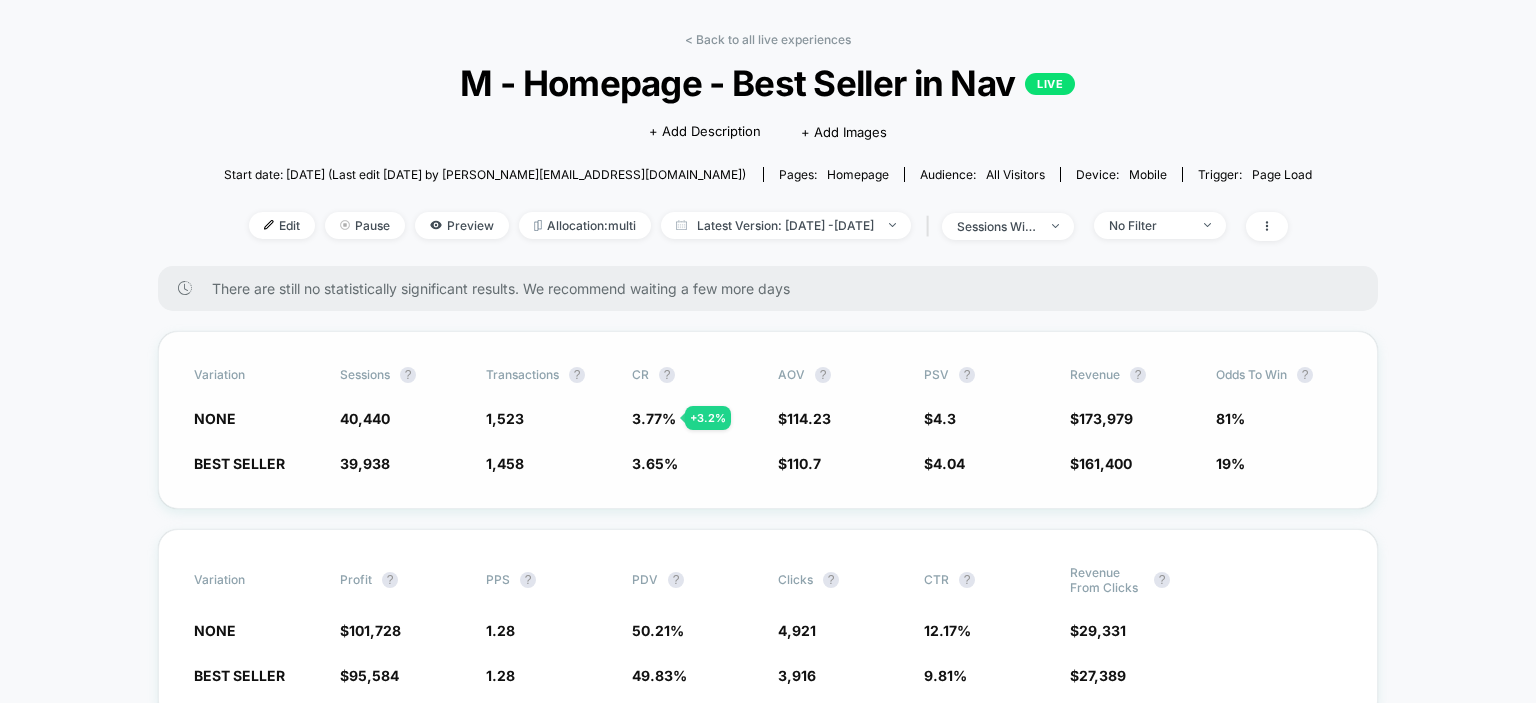 scroll, scrollTop: 300, scrollLeft: 0, axis: vertical 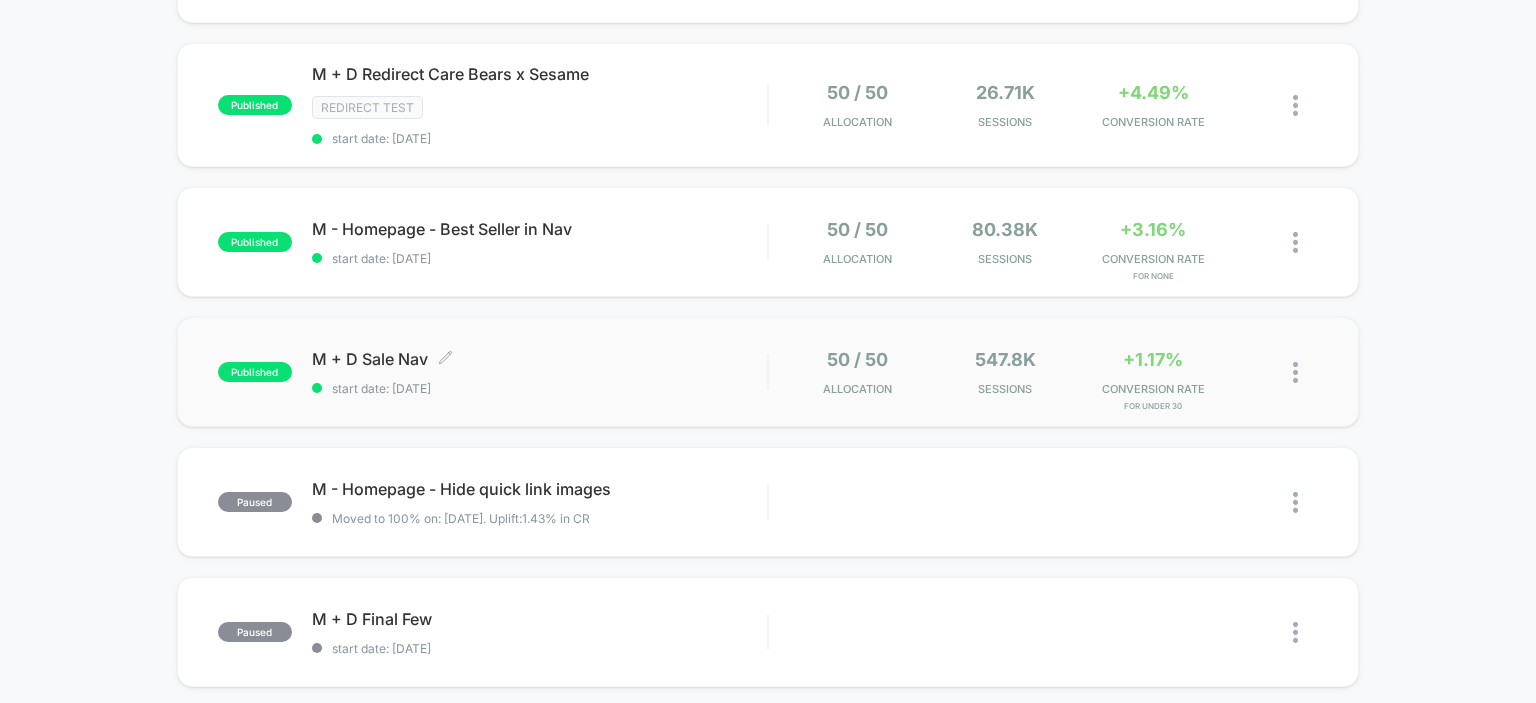 click on "M + D Sale Nav Click to edit experience details Click to edit experience details start date: 7/18/2025" at bounding box center [540, 372] 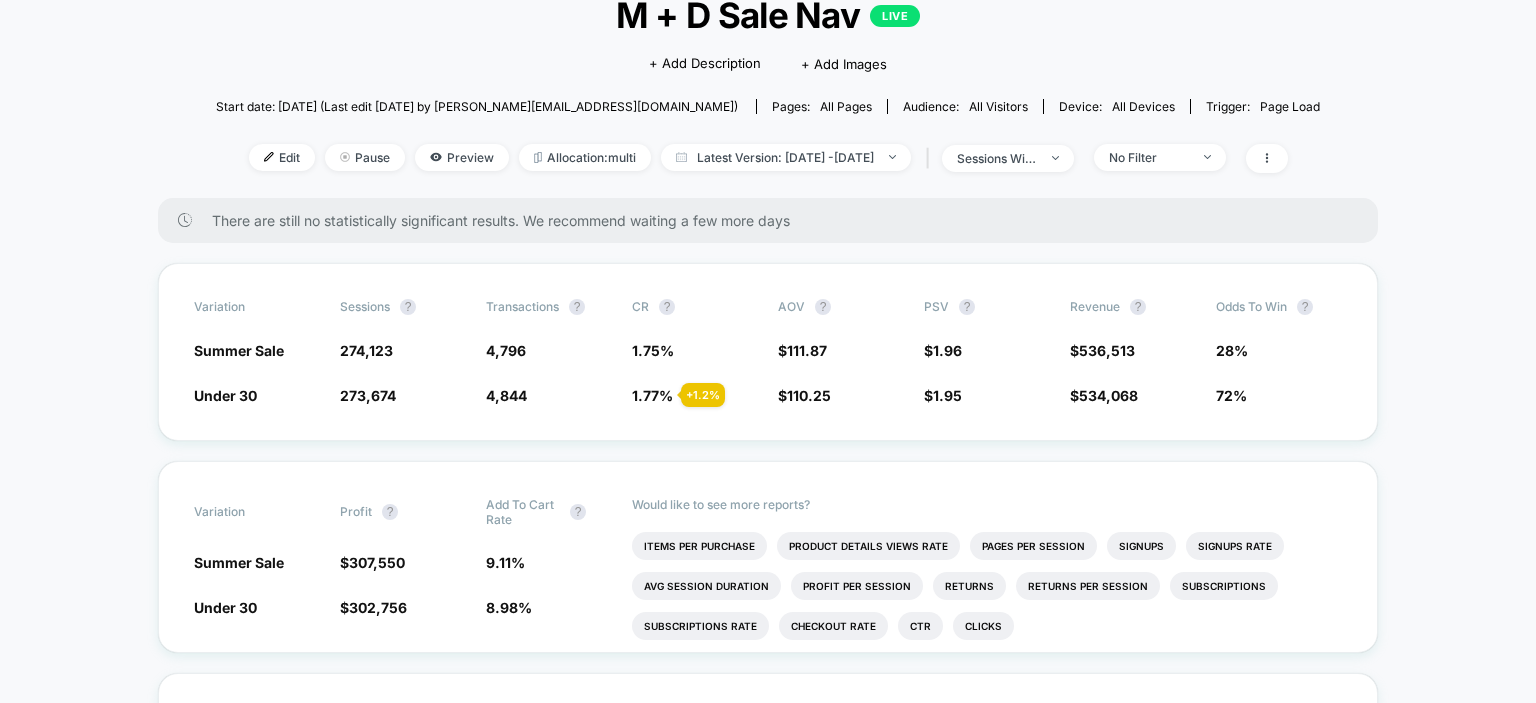 scroll, scrollTop: 100, scrollLeft: 0, axis: vertical 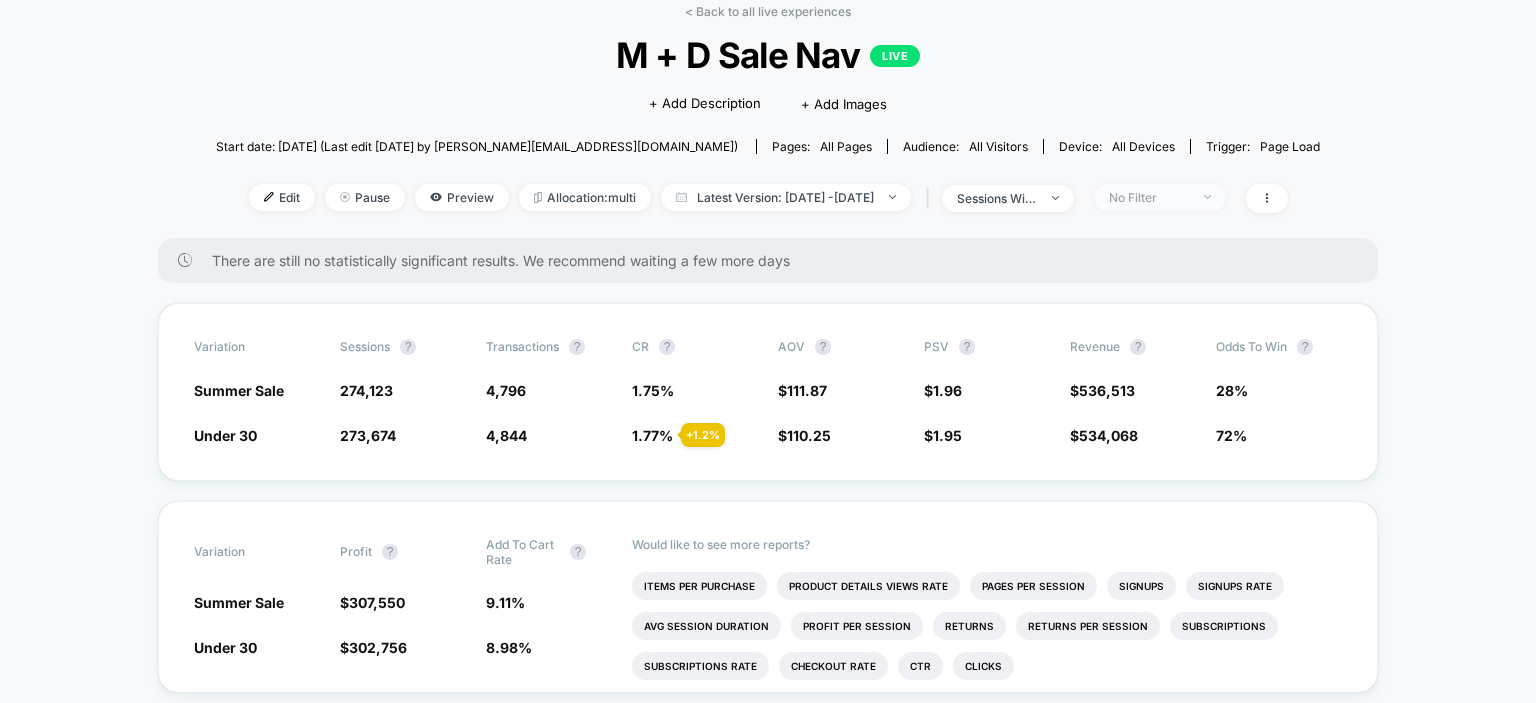 click on "No Filter" at bounding box center [1149, 197] 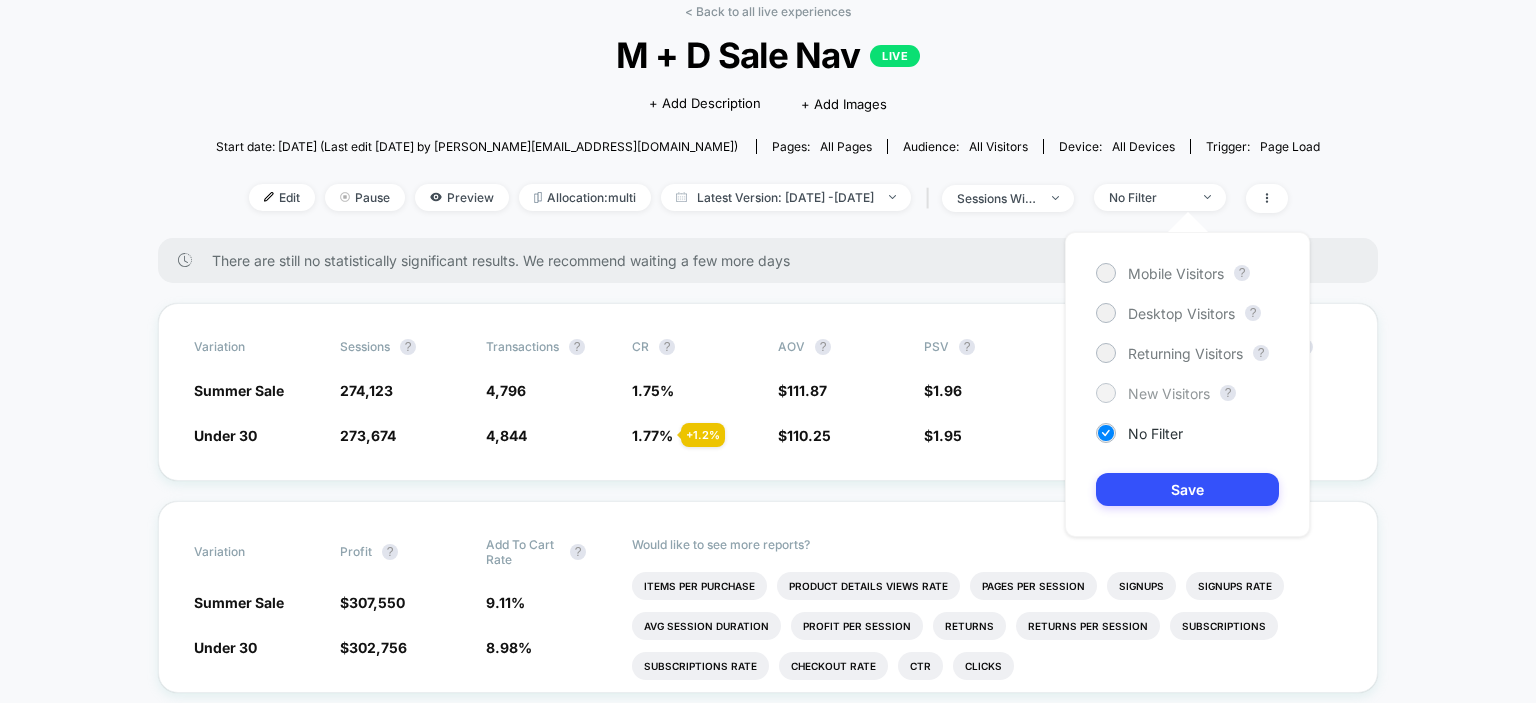 click on "New Visitors" at bounding box center (1169, 393) 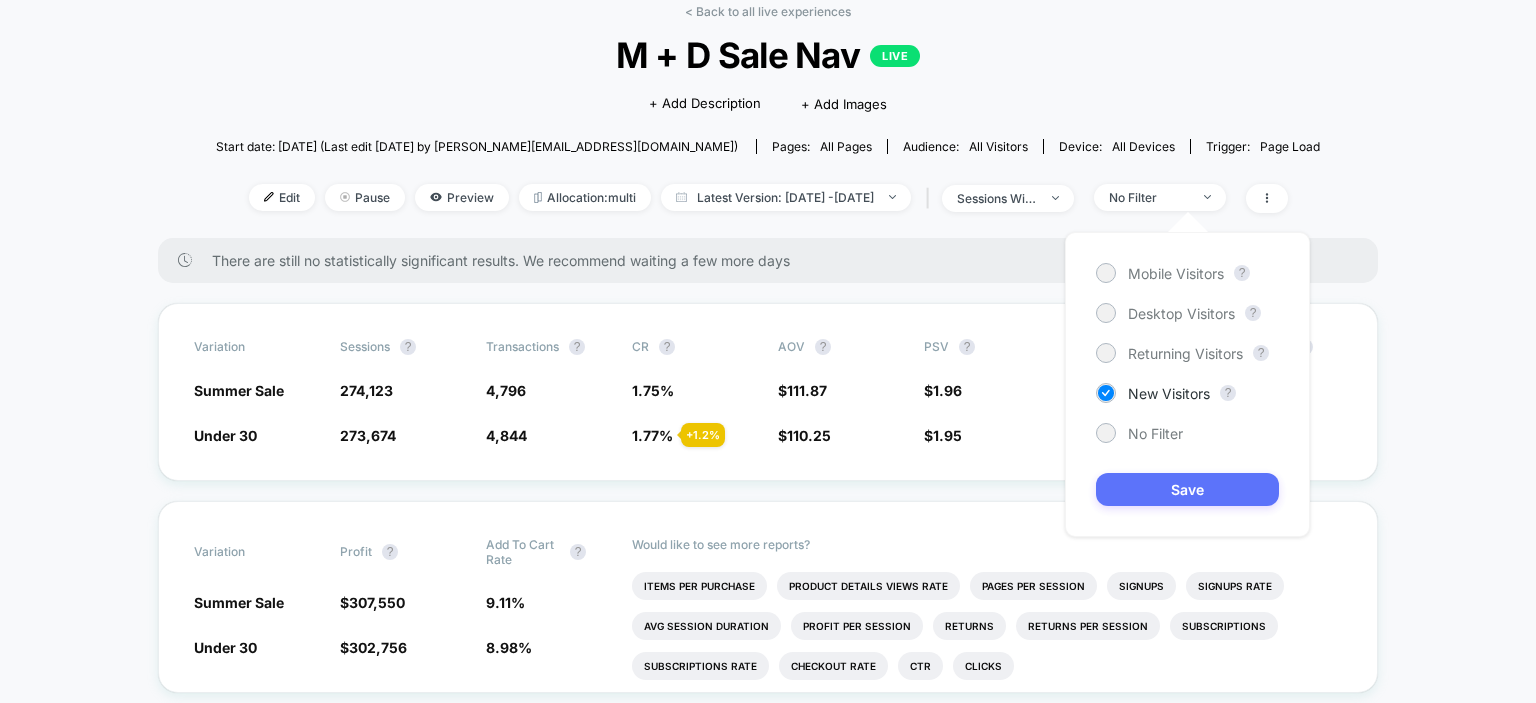 click on "Save" at bounding box center (1187, 489) 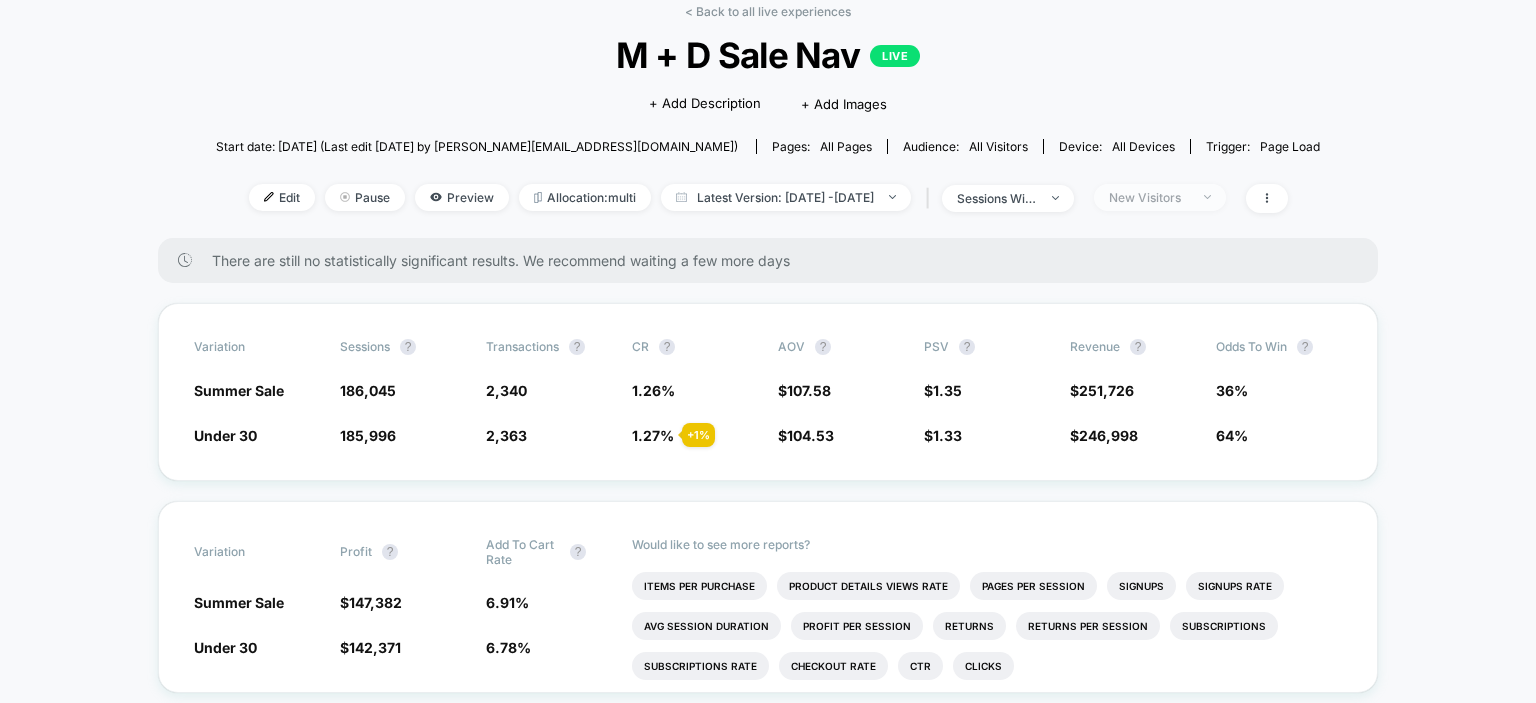 click on "New Visitors" at bounding box center [1160, 197] 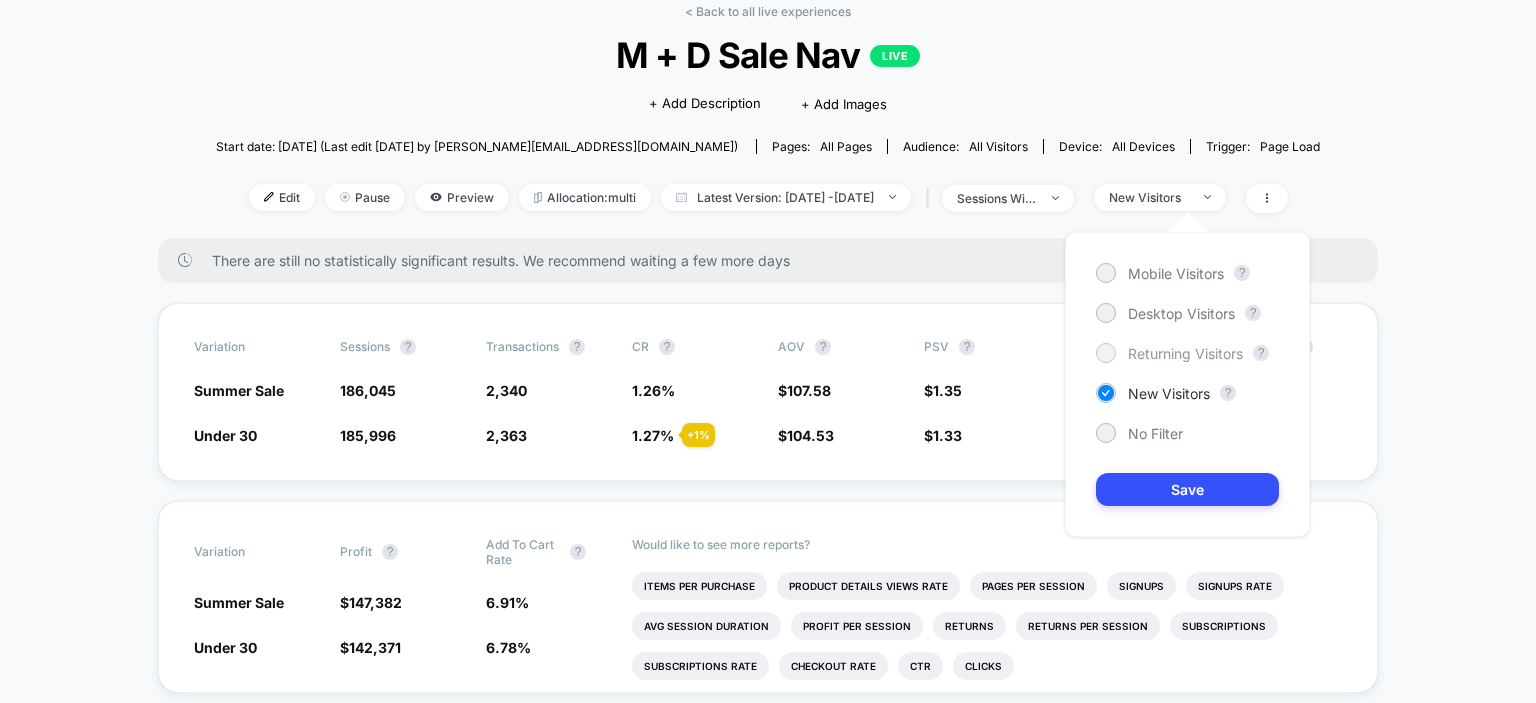 click on "Returning Visitors" at bounding box center (1185, 353) 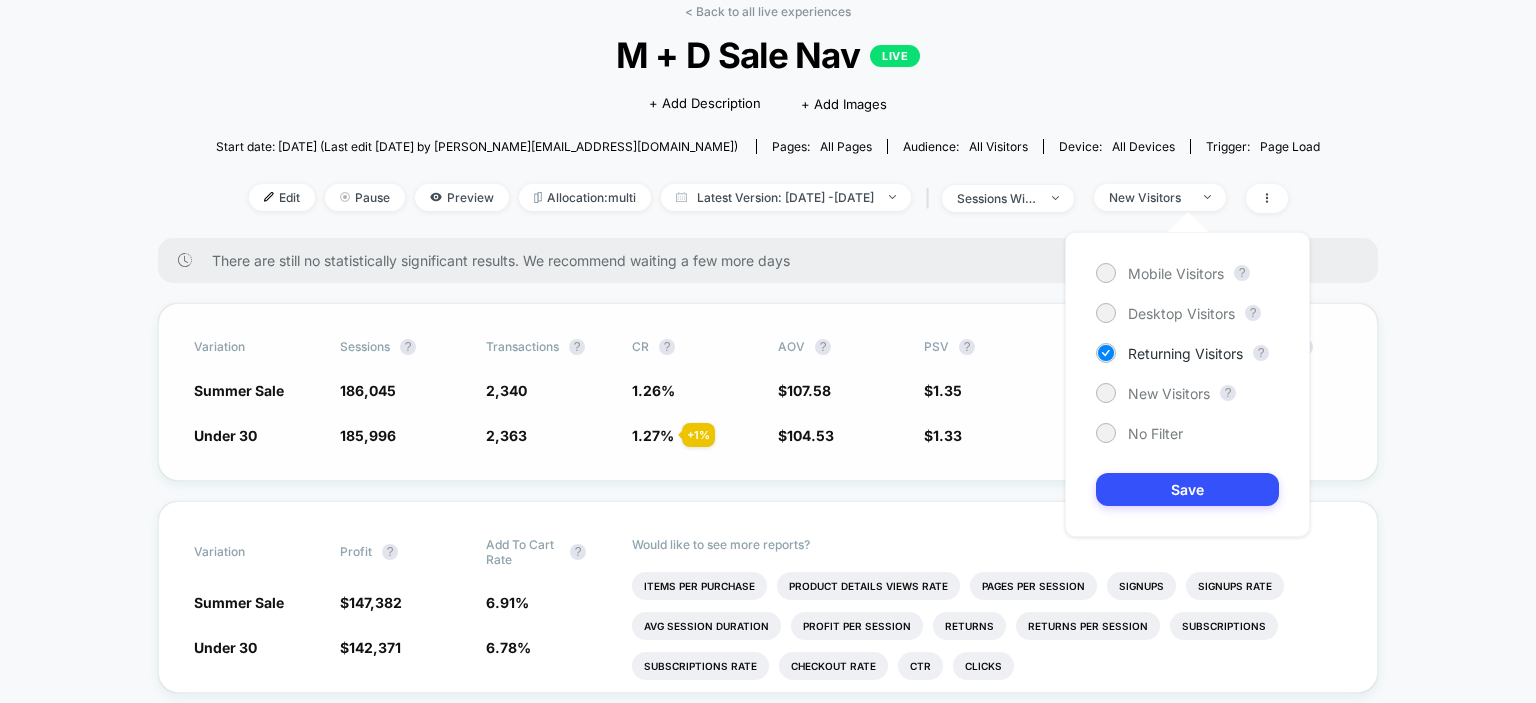 click on "Save" at bounding box center [1187, 489] 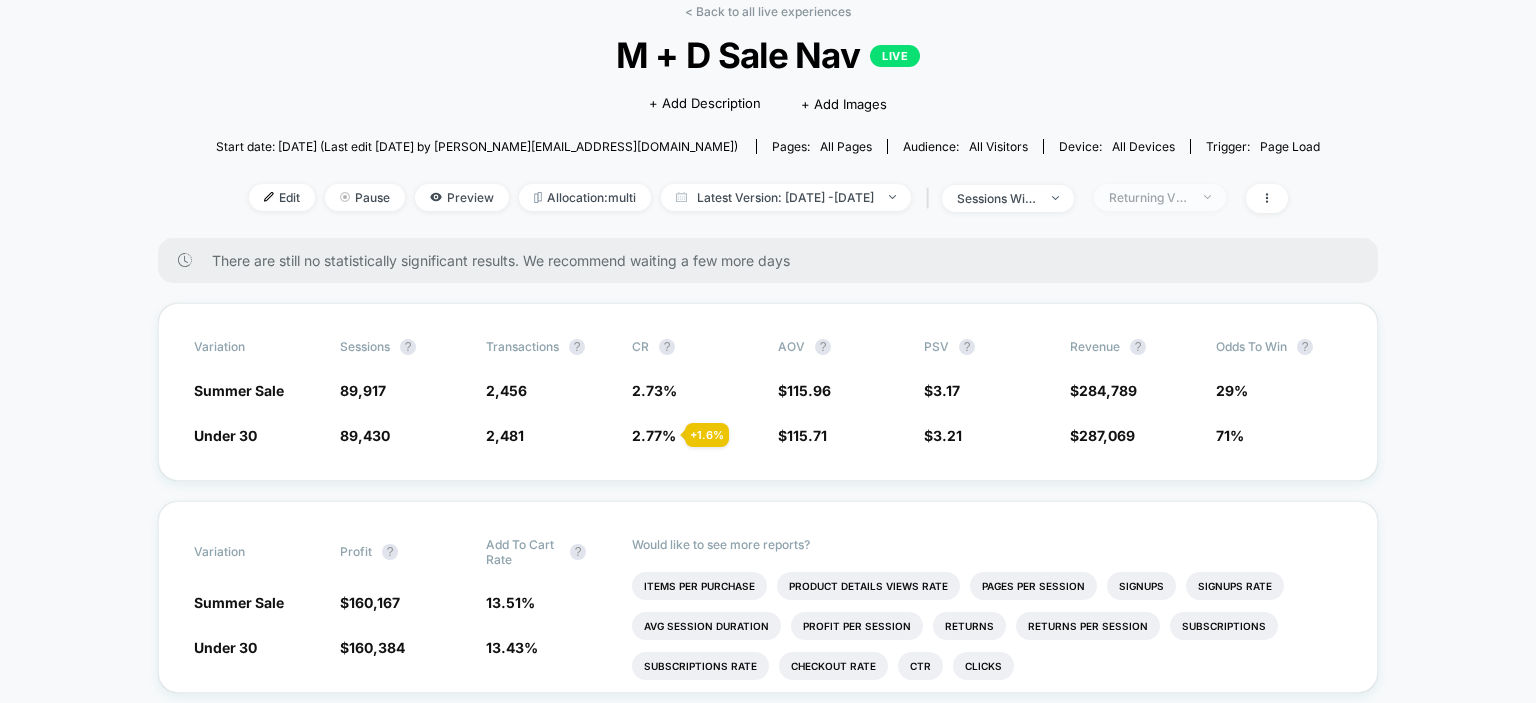 click on "Returning Visitors" at bounding box center (1149, 197) 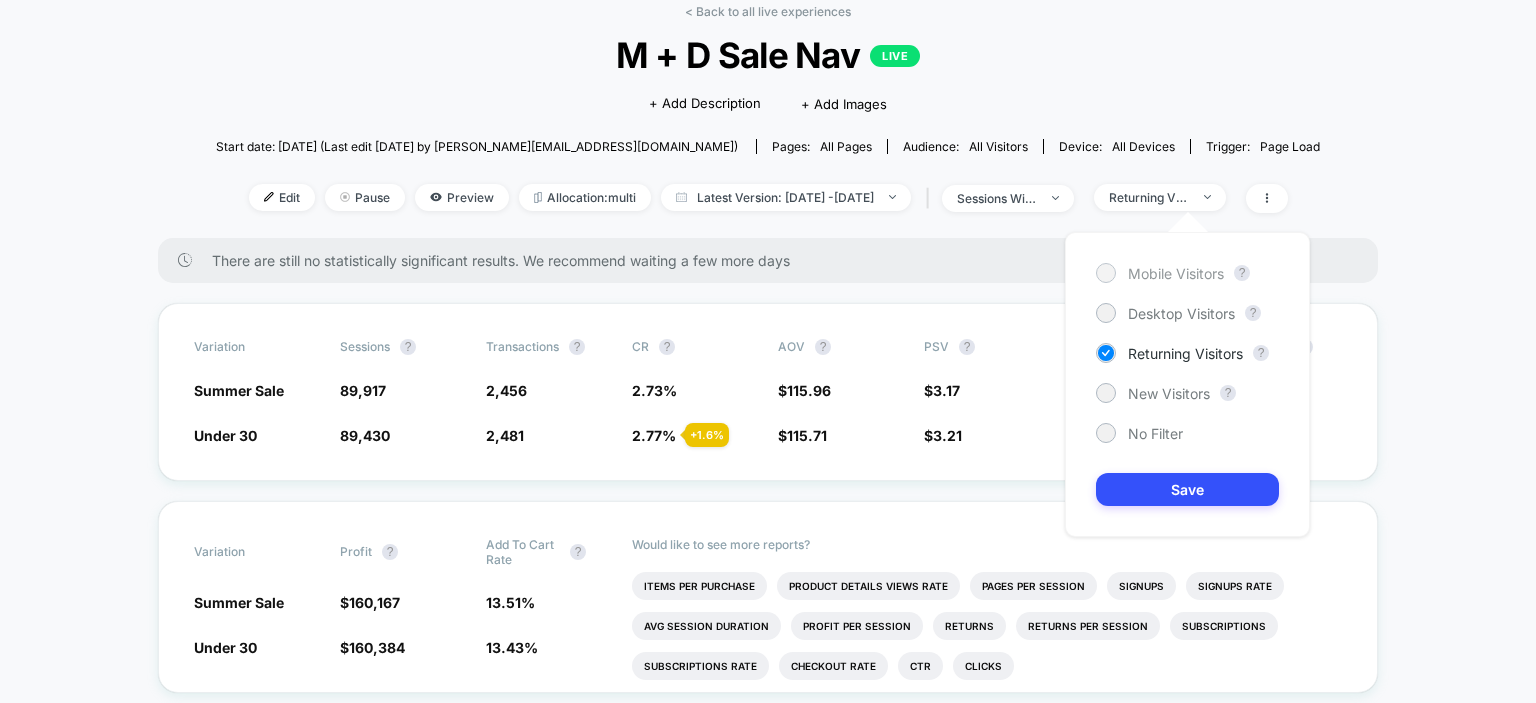 click on "Mobile Visitors" at bounding box center [1176, 273] 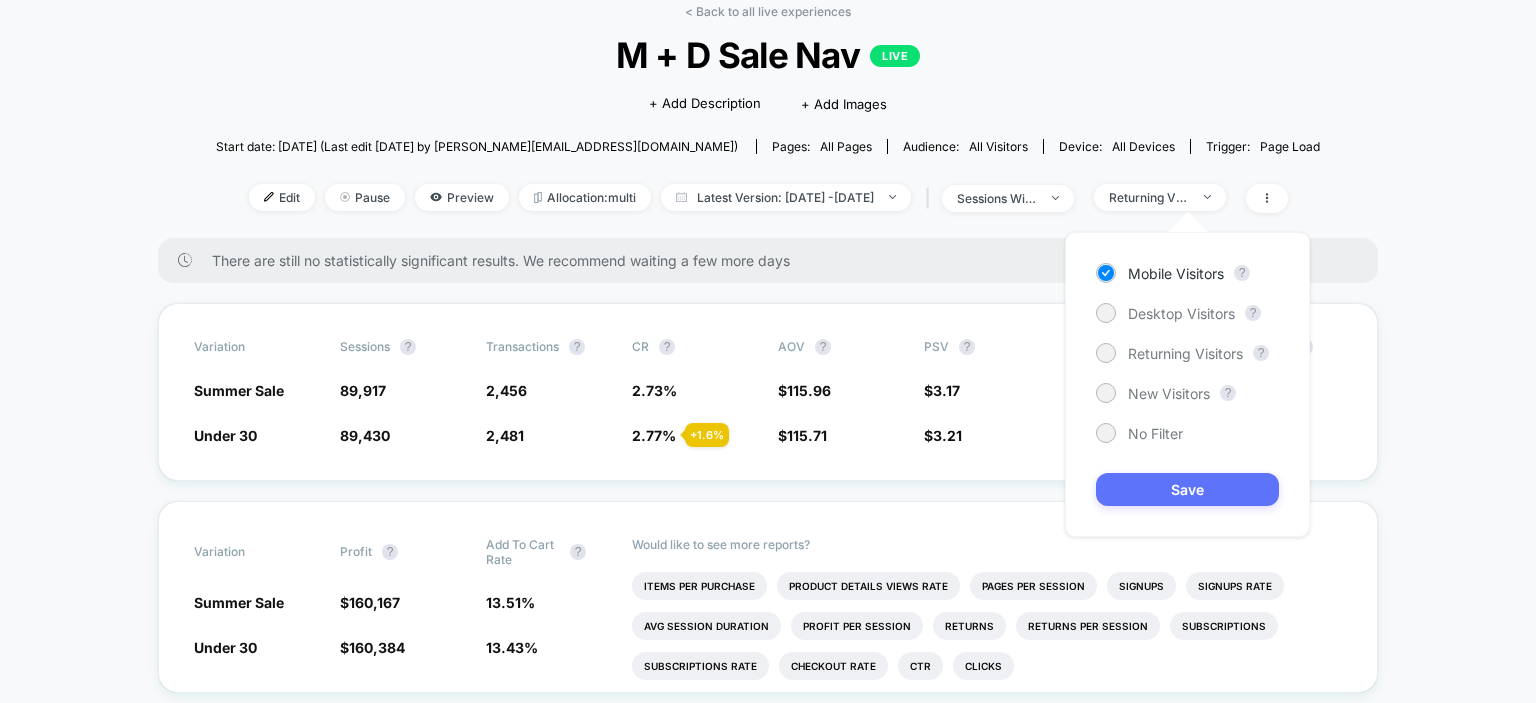 click on "Save" at bounding box center [1187, 489] 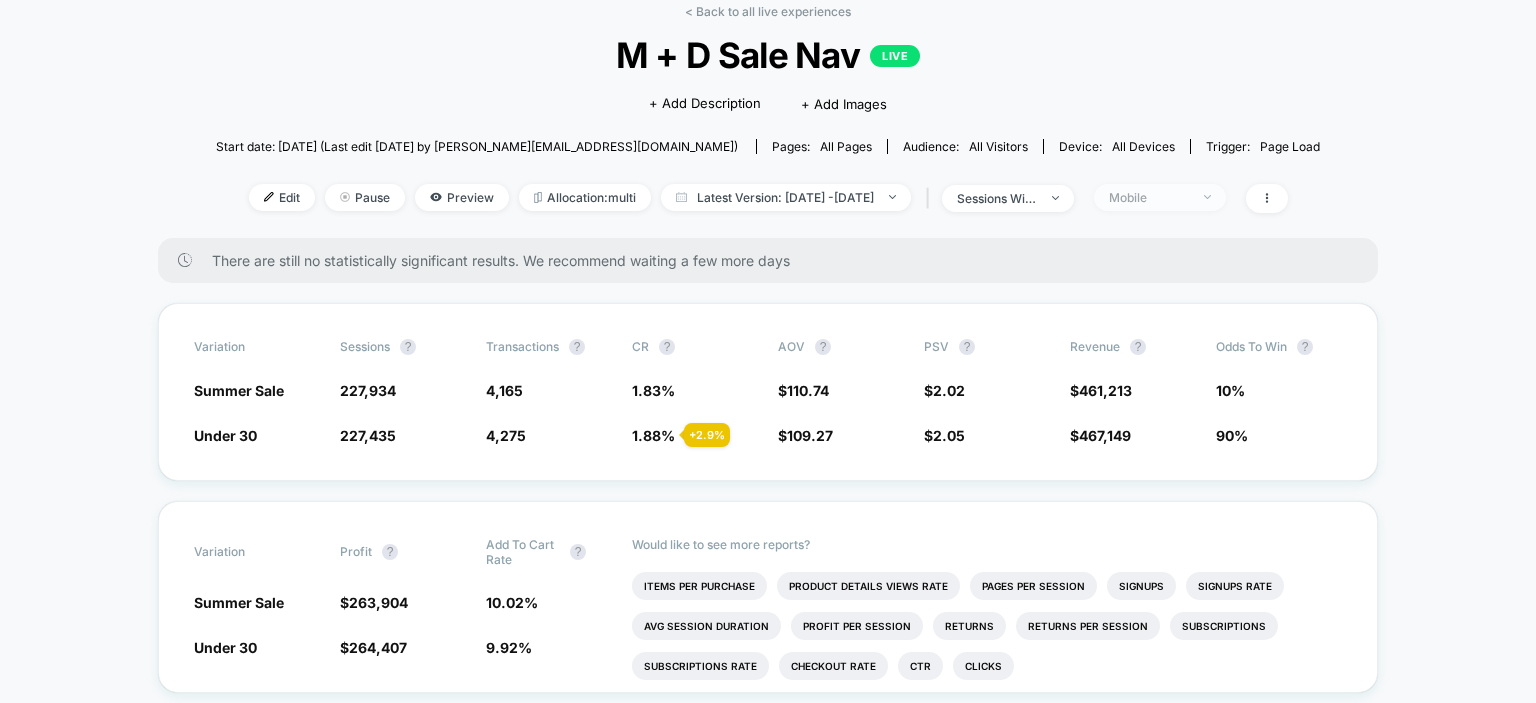 click on "Mobile" at bounding box center (1160, 197) 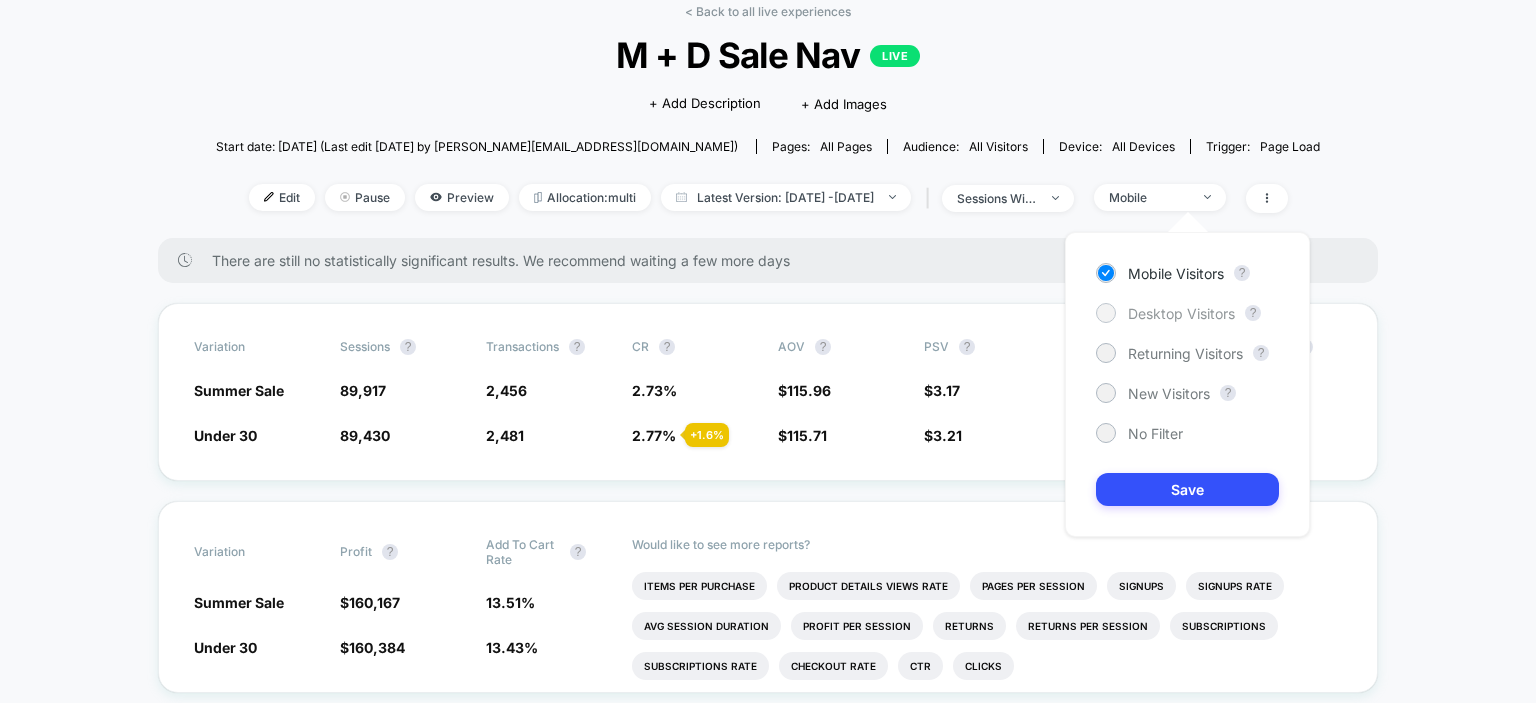 click on "Desktop Visitors" at bounding box center [1181, 313] 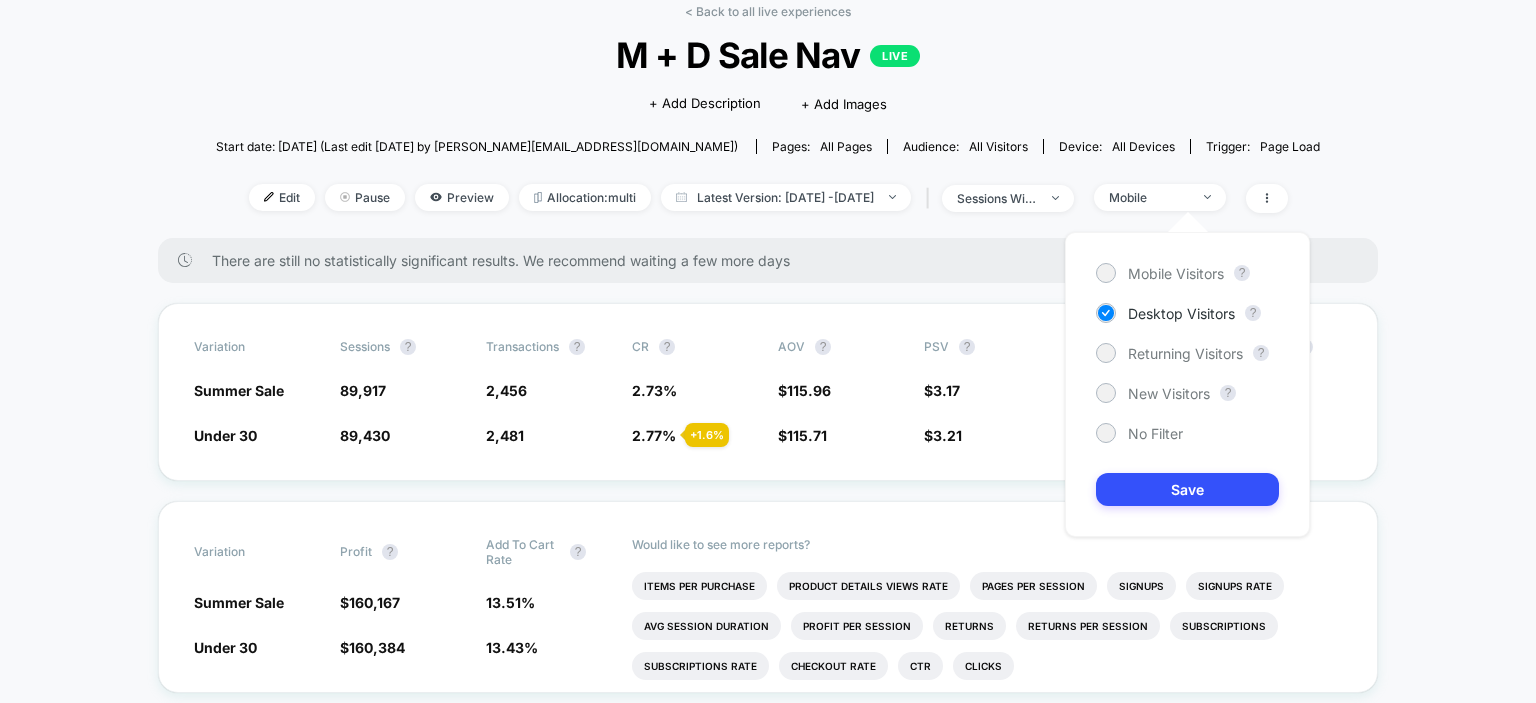 click on "Save" at bounding box center (1187, 489) 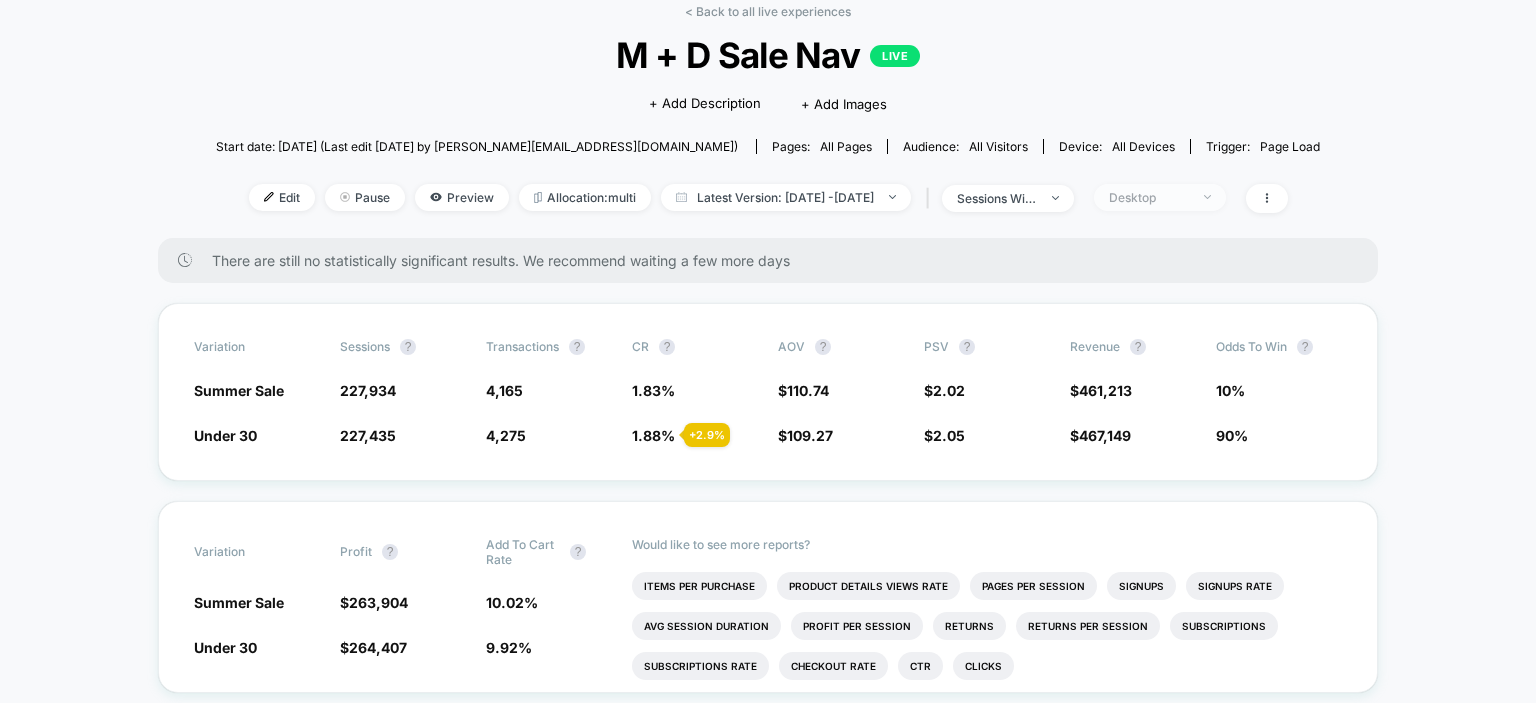 click on "Desktop" at bounding box center (1160, 197) 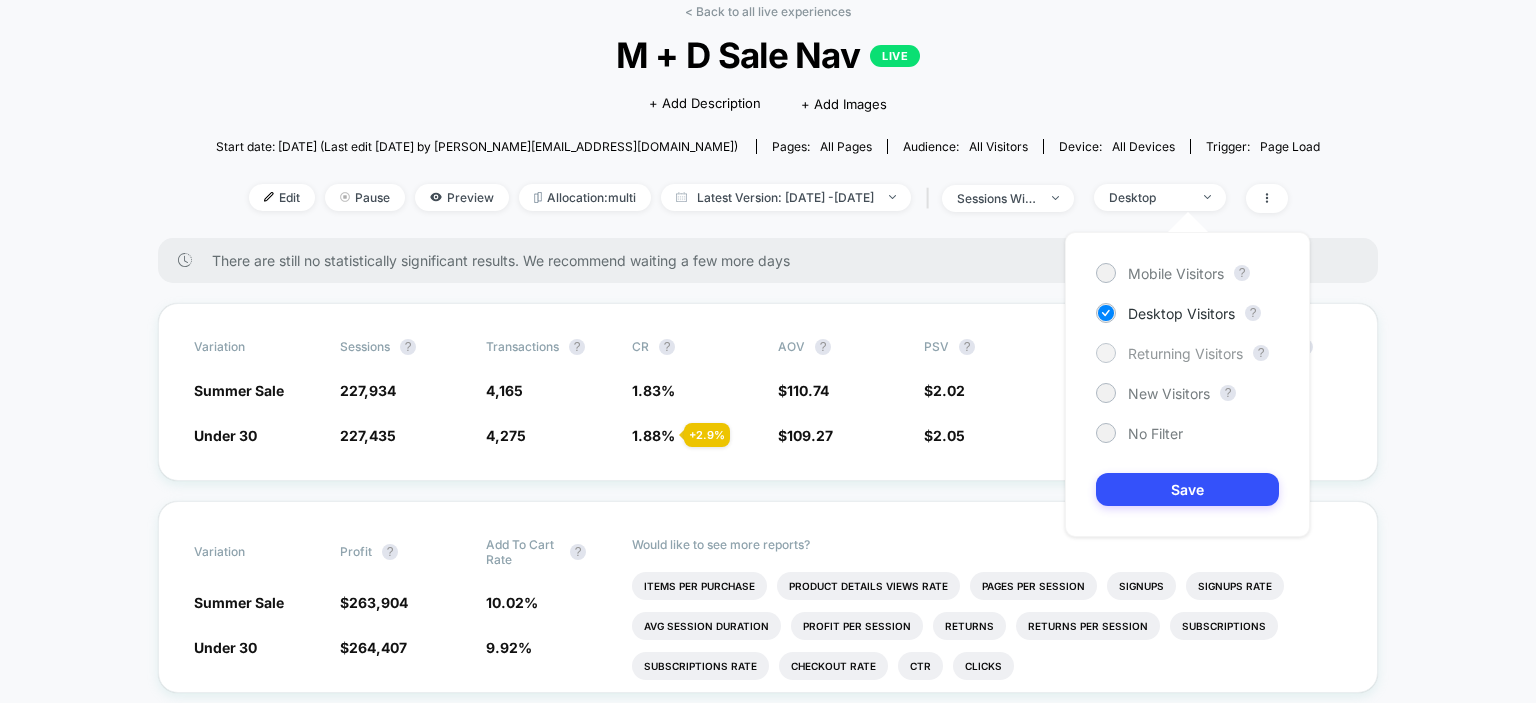 click on "Returning Visitors" at bounding box center [1185, 353] 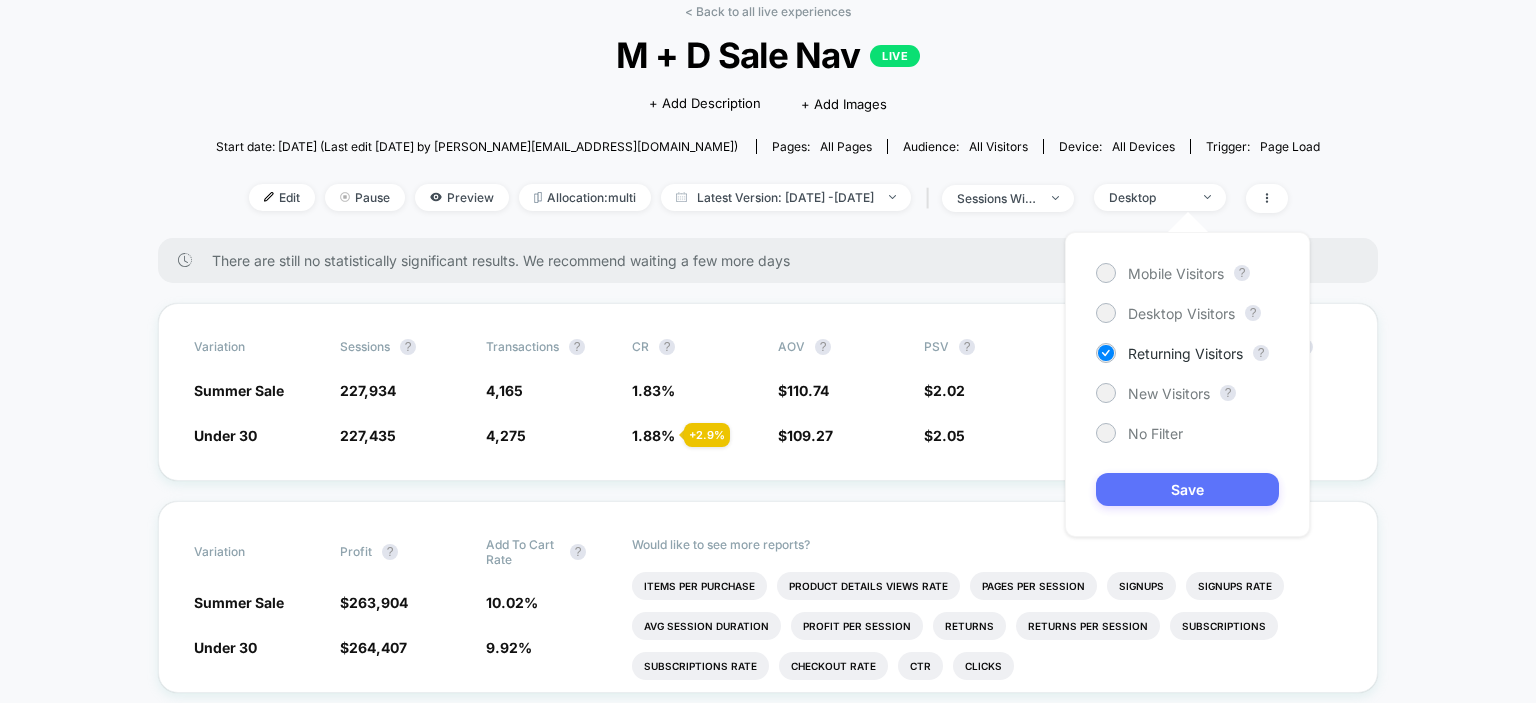 click on "Save" at bounding box center (1187, 489) 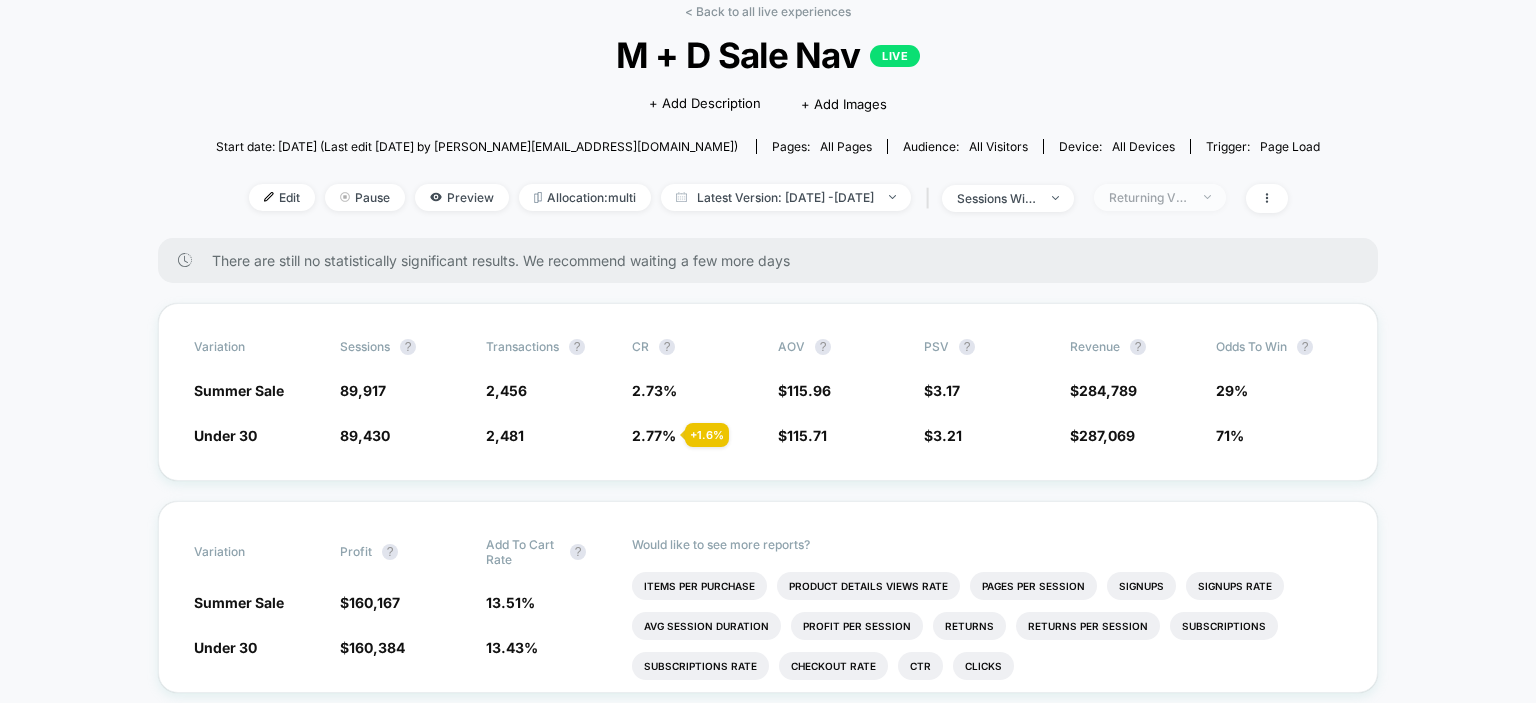 click on "Returning Visitors" at bounding box center (1160, 197) 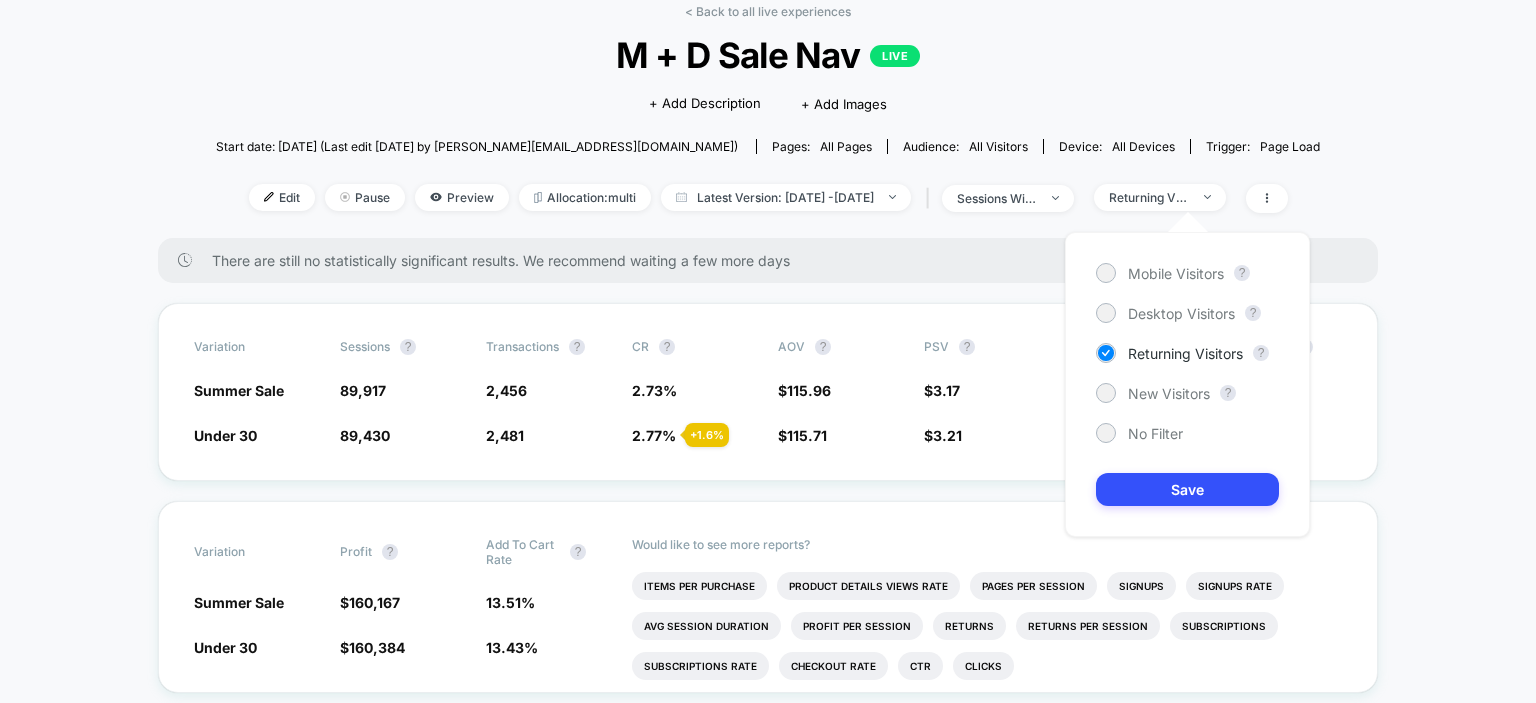 click on "Mobile Visitors ? Desktop Visitors ? Returning Visitors ? New Visitors ? No Filter Save" at bounding box center (1187, 384) 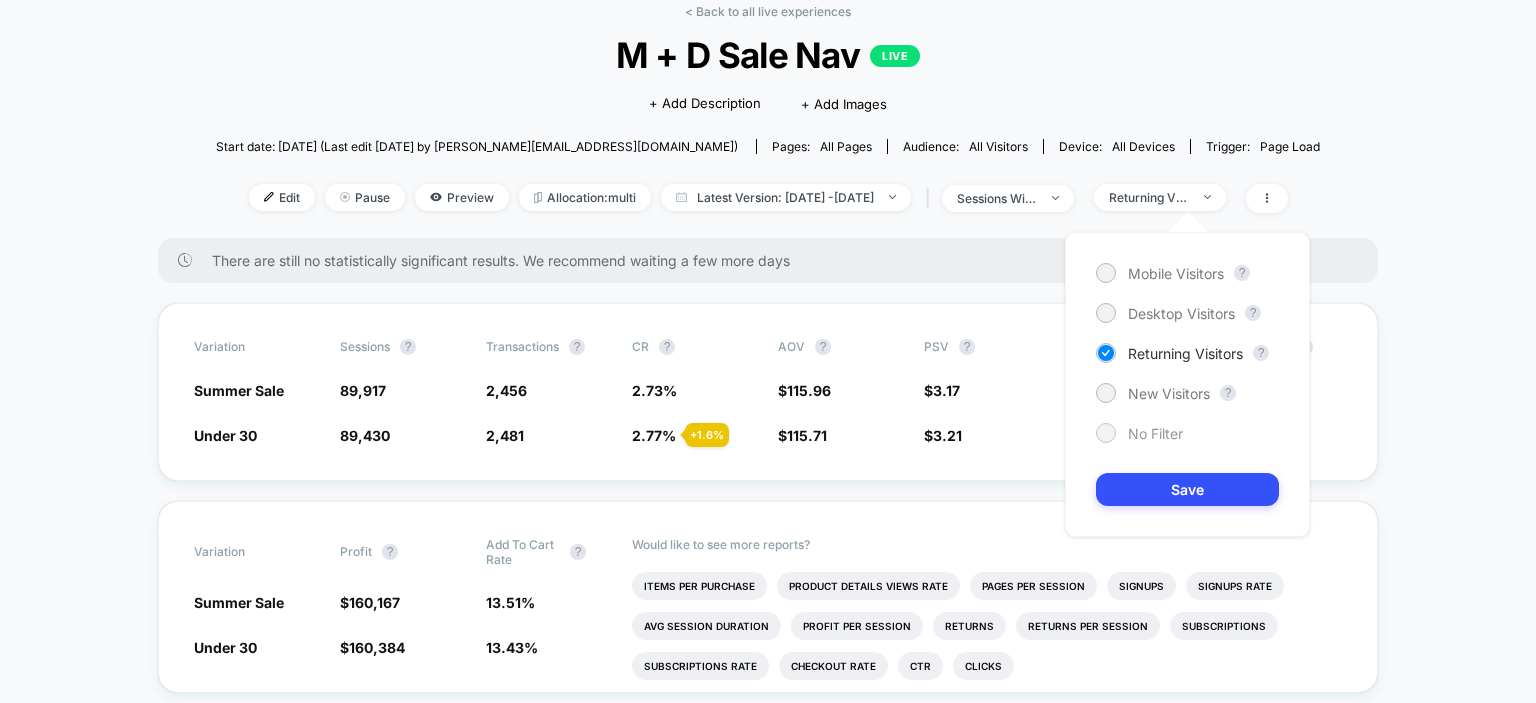 click on "No Filter" at bounding box center [1155, 433] 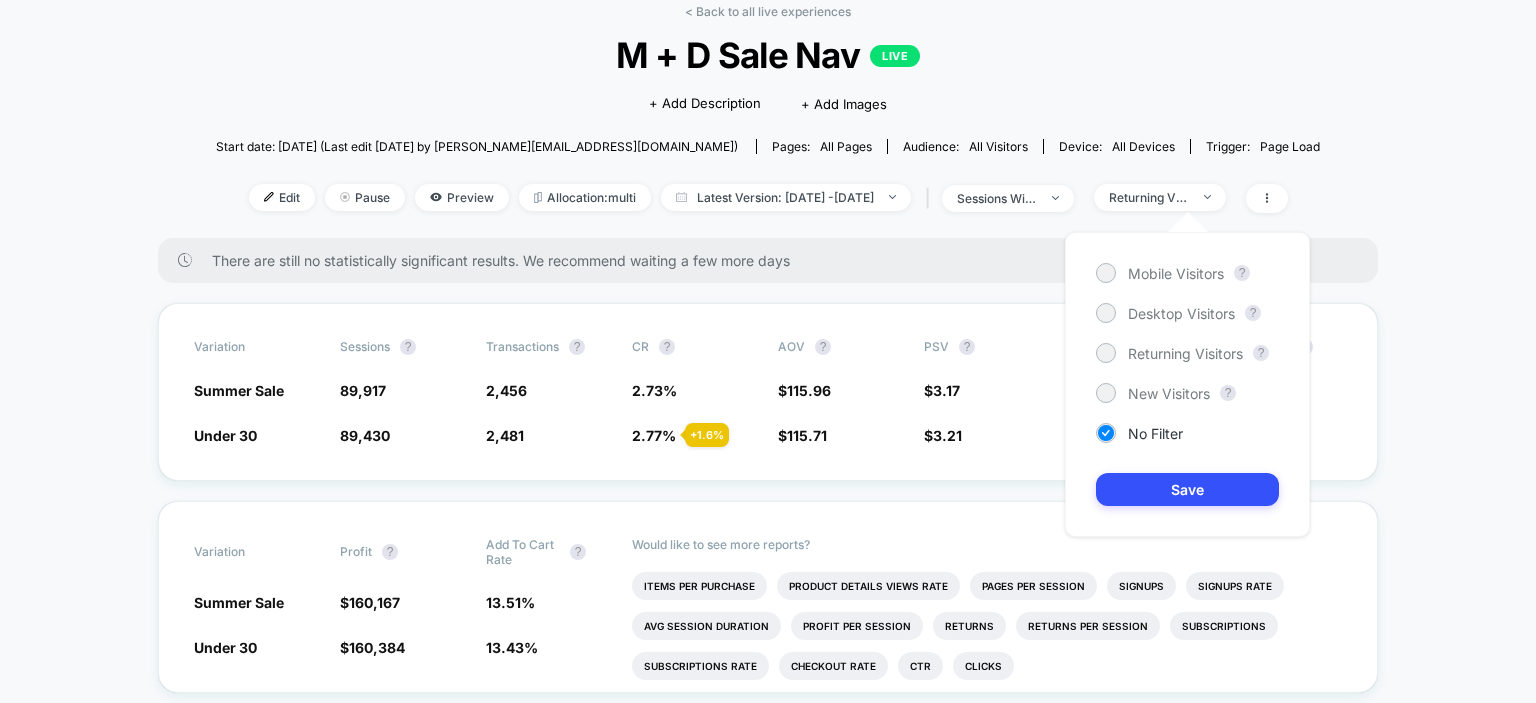 click on "Save" at bounding box center (1187, 489) 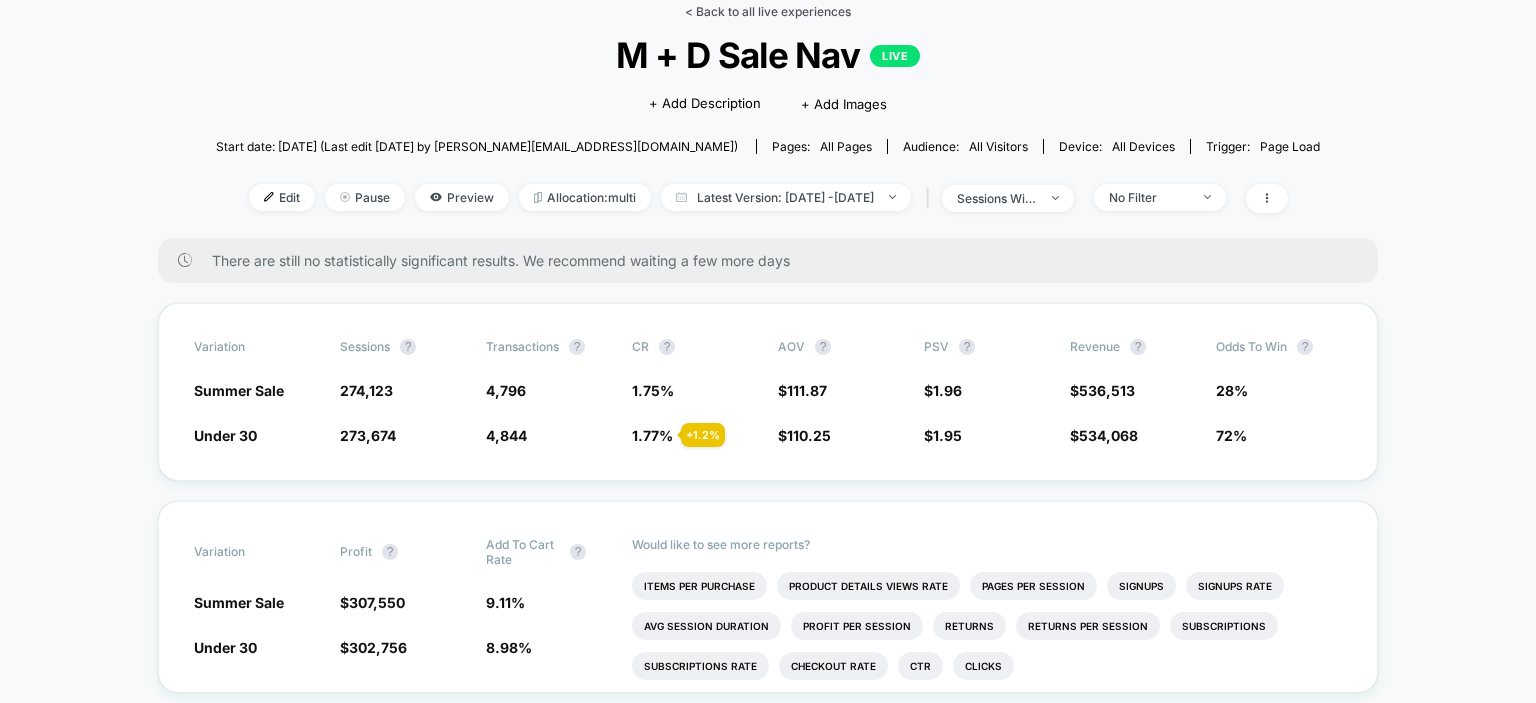 click on "< Back to all live experiences" at bounding box center [768, 11] 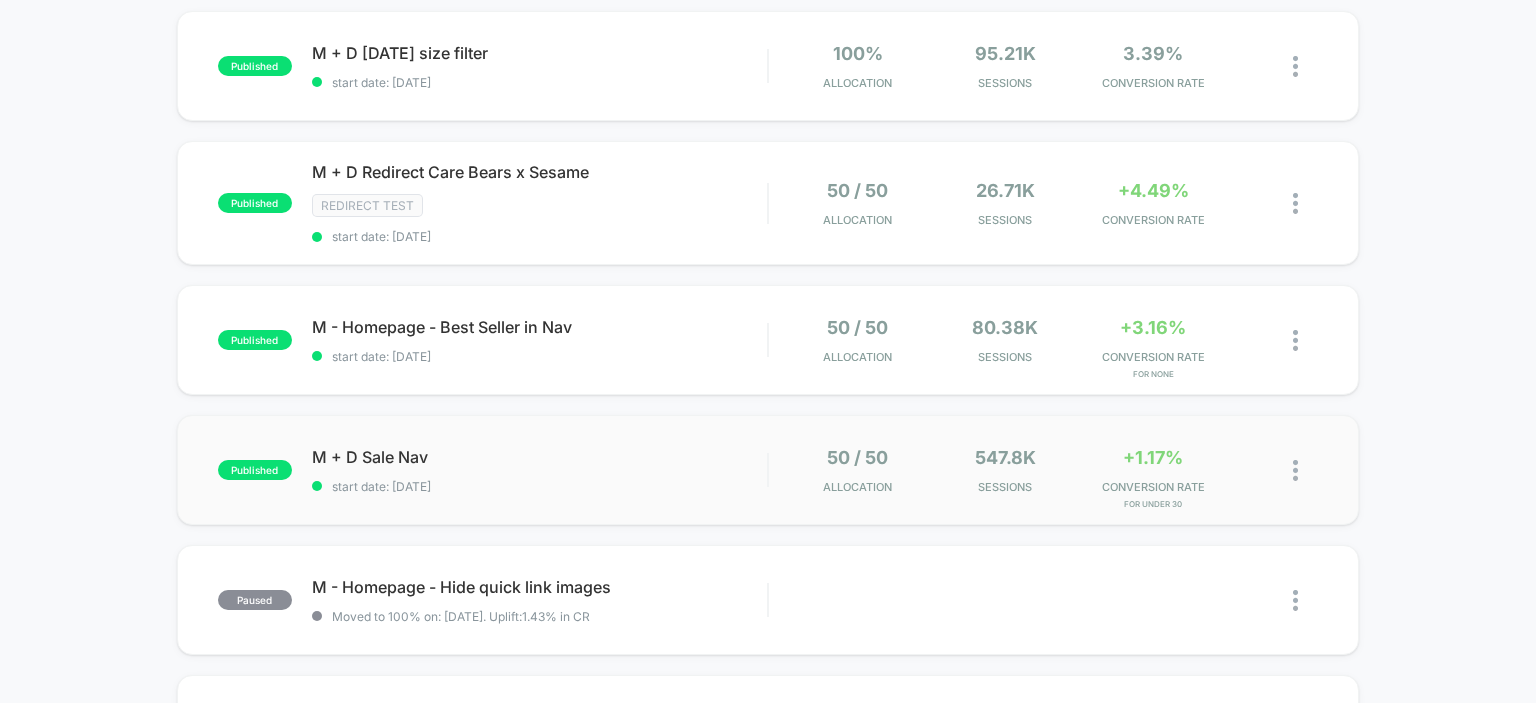 scroll, scrollTop: 600, scrollLeft: 0, axis: vertical 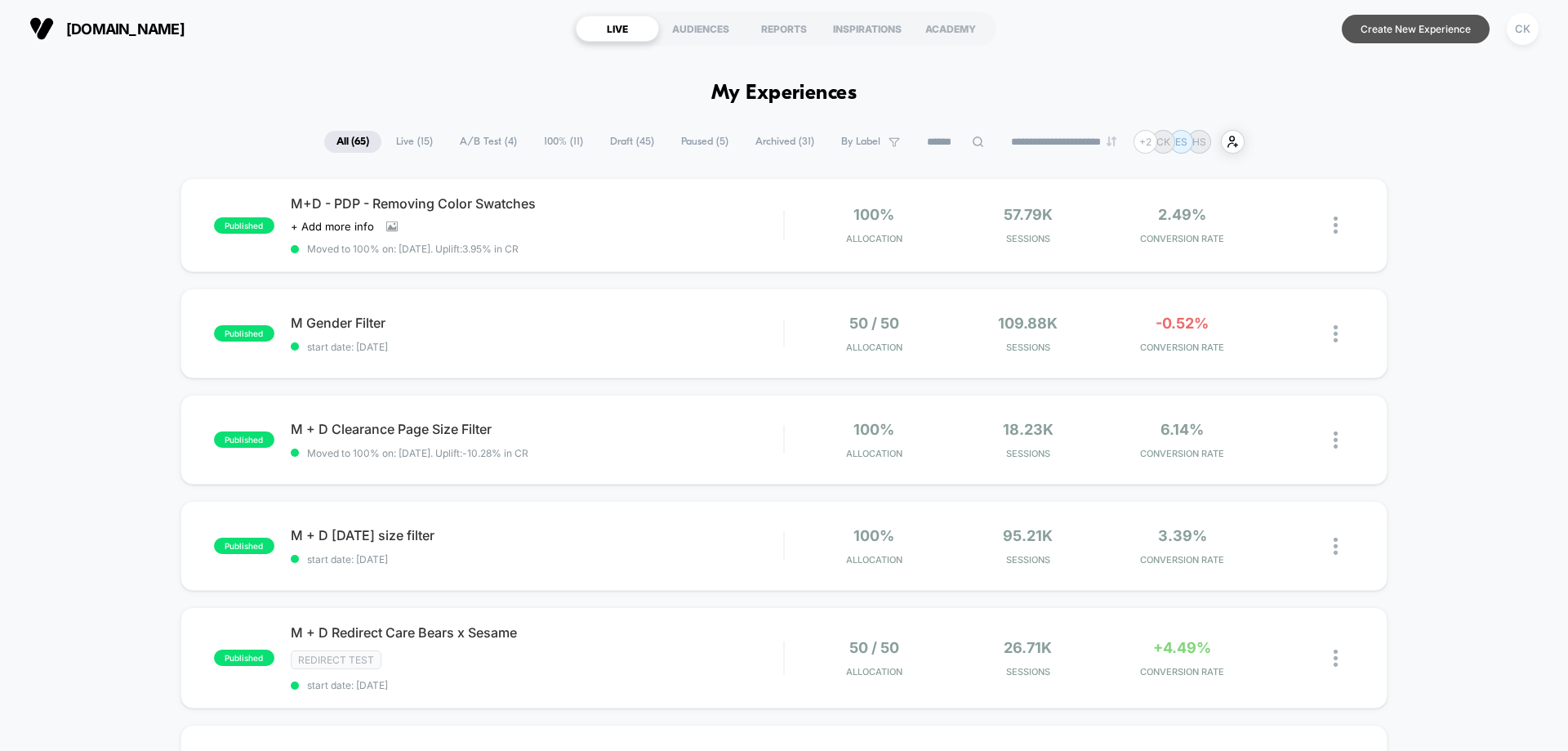 click on "Create New Experience" at bounding box center [1415, 29] 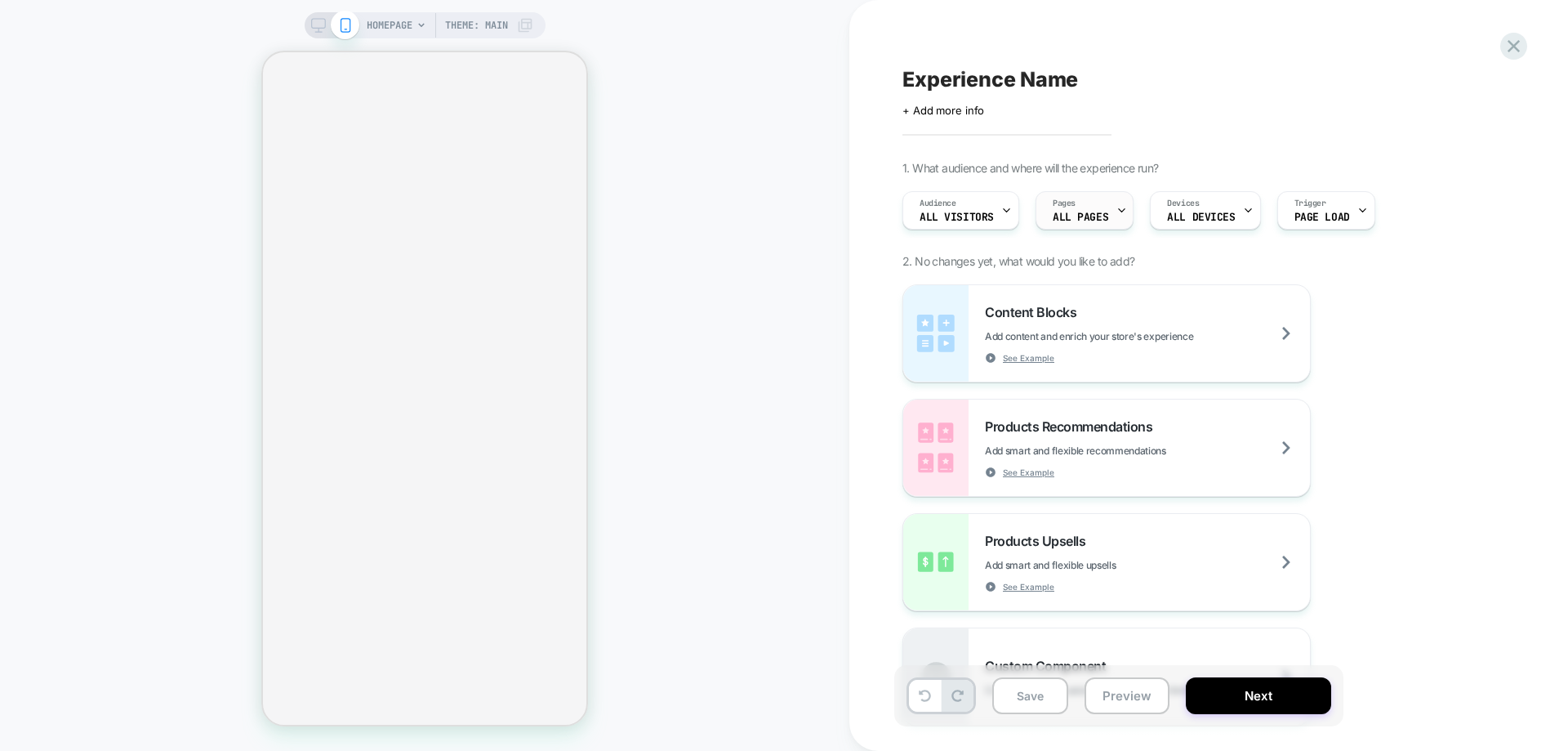 click on "Pages ALL PAGES" at bounding box center (1080, 210) 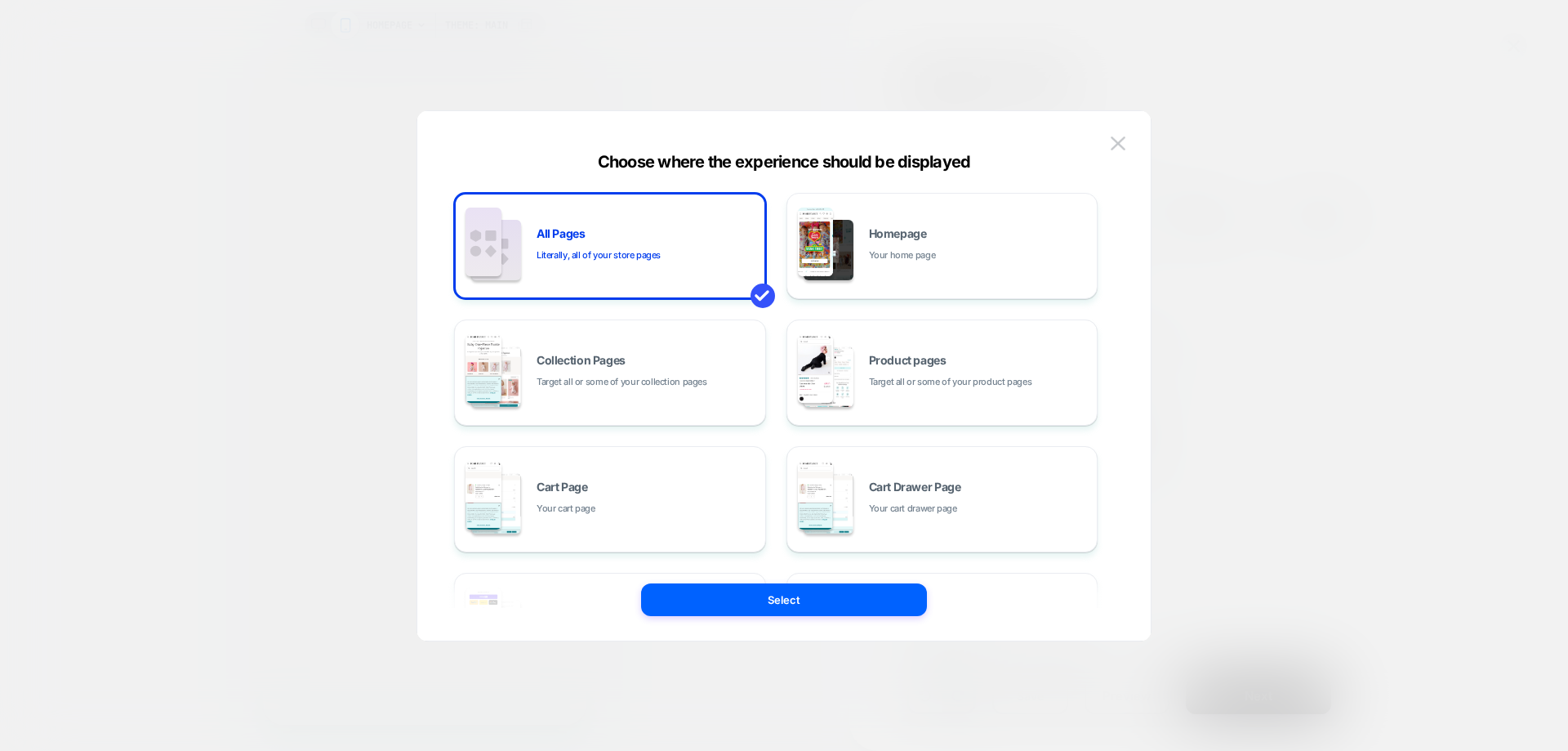 click at bounding box center (784, 375) 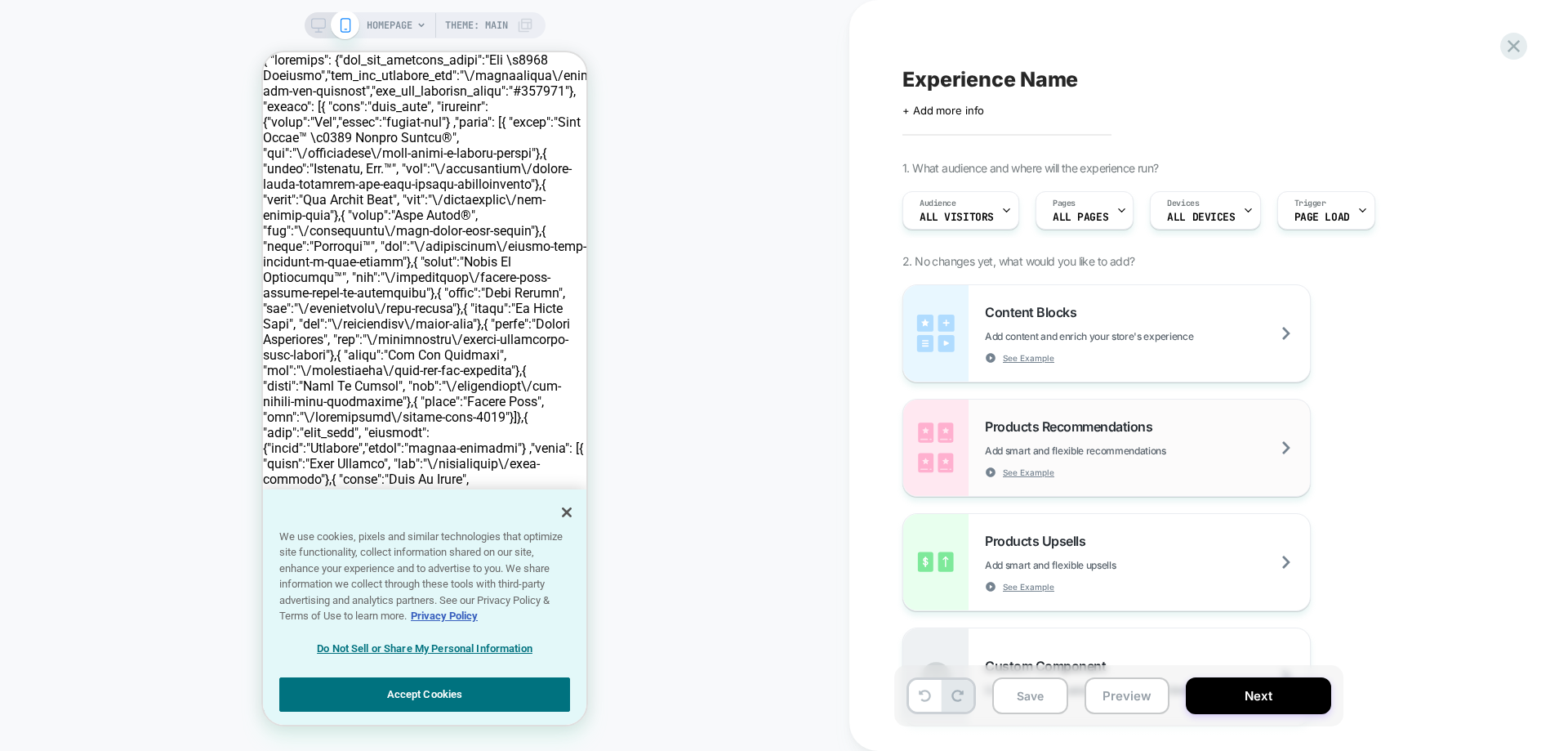 scroll, scrollTop: 0, scrollLeft: 0, axis: both 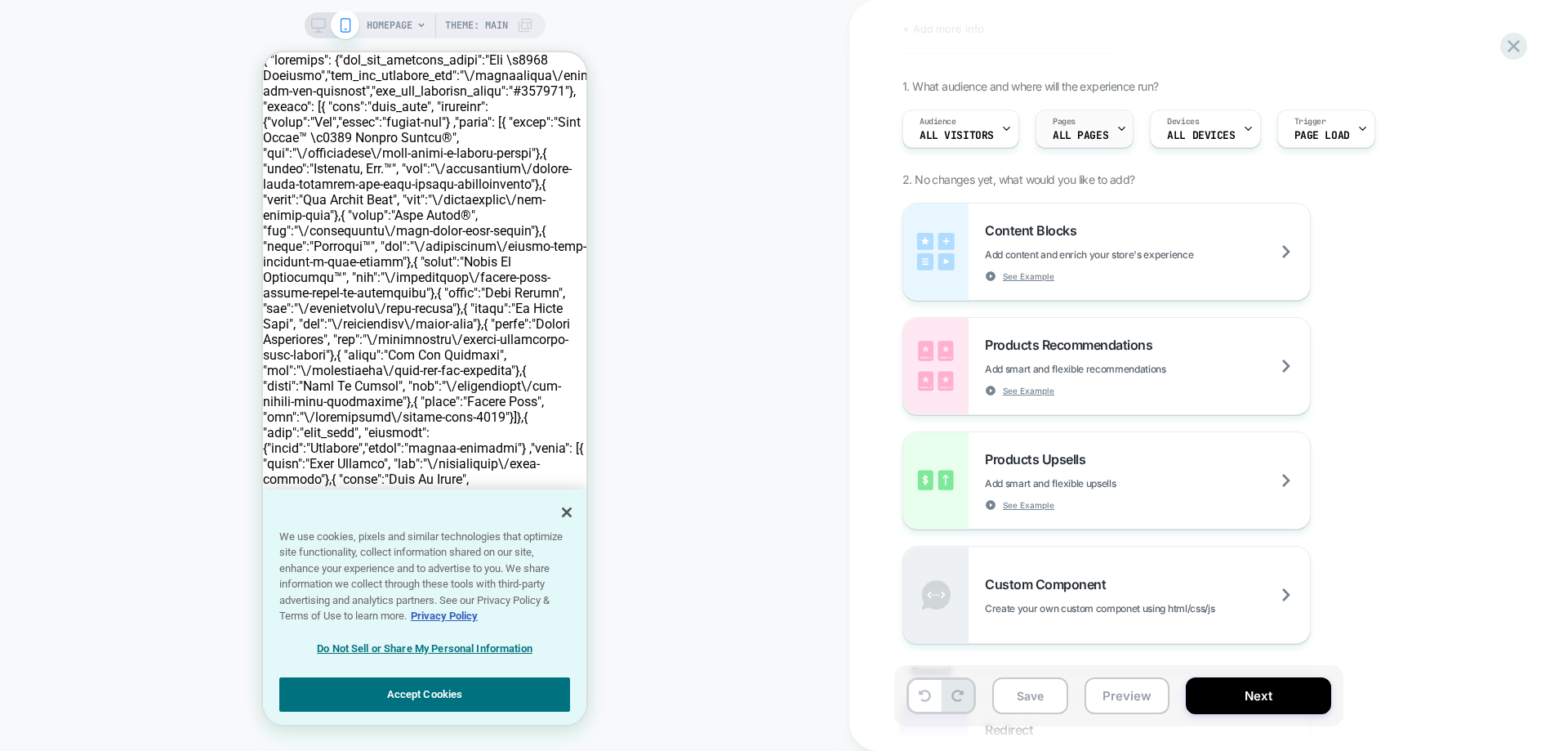 click 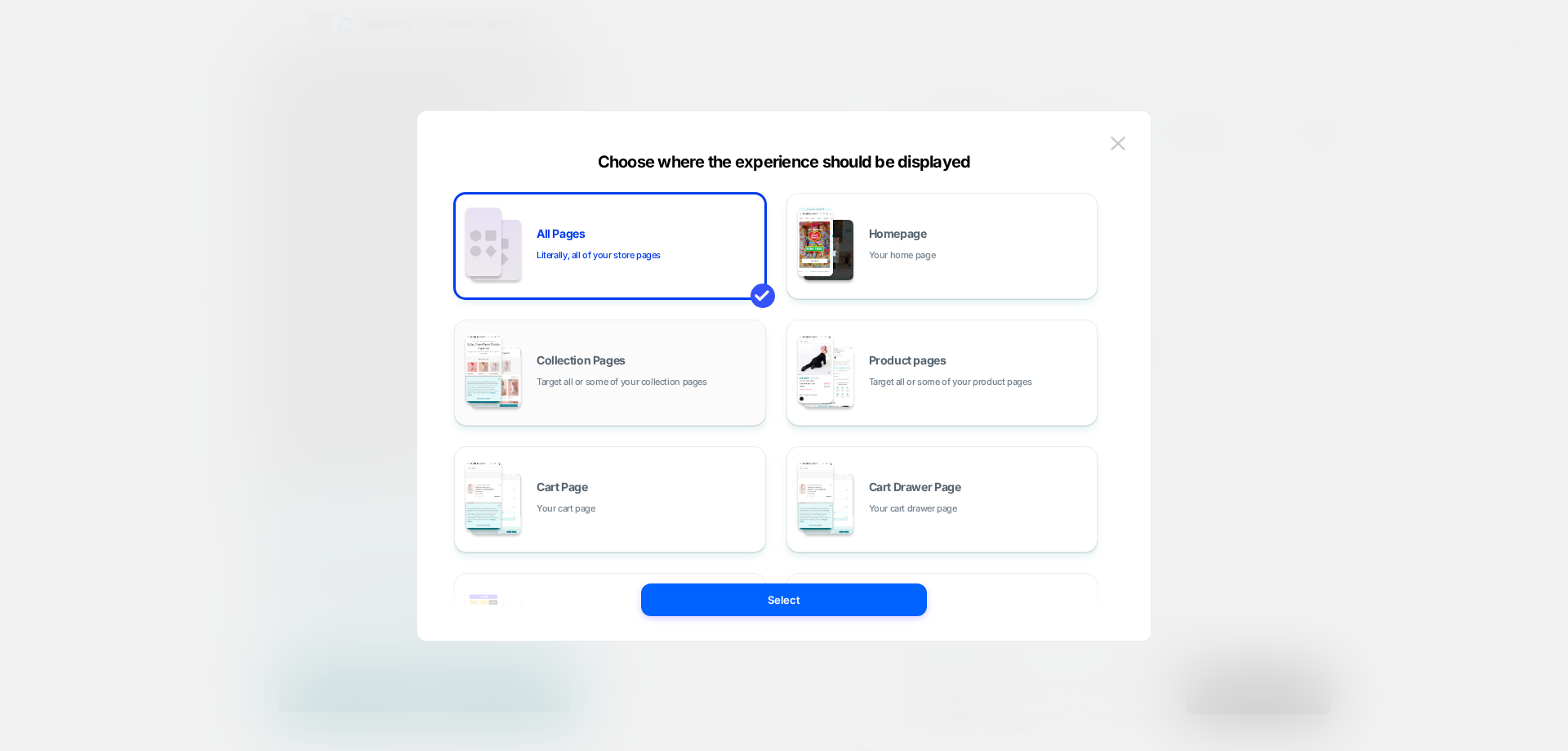 click on "Target all or some of your collection pages" at bounding box center [621, 382] 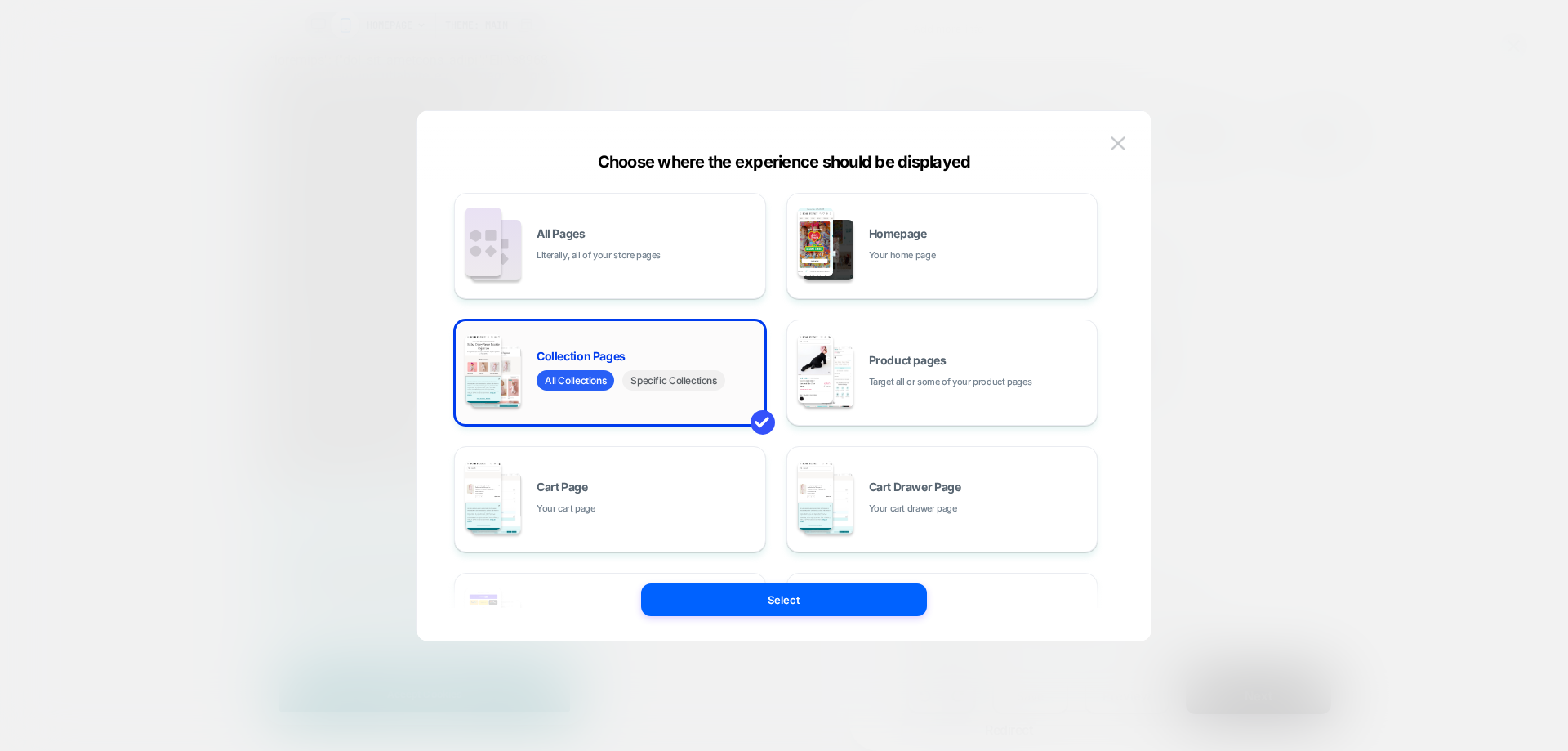 click on "Specific Collections" at bounding box center [673, 380] 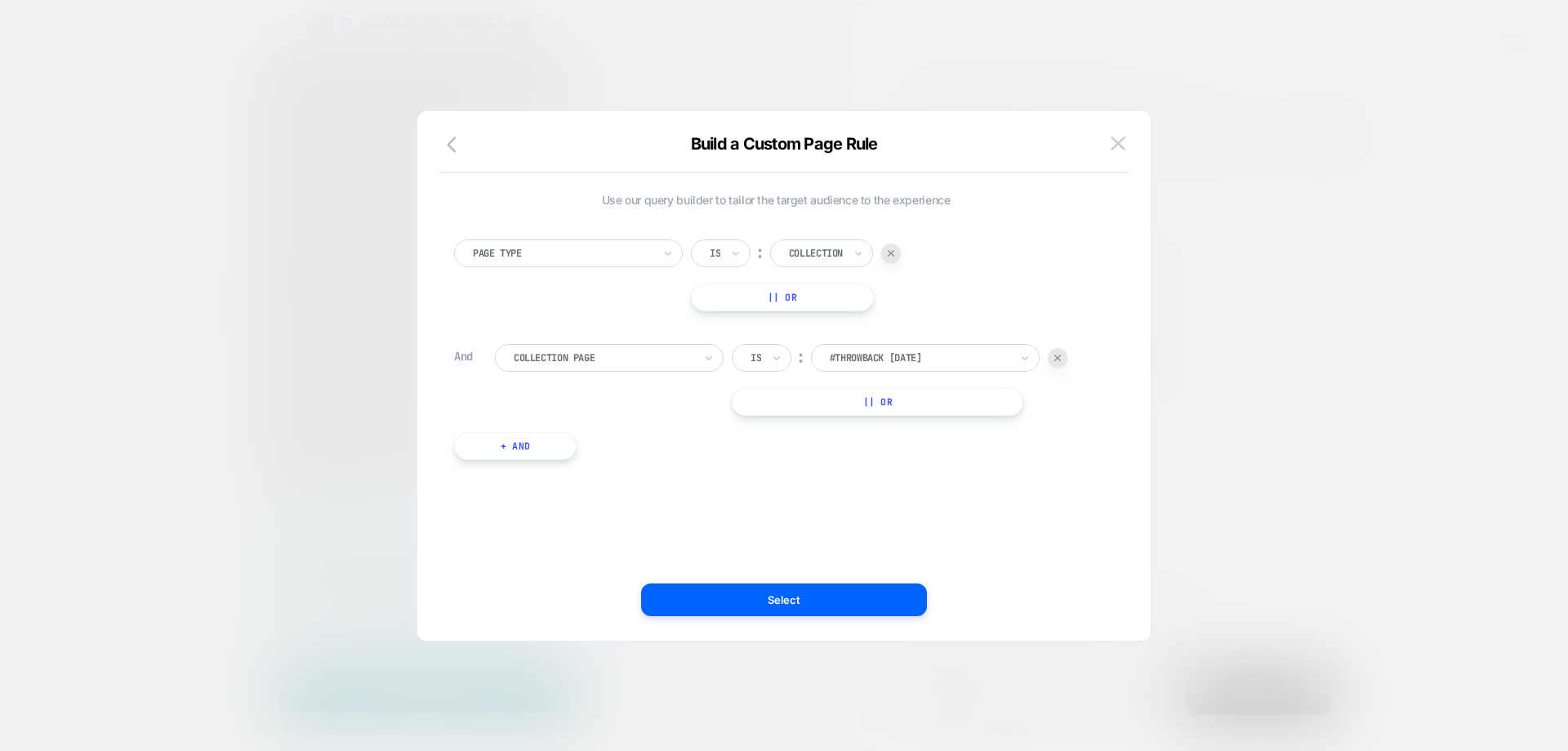 click at bounding box center (920, 358) 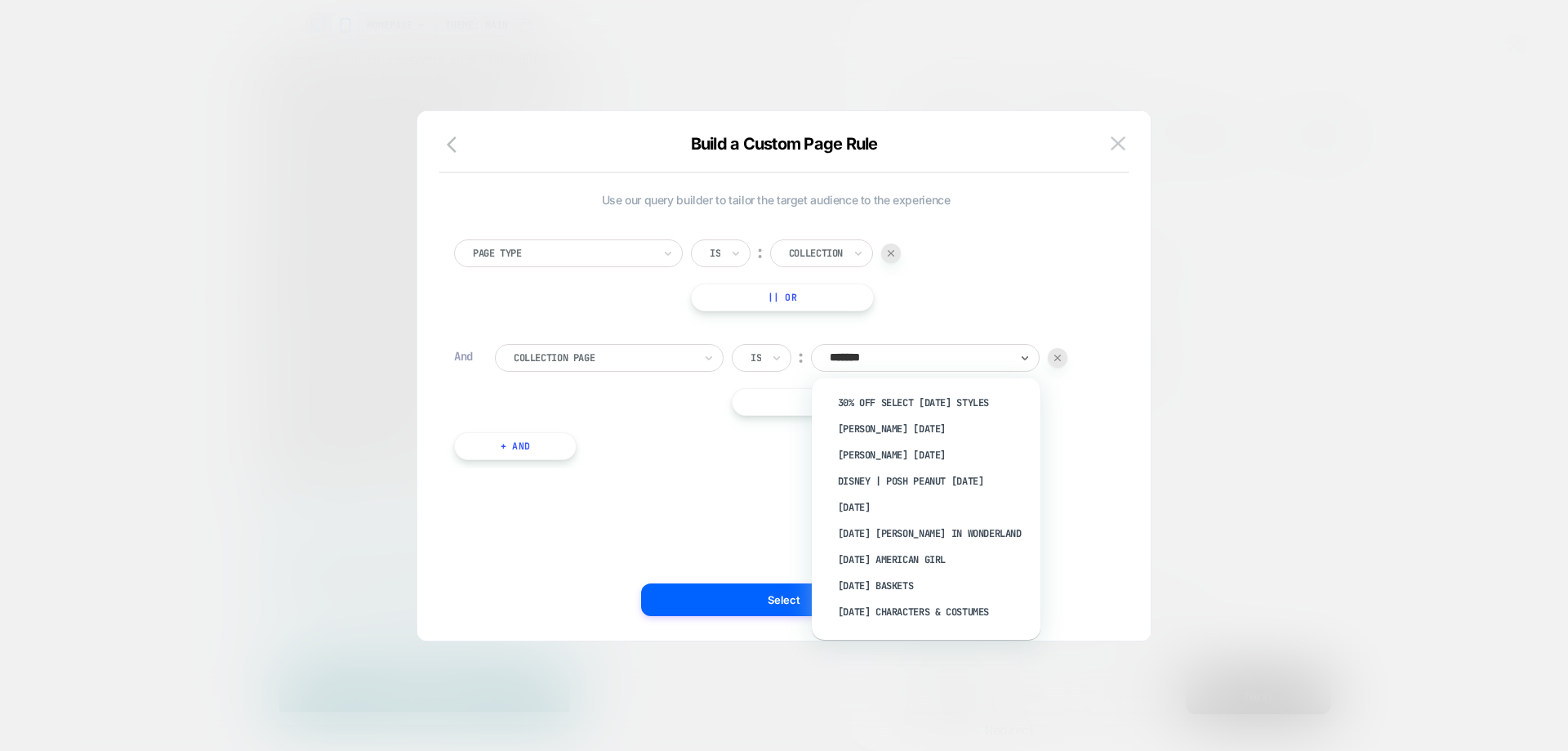type on "********" 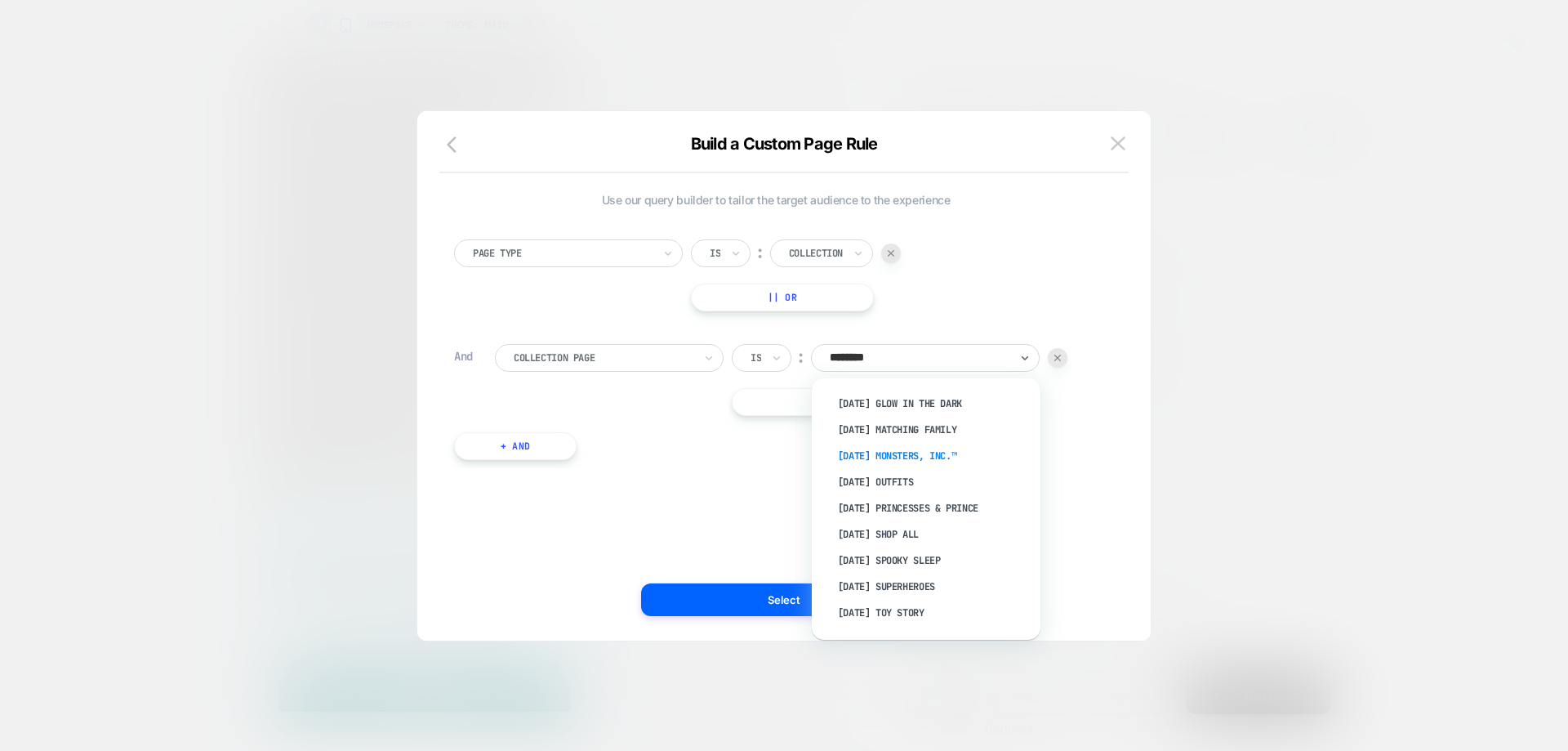 scroll, scrollTop: 311, scrollLeft: 0, axis: vertical 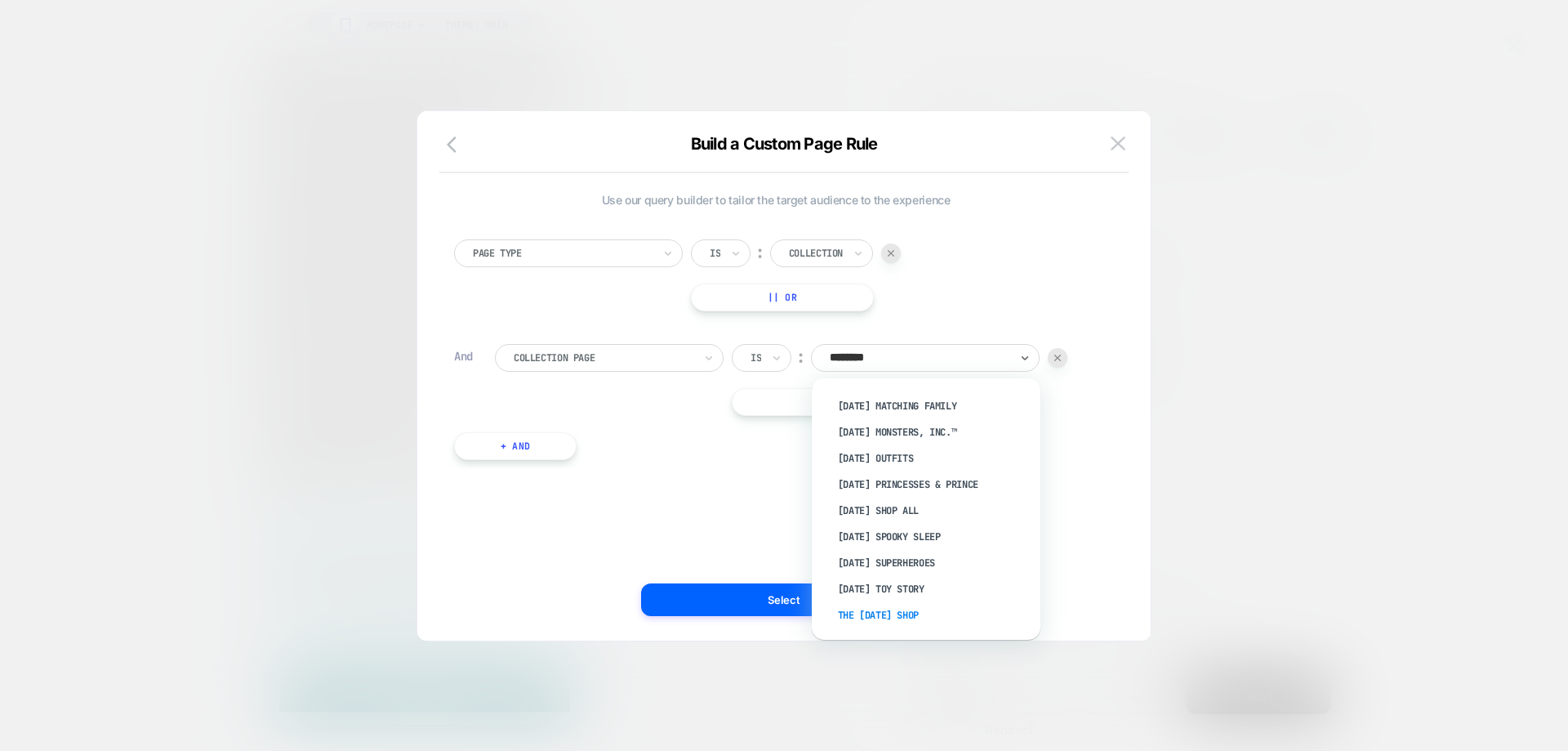 click on "The Halloween Shop" at bounding box center (934, 615) 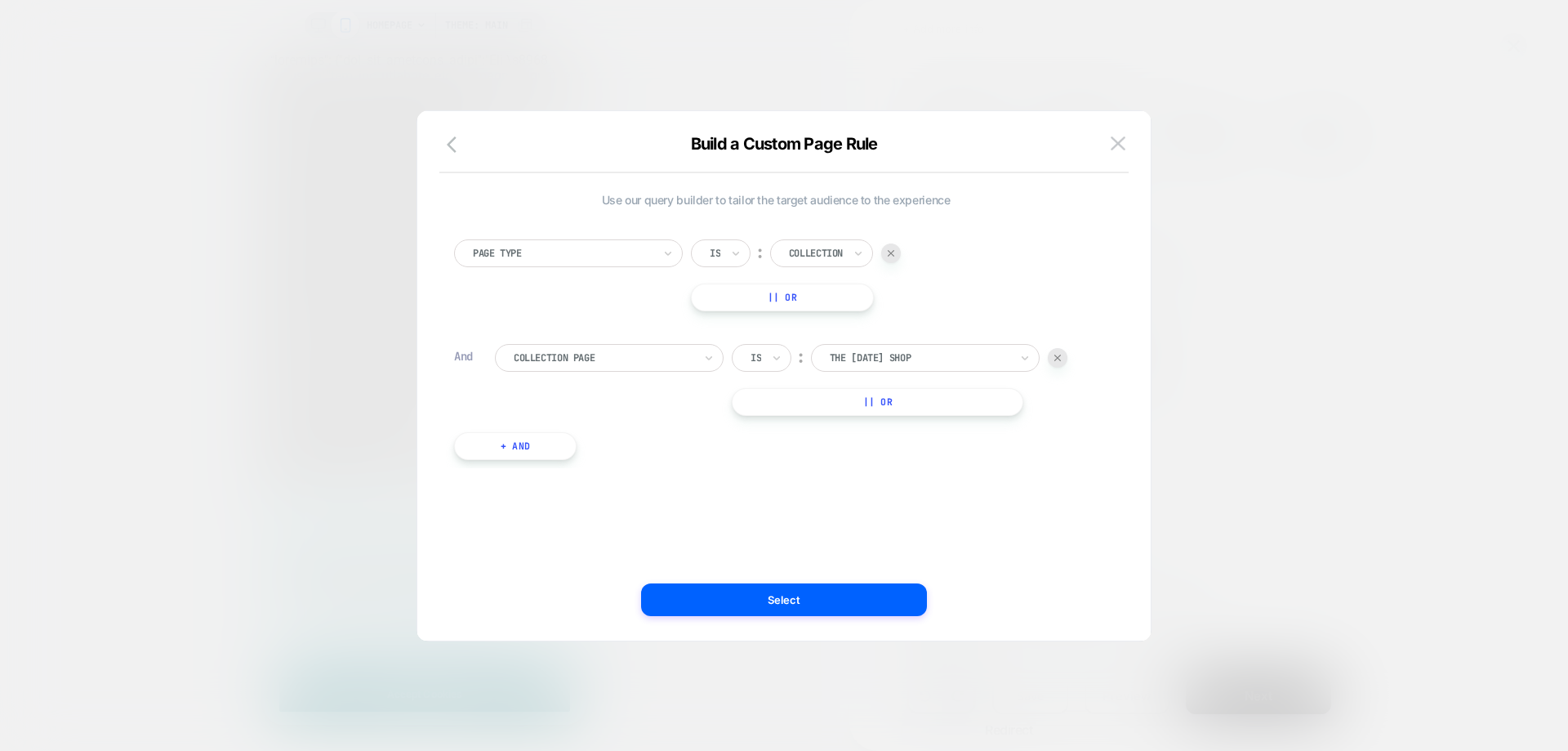 click on "Select" at bounding box center (784, 600) 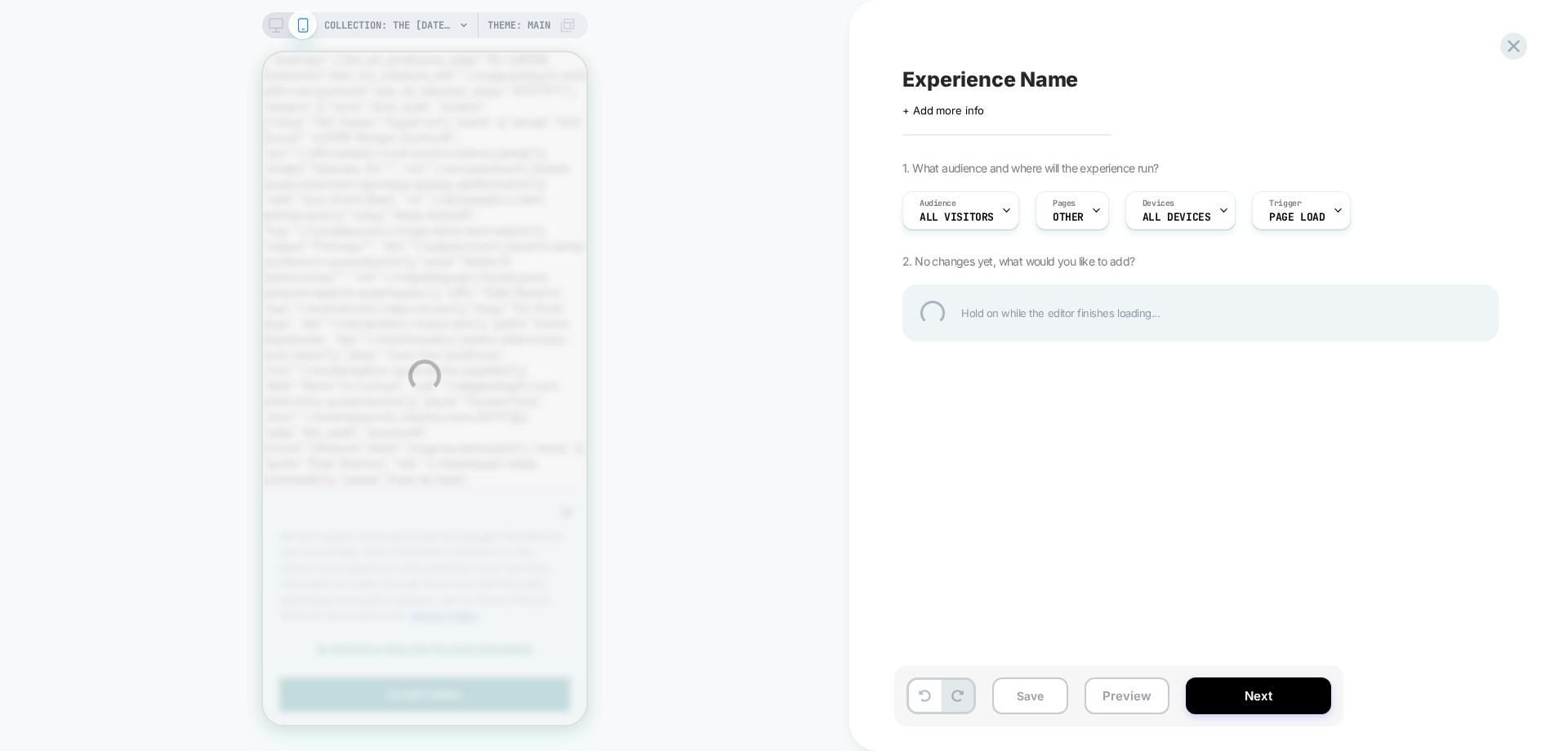 scroll, scrollTop: 0, scrollLeft: 0, axis: both 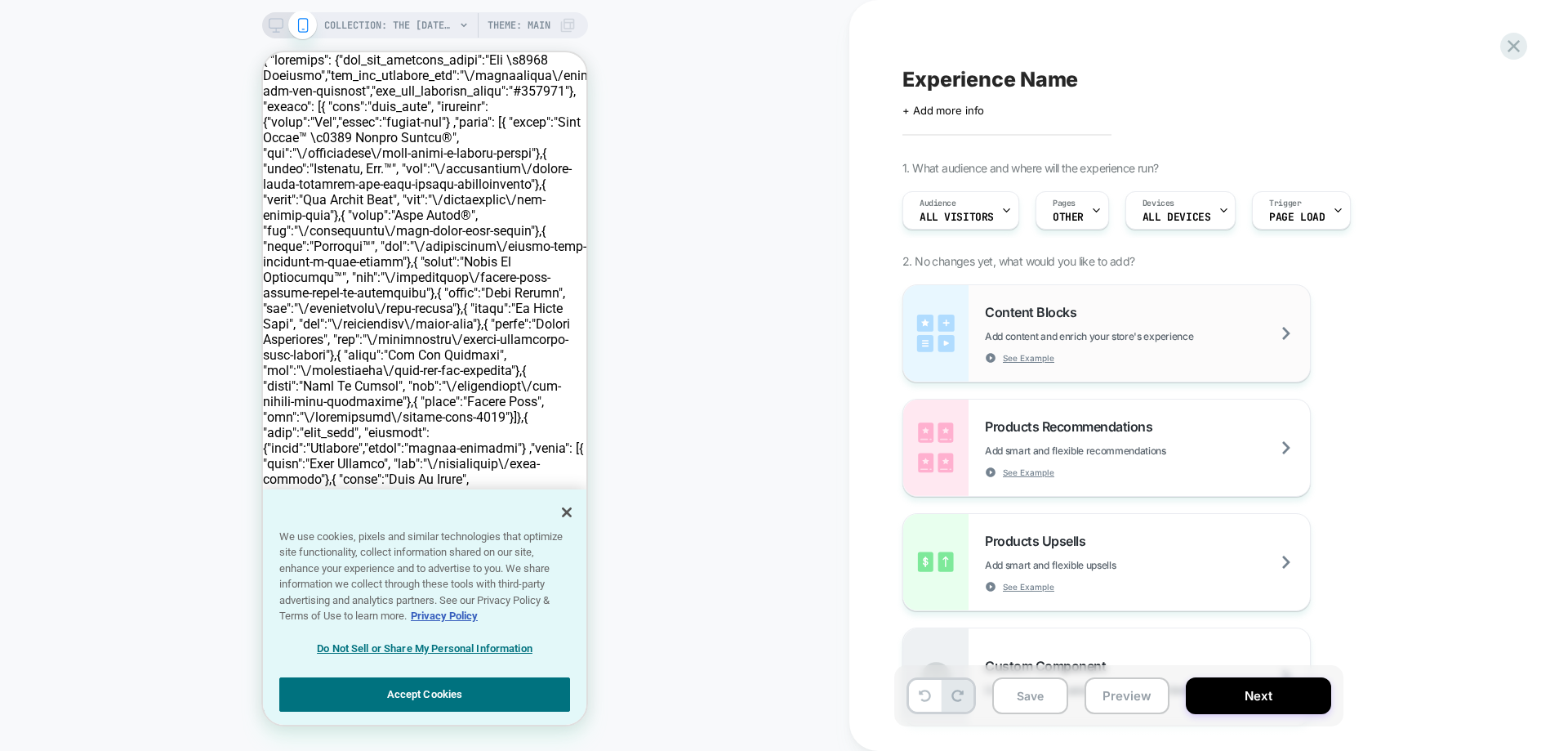 click on "Add content and enrich your store's experience" at bounding box center [1129, 336] 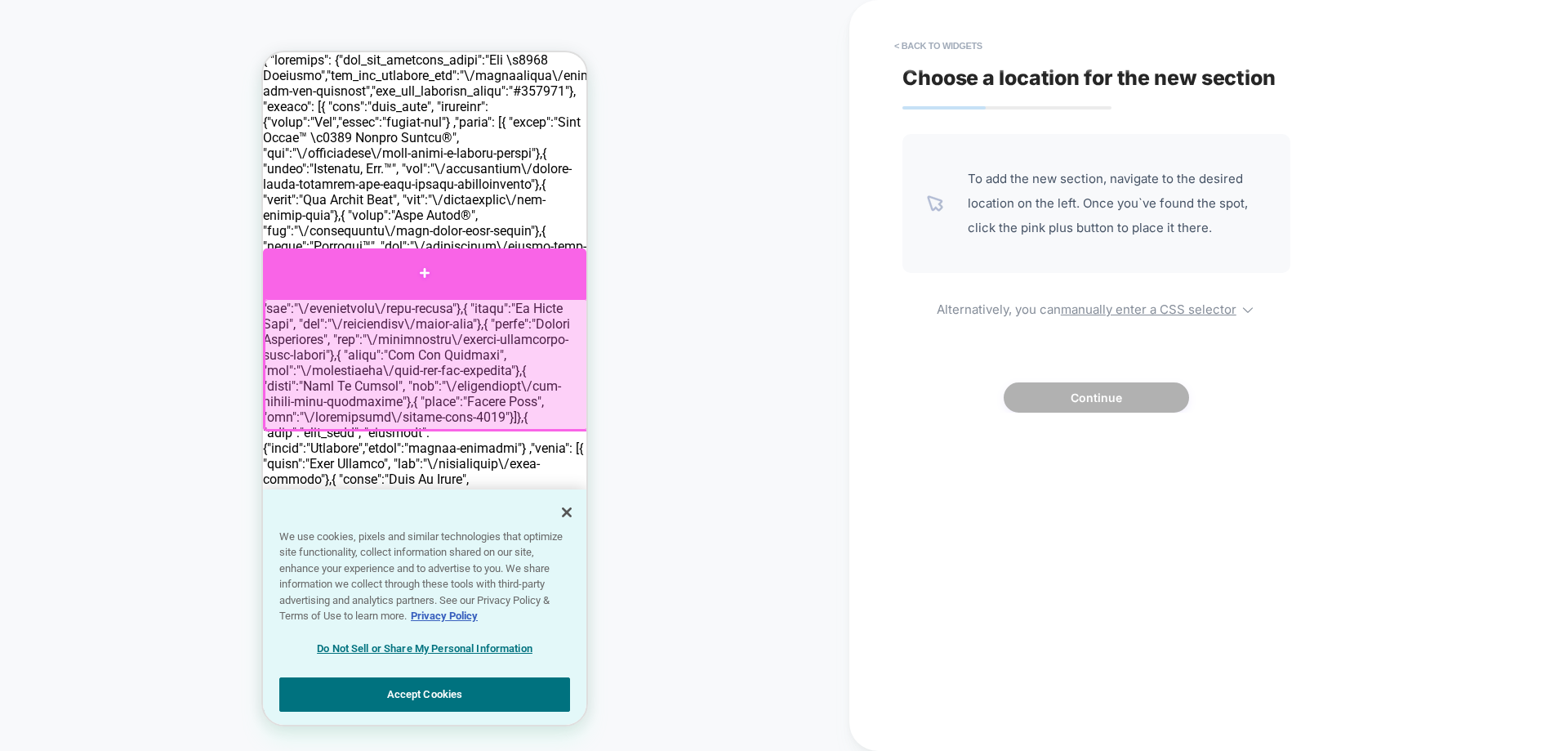 click at bounding box center [425, 273] 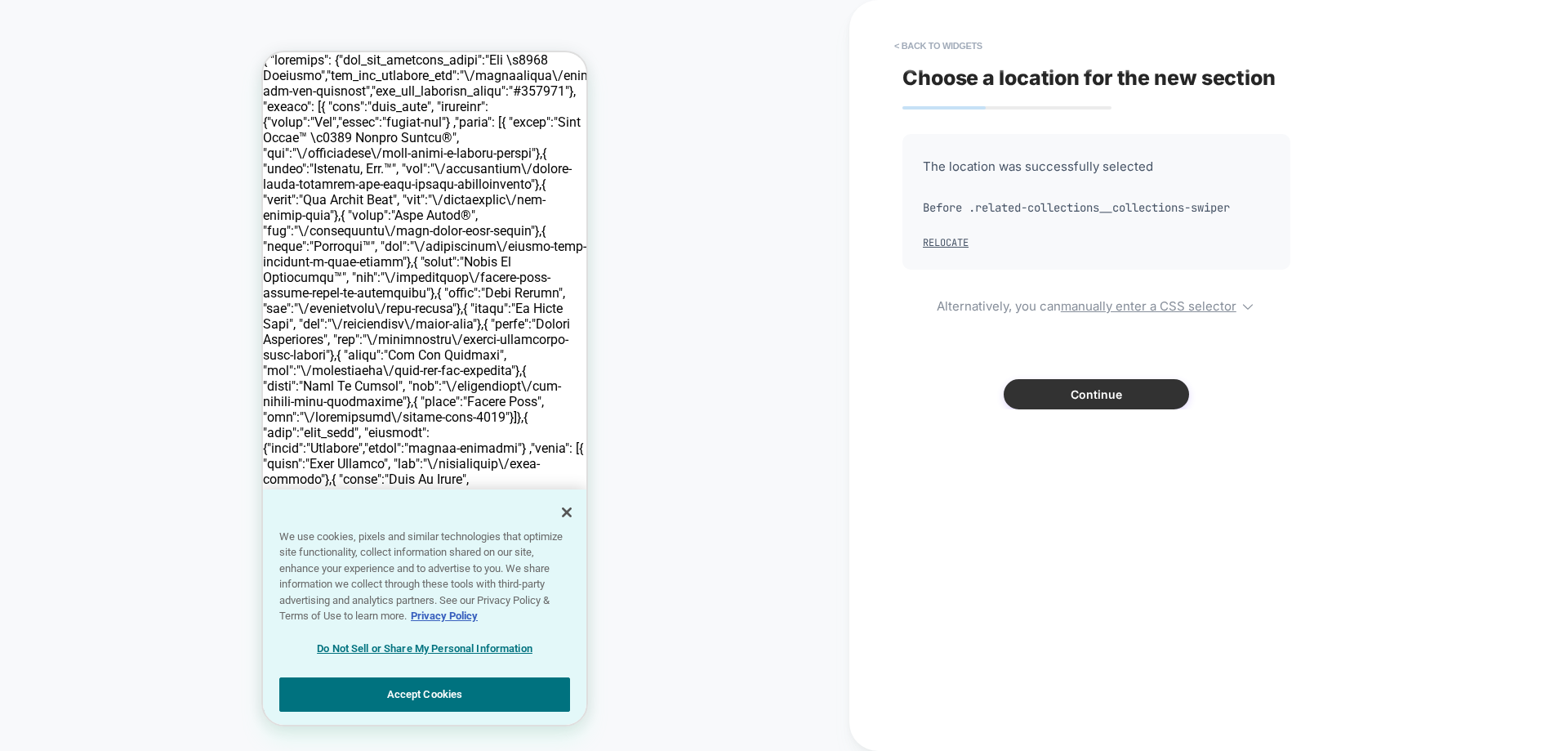 click on "Continue" at bounding box center (1096, 394) 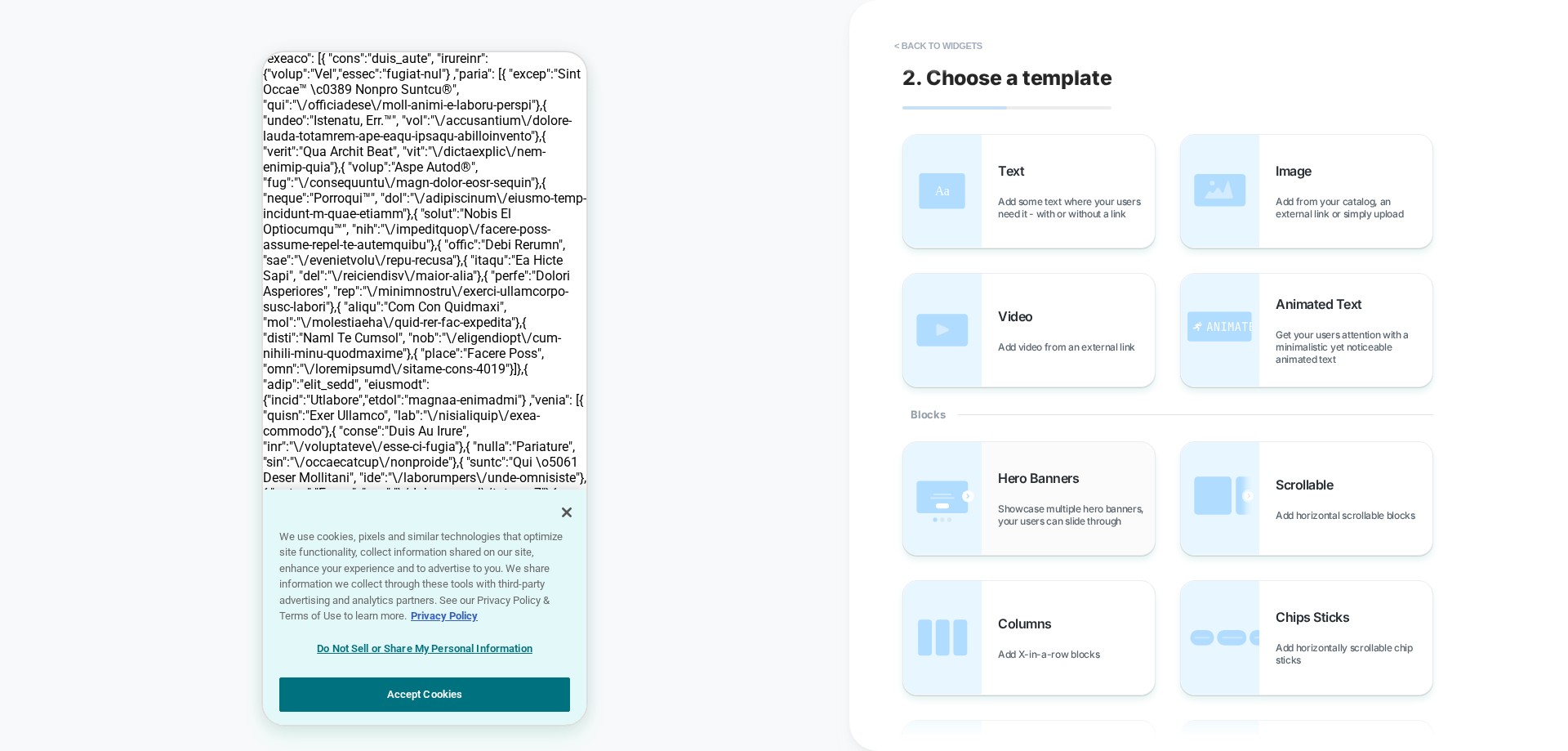 scroll, scrollTop: 105, scrollLeft: 0, axis: vertical 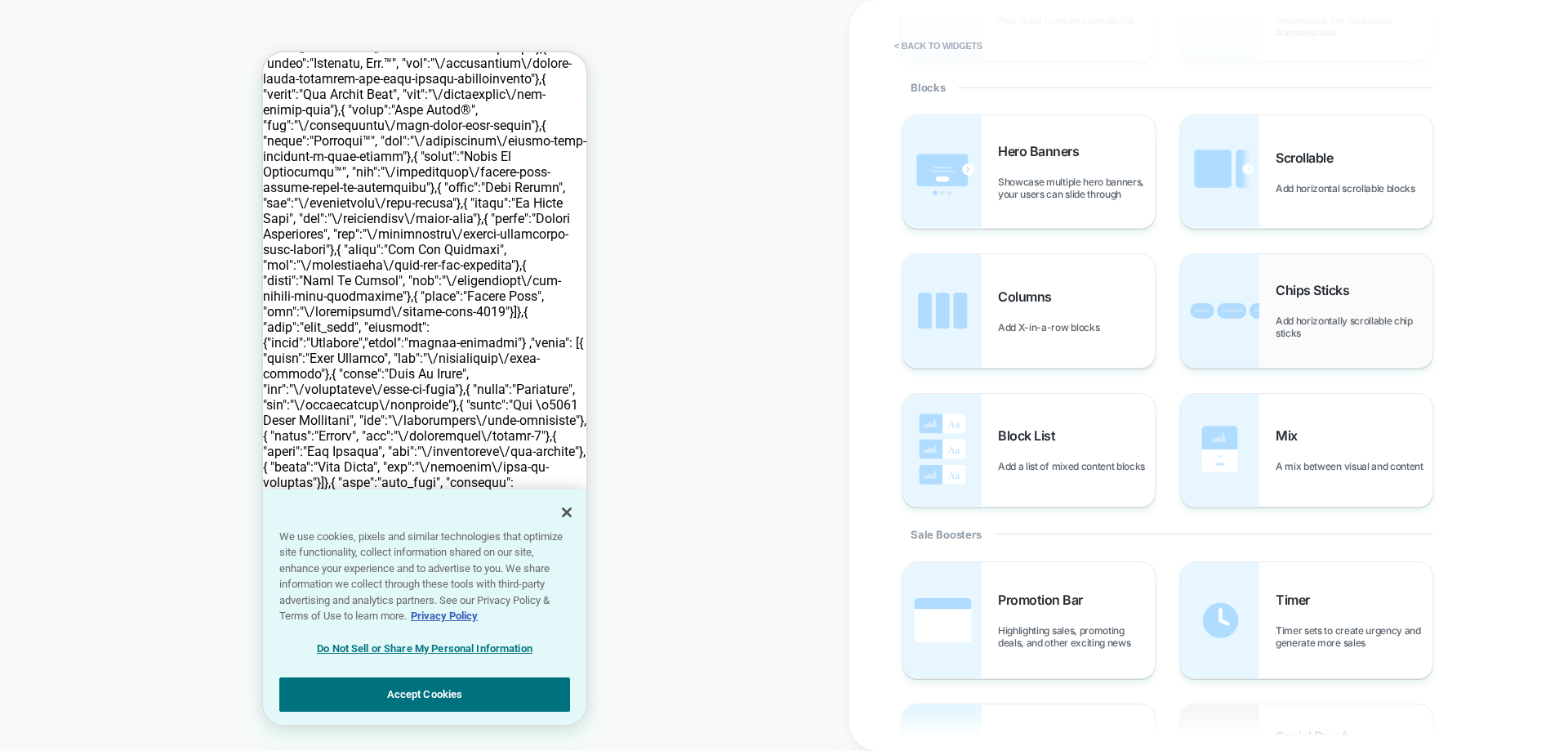 click on "Add horizontally scrollable chip sticks" at bounding box center (1354, 327) 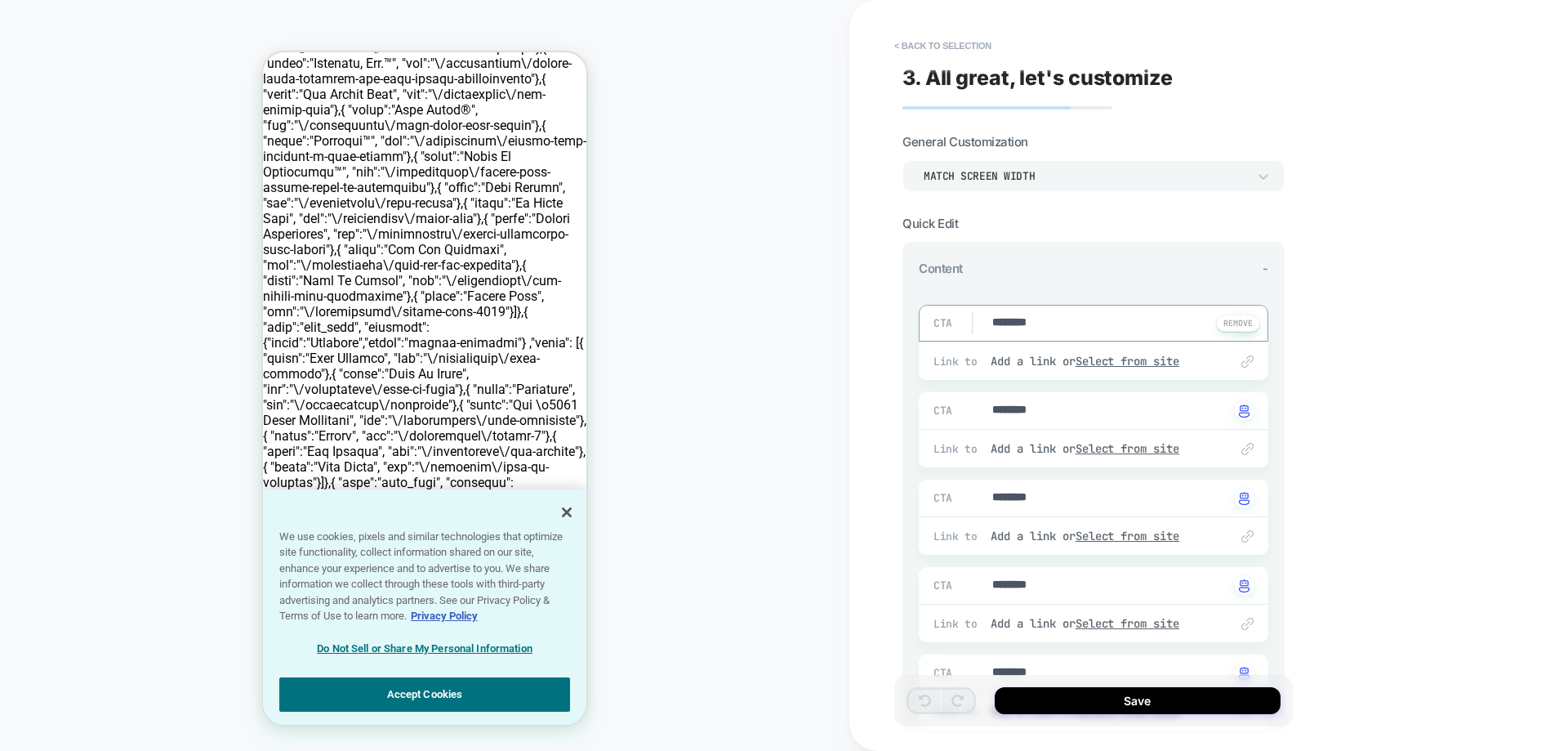 drag, startPoint x: 1050, startPoint y: 323, endPoint x: 945, endPoint y: 324, distance: 105.00476 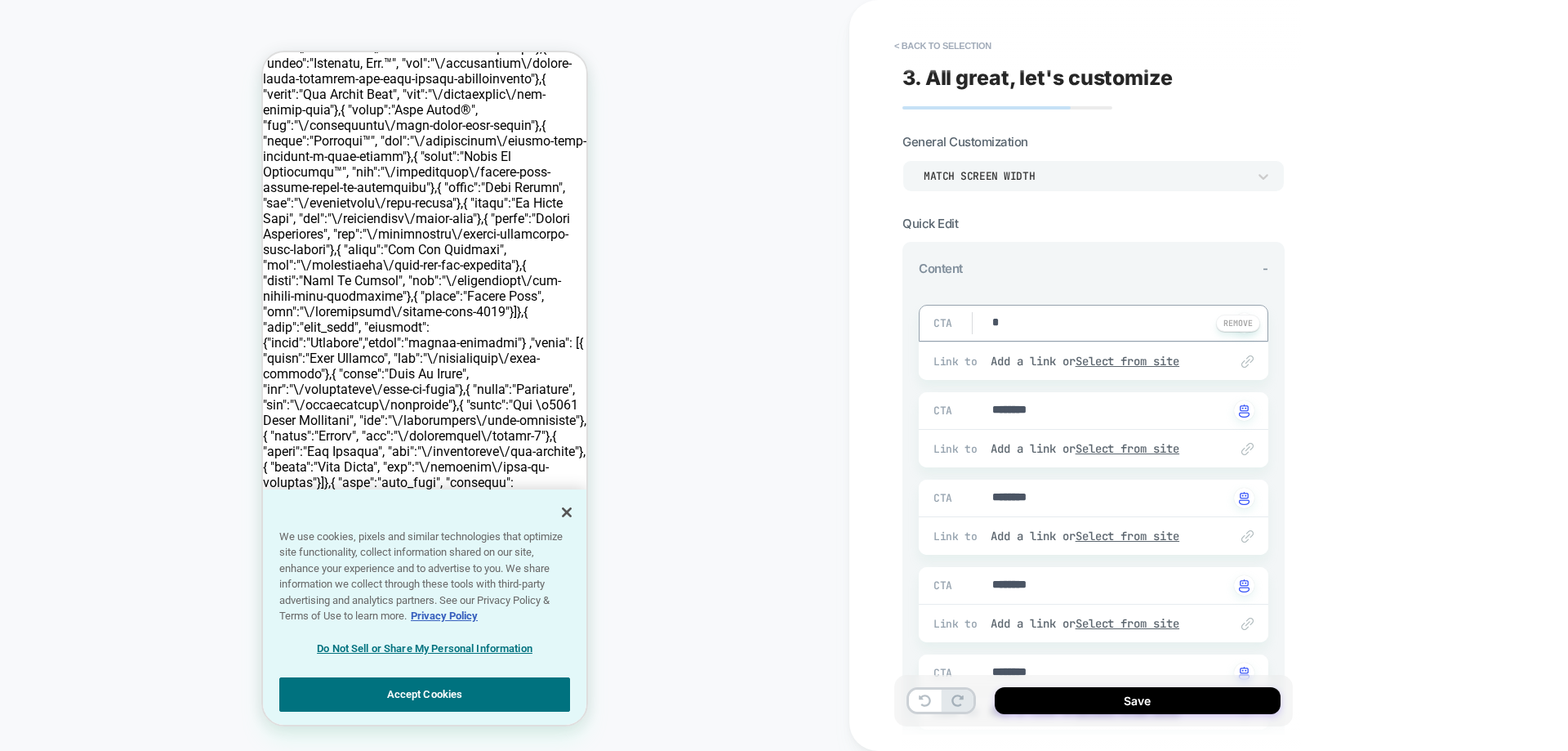 type on "*" 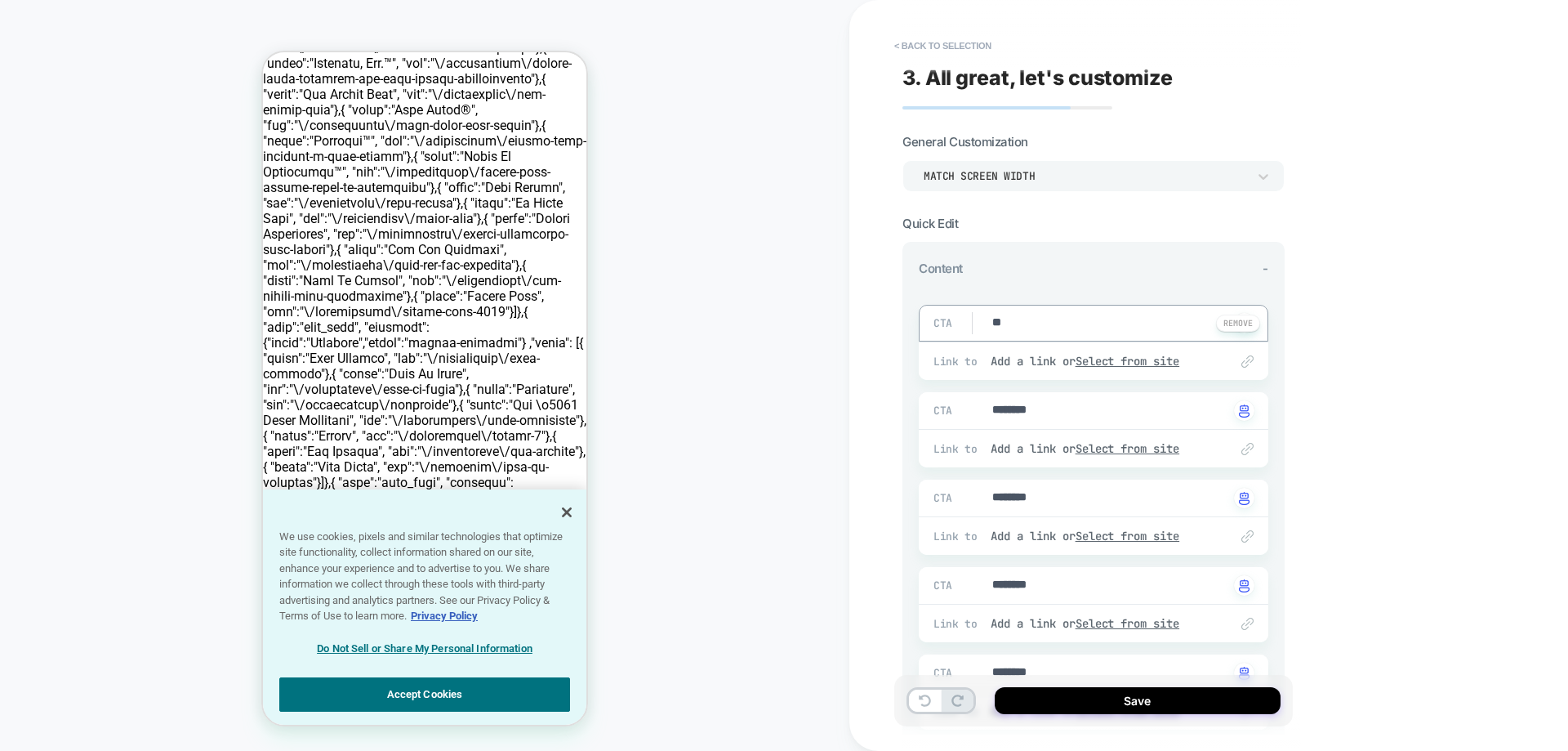 type on "*" 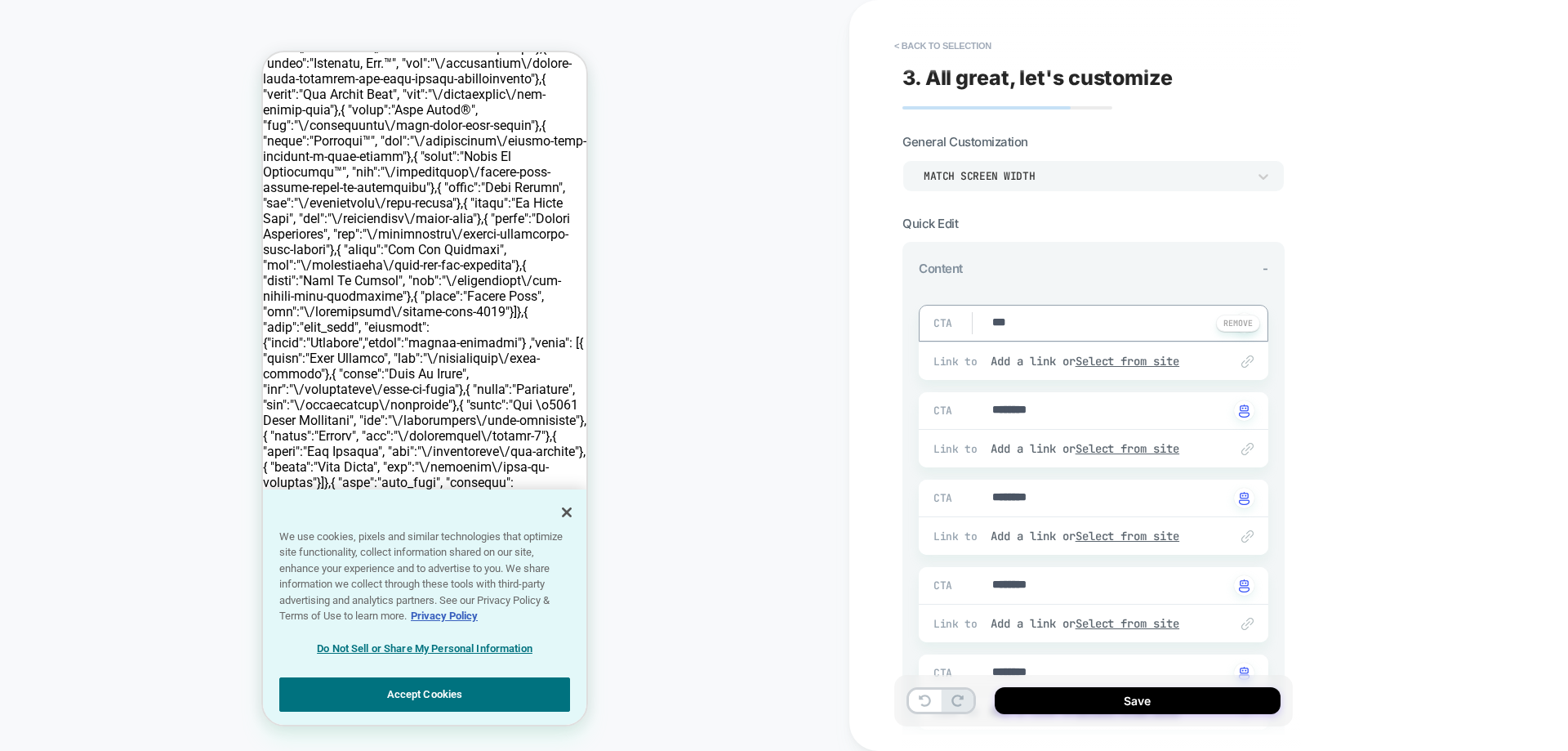 type on "*" 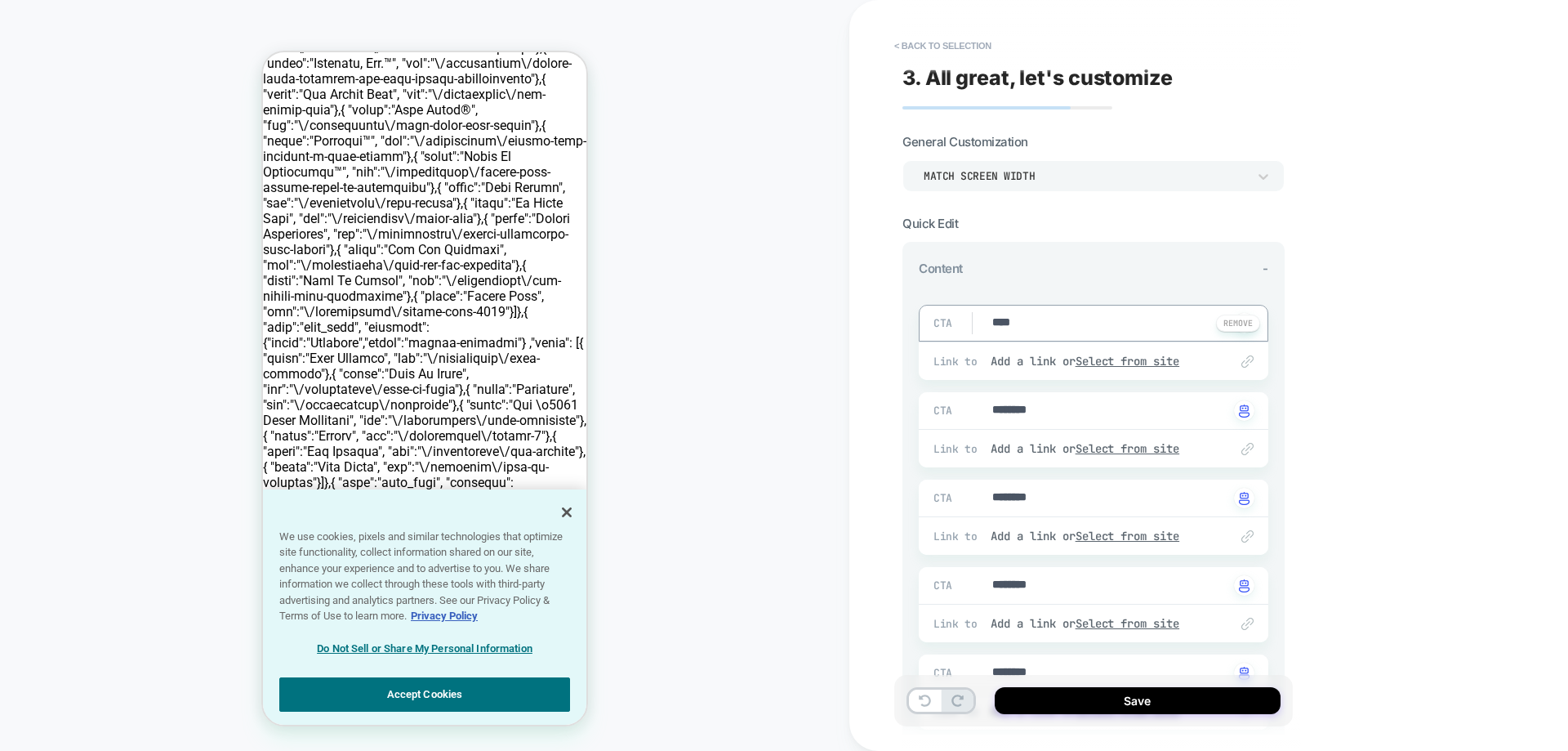type on "*" 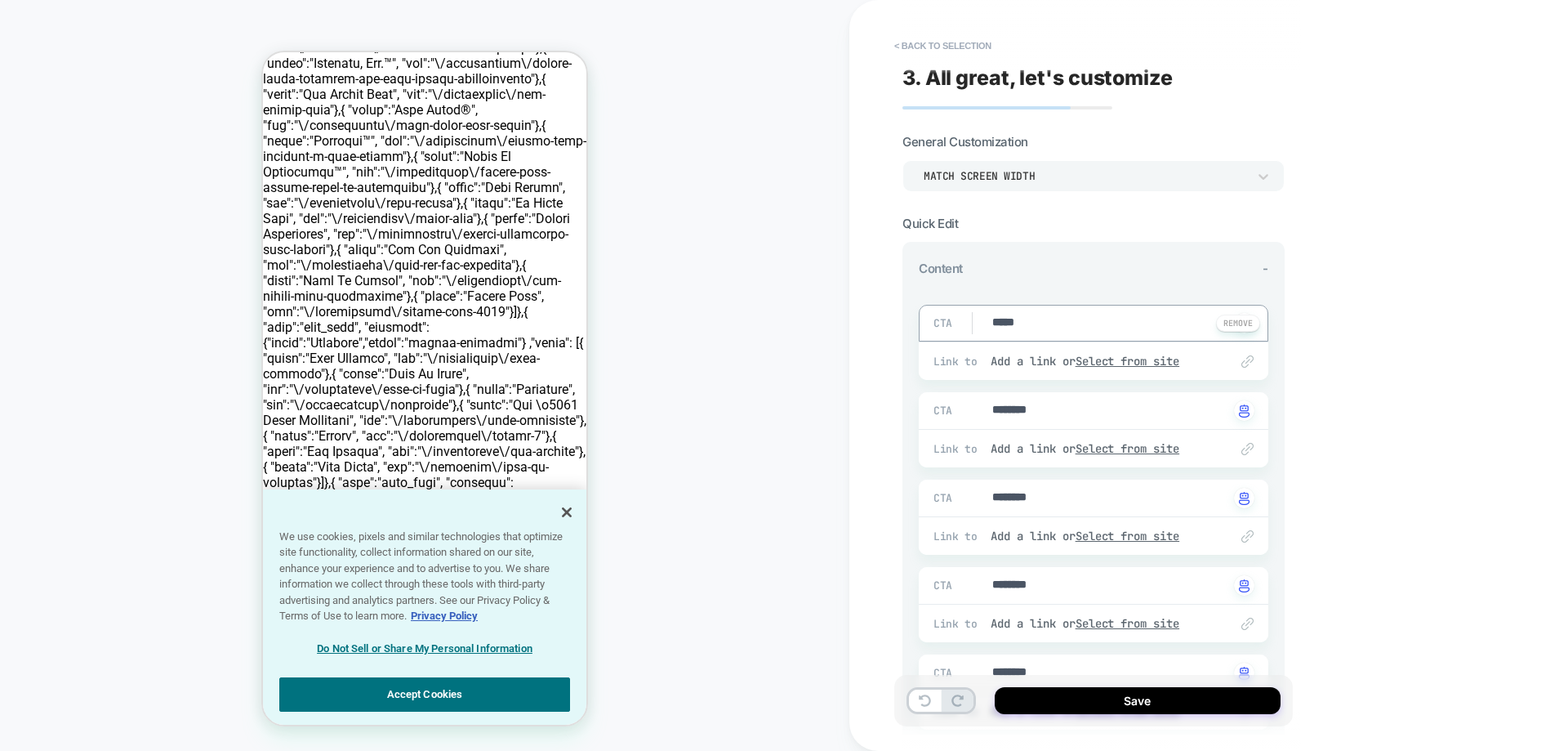type on "*" 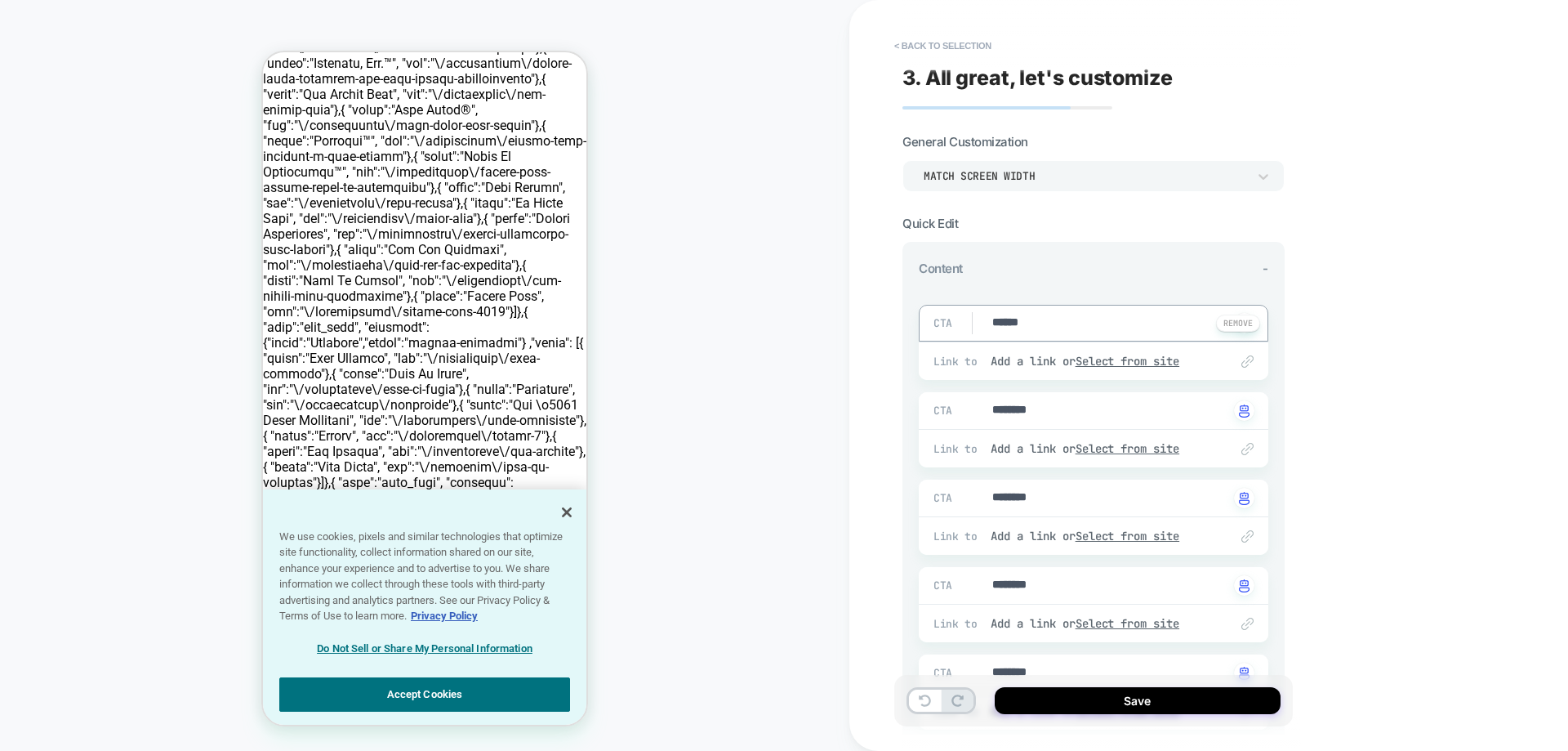 type on "*" 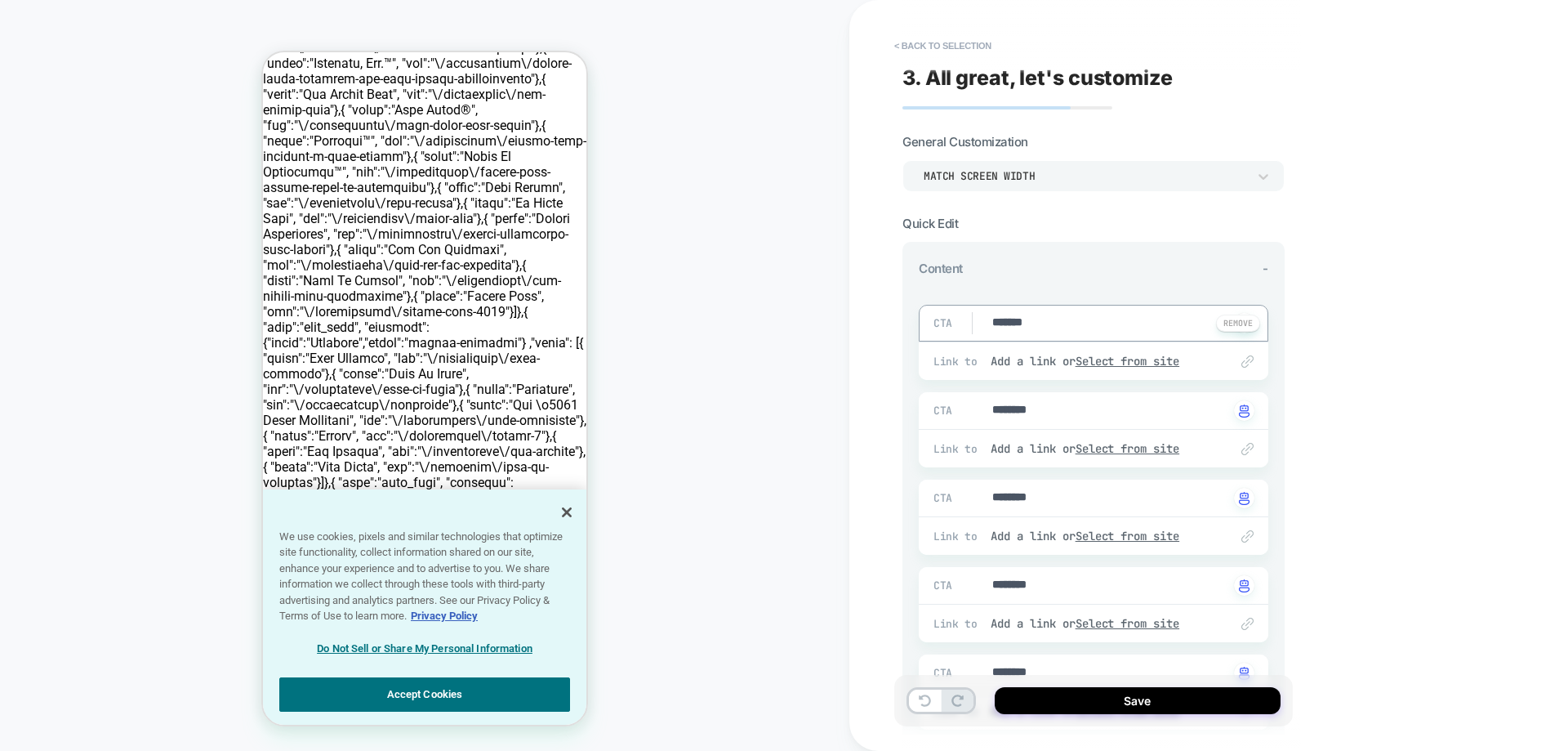 type on "*******" 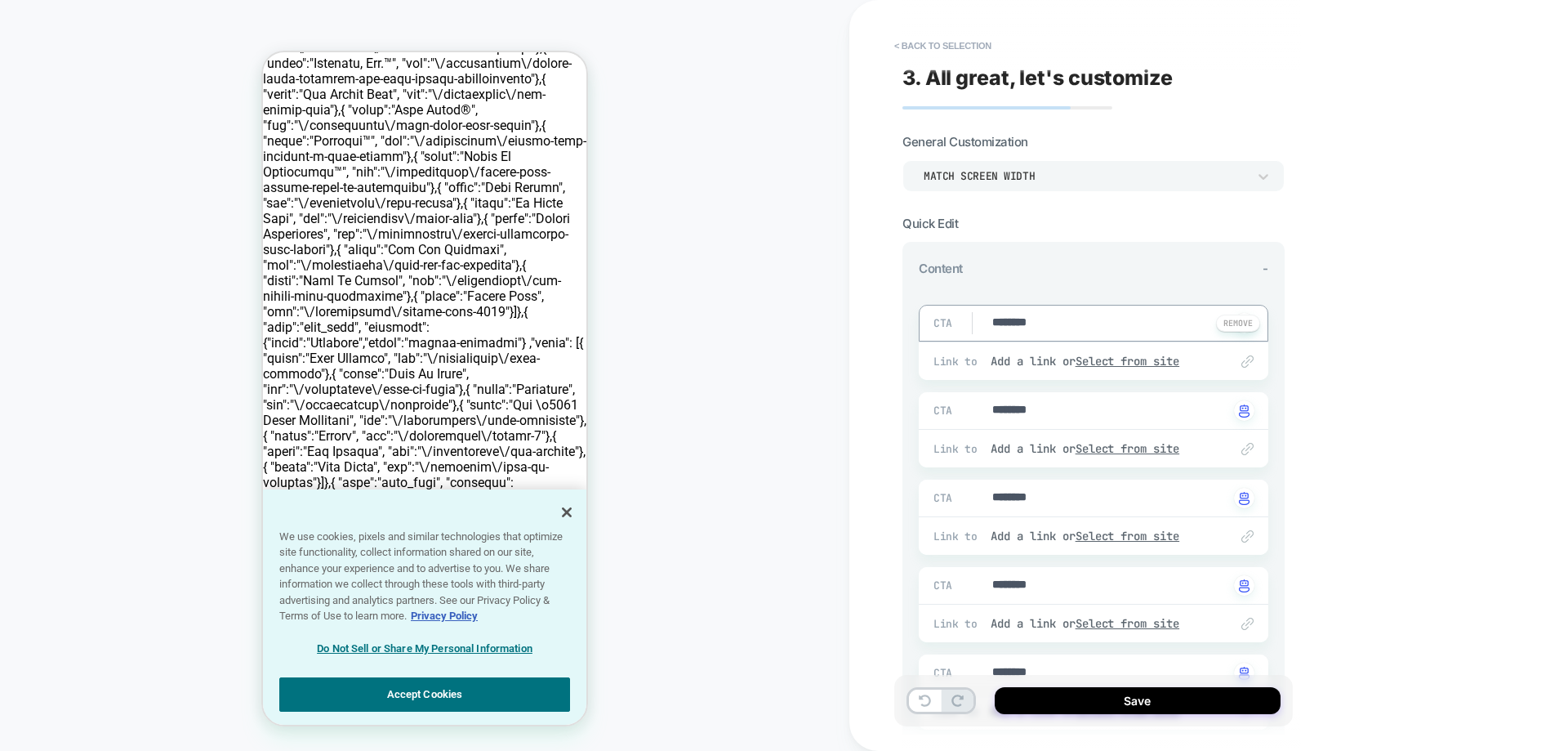 type on "*" 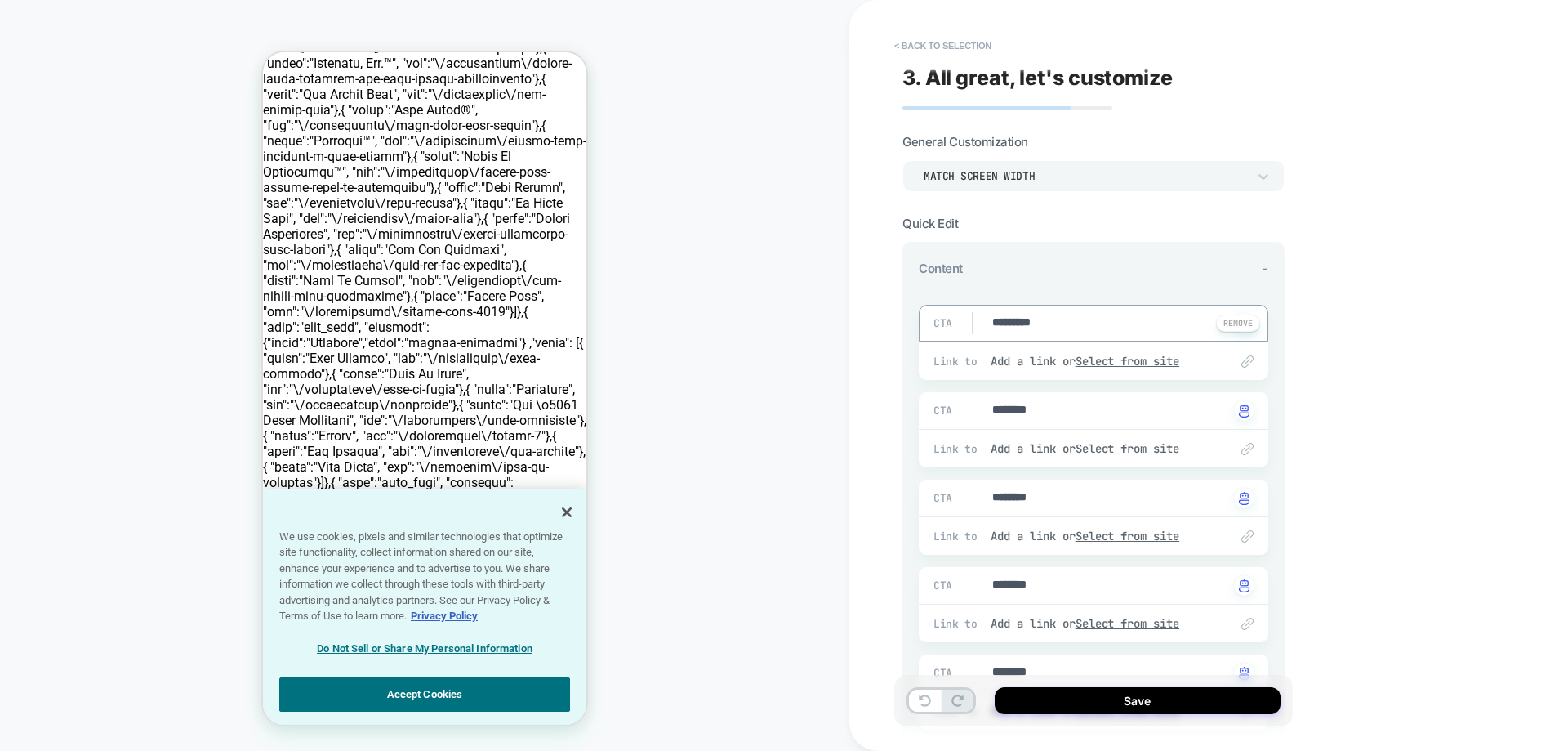 type on "*" 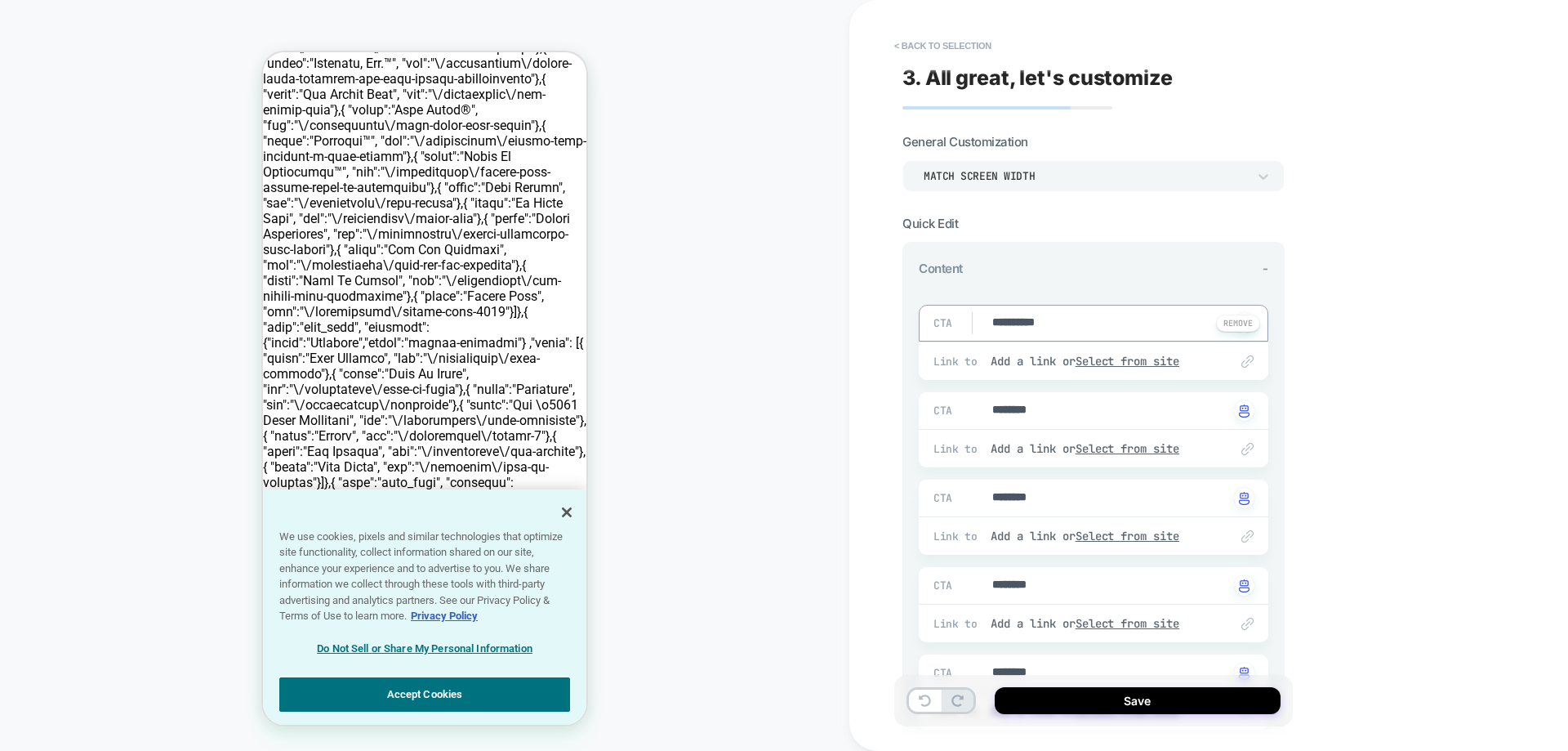 type on "*" 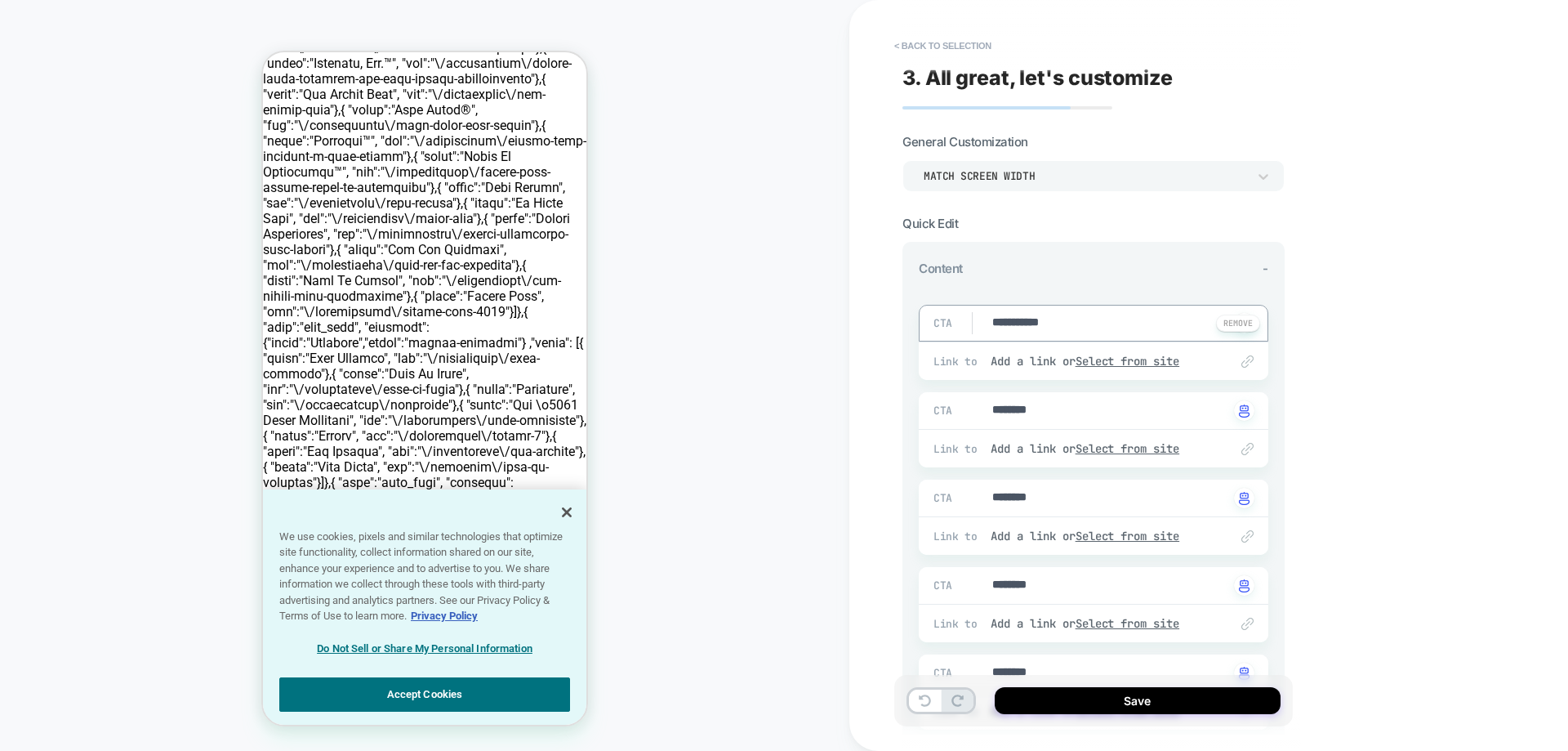 type on "*" 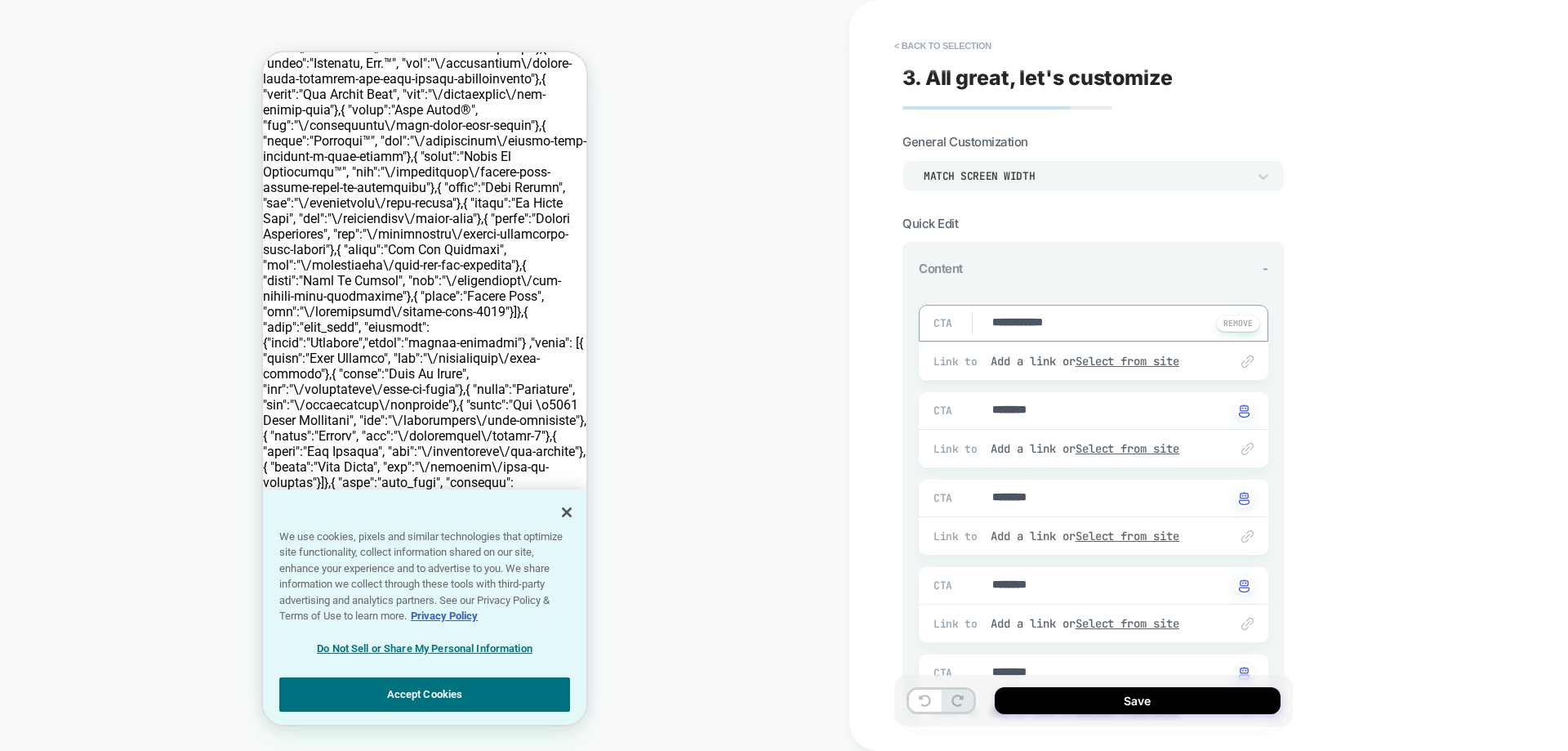 type on "*" 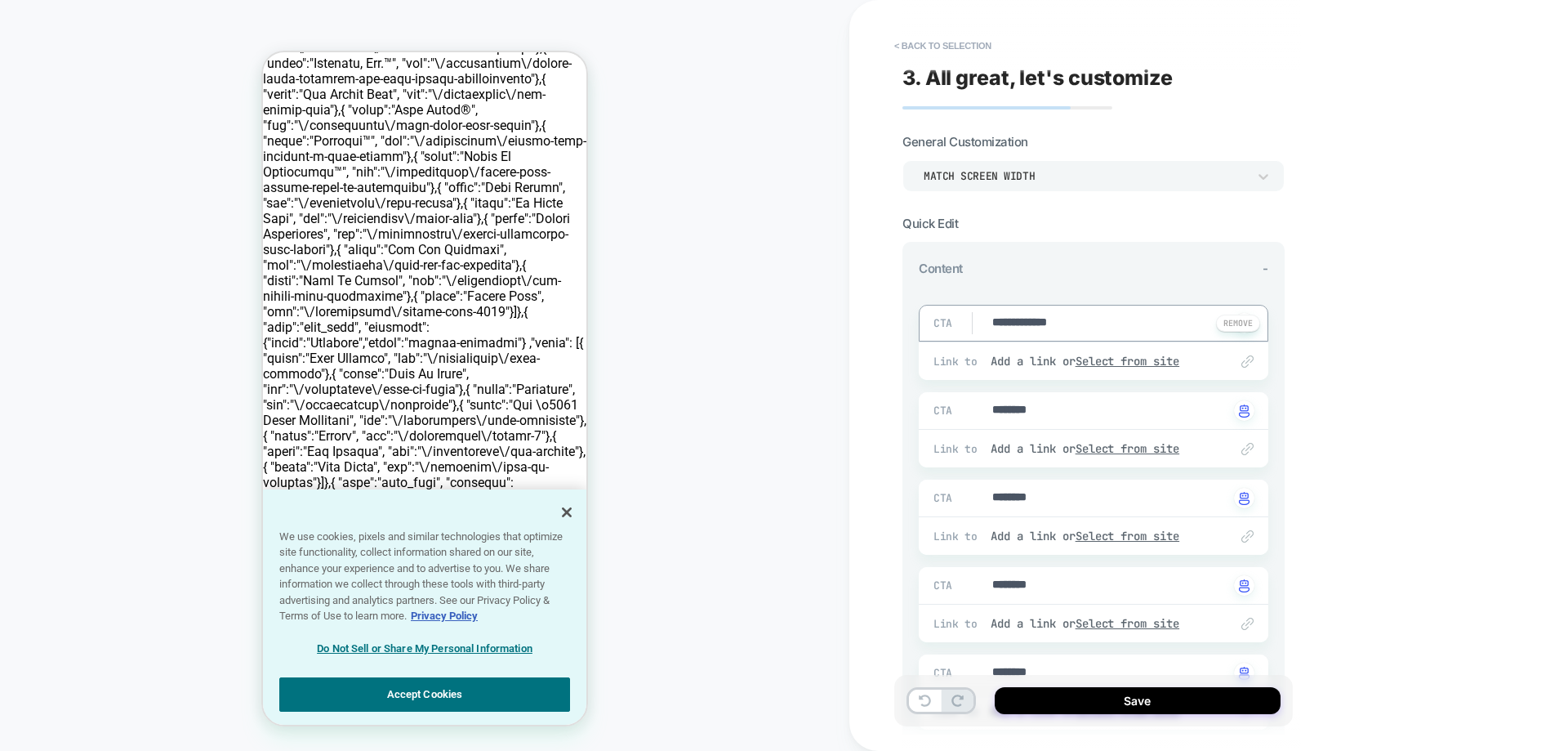 type on "*" 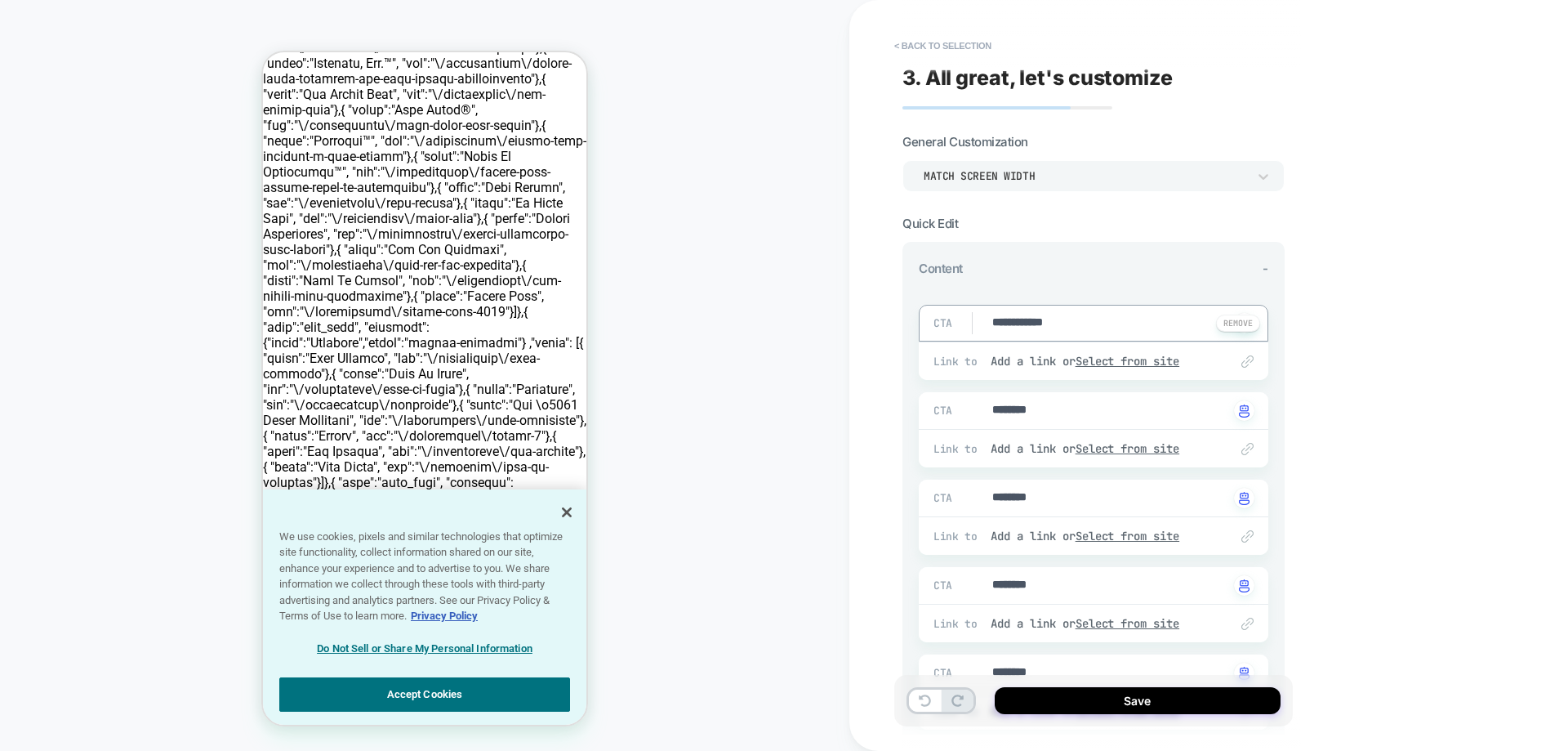 type on "*" 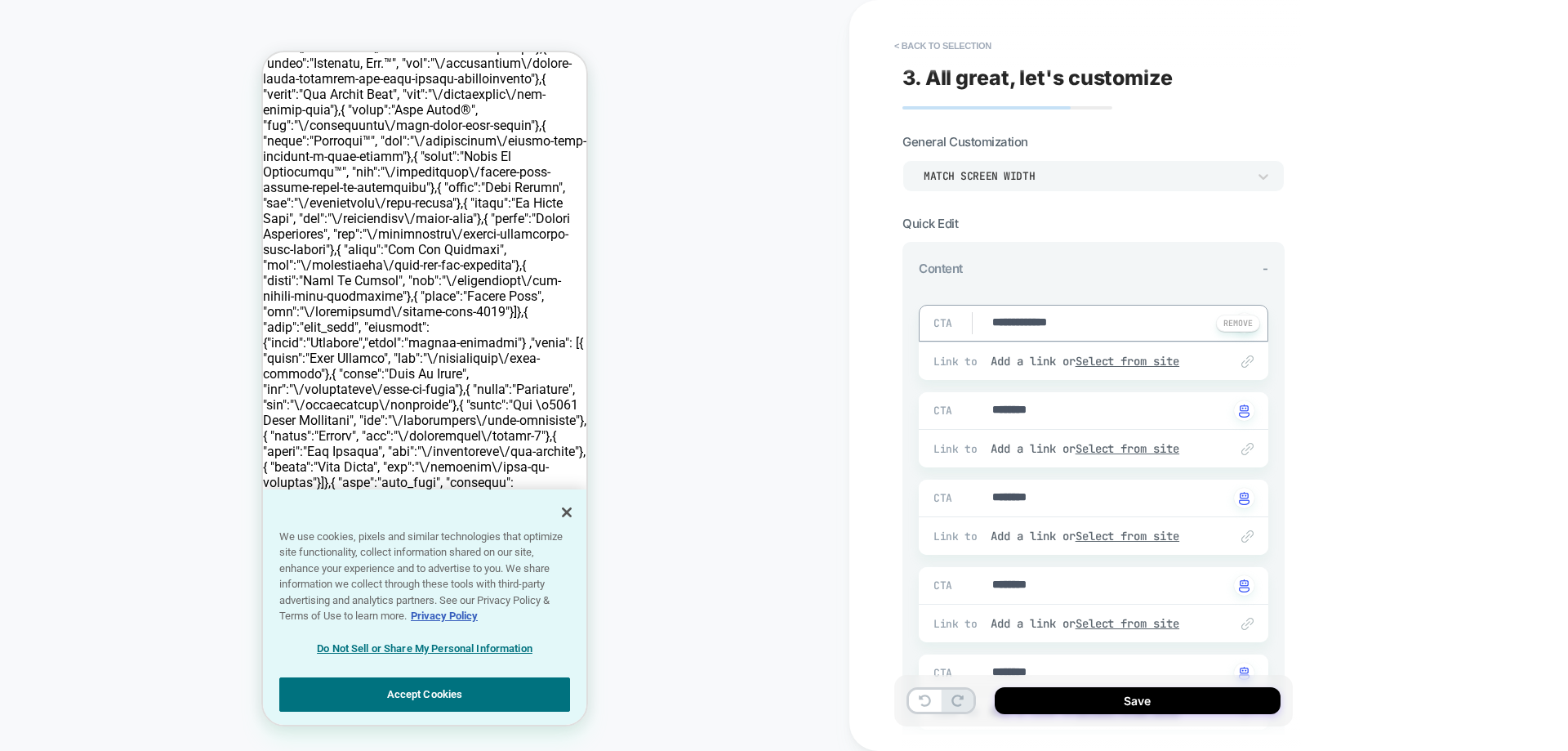 type on "*" 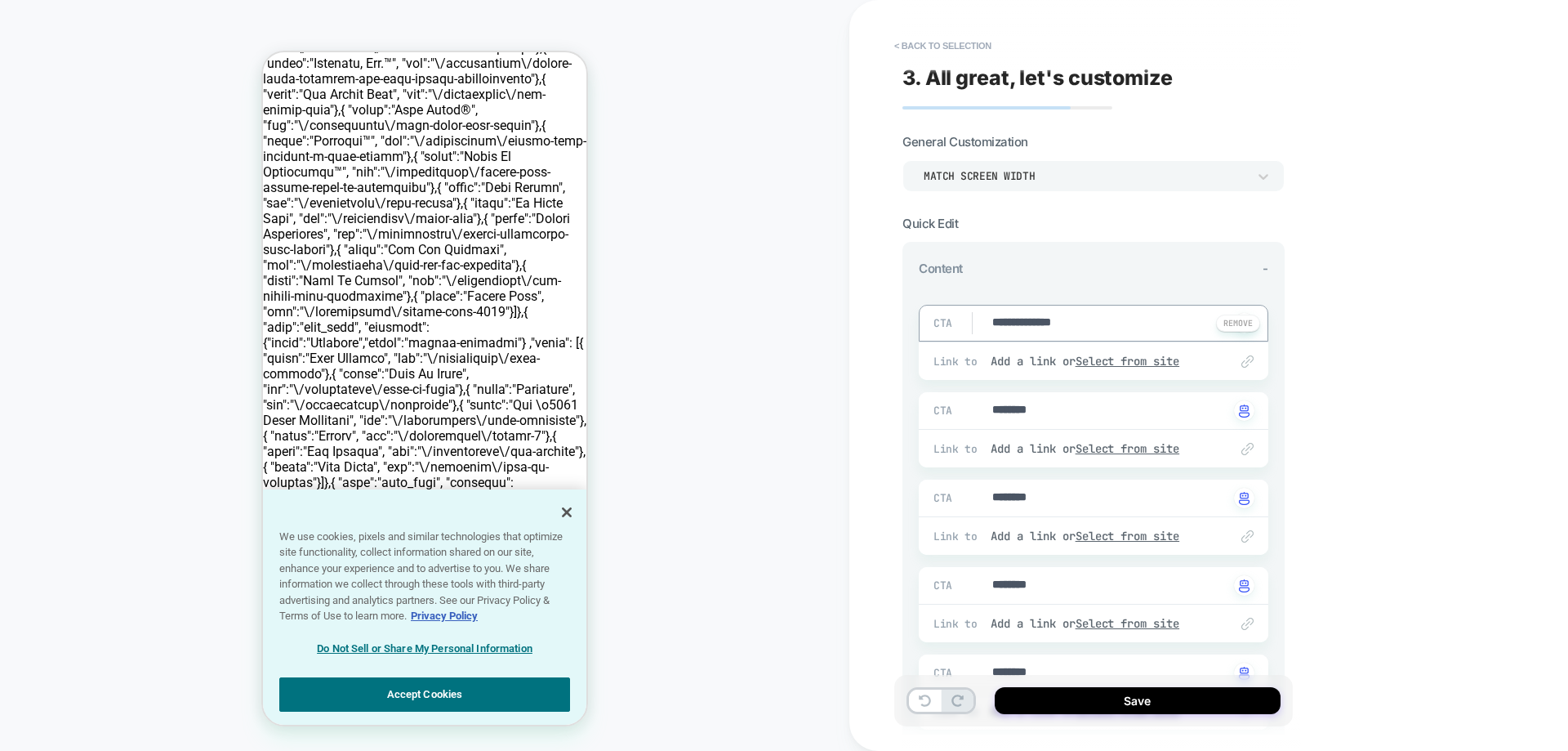 type on "**********" 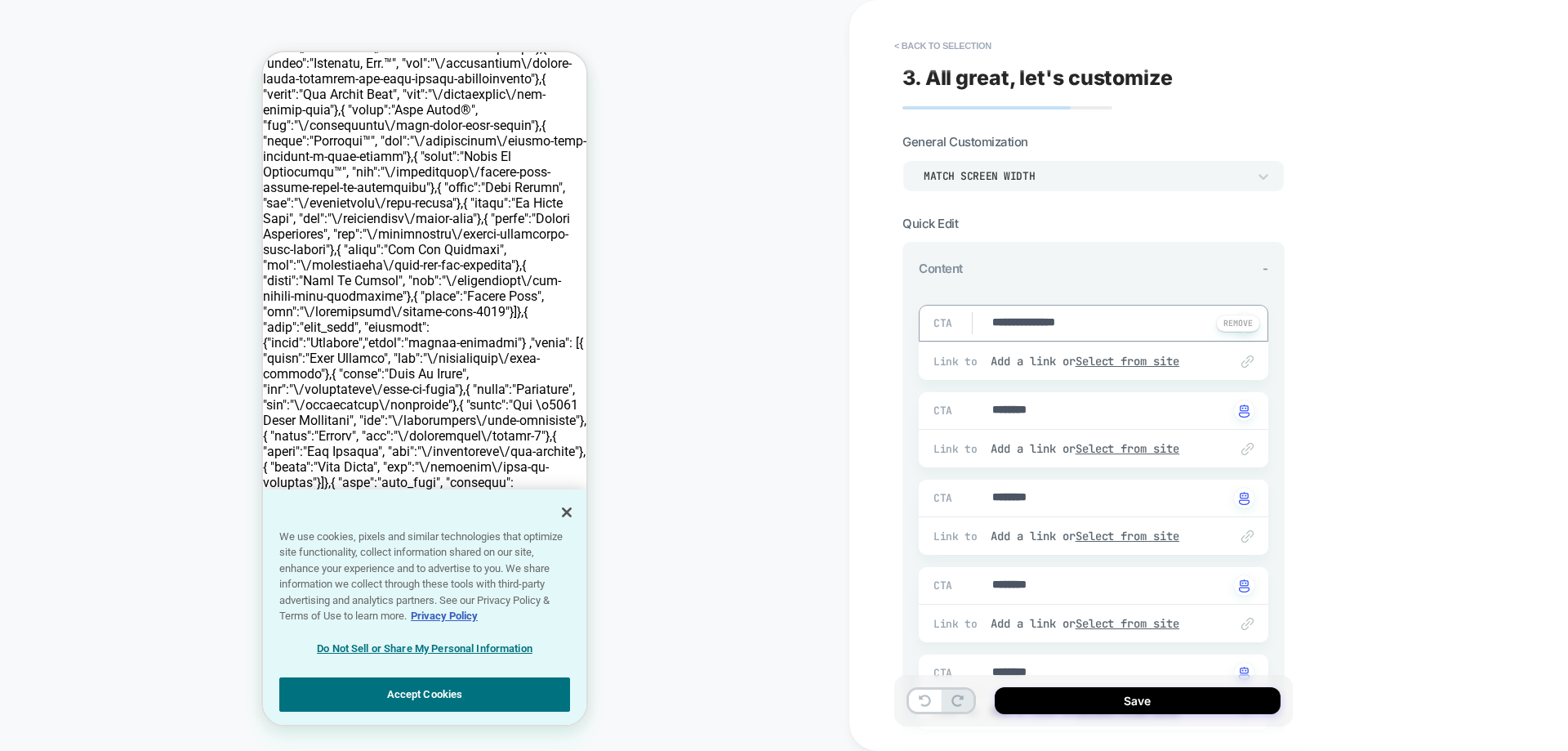 type on "*" 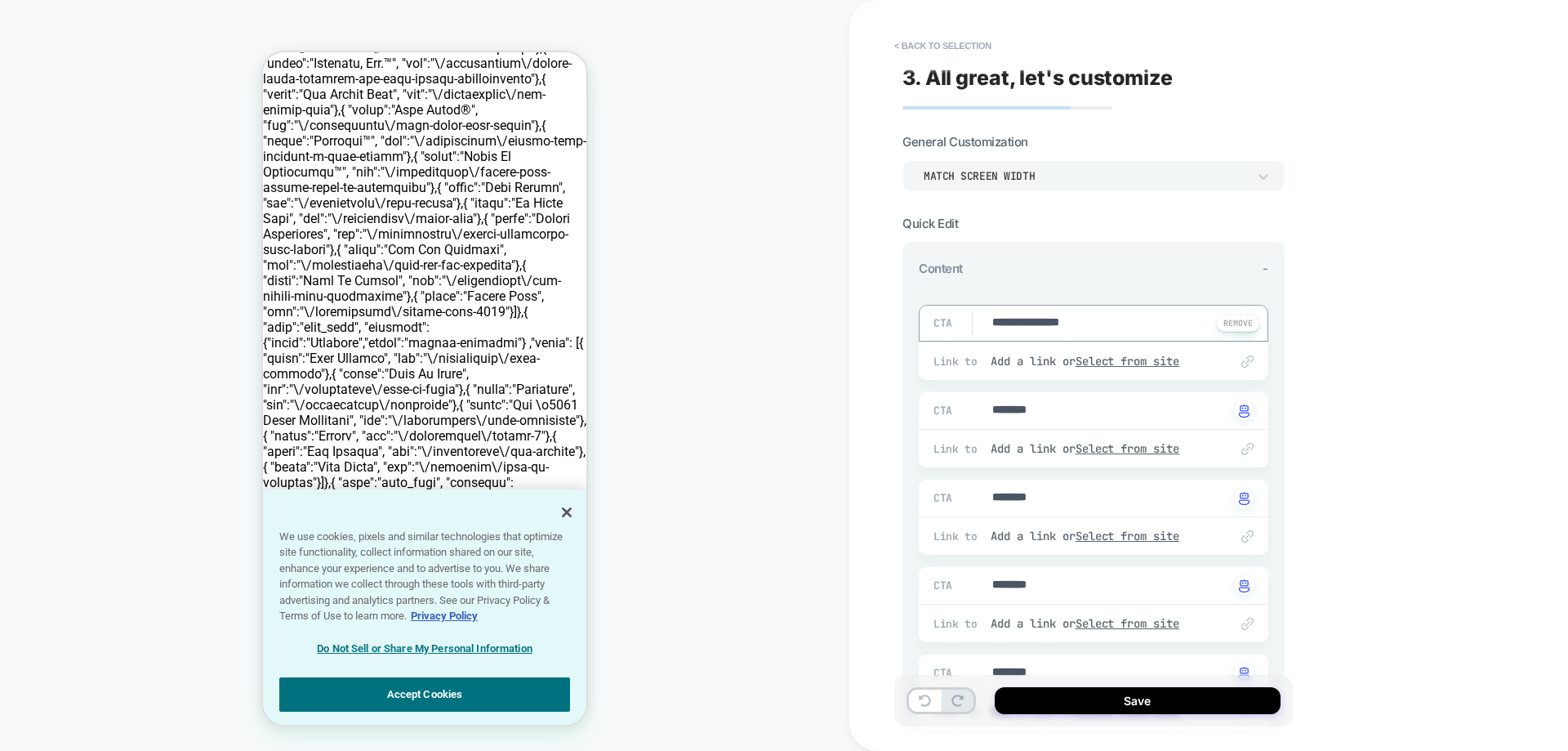 type on "*" 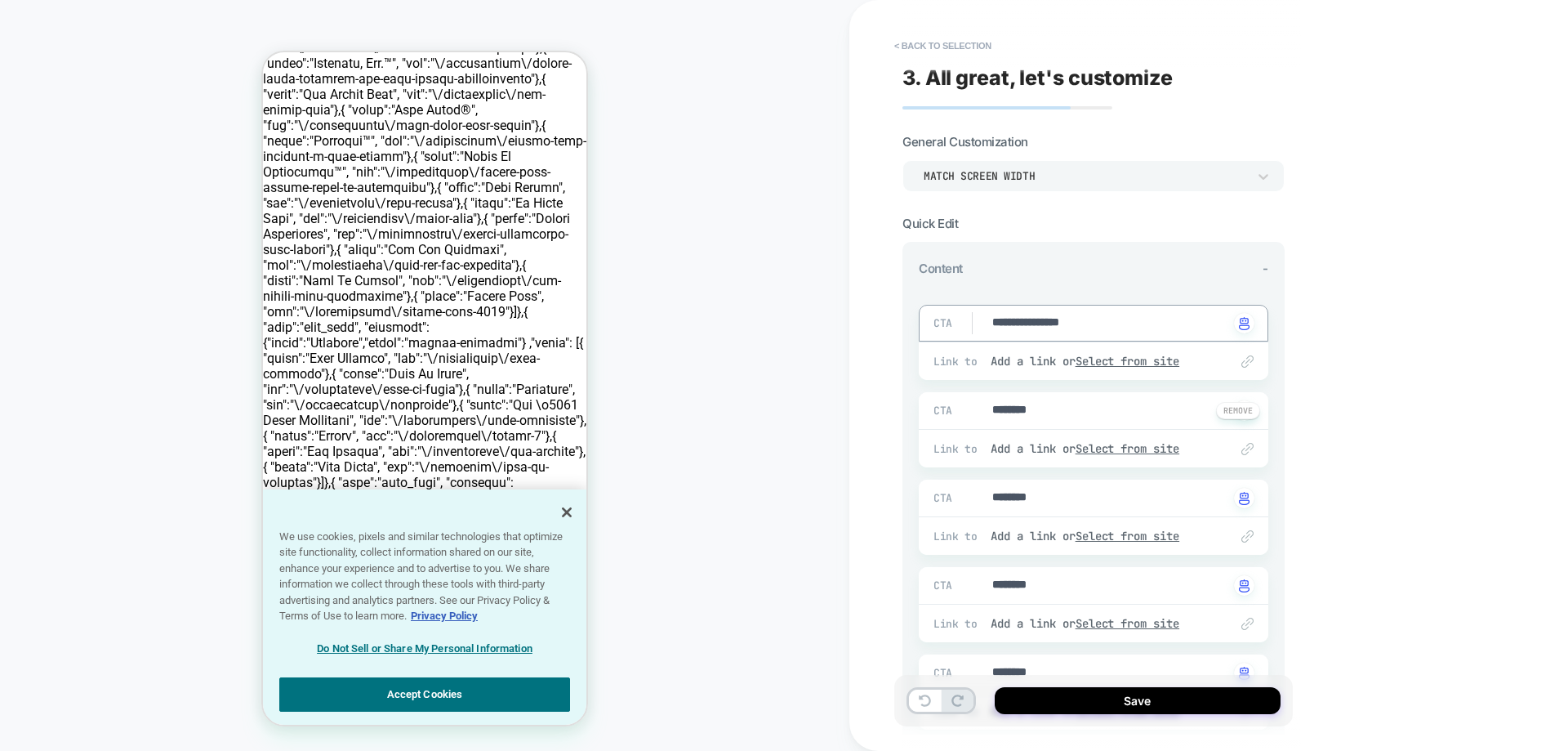 type on "**********" 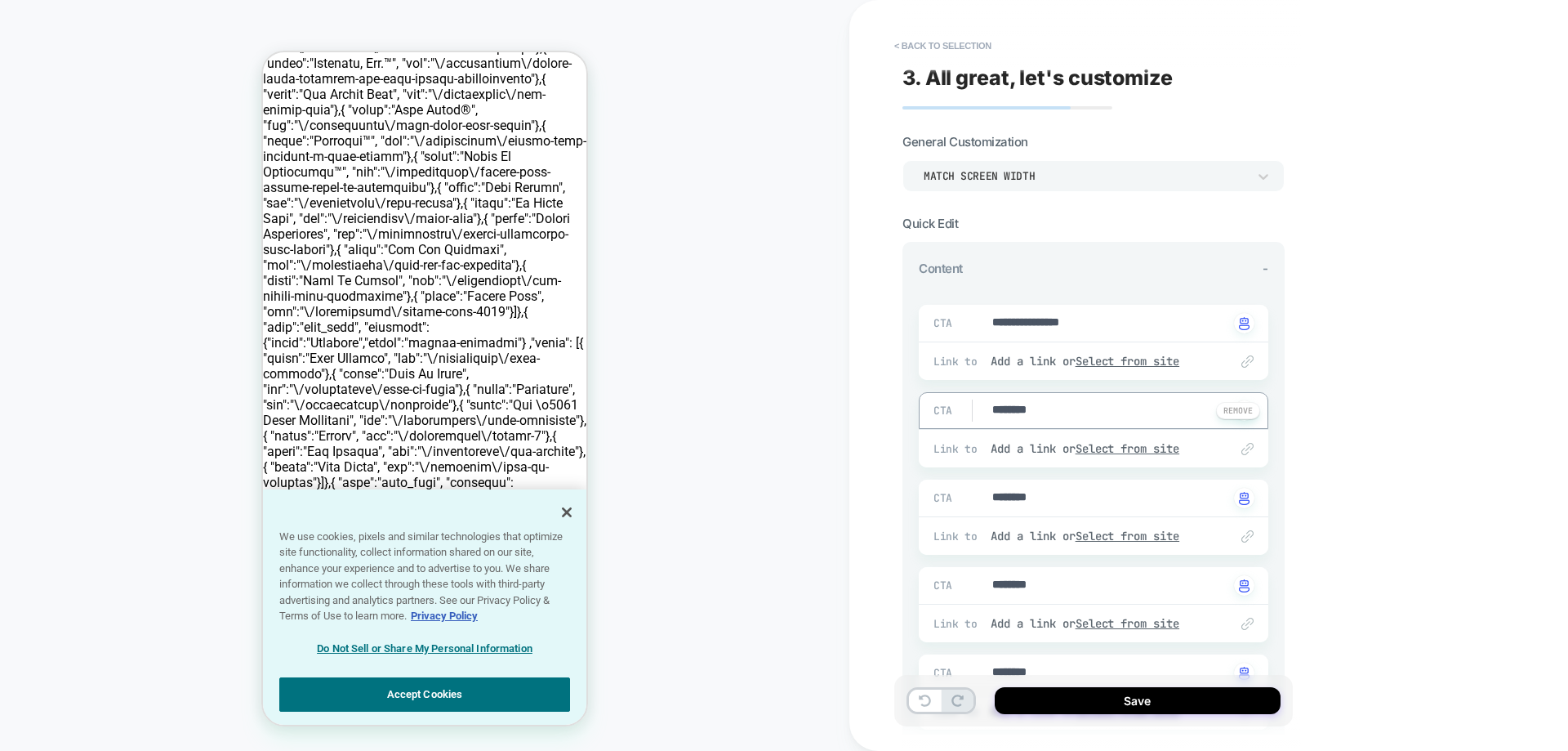 drag, startPoint x: 1058, startPoint y: 404, endPoint x: 976, endPoint y: 410, distance: 82.21922 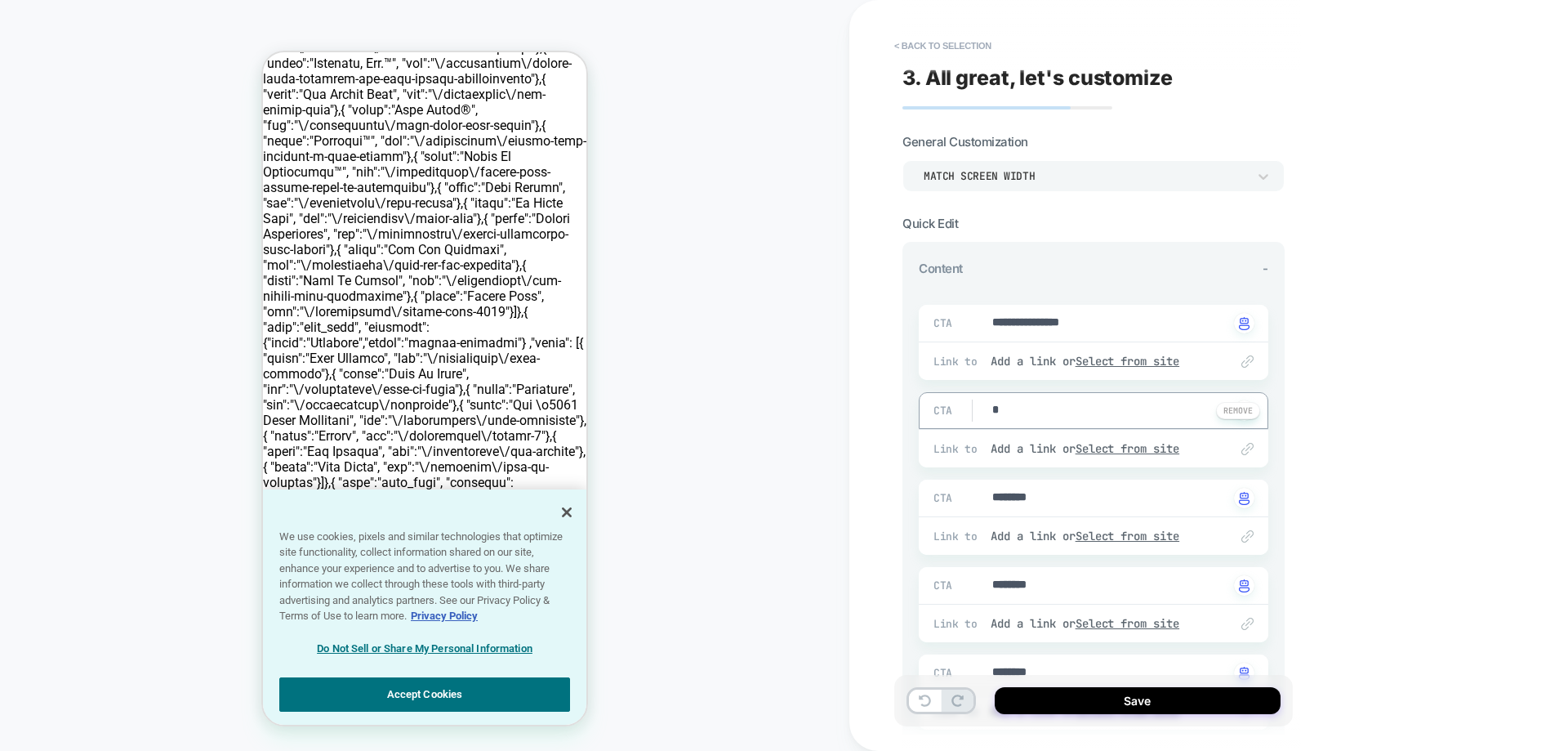 type on "*" 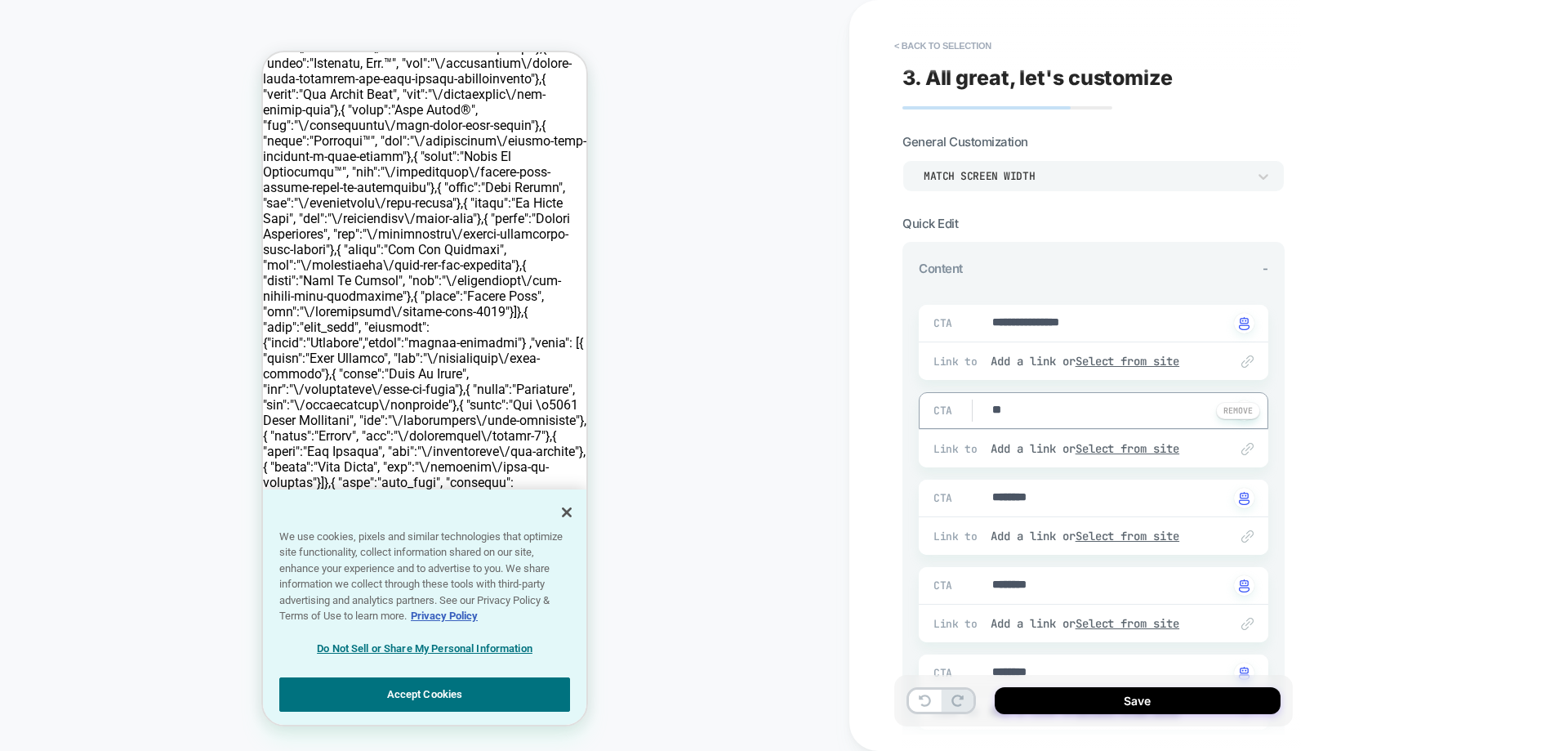 type on "*" 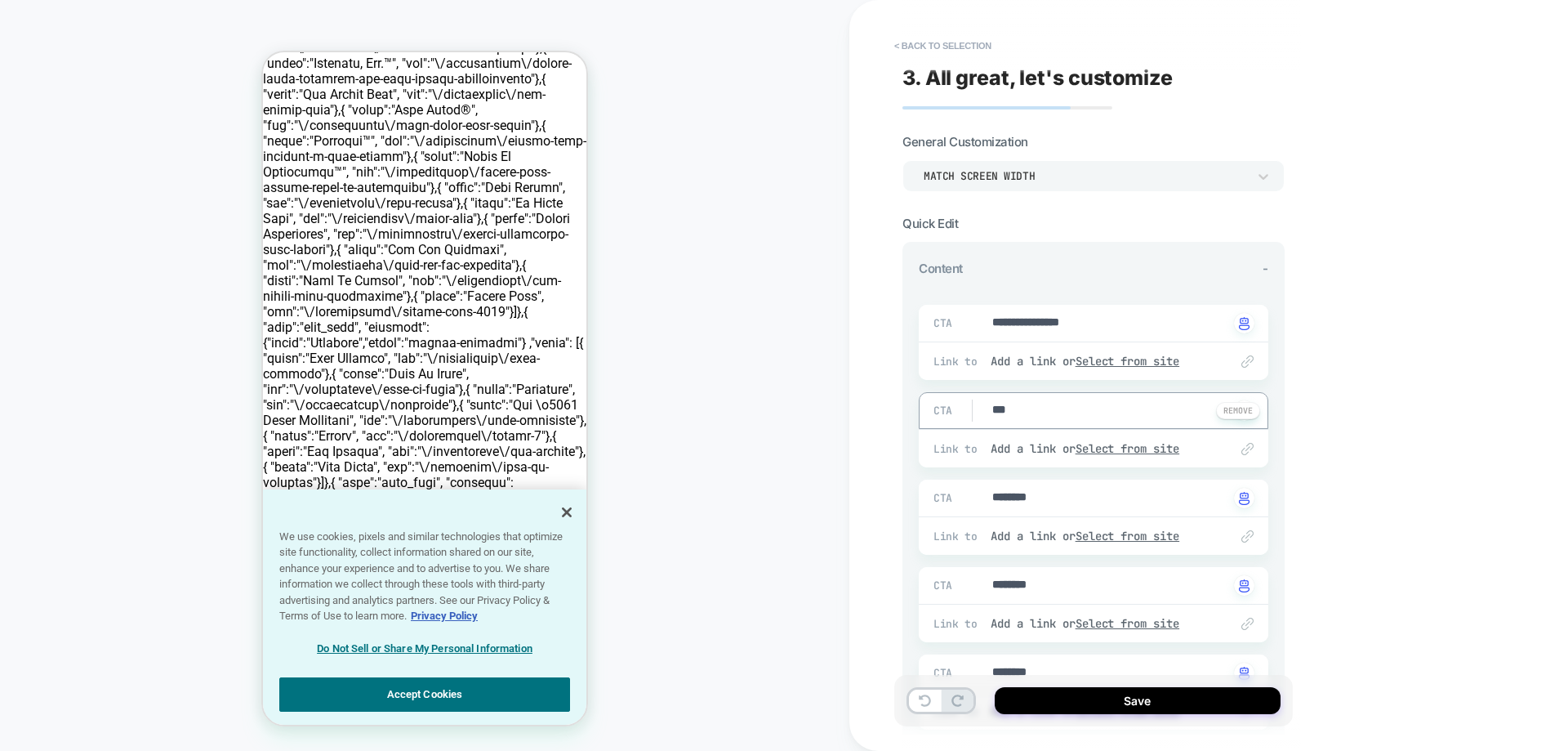 type on "****" 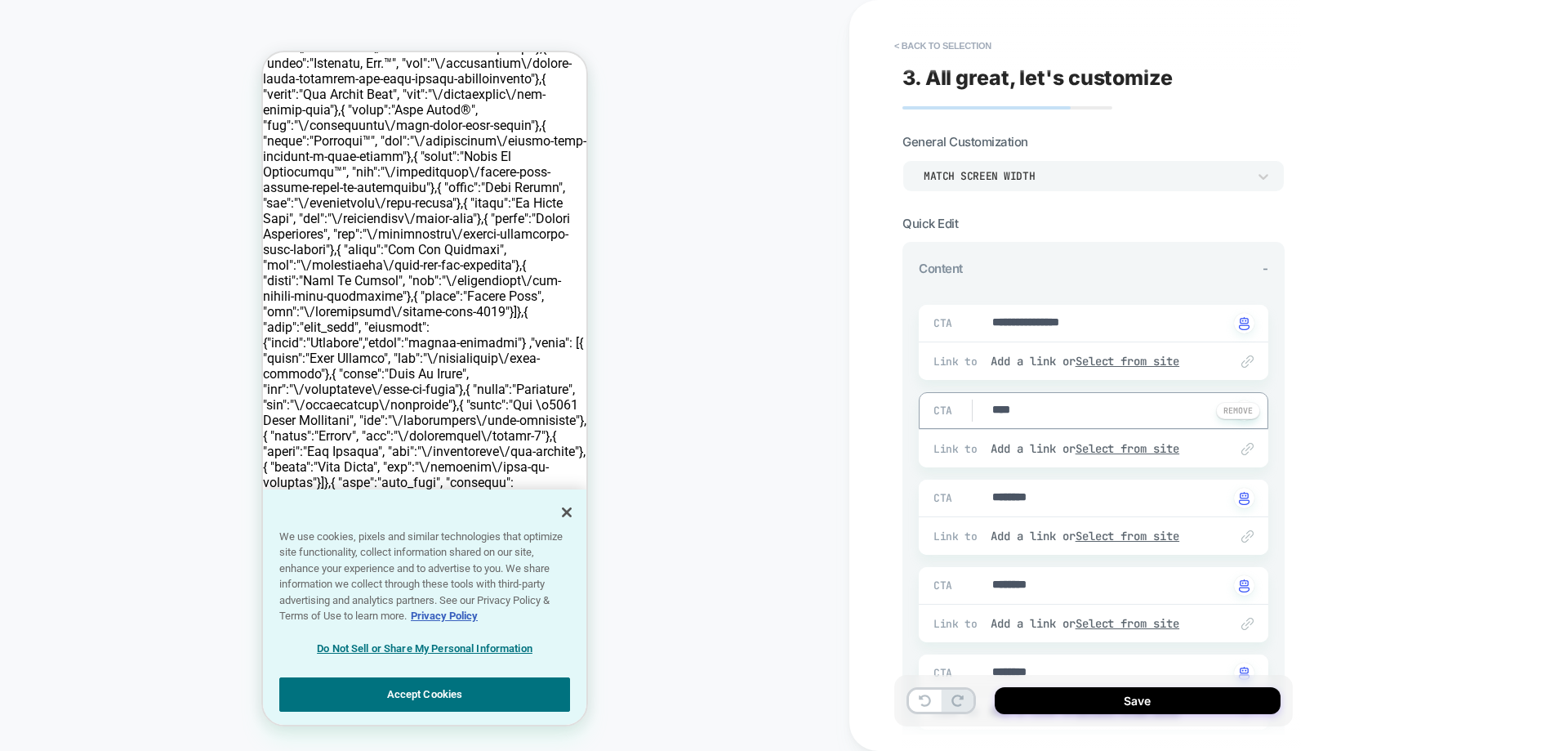 type on "*" 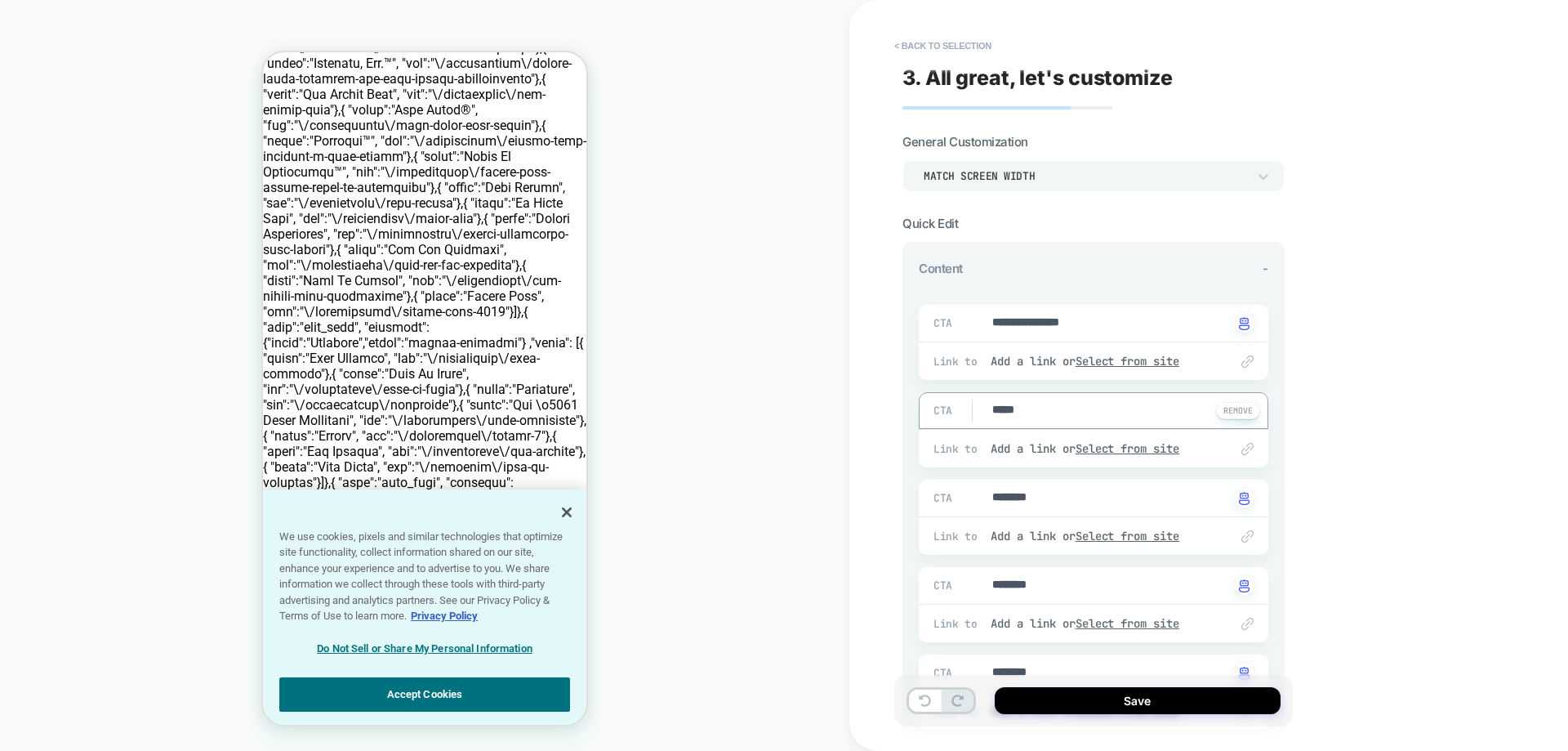 type on "*" 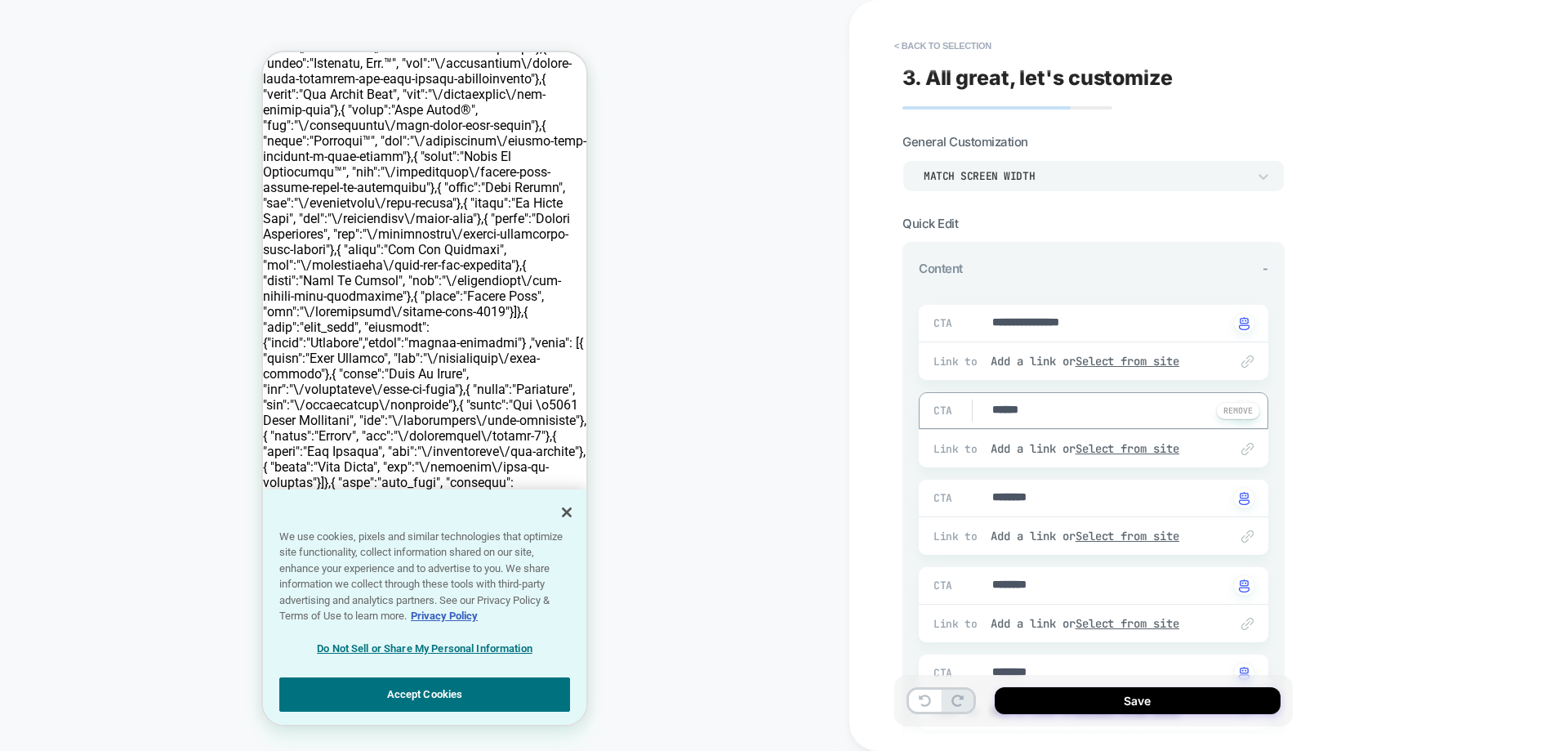 type on "*" 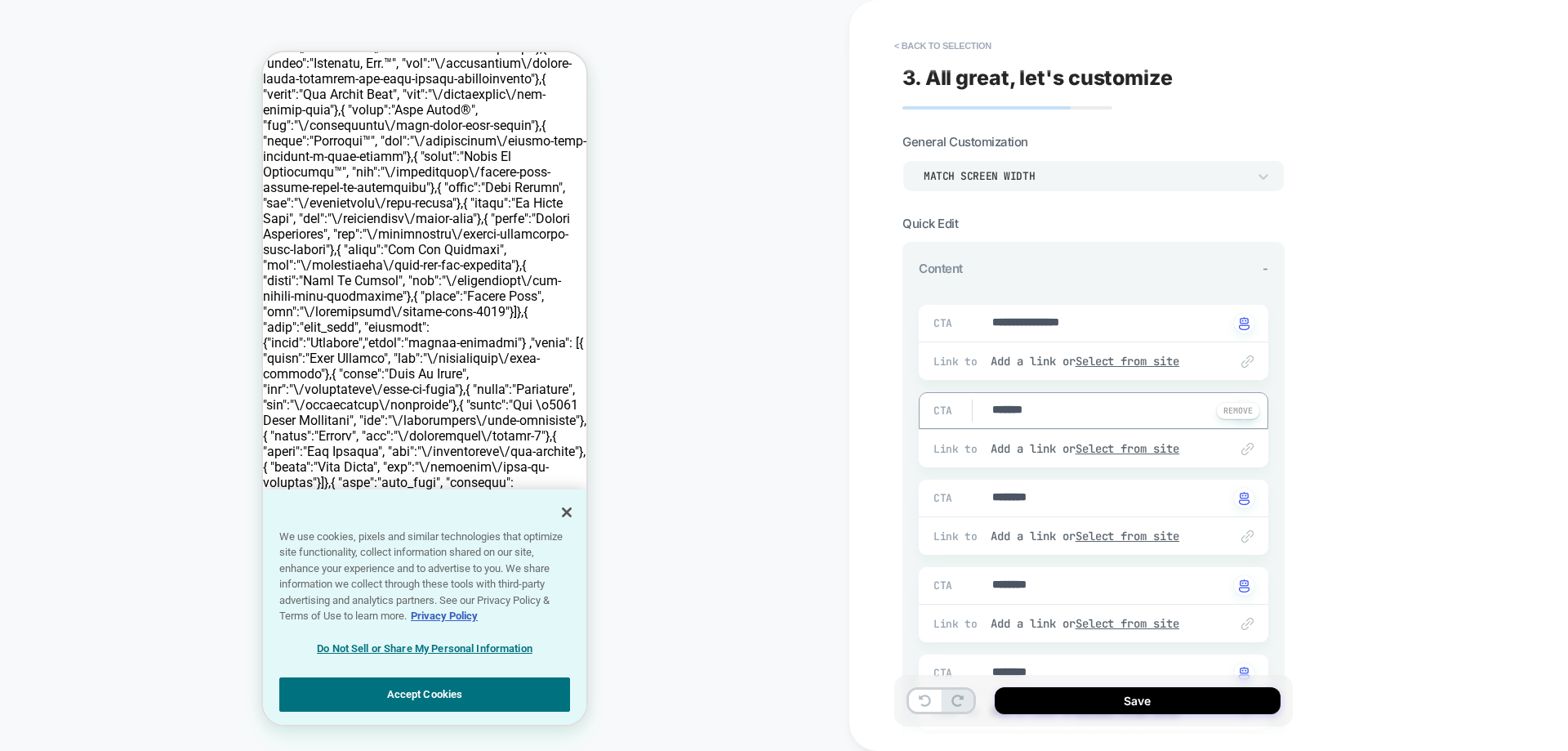 type on "*" 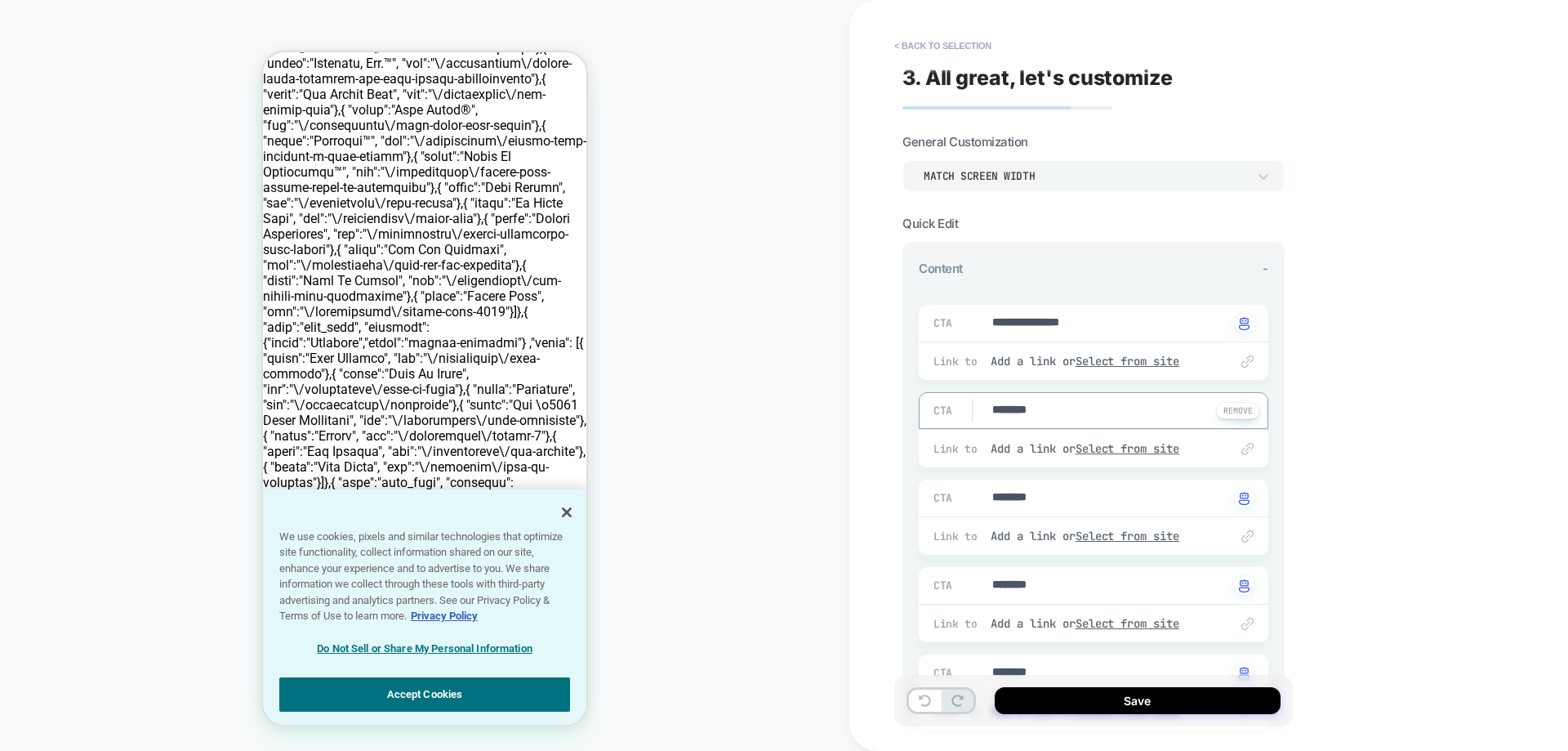 type on "*" 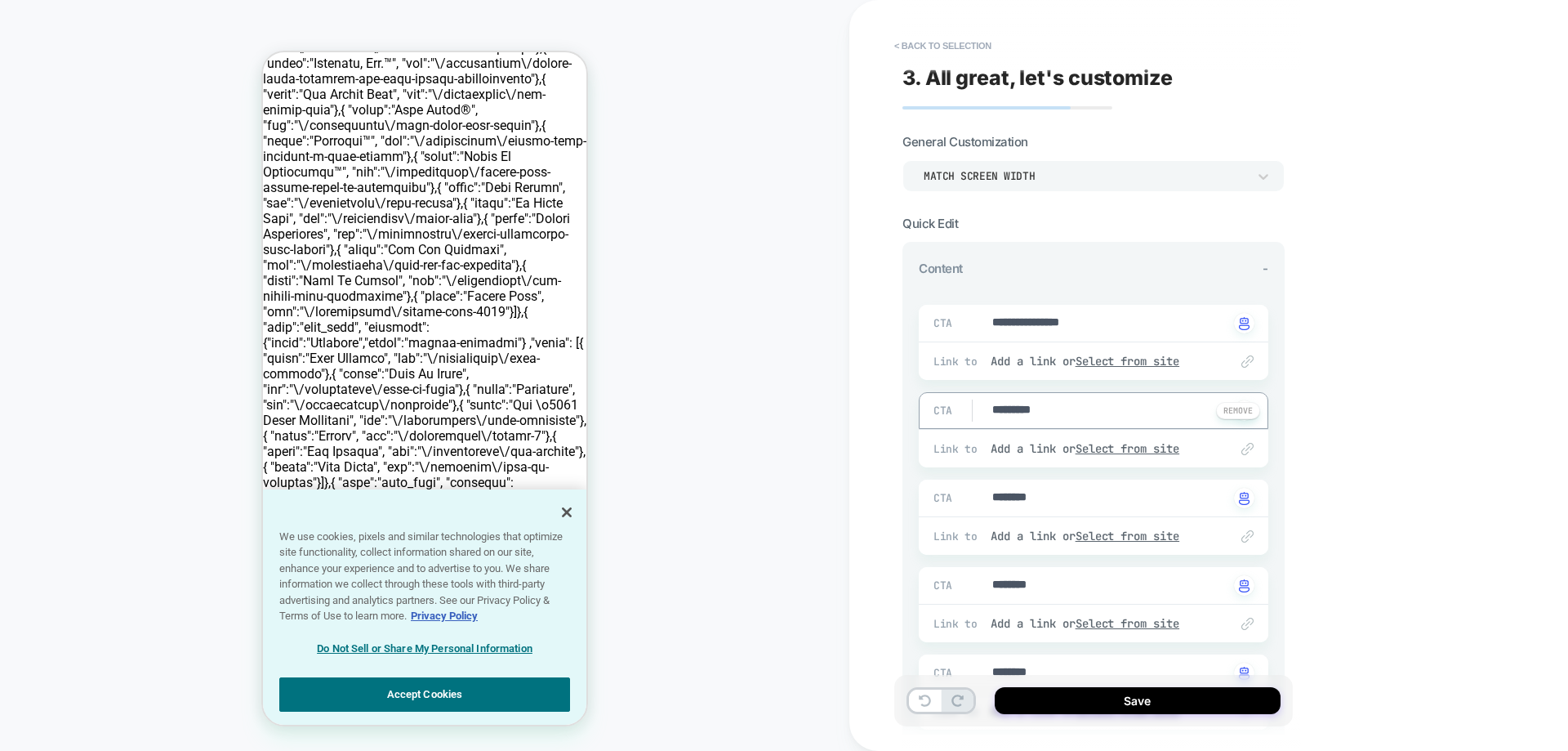 type on "*" 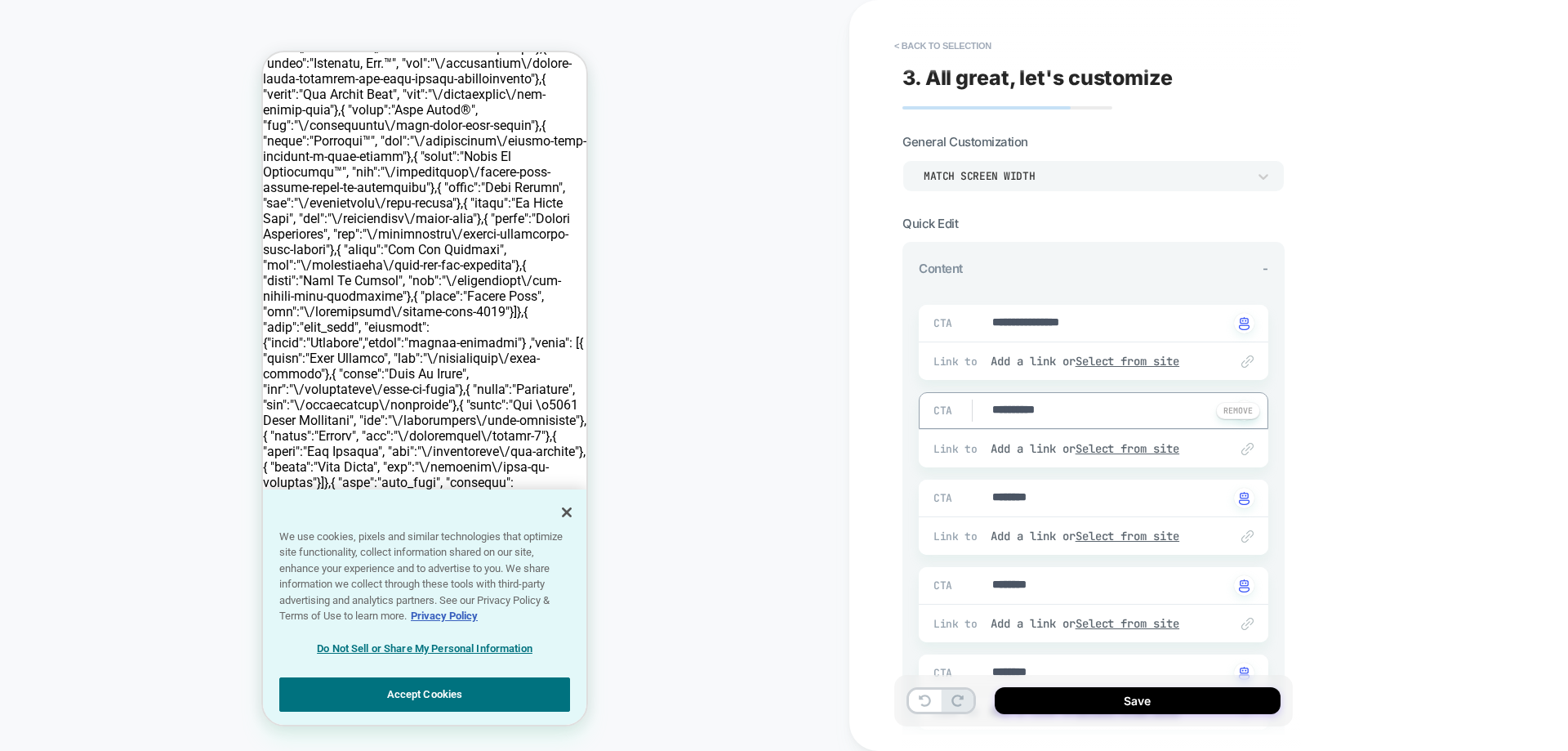 type on "*" 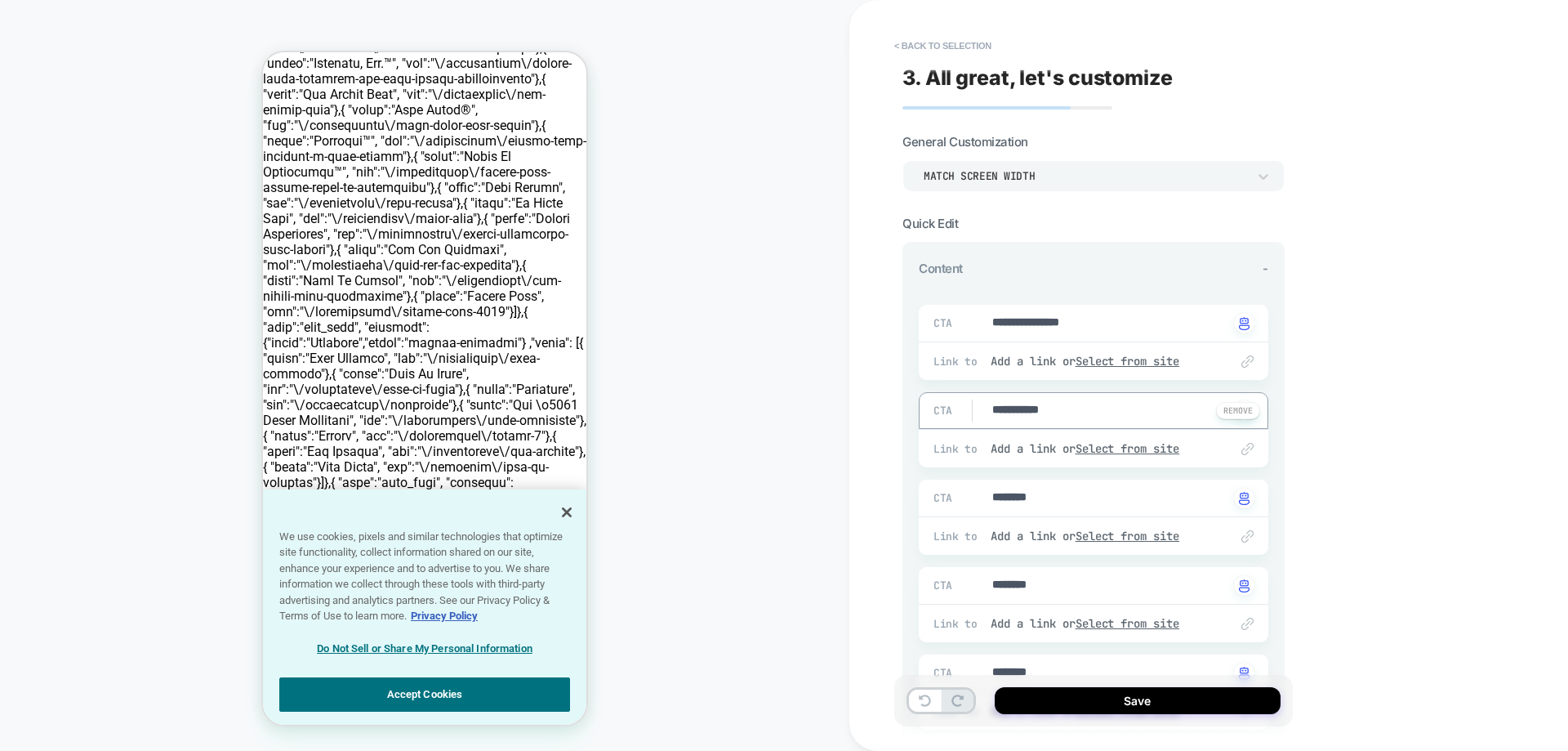 type on "*" 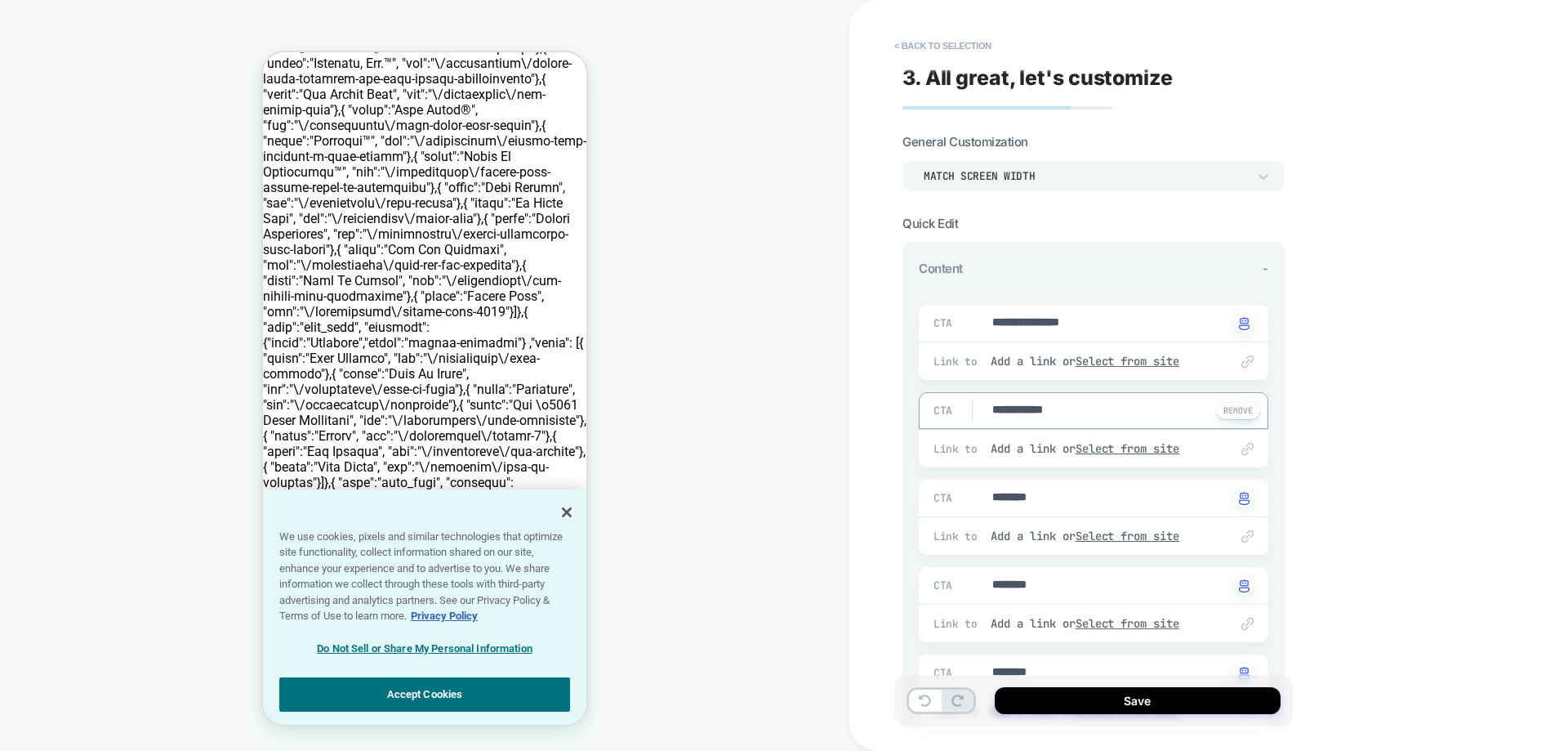 type on "*" 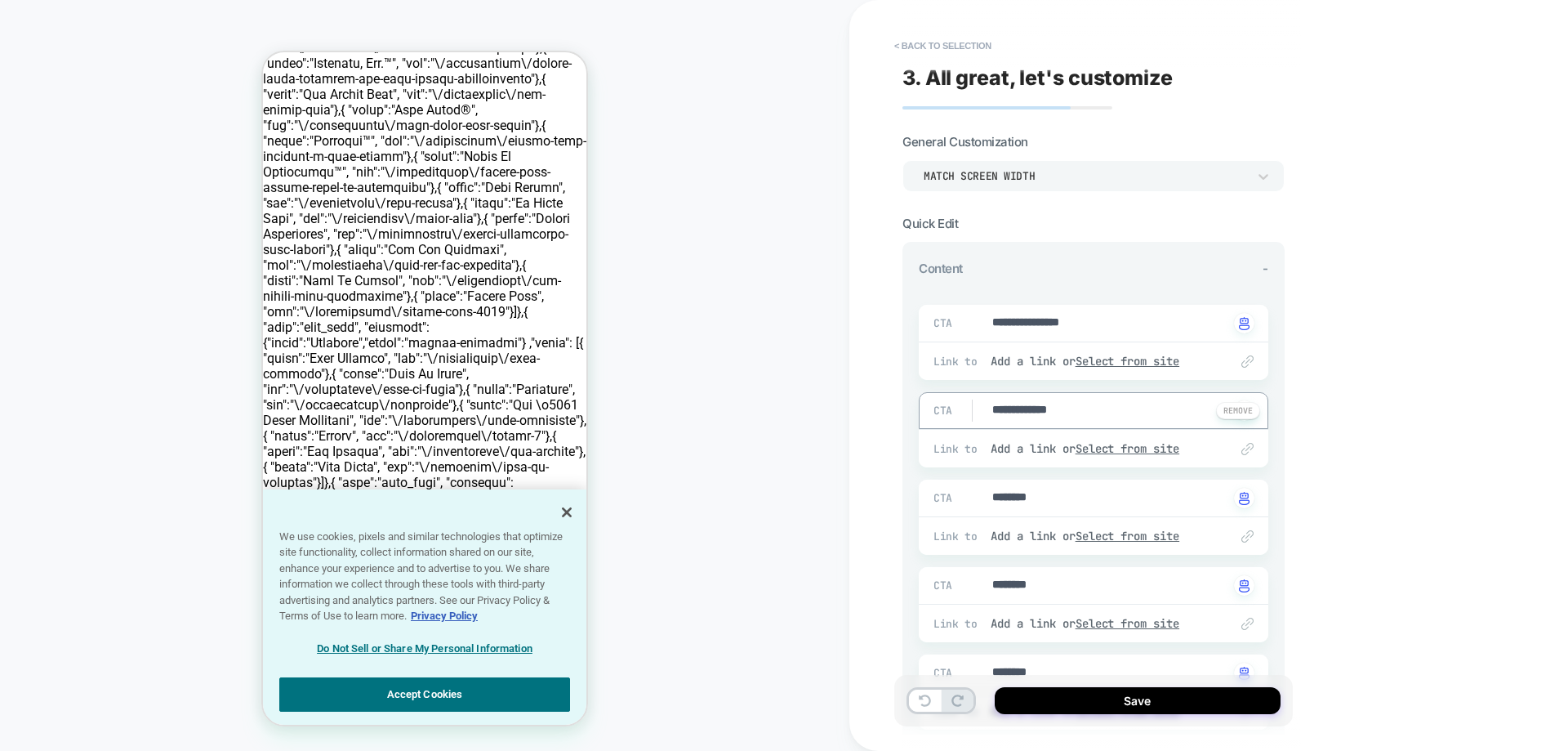 type on "*" 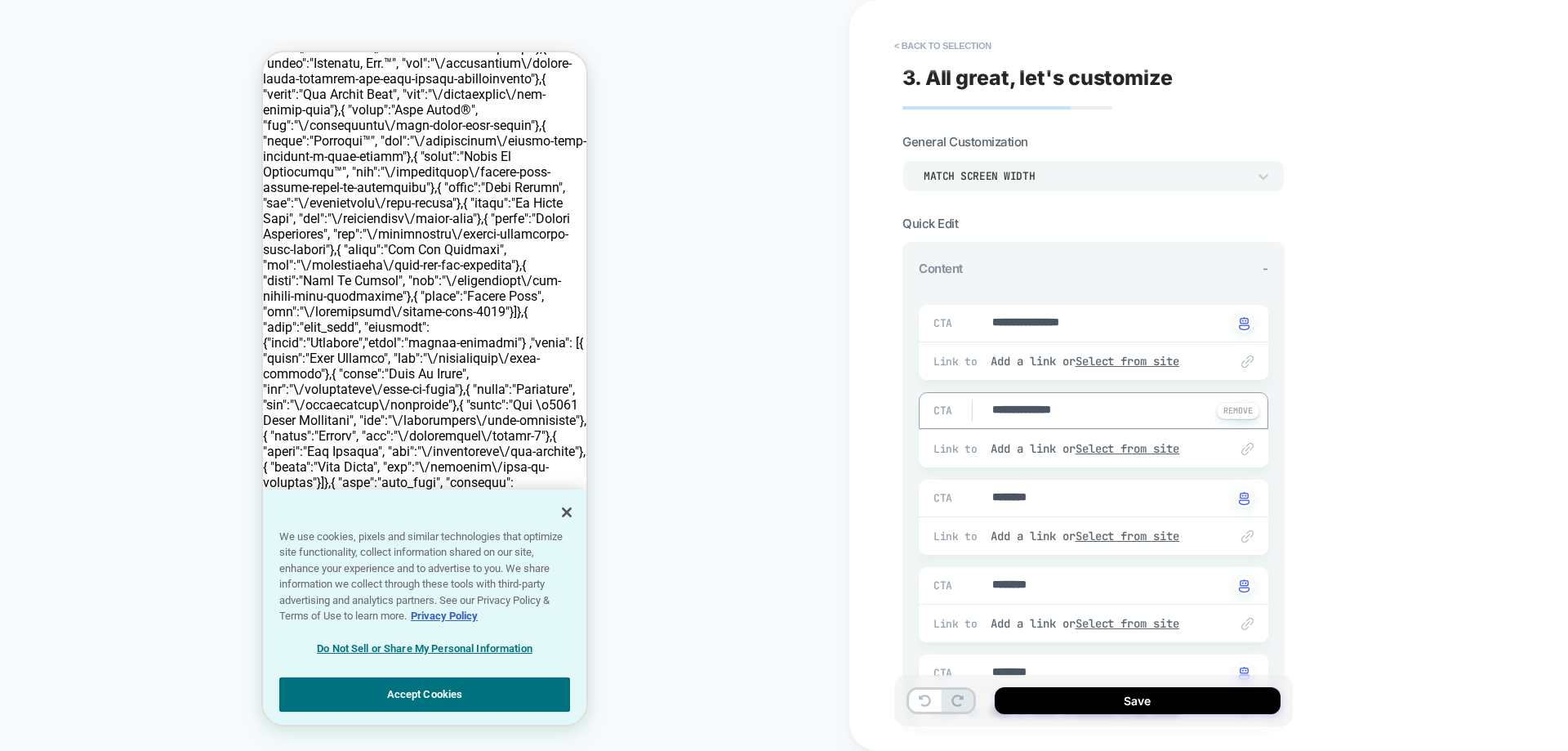 type on "*" 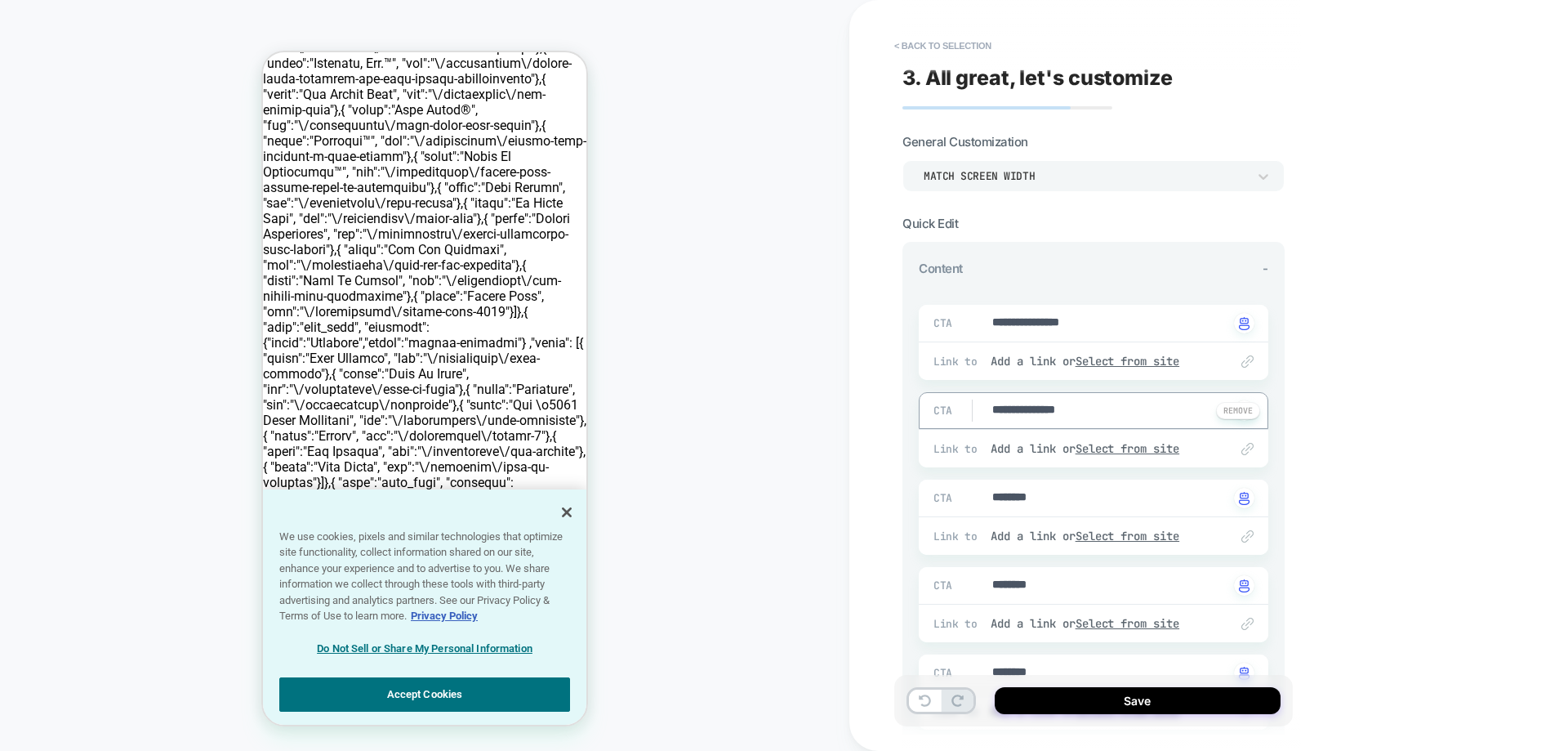 type on "*" 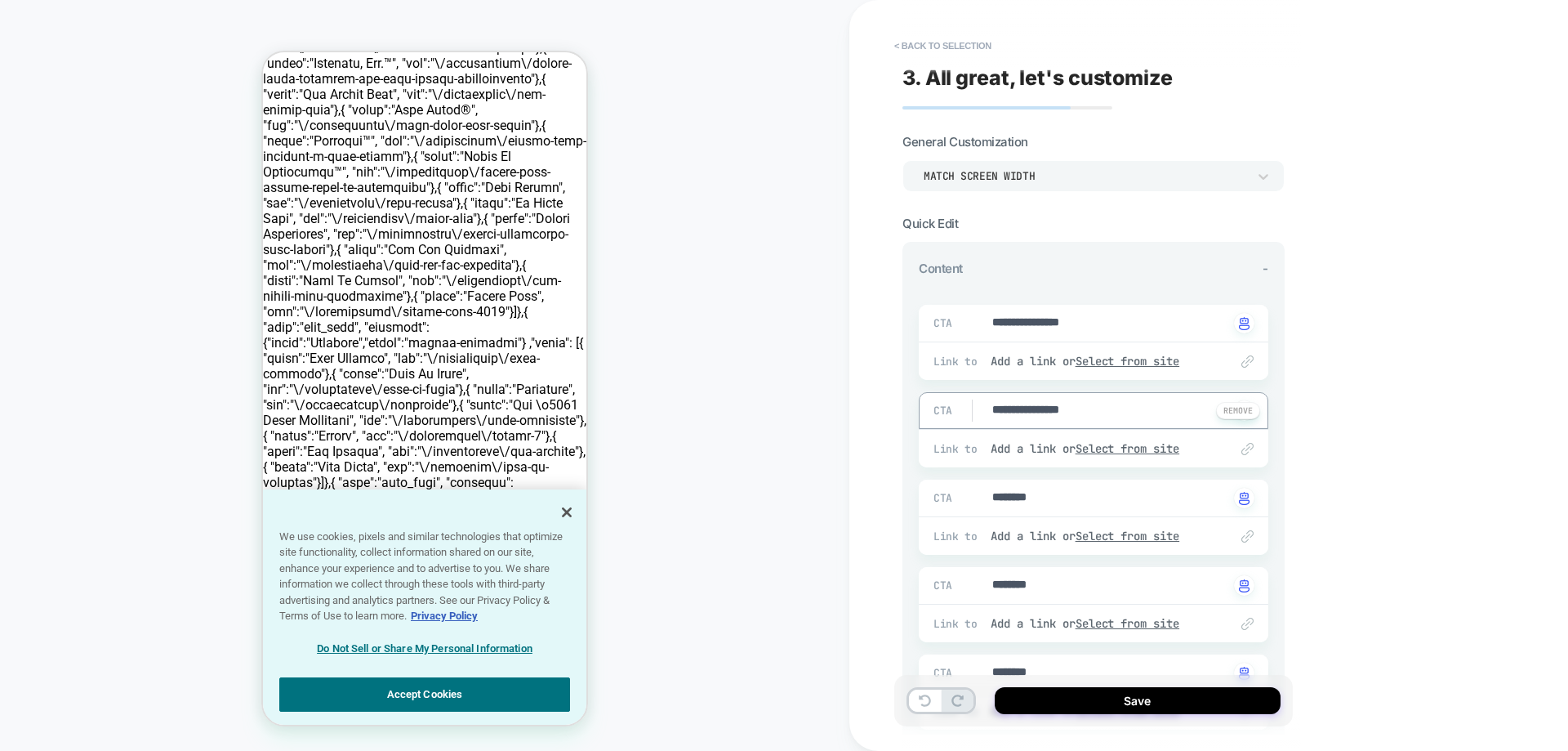 type on "*" 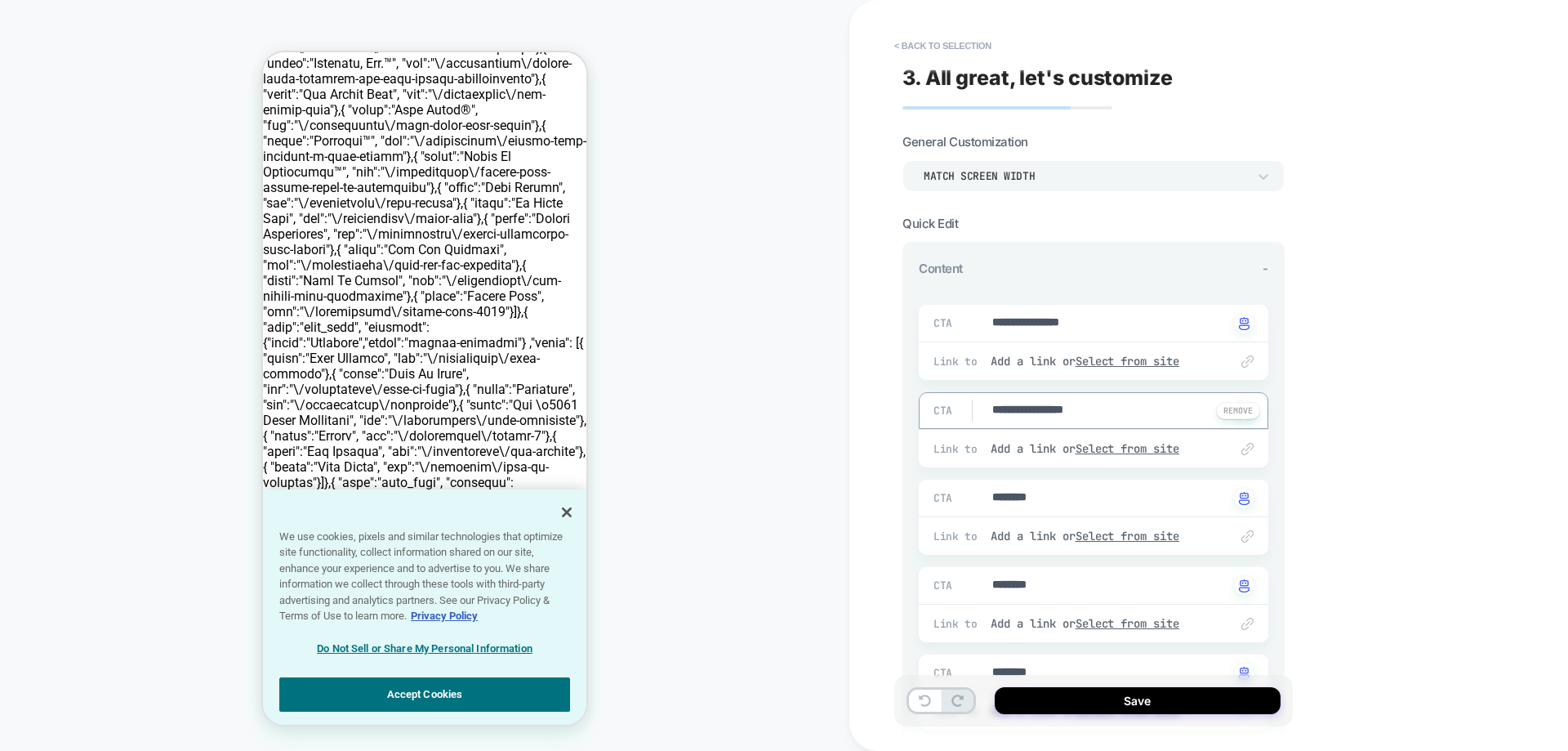 type on "**********" 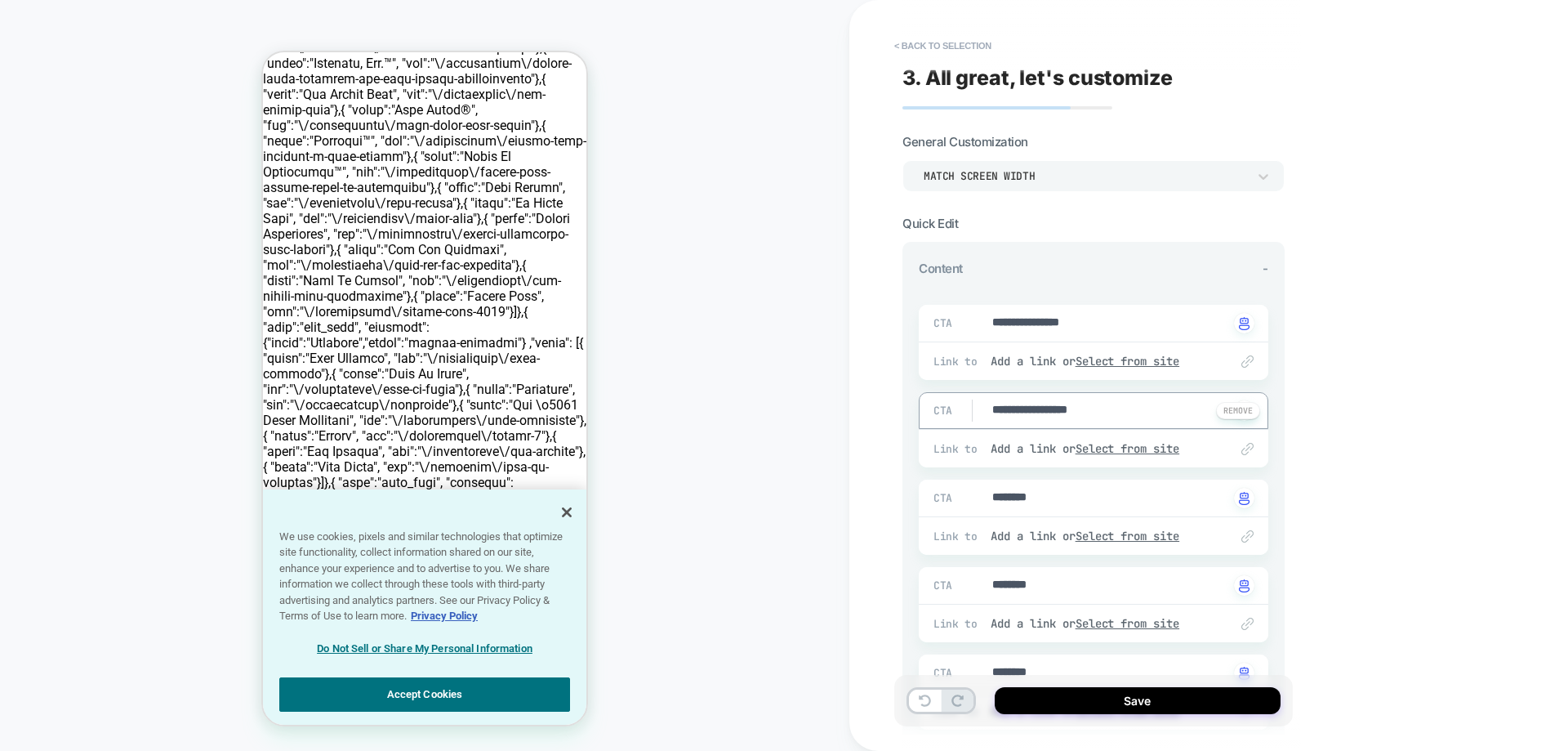 type on "*" 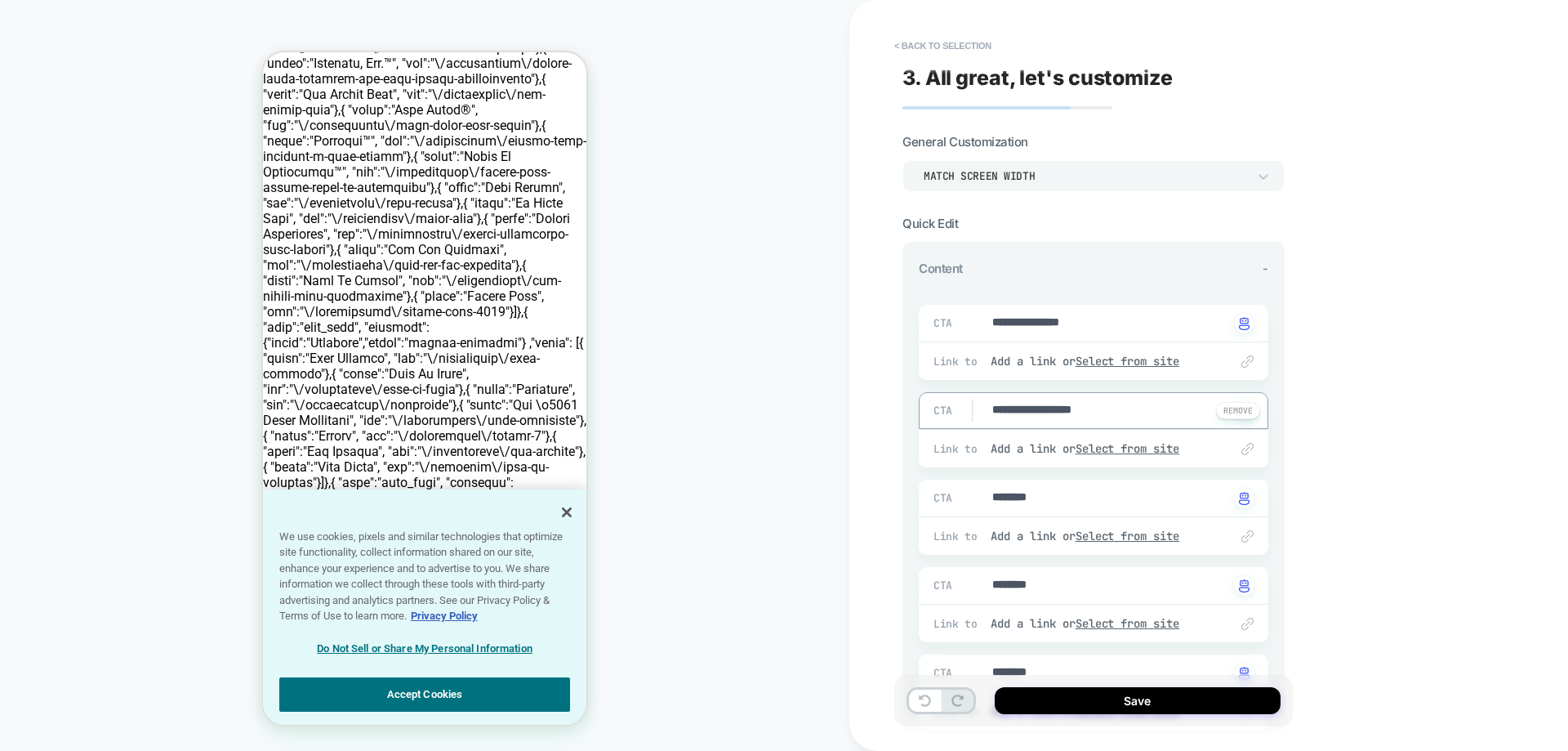 type on "*" 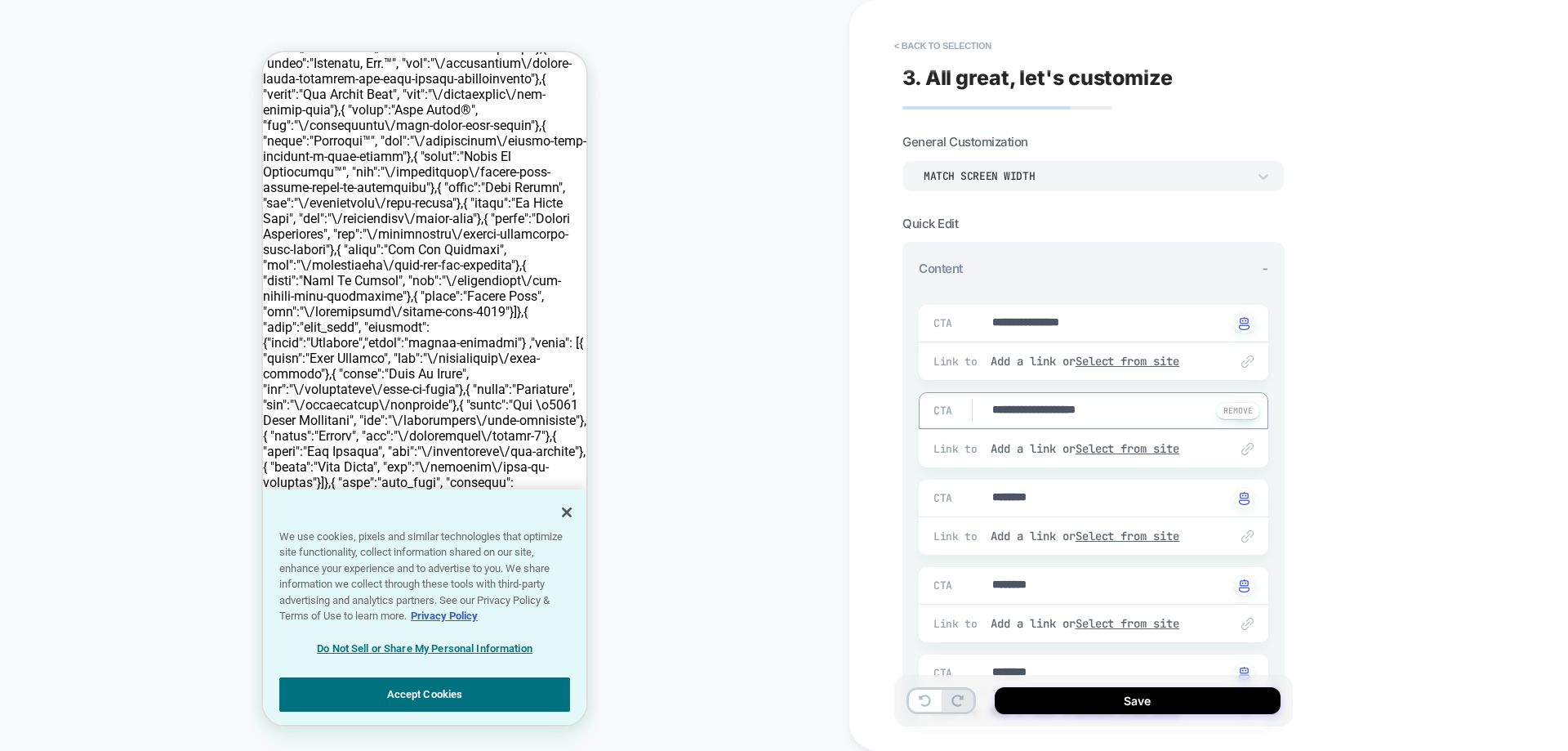 type on "*" 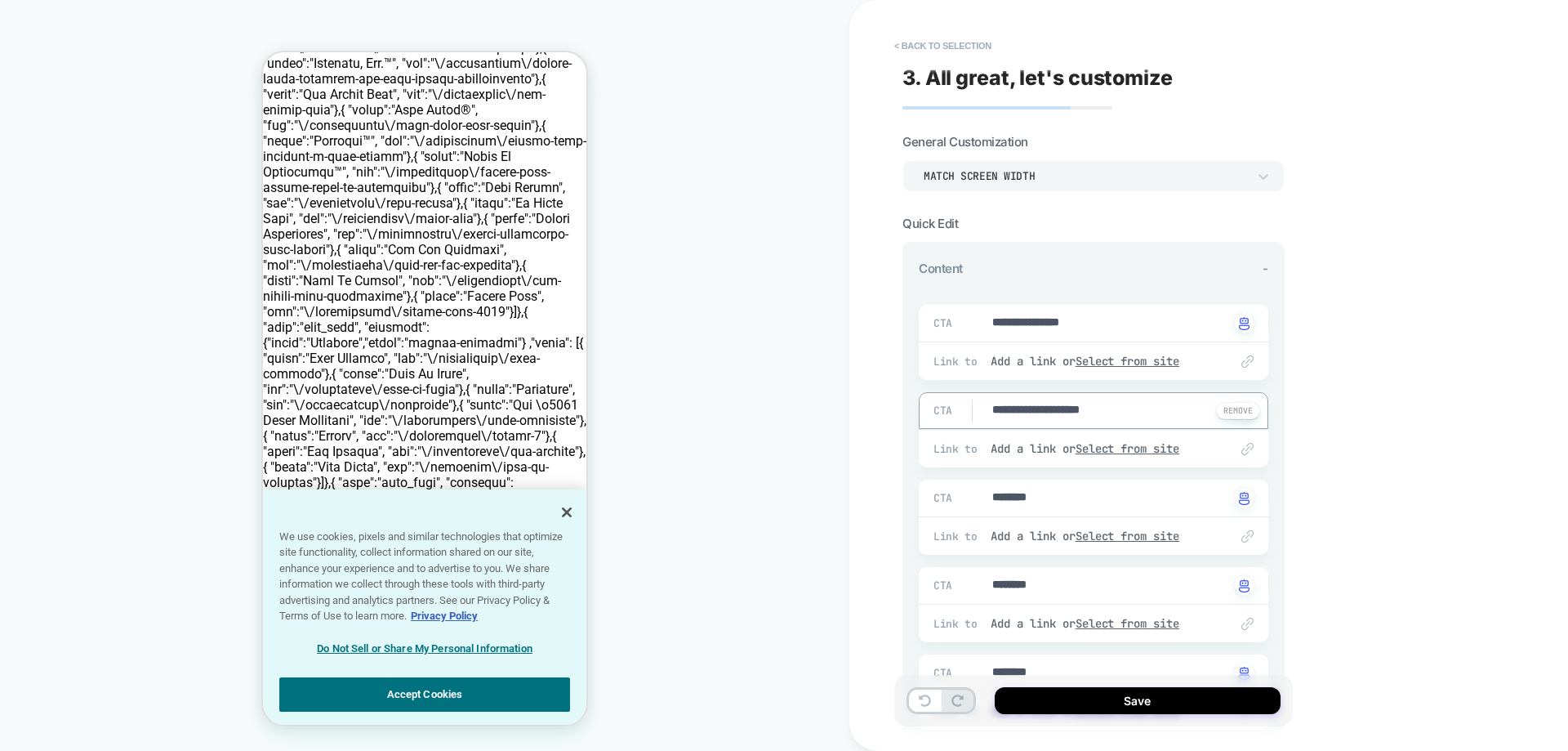 type on "*" 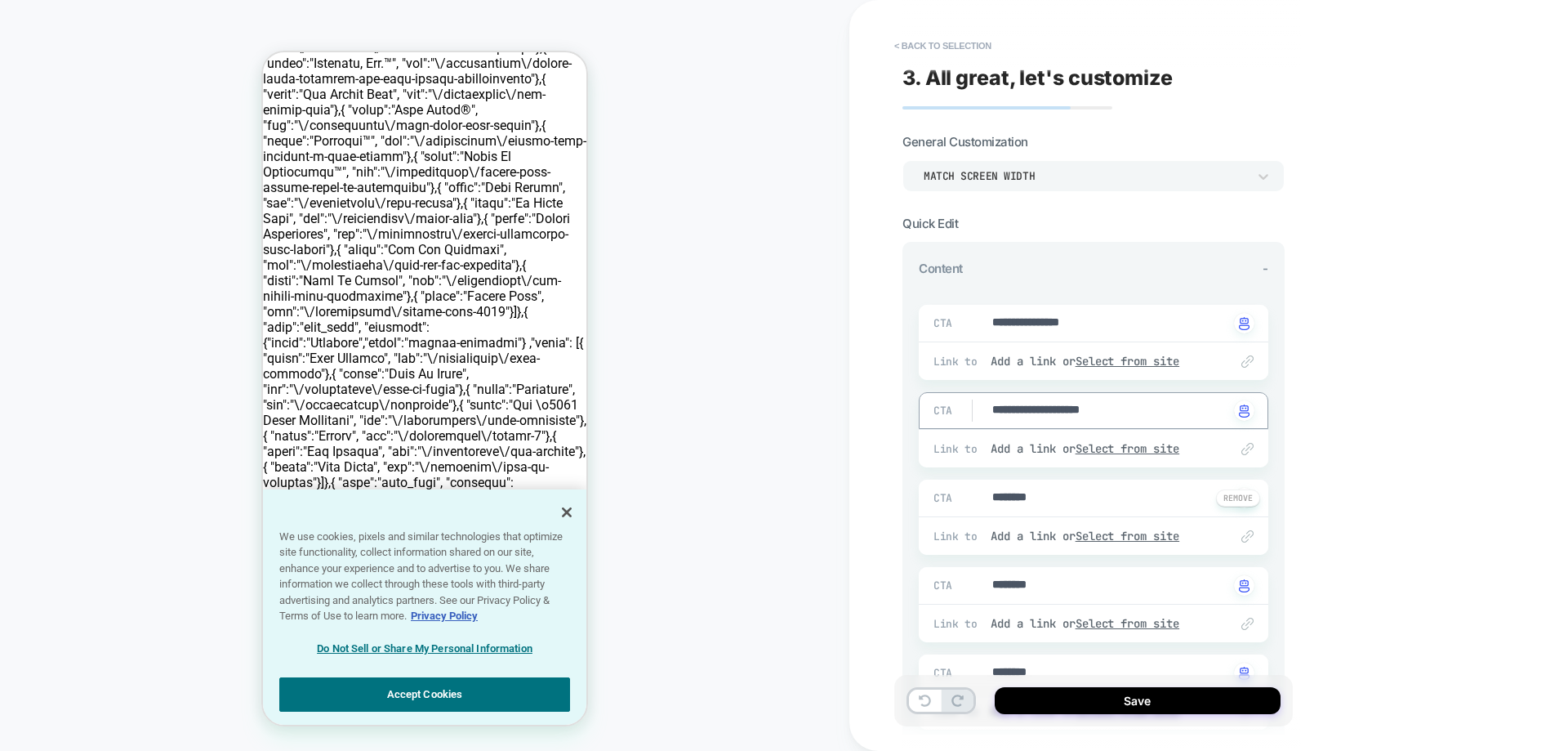 type on "**********" 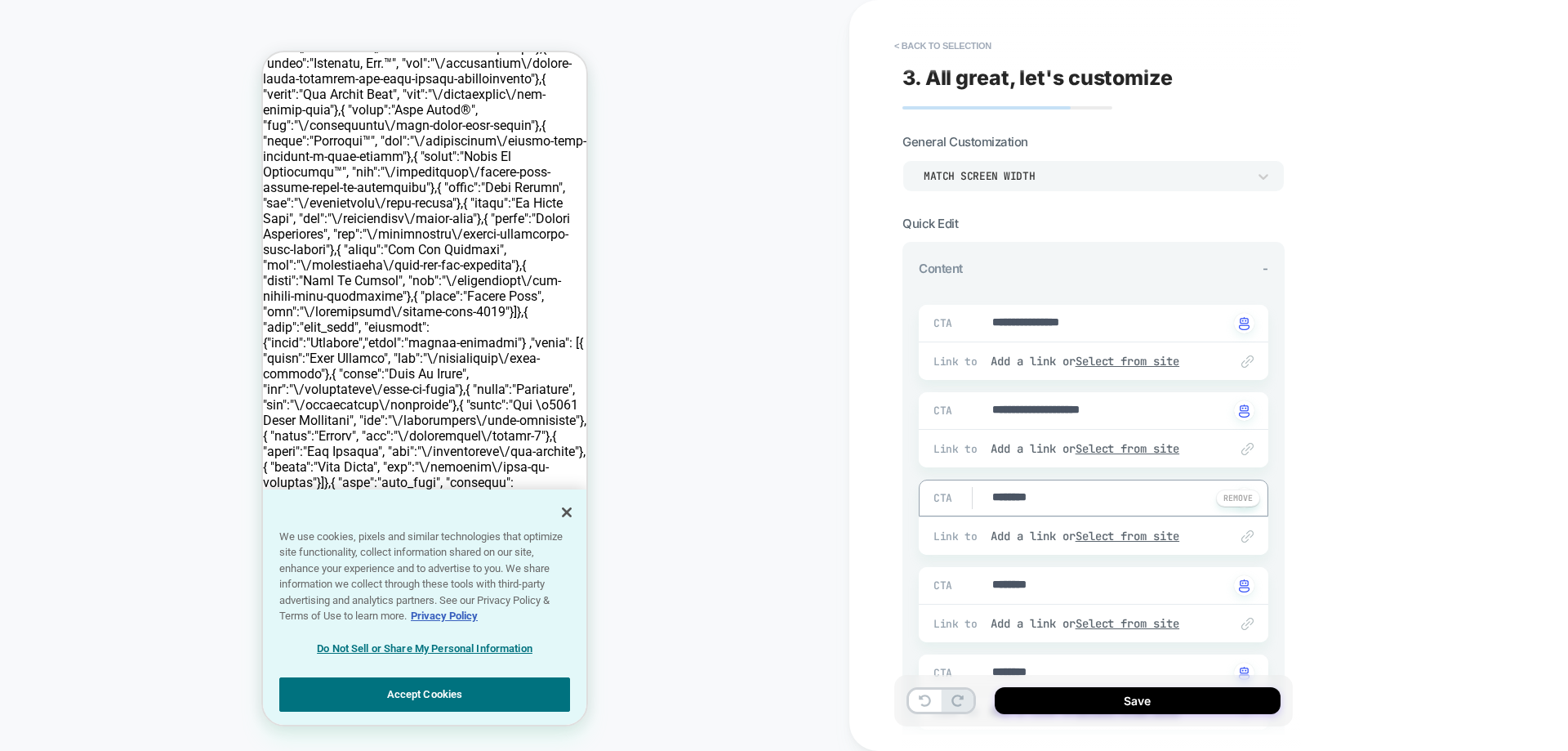 drag, startPoint x: 1076, startPoint y: 492, endPoint x: 961, endPoint y: 498, distance: 115.1564 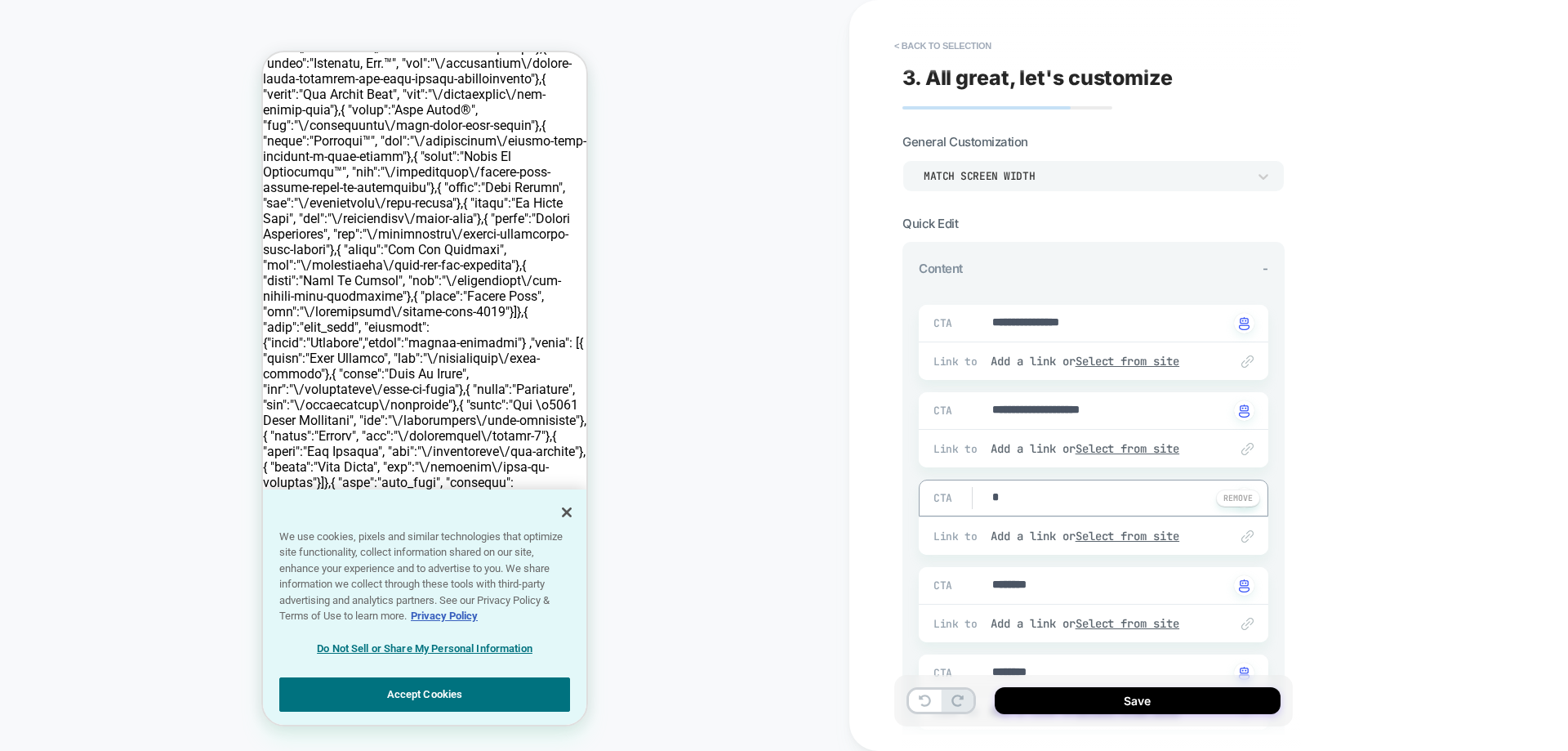 type on "**" 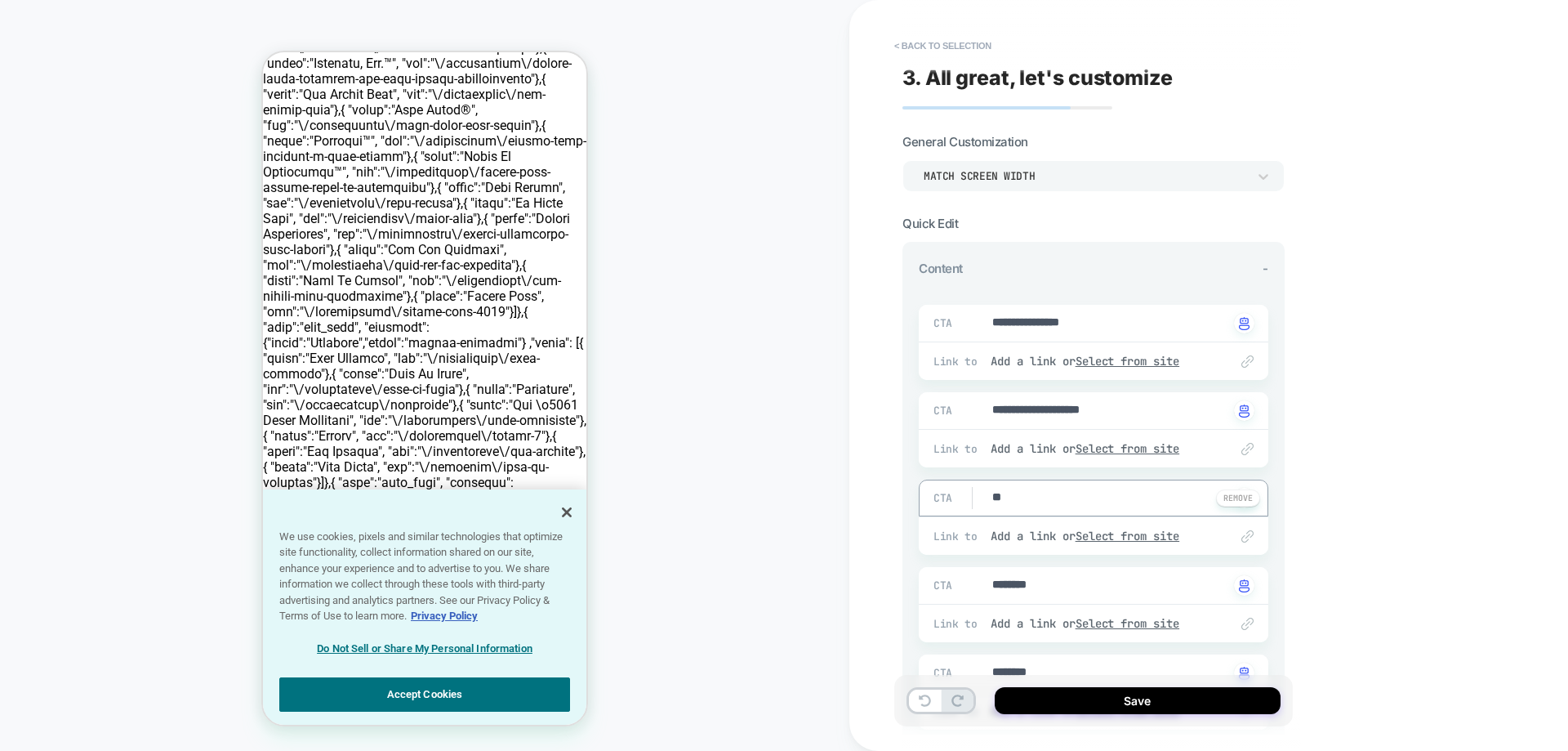 type on "*" 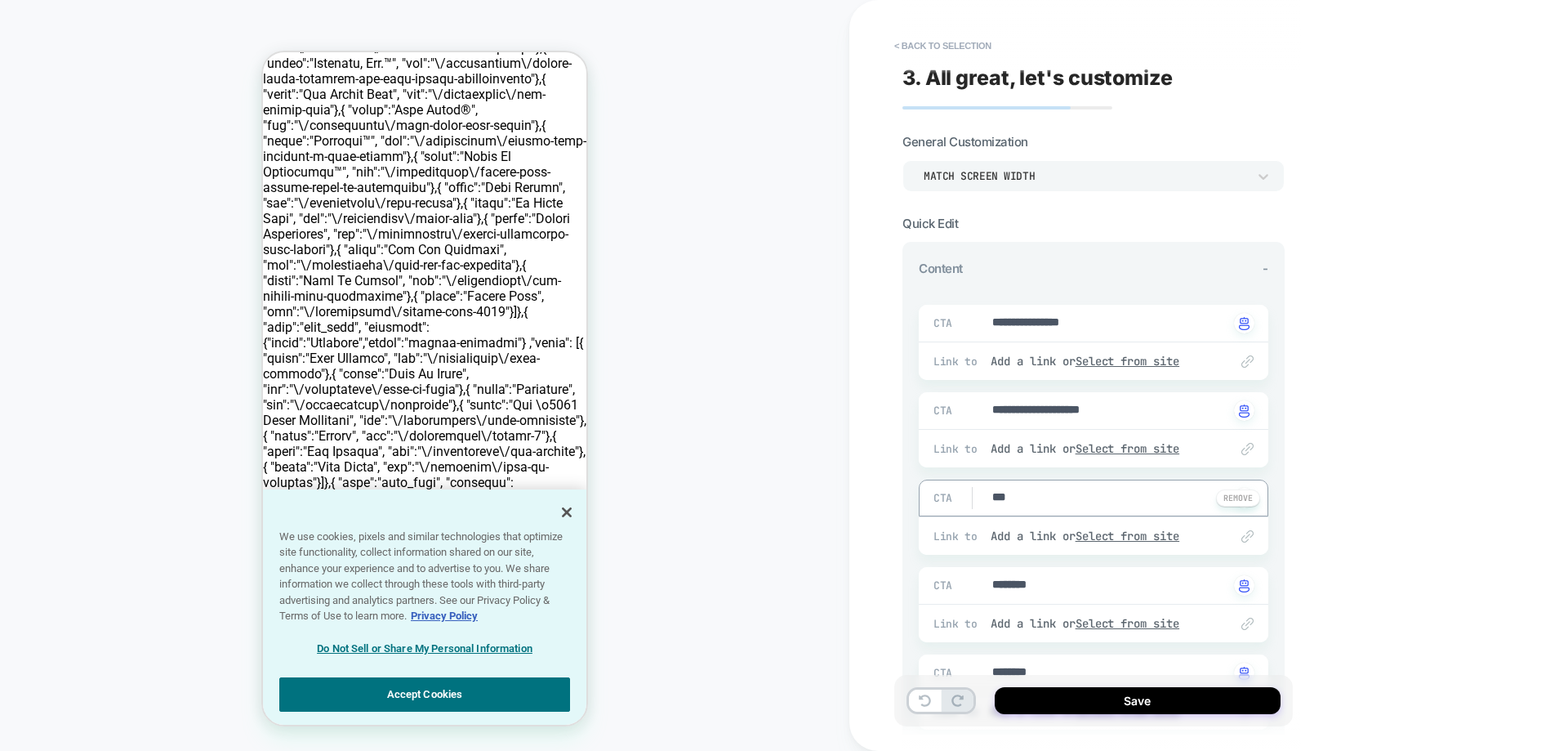 type on "*" 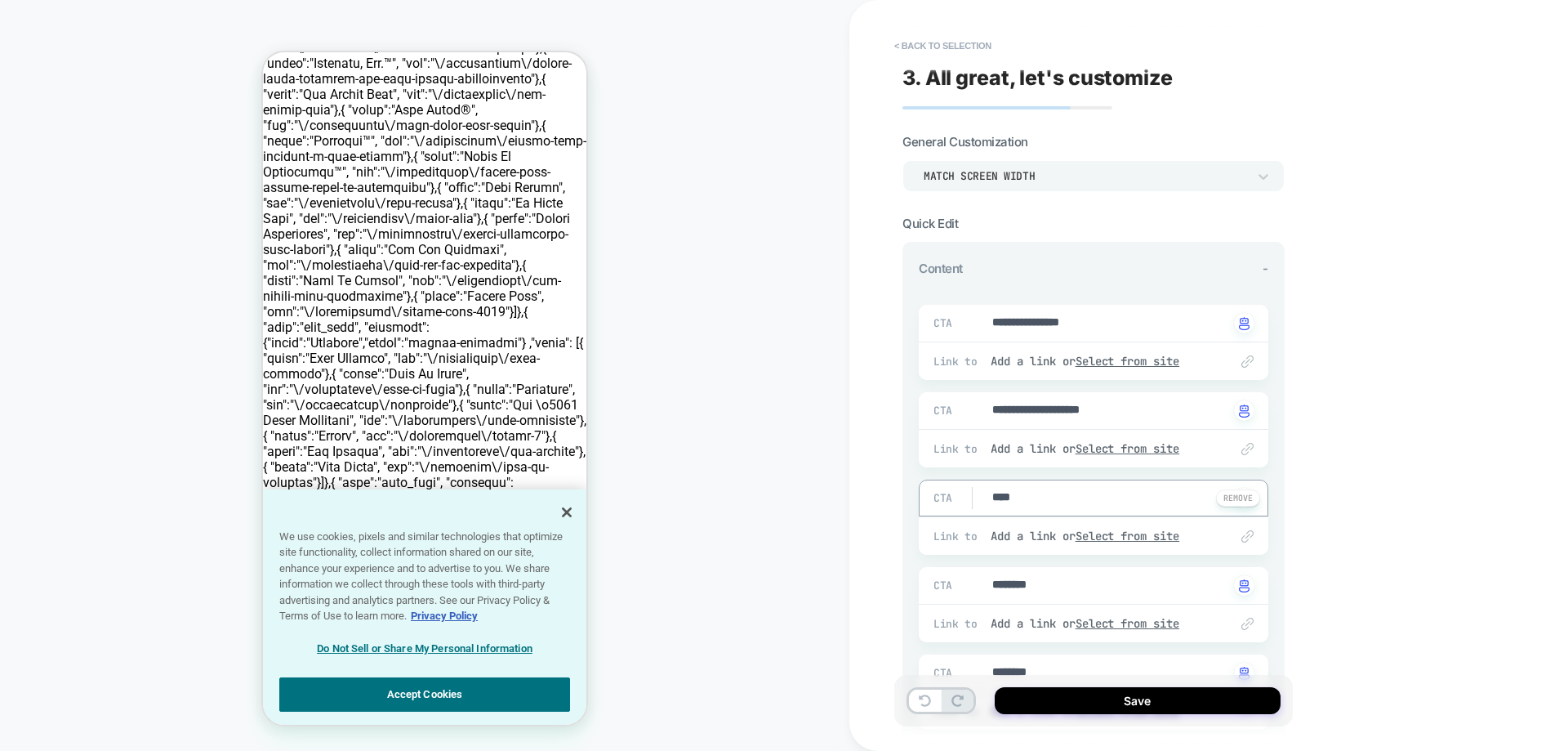 type on "*" 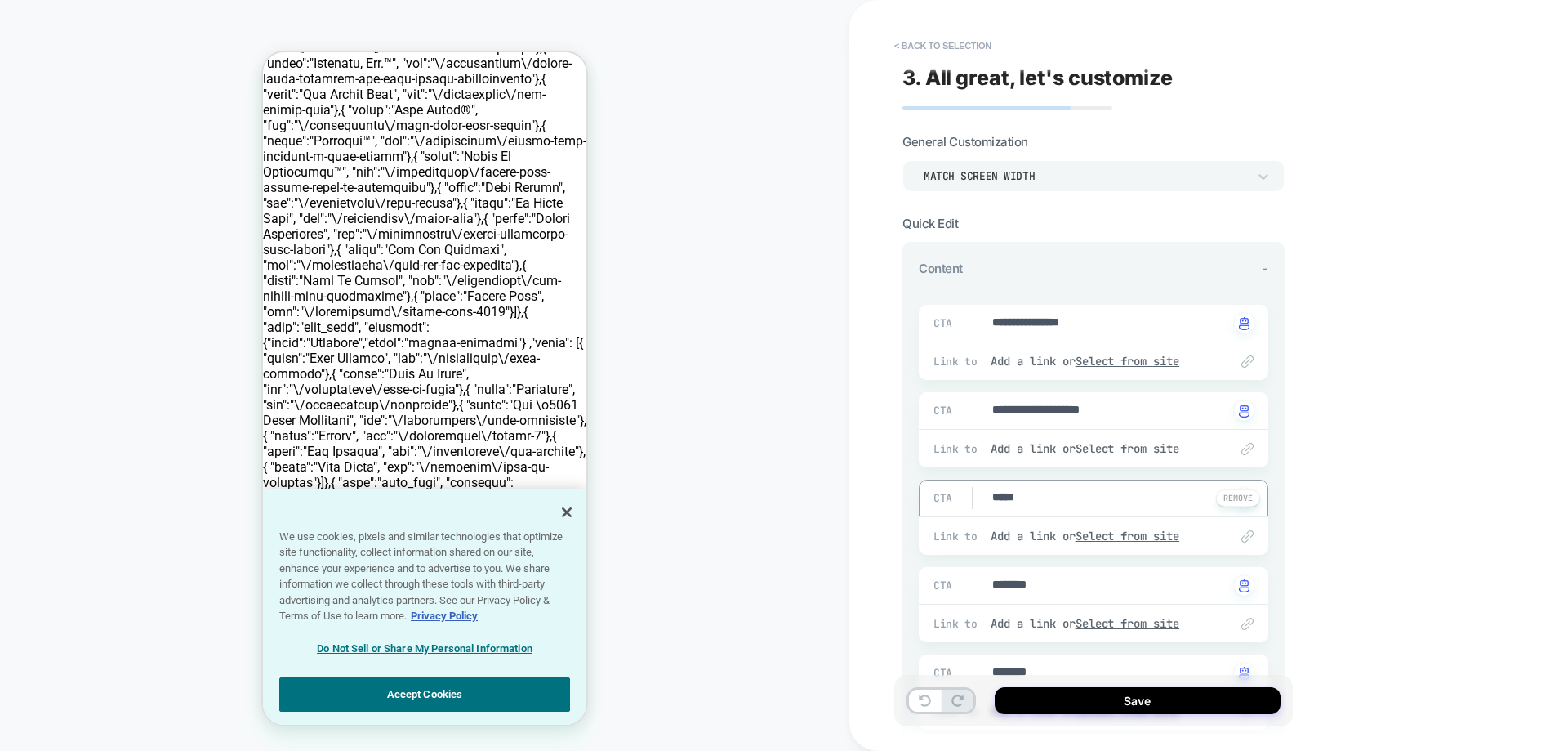 type on "*" 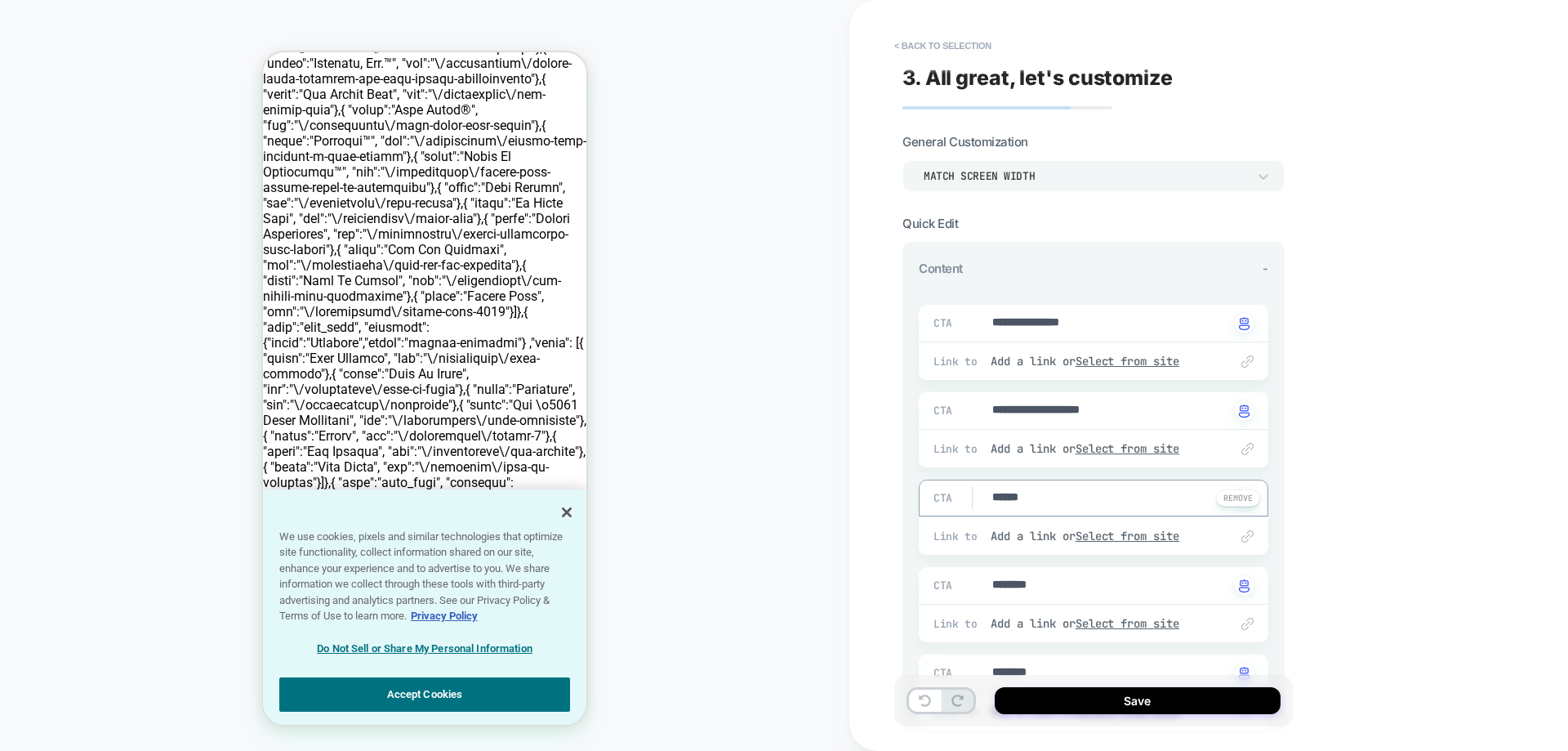 type on "*" 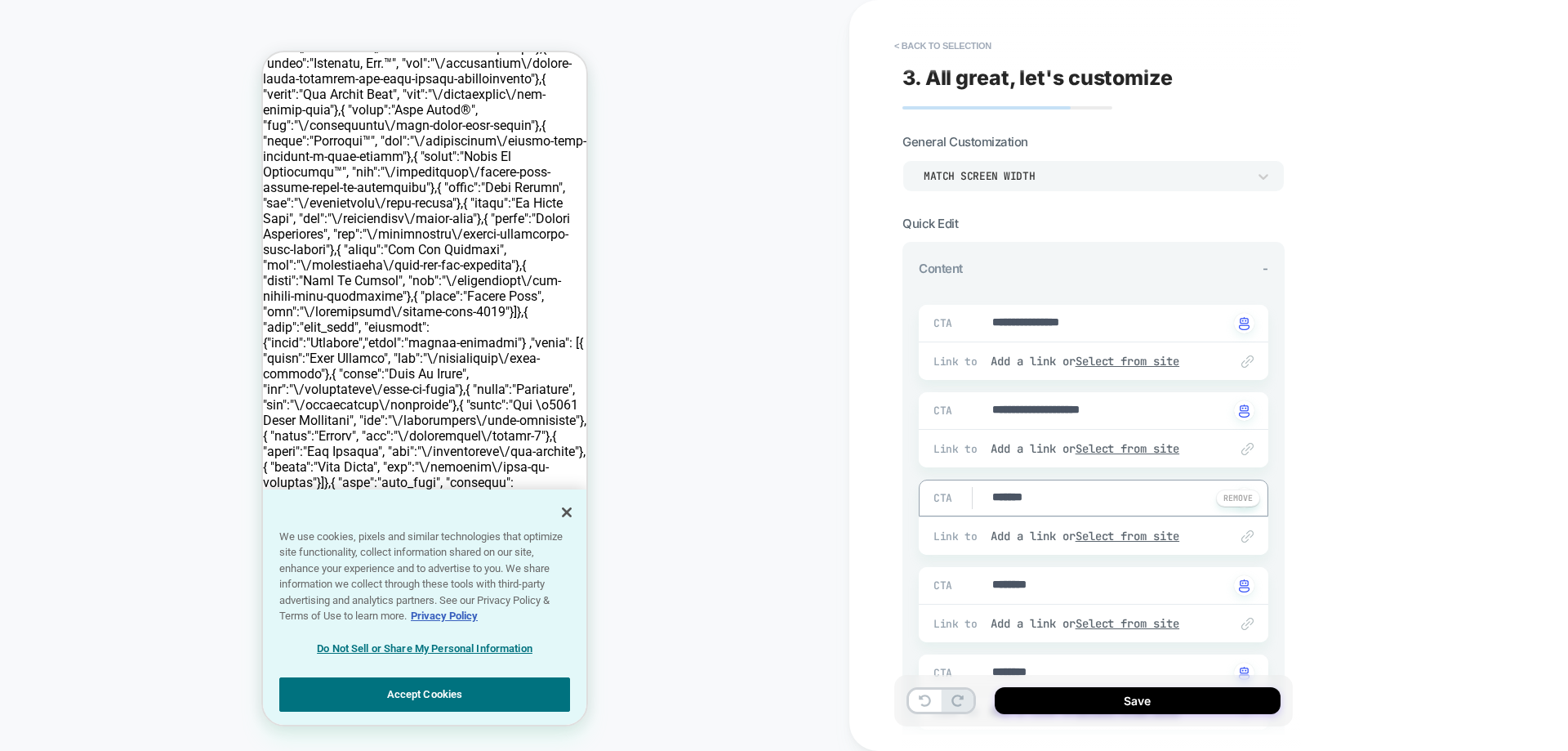type on "*" 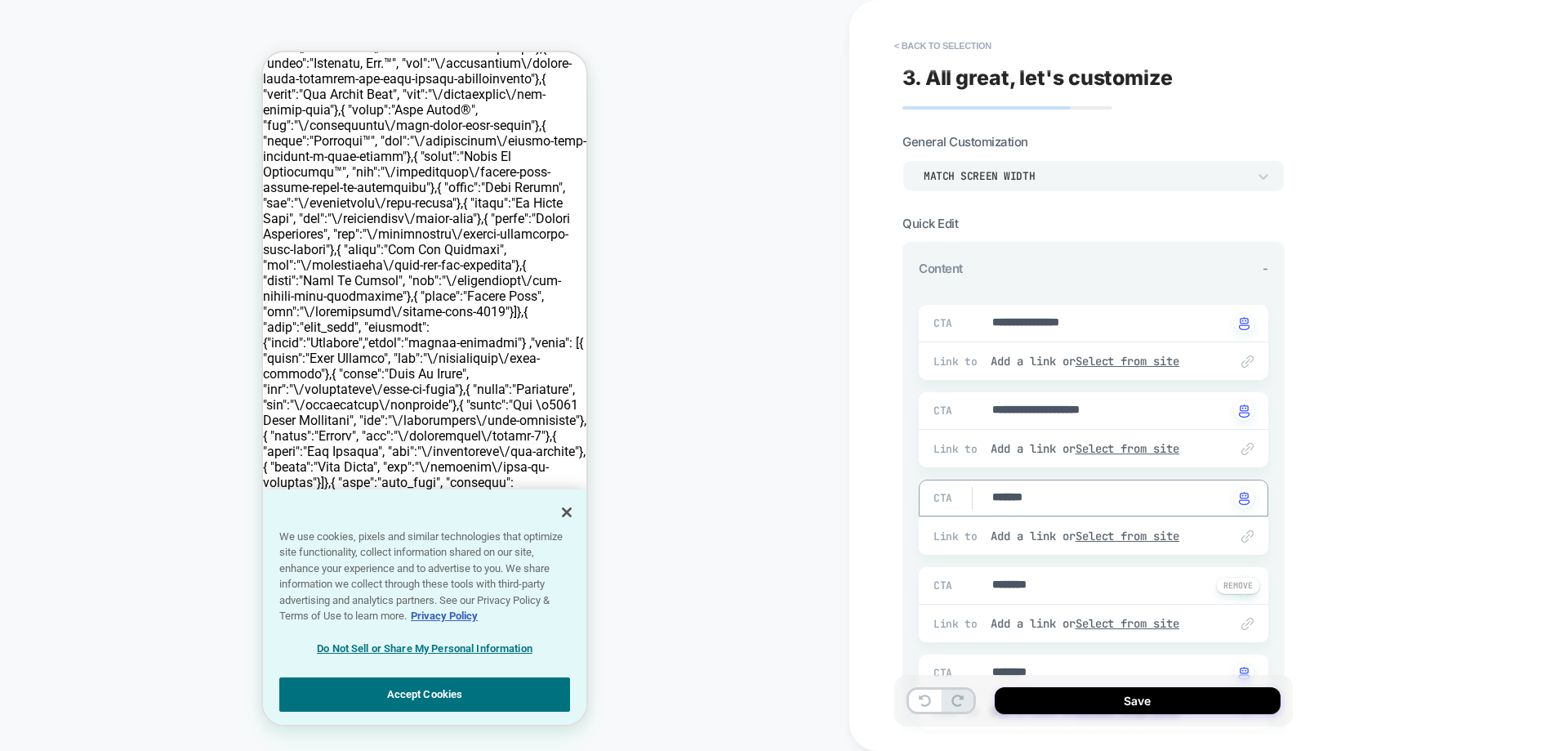 type on "*******" 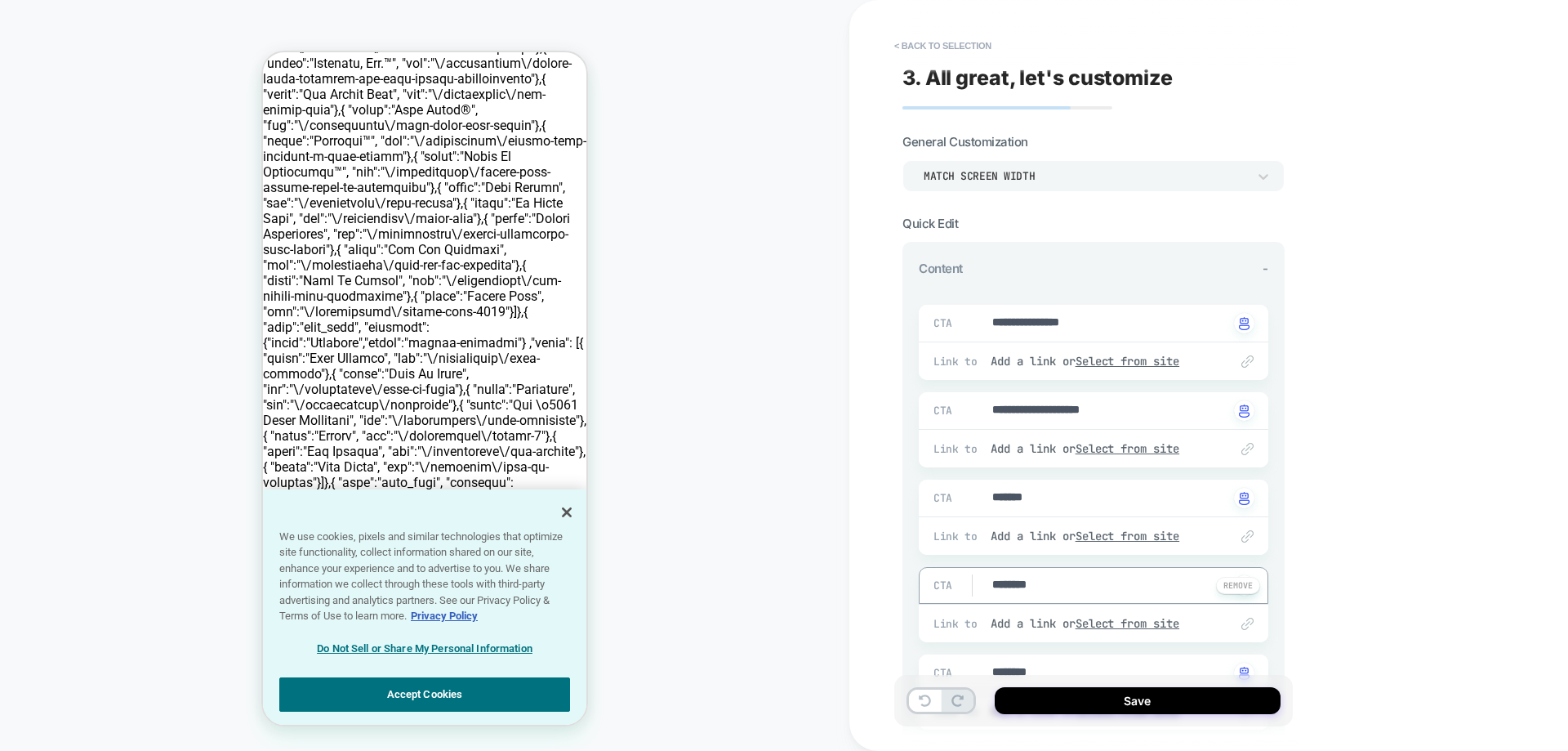 drag, startPoint x: 1049, startPoint y: 591, endPoint x: 970, endPoint y: 578, distance: 80.06248 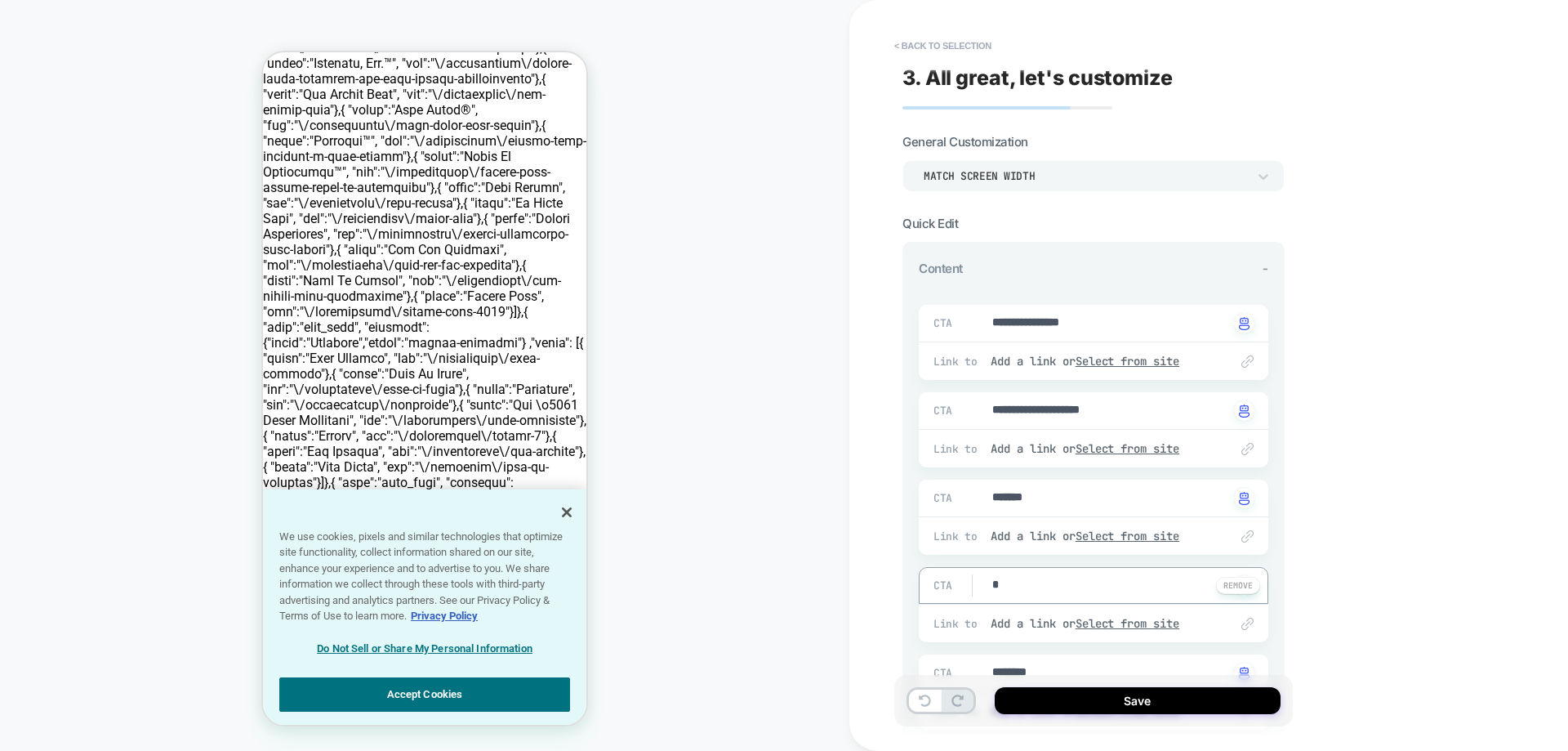 type on "*" 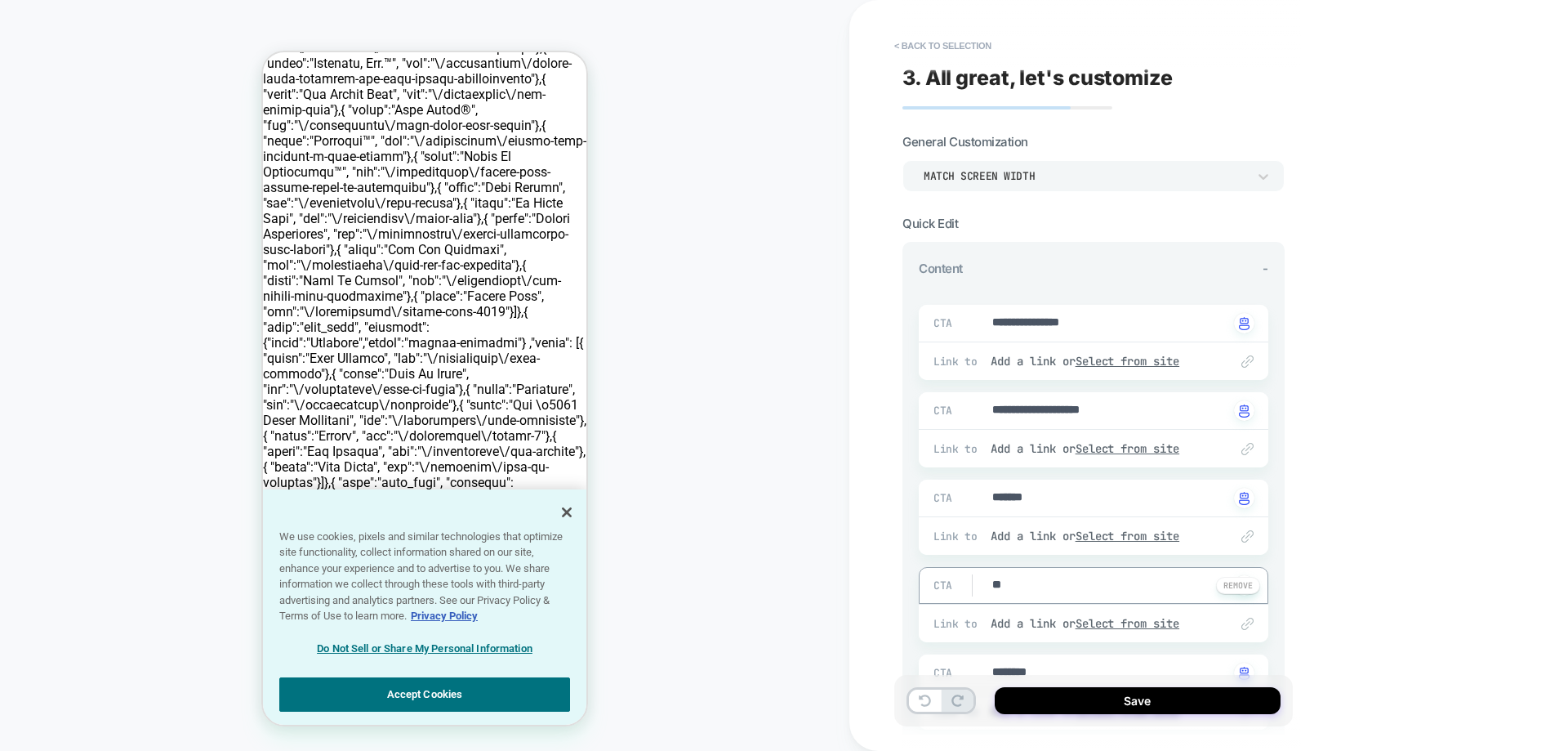 type on "*" 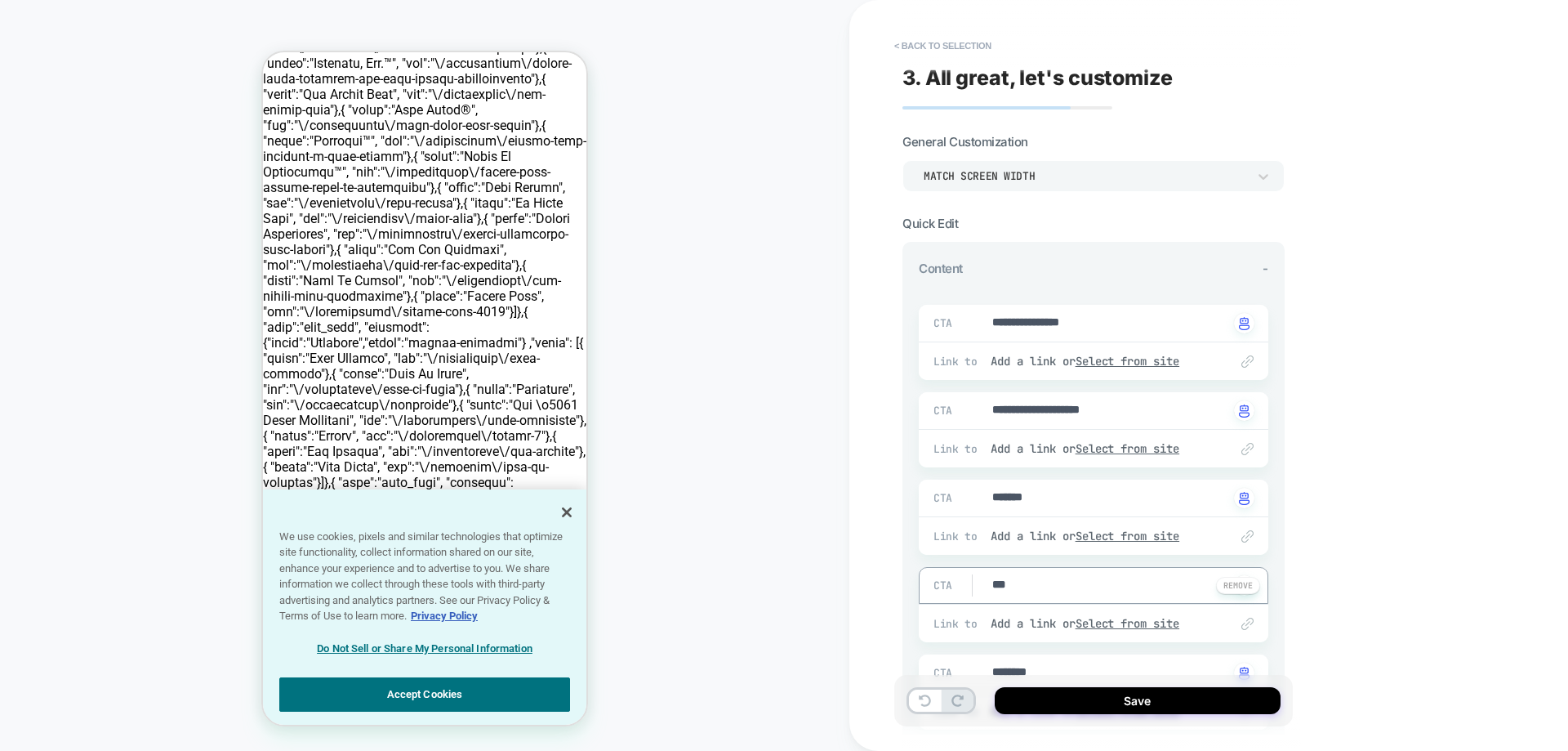 type on "*" 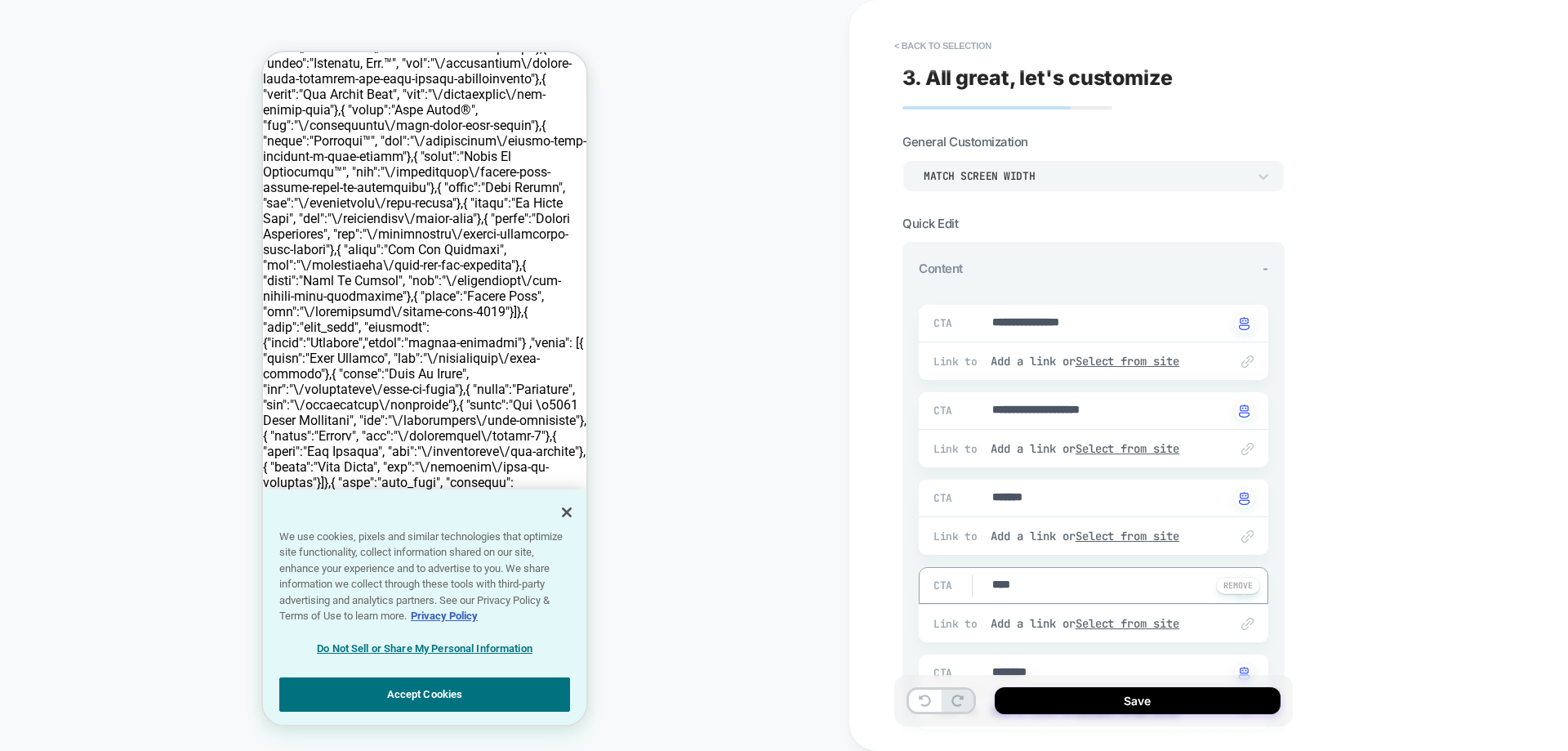 type on "*" 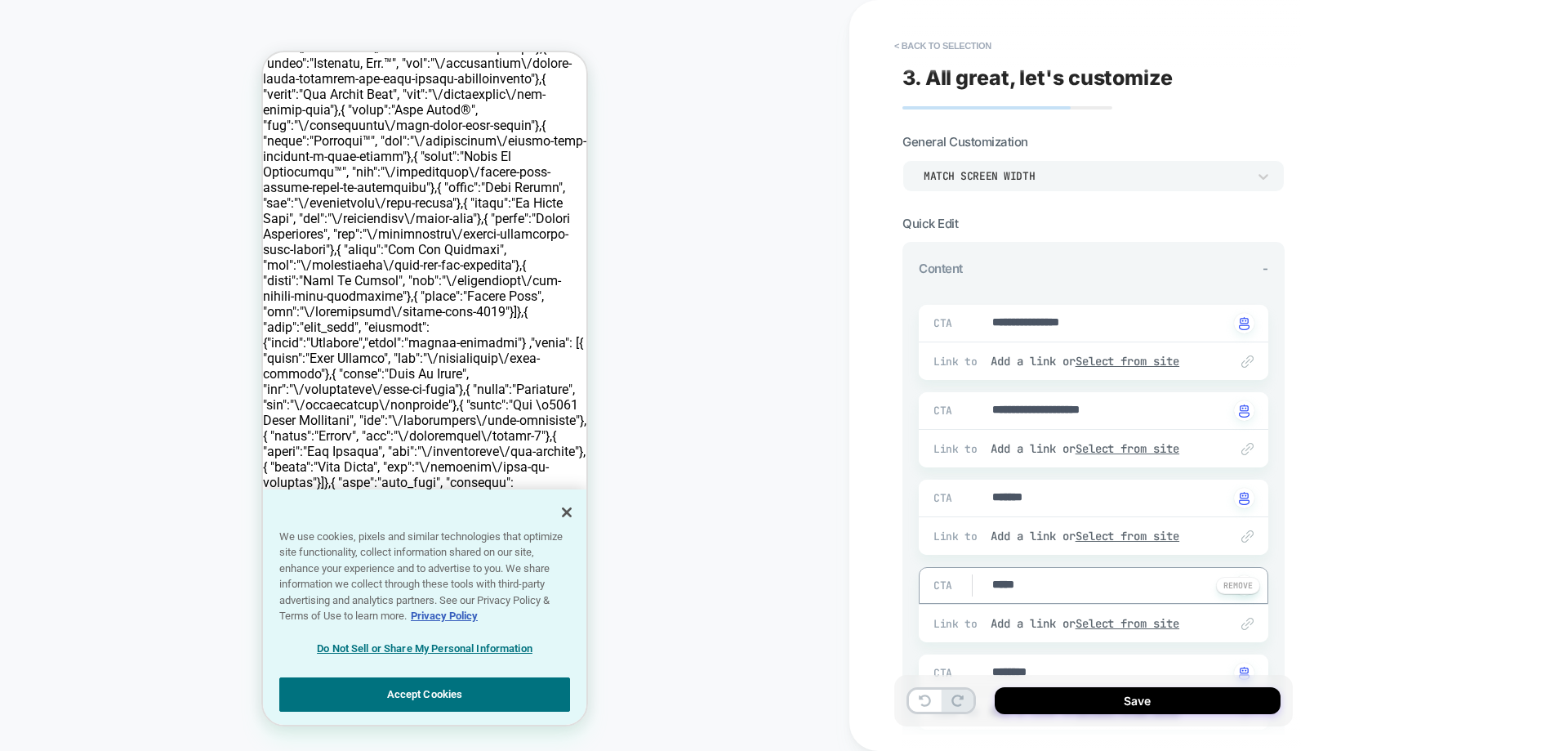 type on "*" 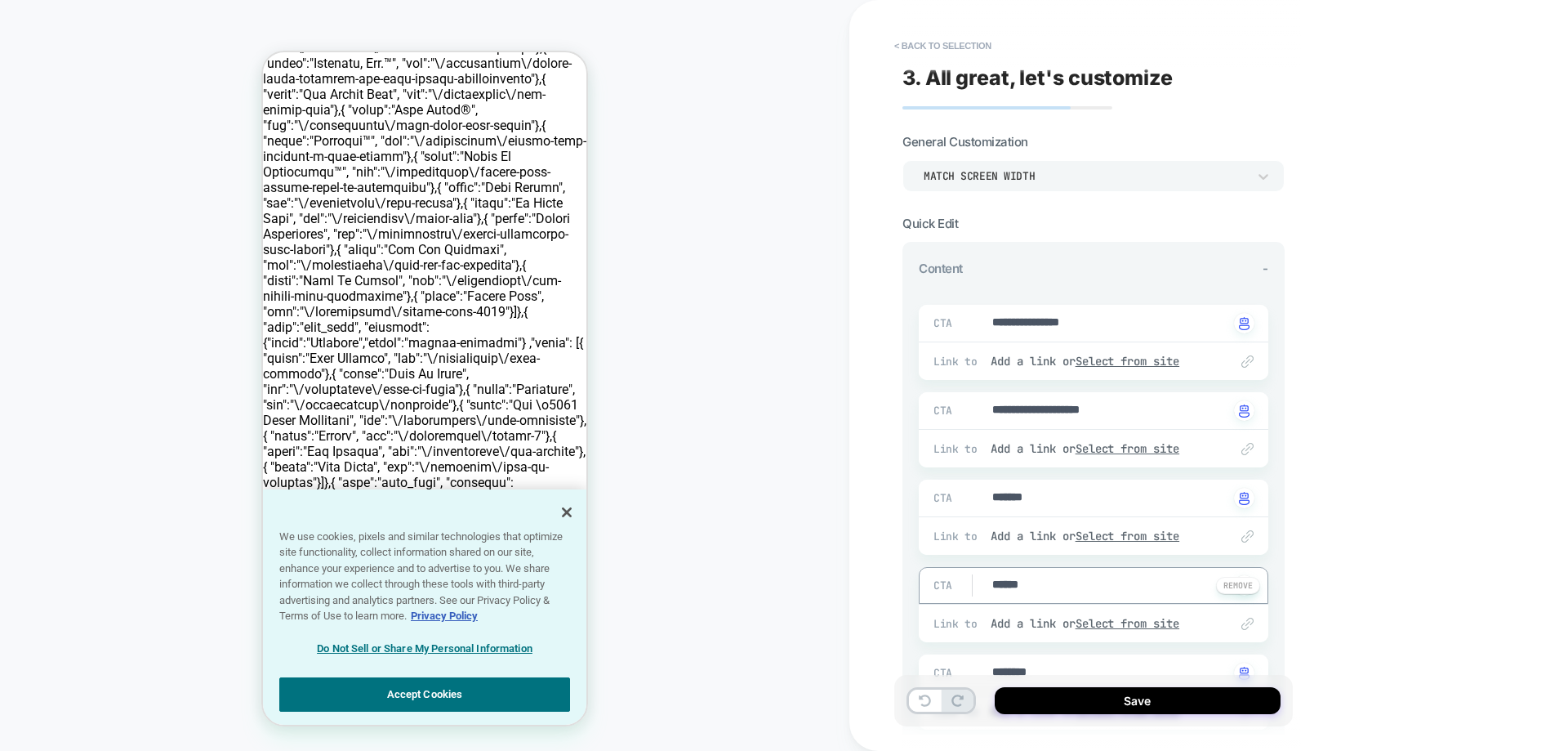 type on "*" 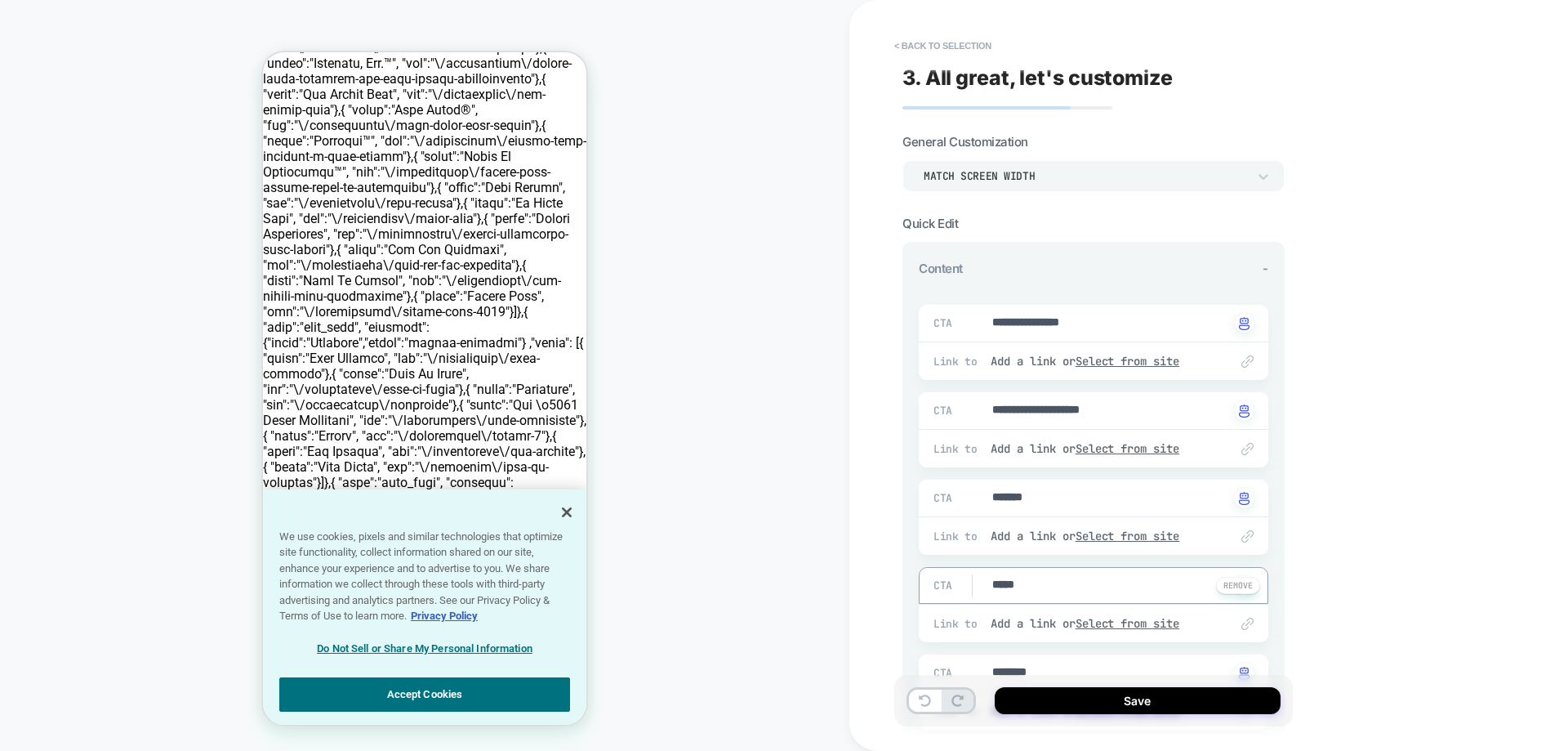 type on "*" 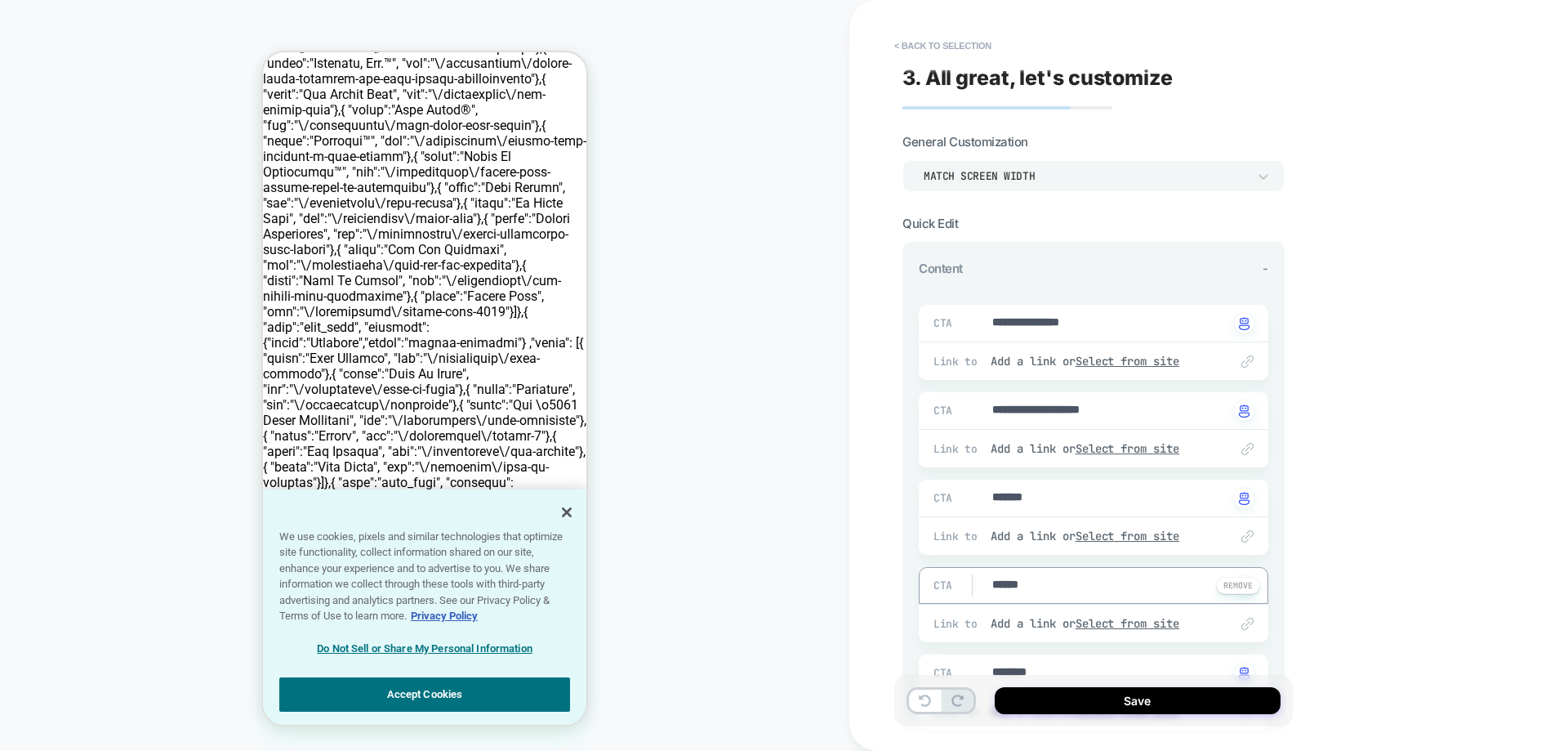 type on "*" 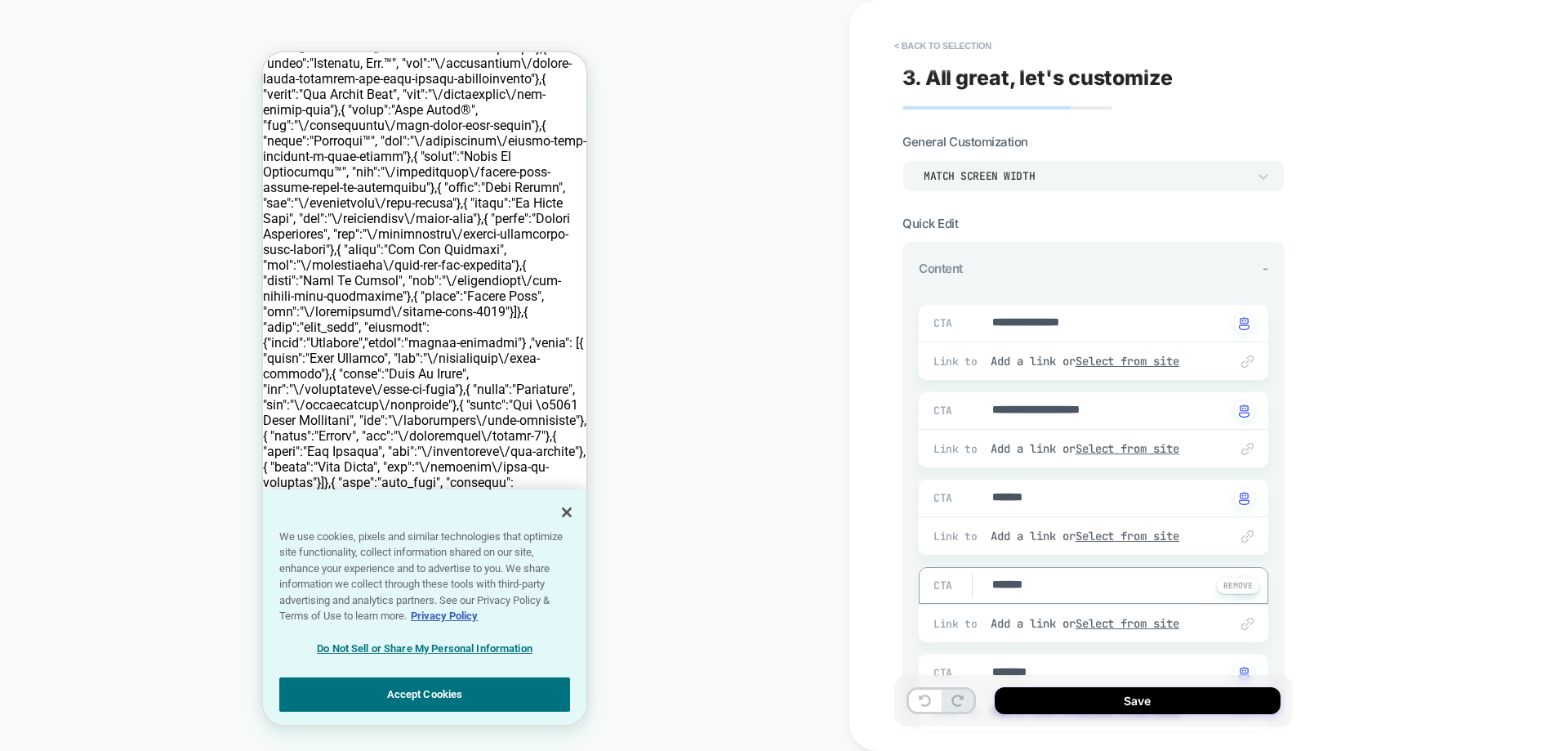 type on "*" 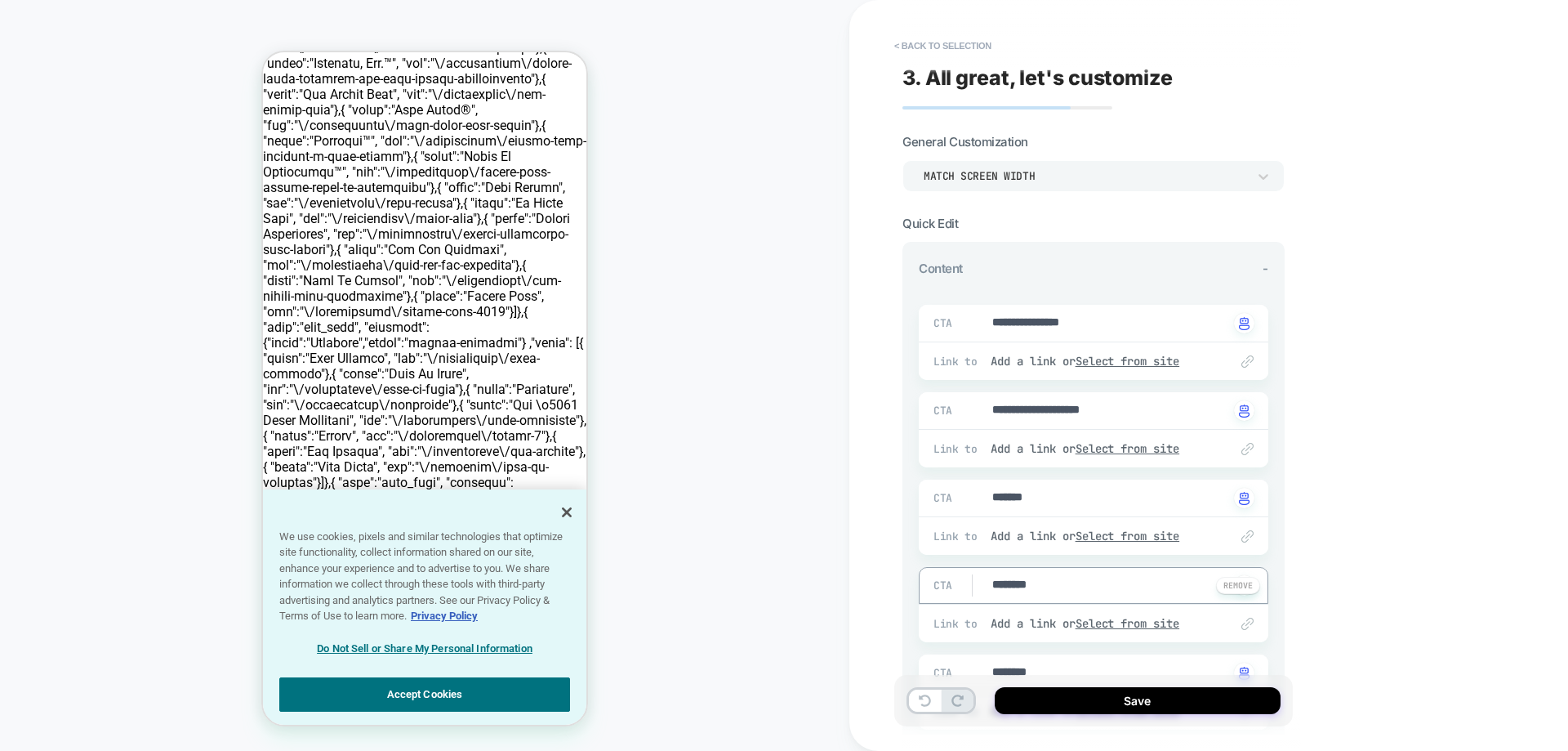 type on "*" 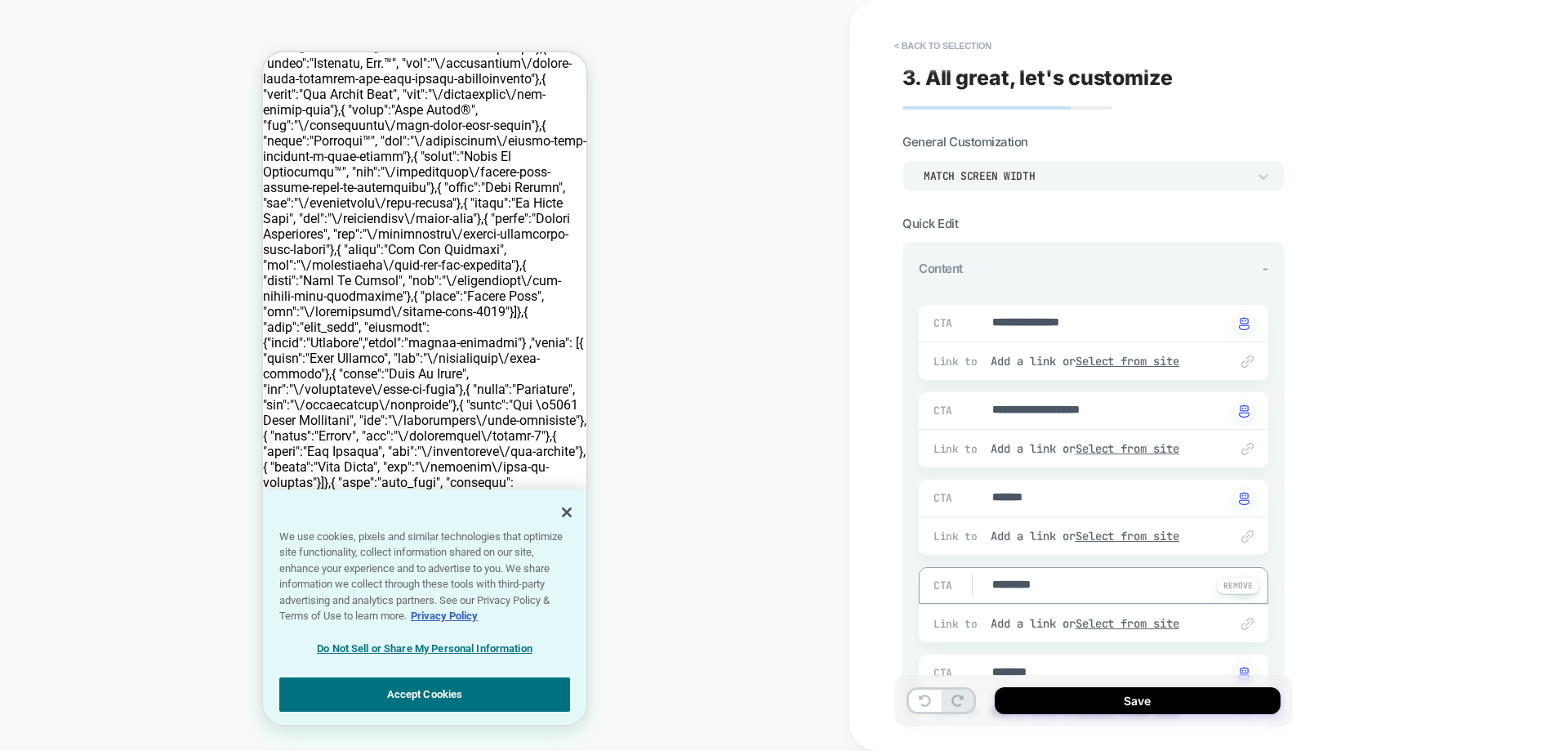 type on "*" 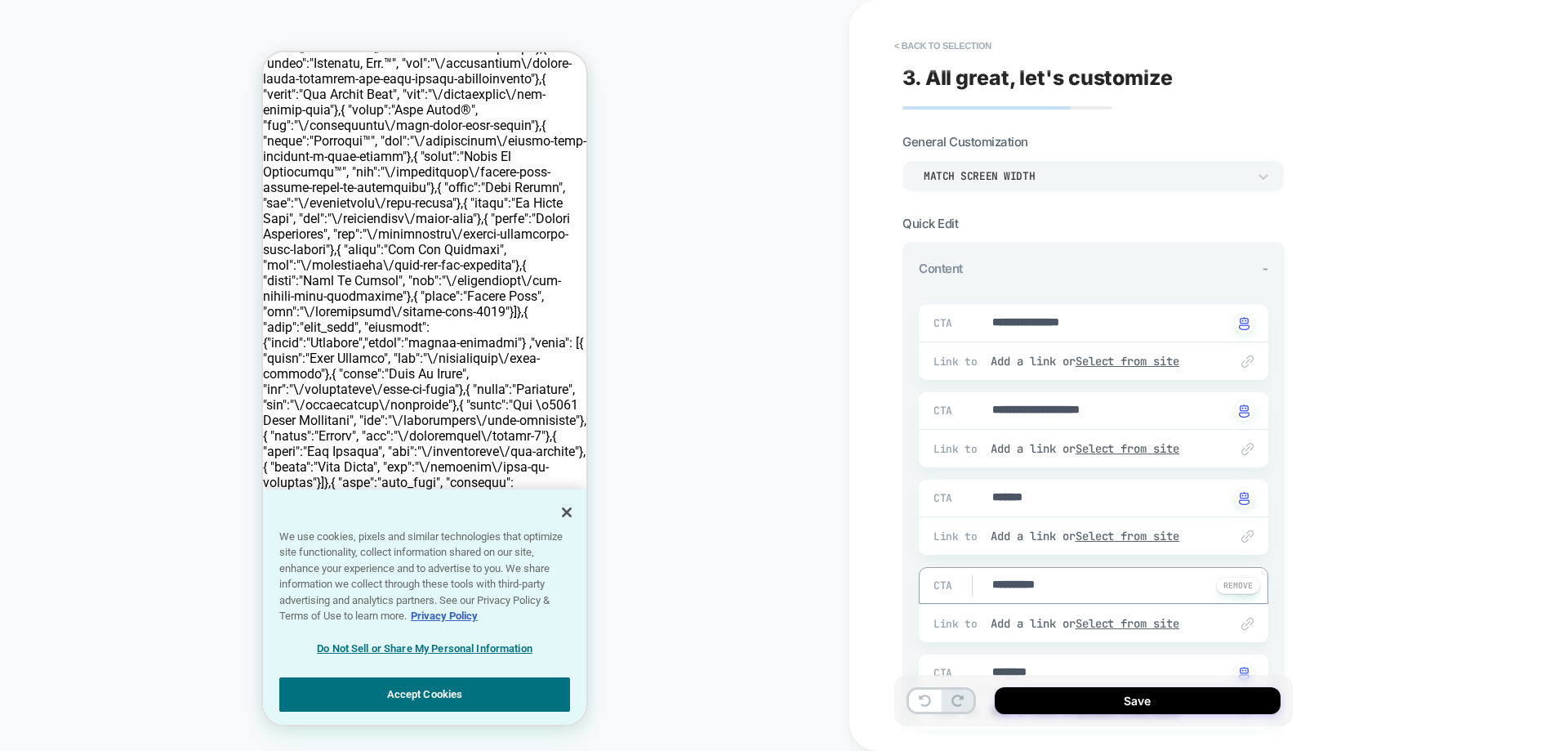 type on "*" 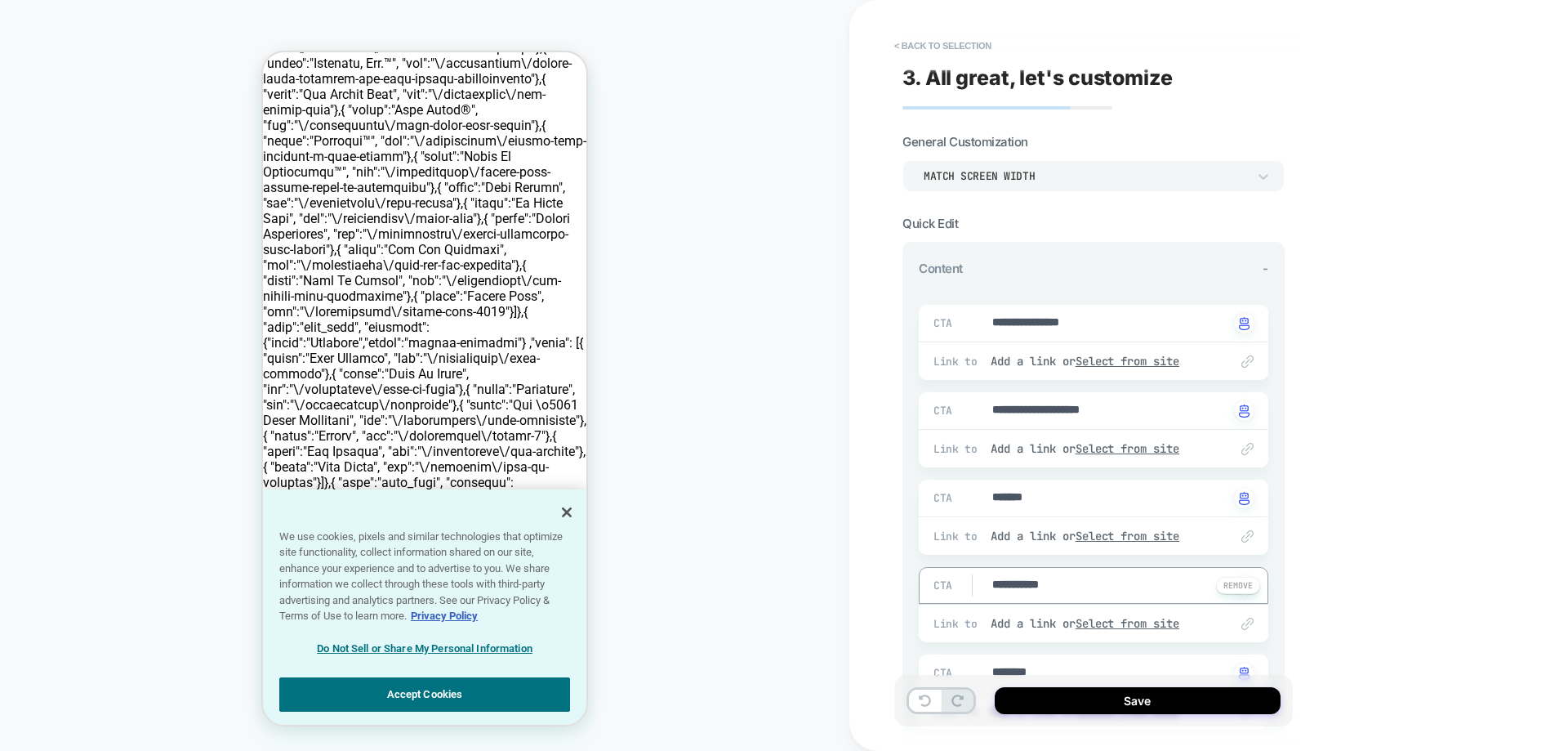 type on "**********" 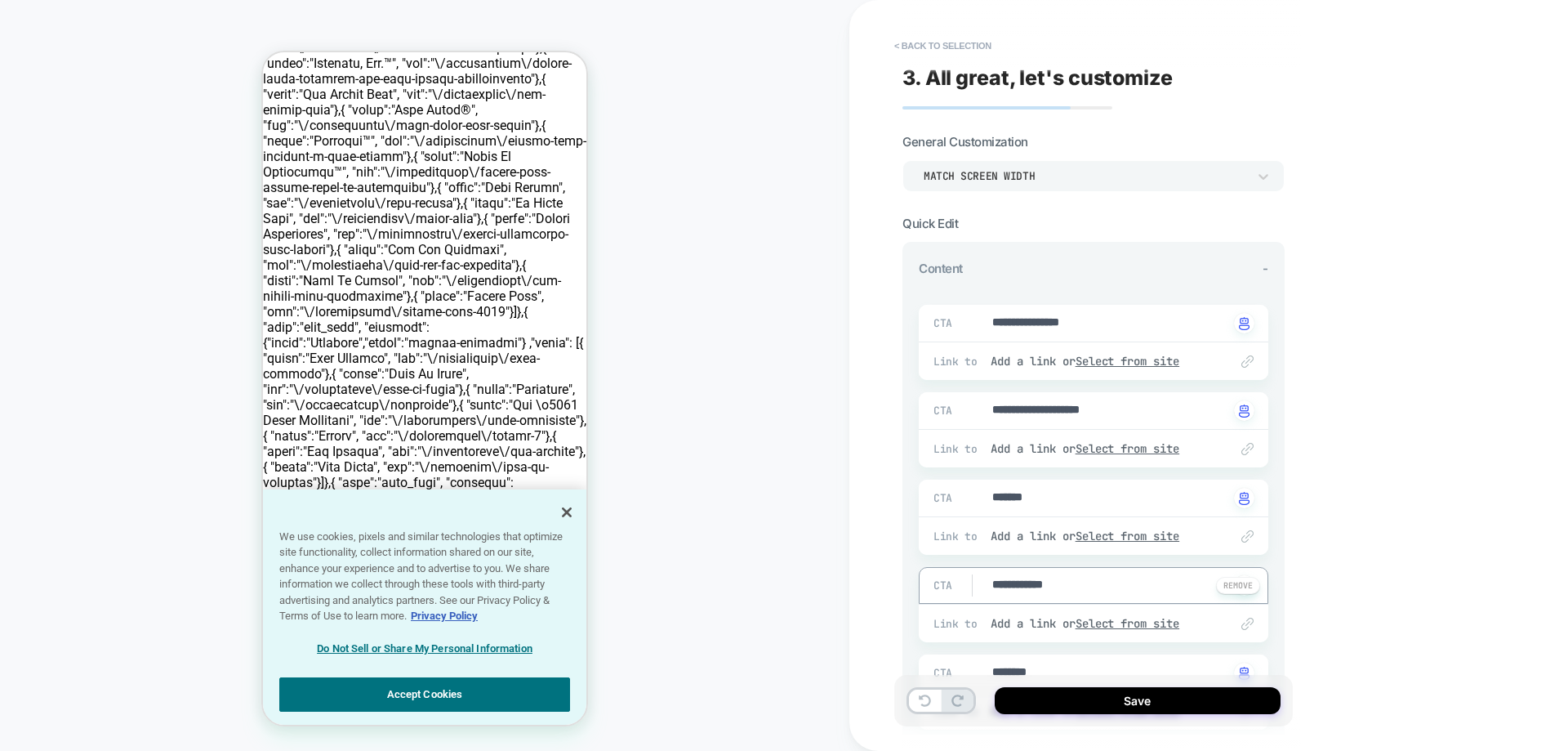 type on "*" 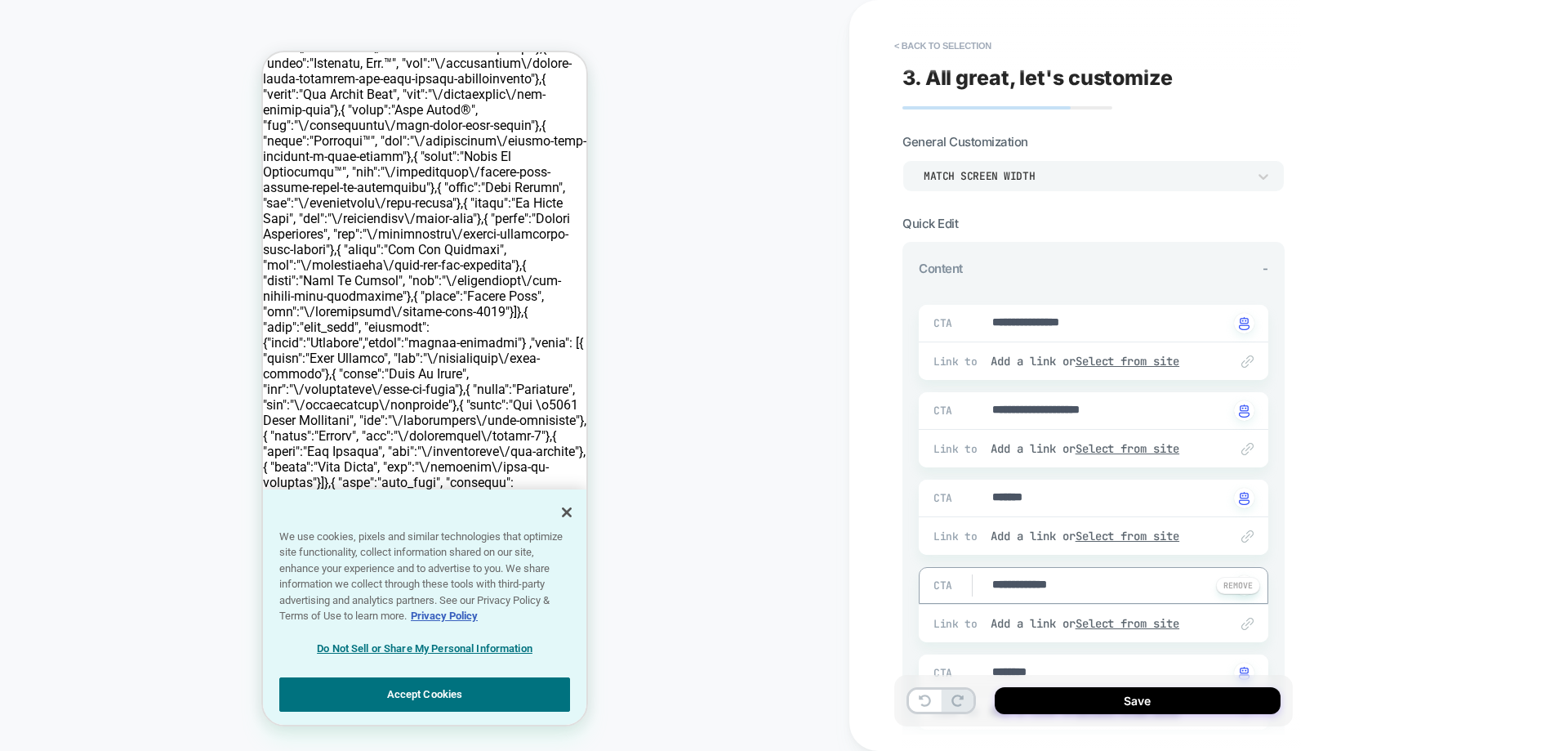 type on "*" 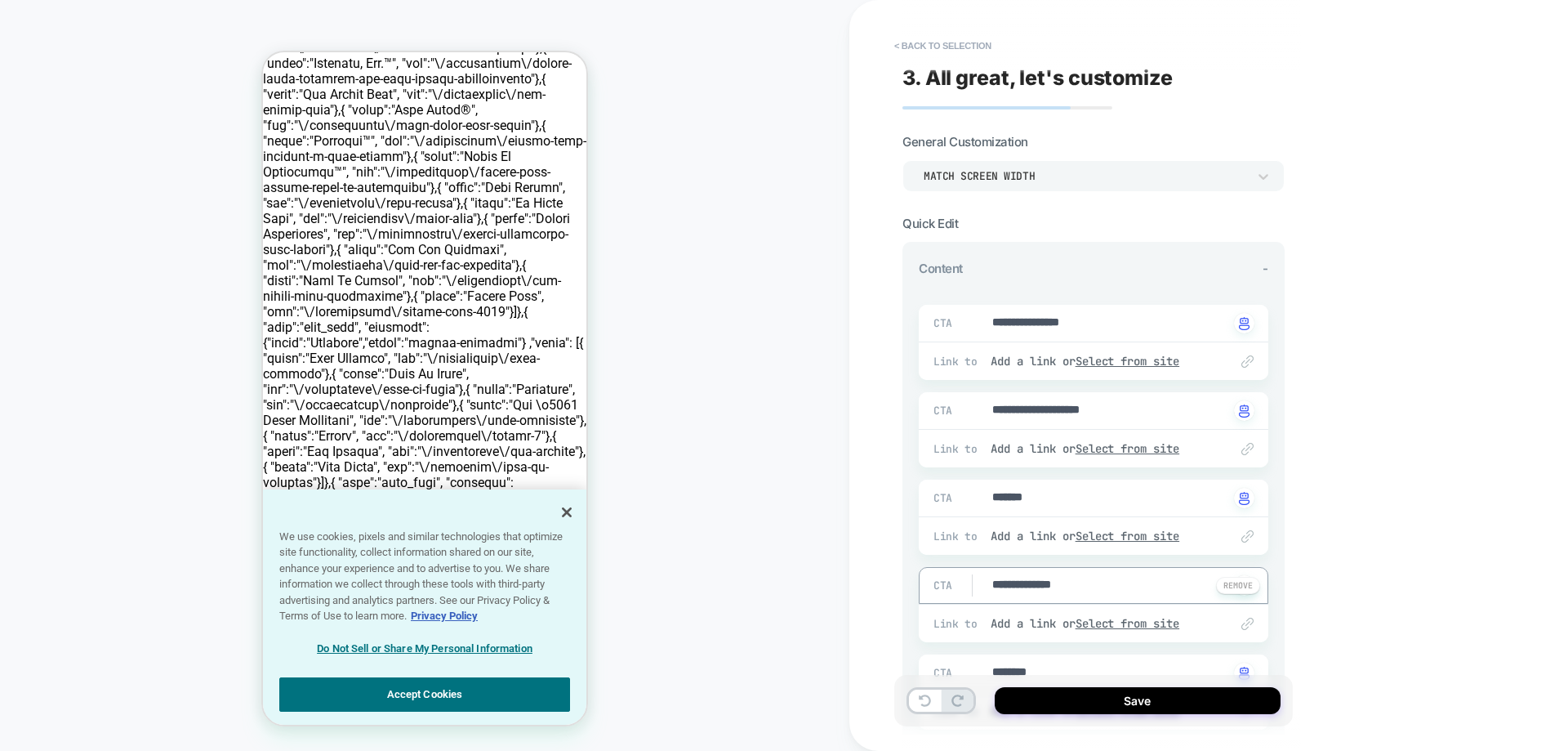 type on "*" 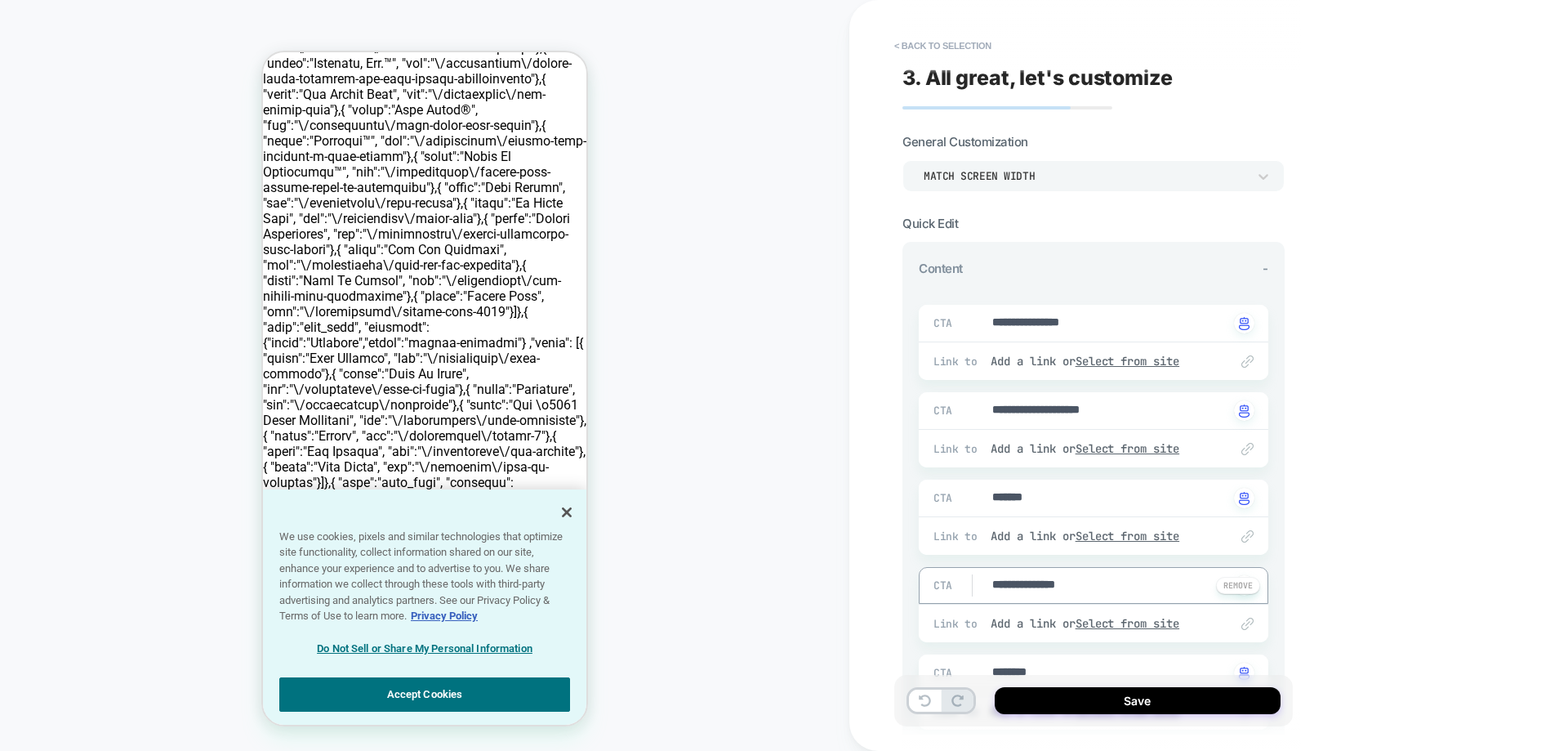 type on "**********" 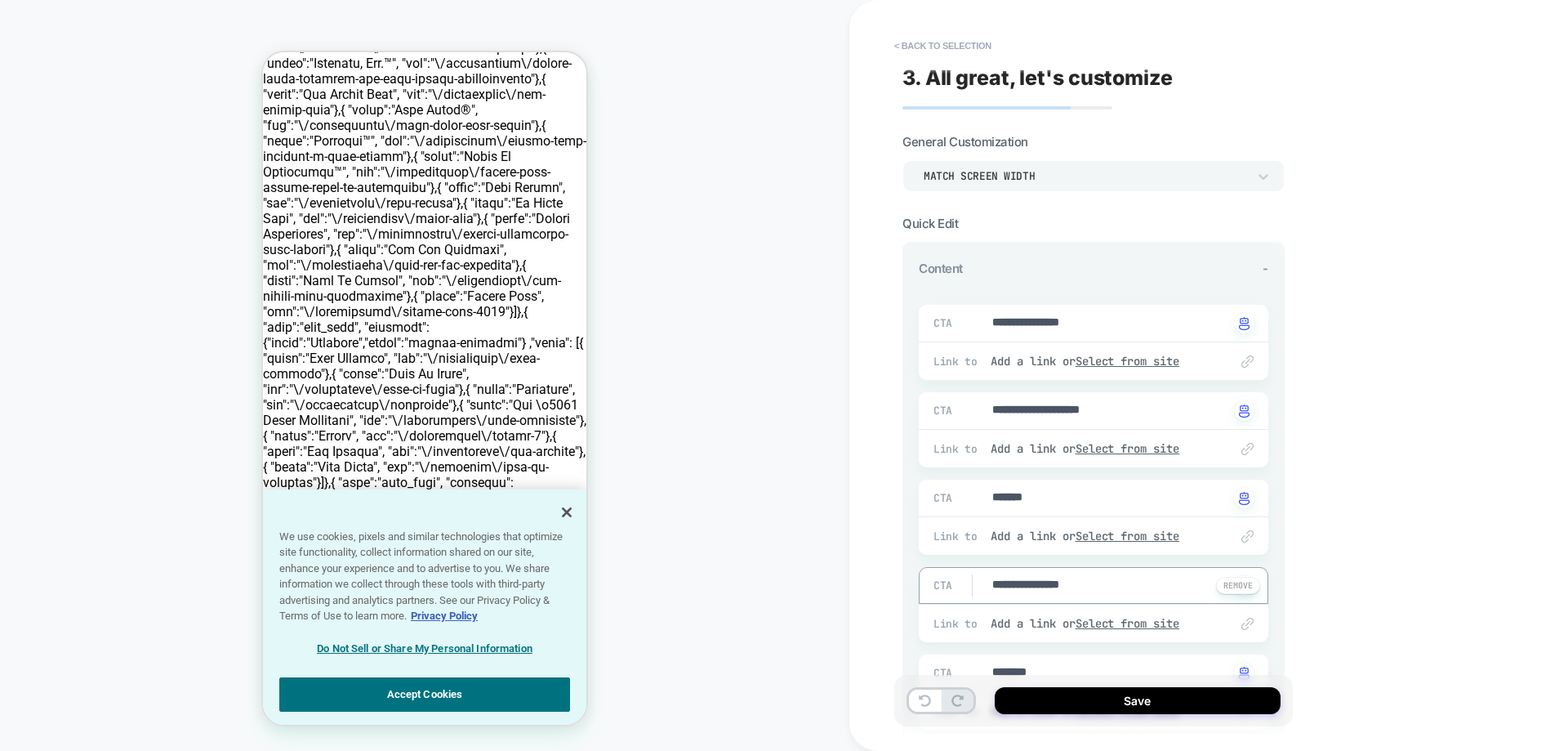 type on "*" 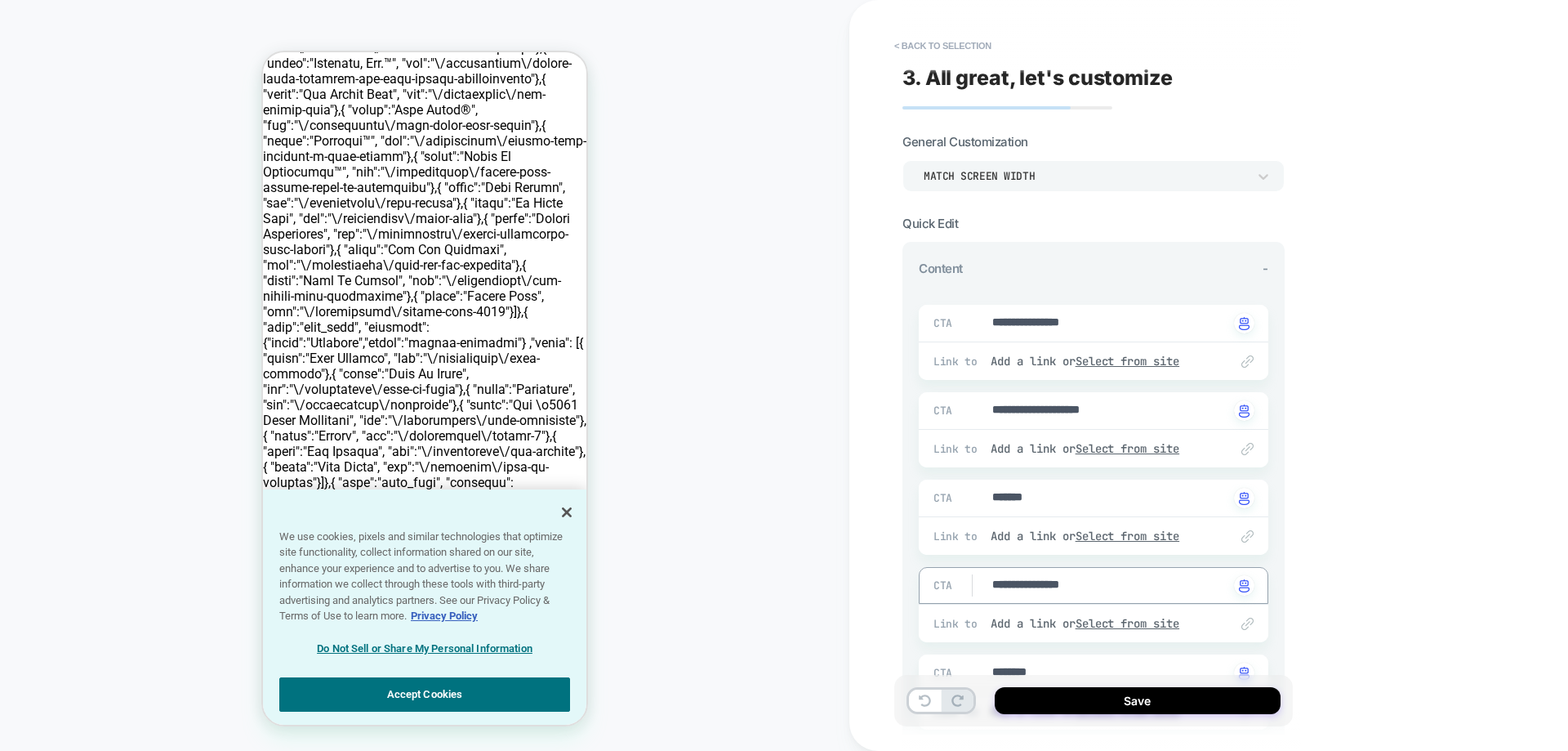type on "**********" 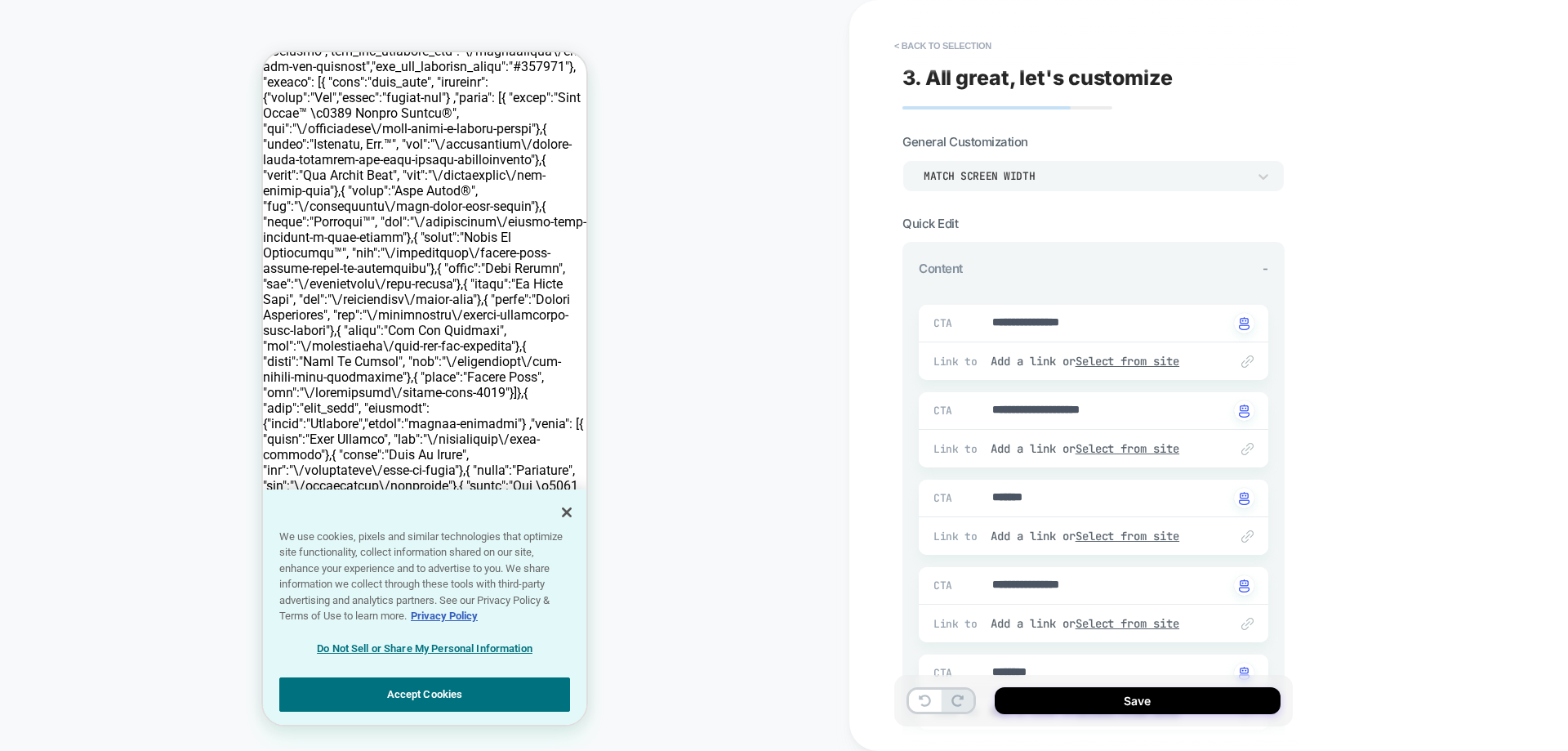 scroll, scrollTop: 0, scrollLeft: 0, axis: both 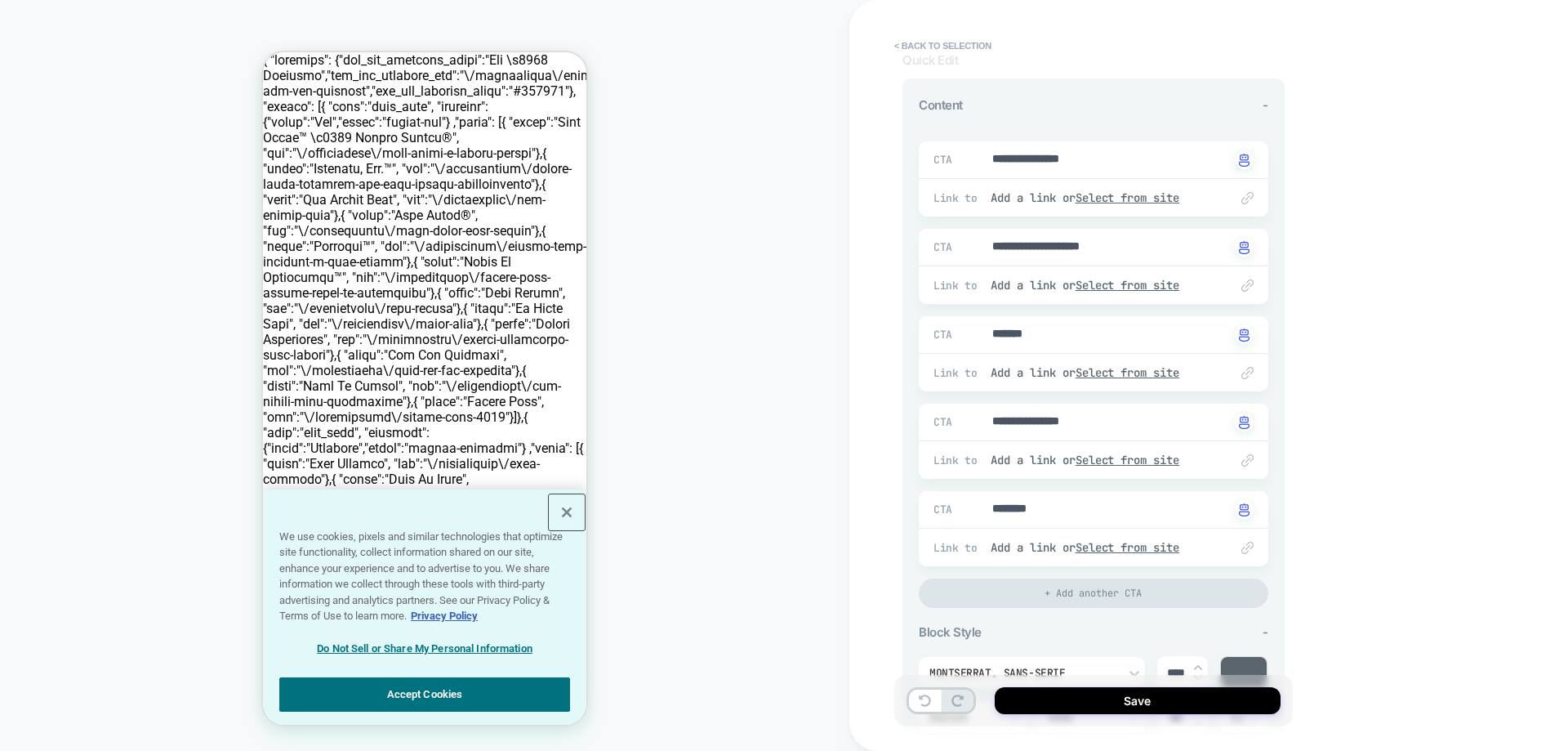 click at bounding box center [567, 512] 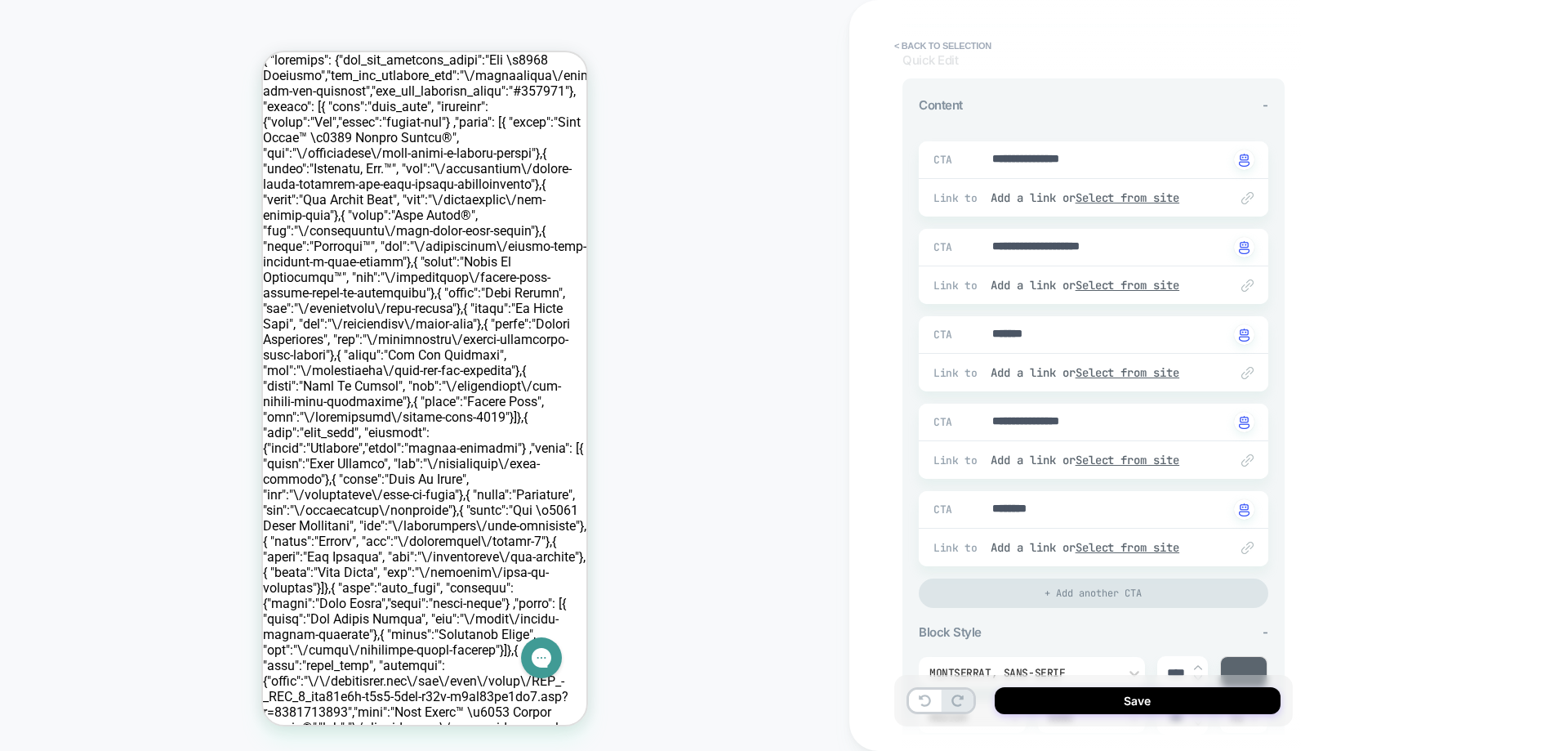click on "{ "settings": {"bg_color":"#F9F7F5","text_color":"#343132"}, "blocks": [{ "type":"link_list", "settings":{"links":"anatta-nav-footer"}
,"links": [{ "title":"My Account", "url":"https:\/\/poshpeanut.com\/account\/login"},{ "title":"Contact Us", "url":"\/pages\/contact"},{ "title":"Shipping \u0026 Returns", "url":"\/pages\/shipping-and-returns"},{ "title":"FAQs", "url":"\/pages\/faq"}]}] }
Shopping Bag (0)
Close icon
Only $50.00 away from free shipping!
$0
Free Shipping
$50" at bounding box center (425, 57035) 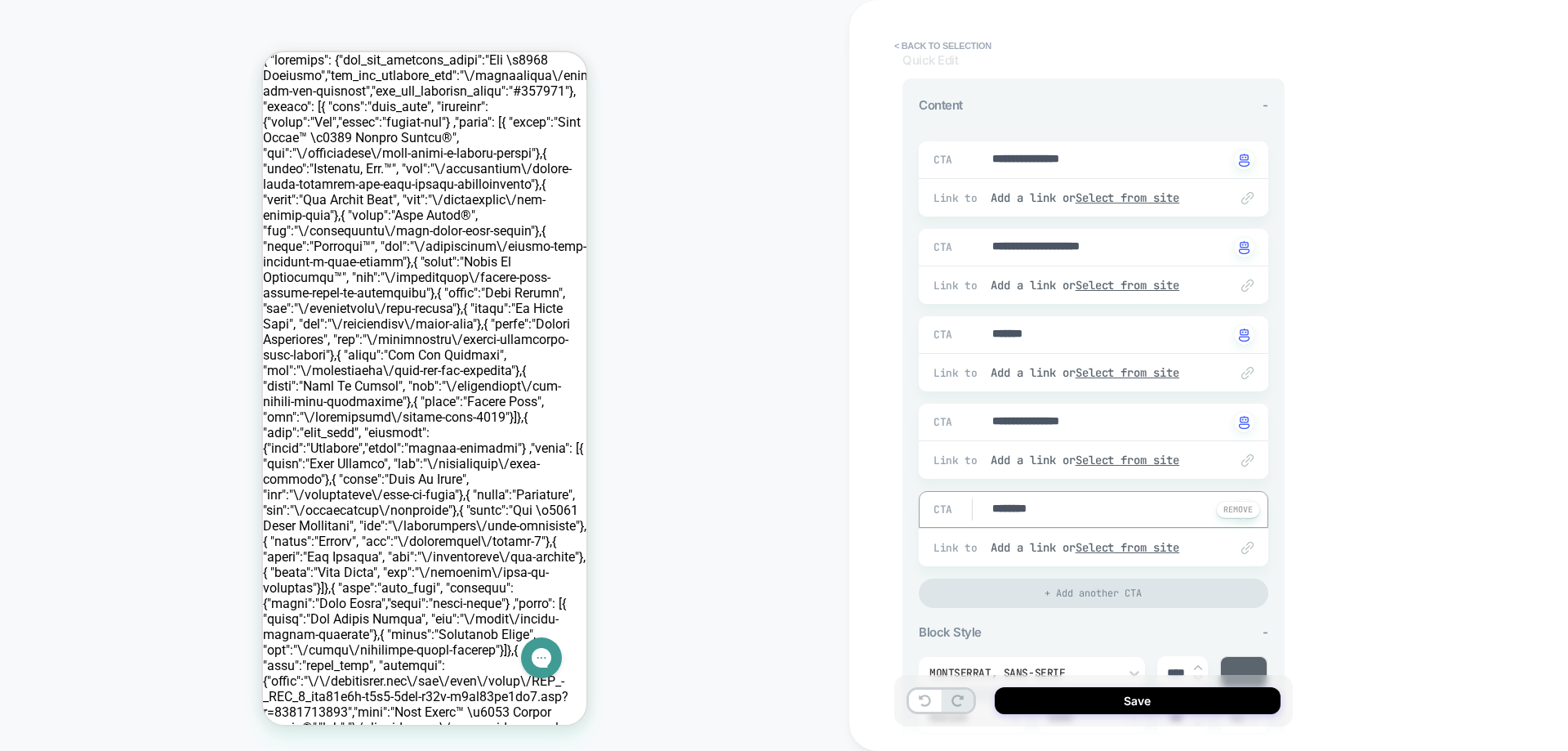 type on "*" 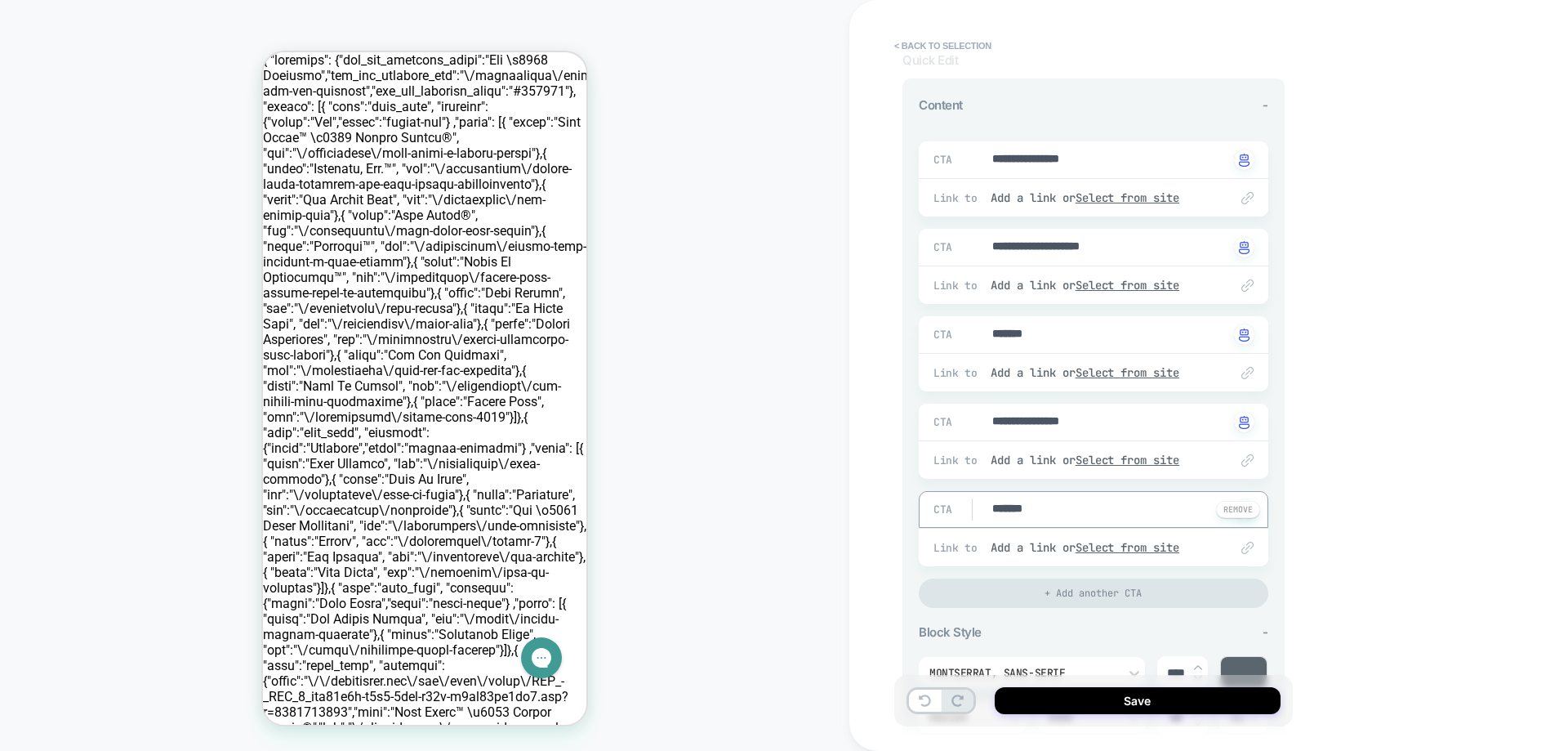 type on "*" 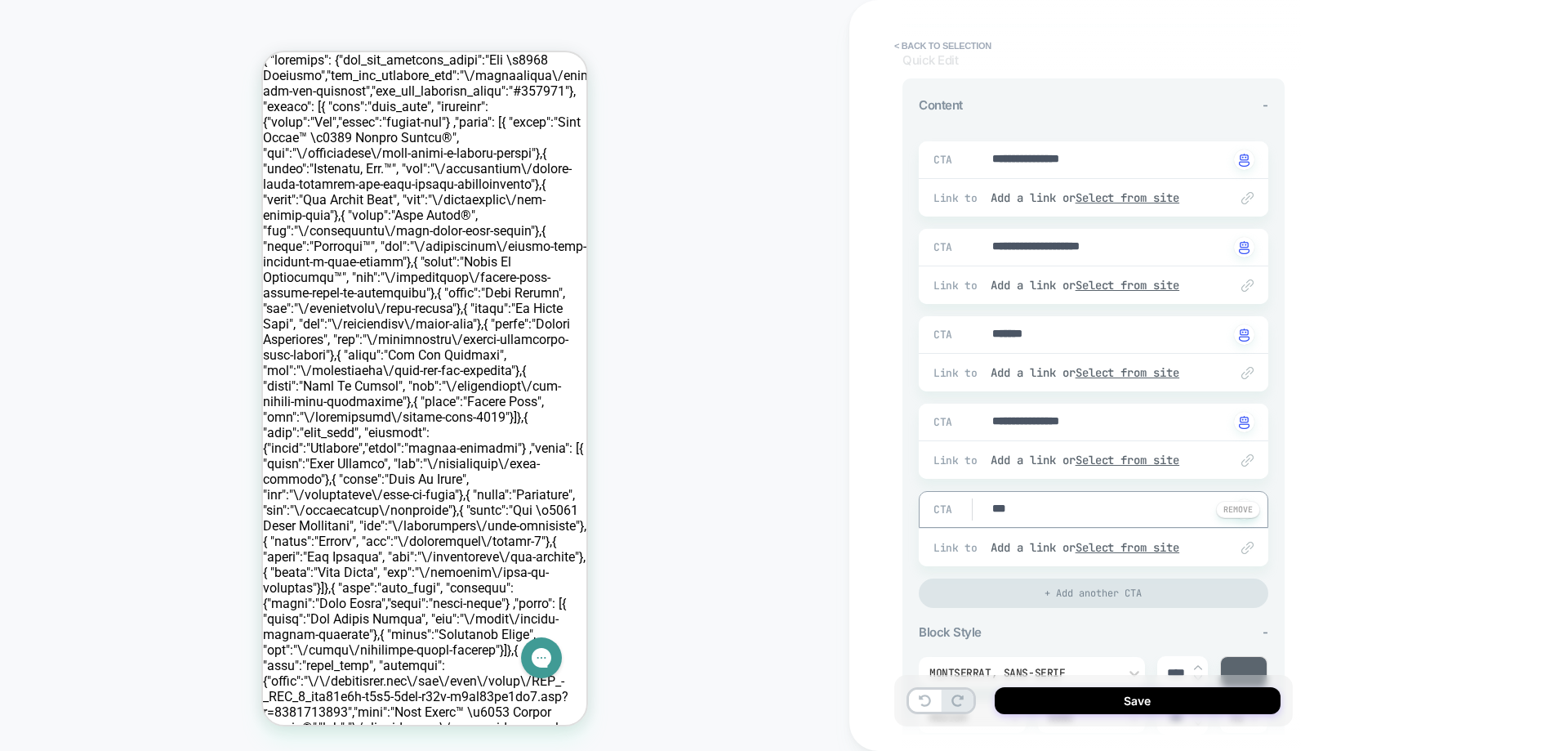 type on "**" 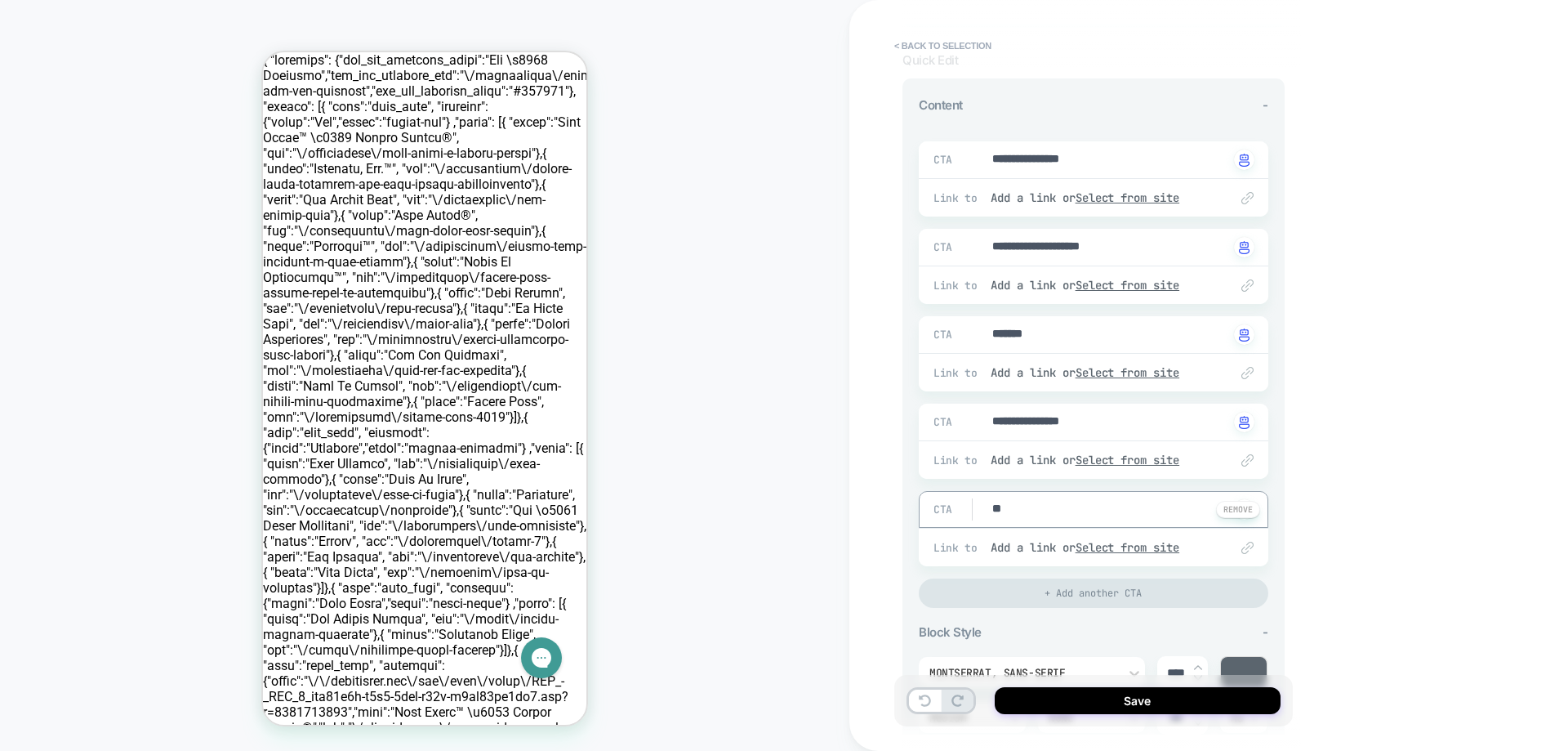 type on "*" 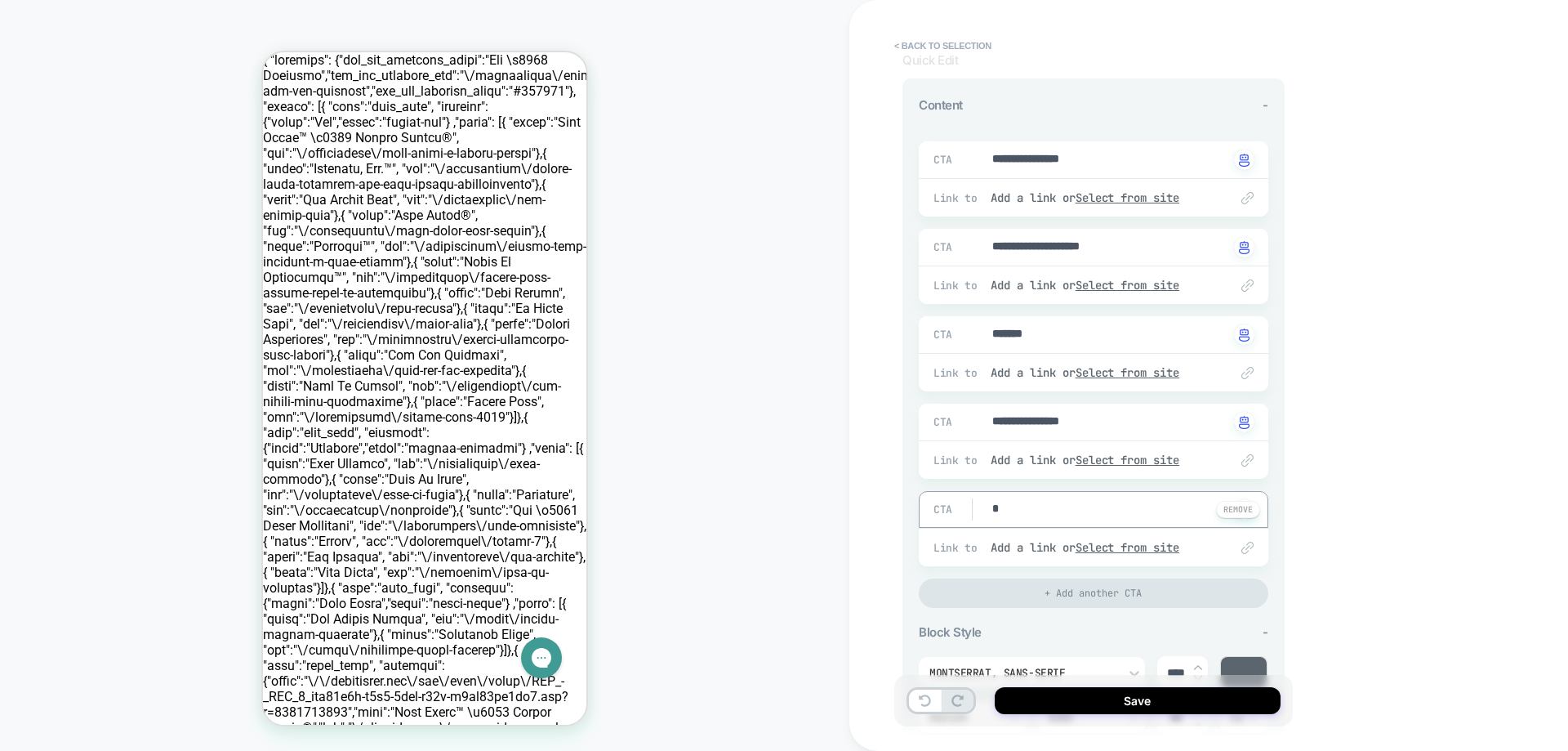 type 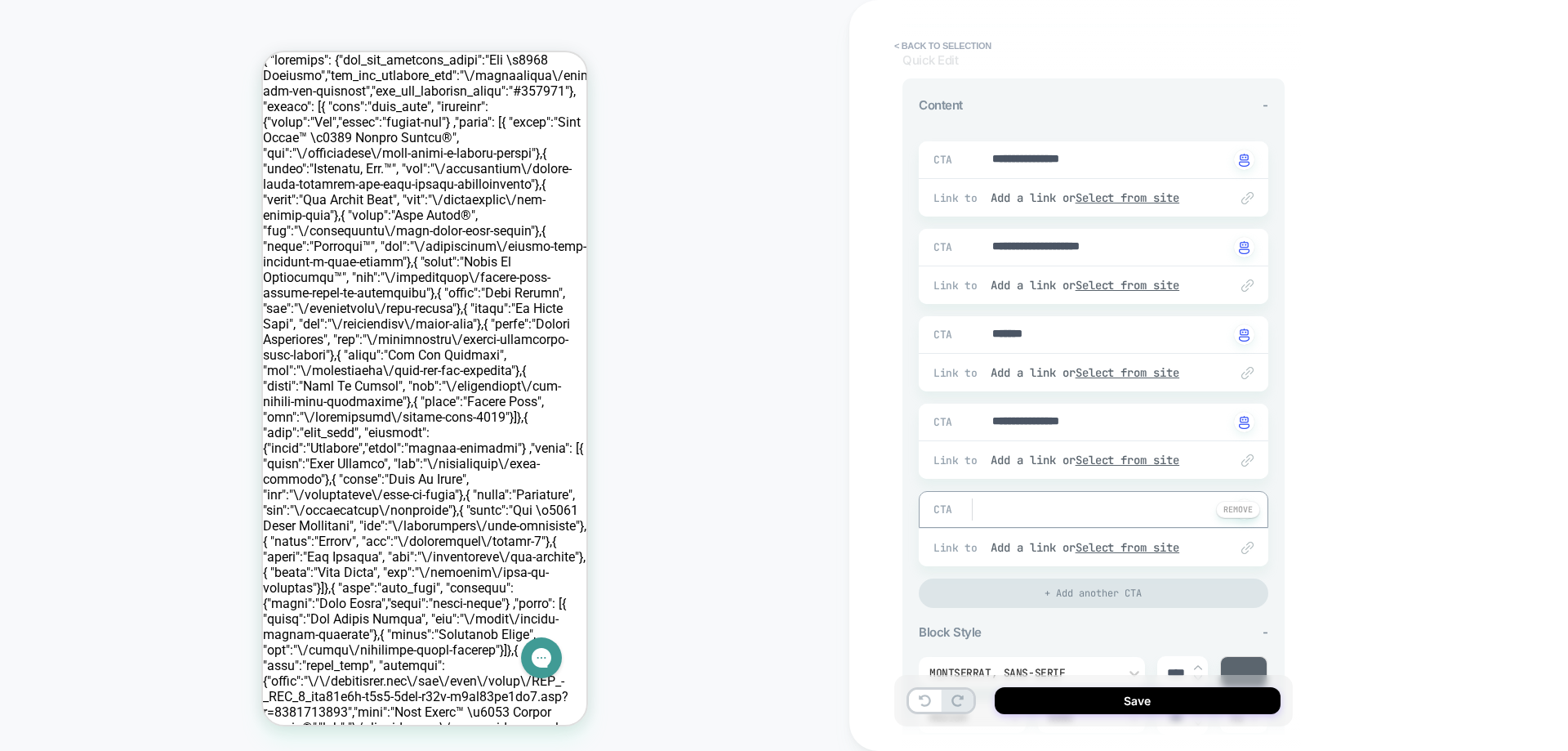 type on "*" 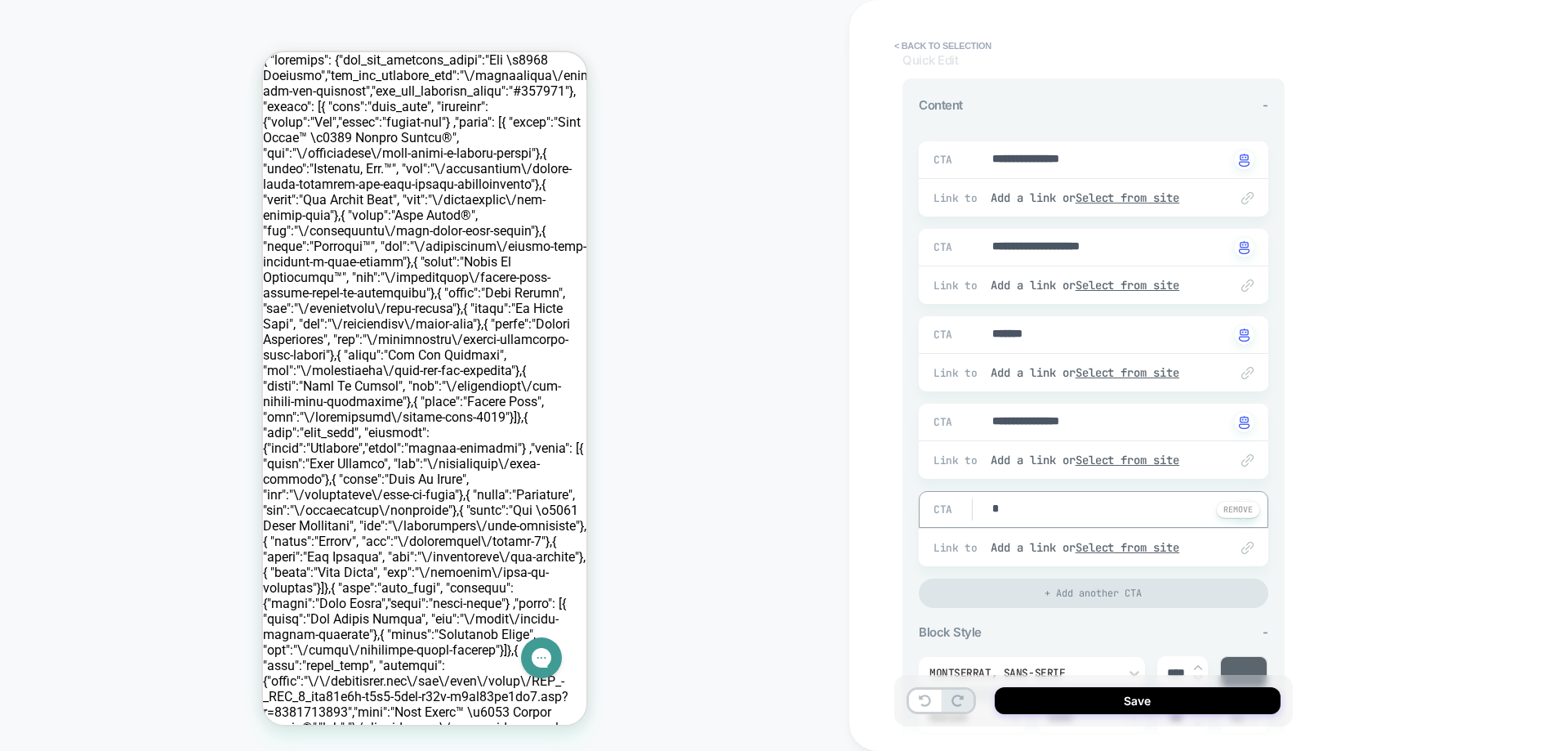type on "*" 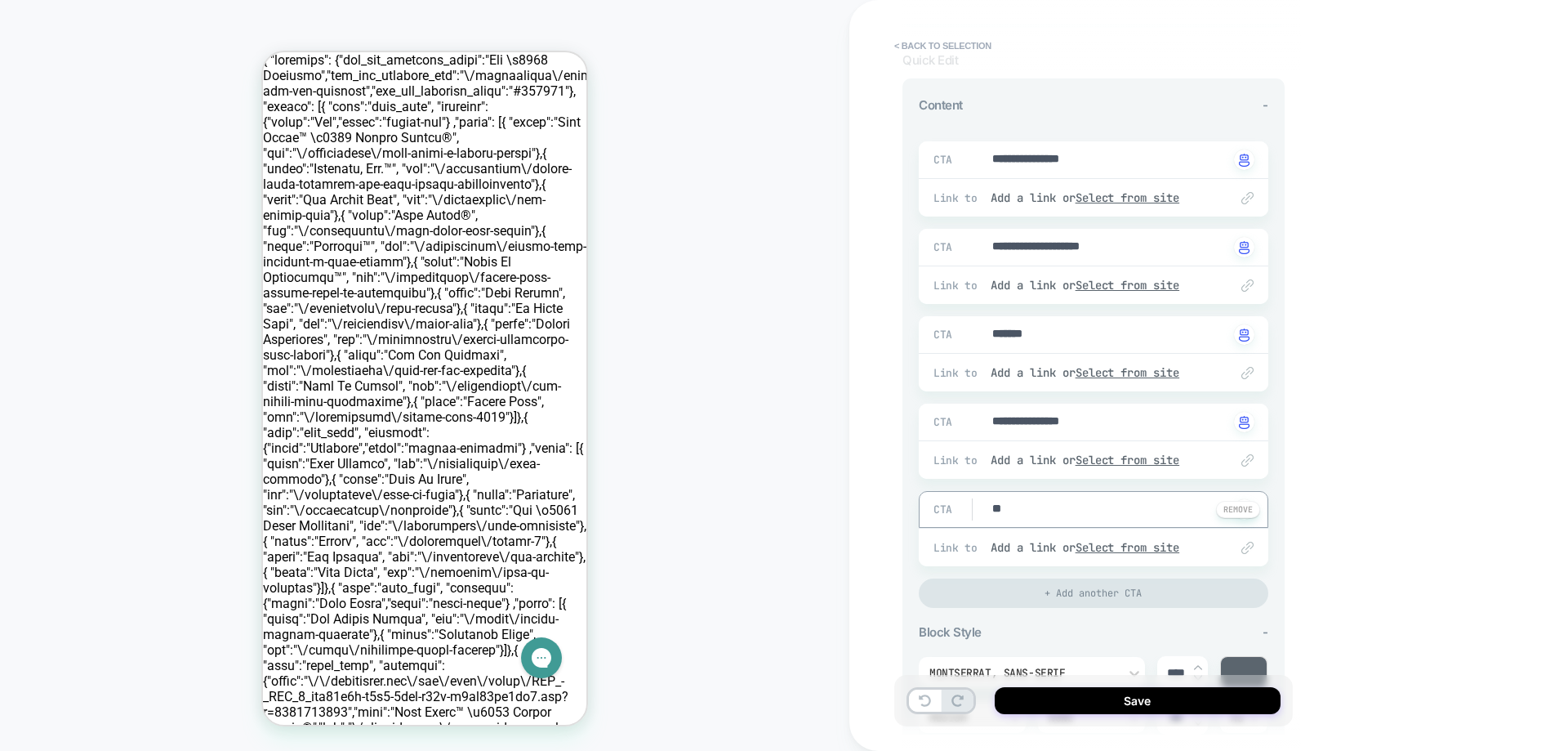 type on "***" 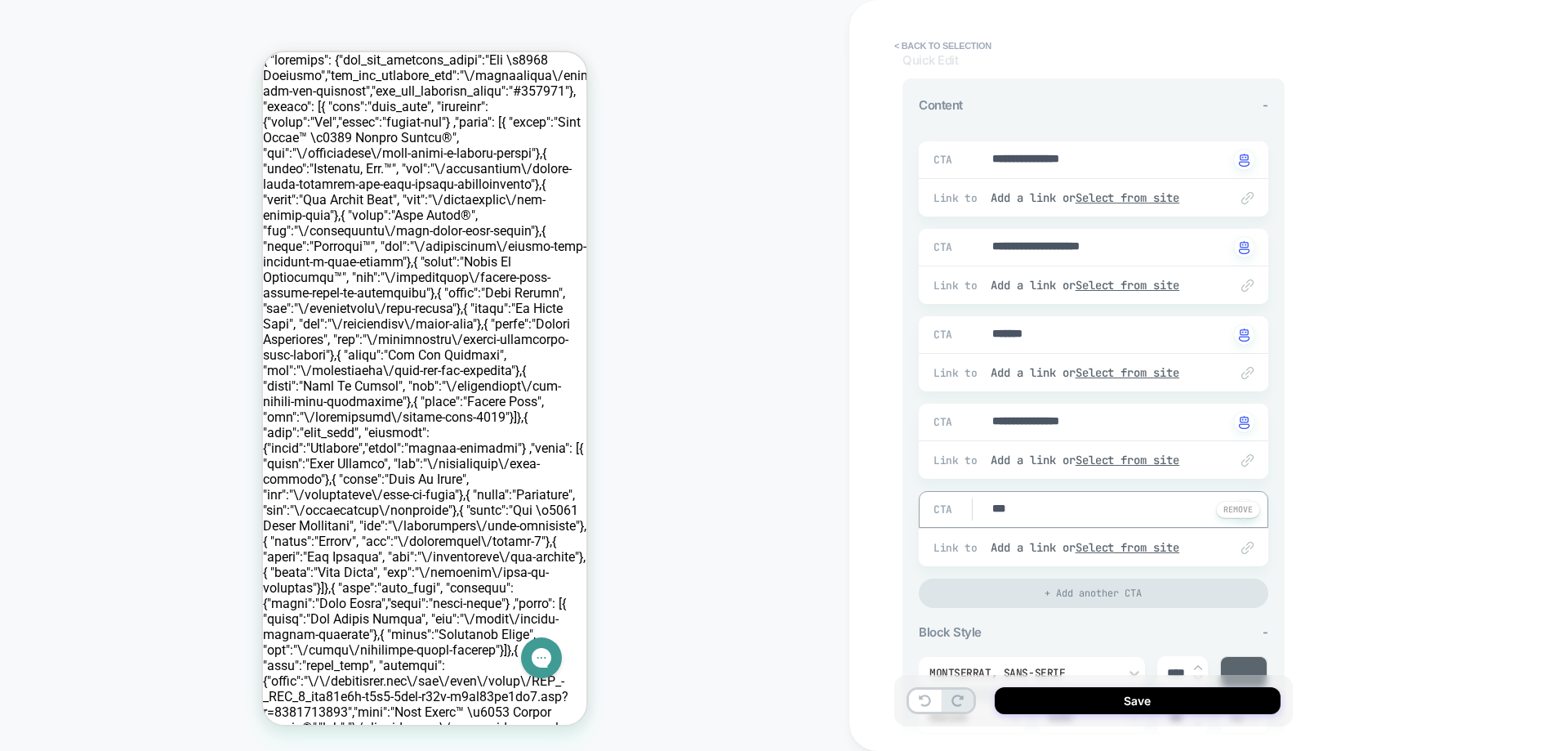 type on "*" 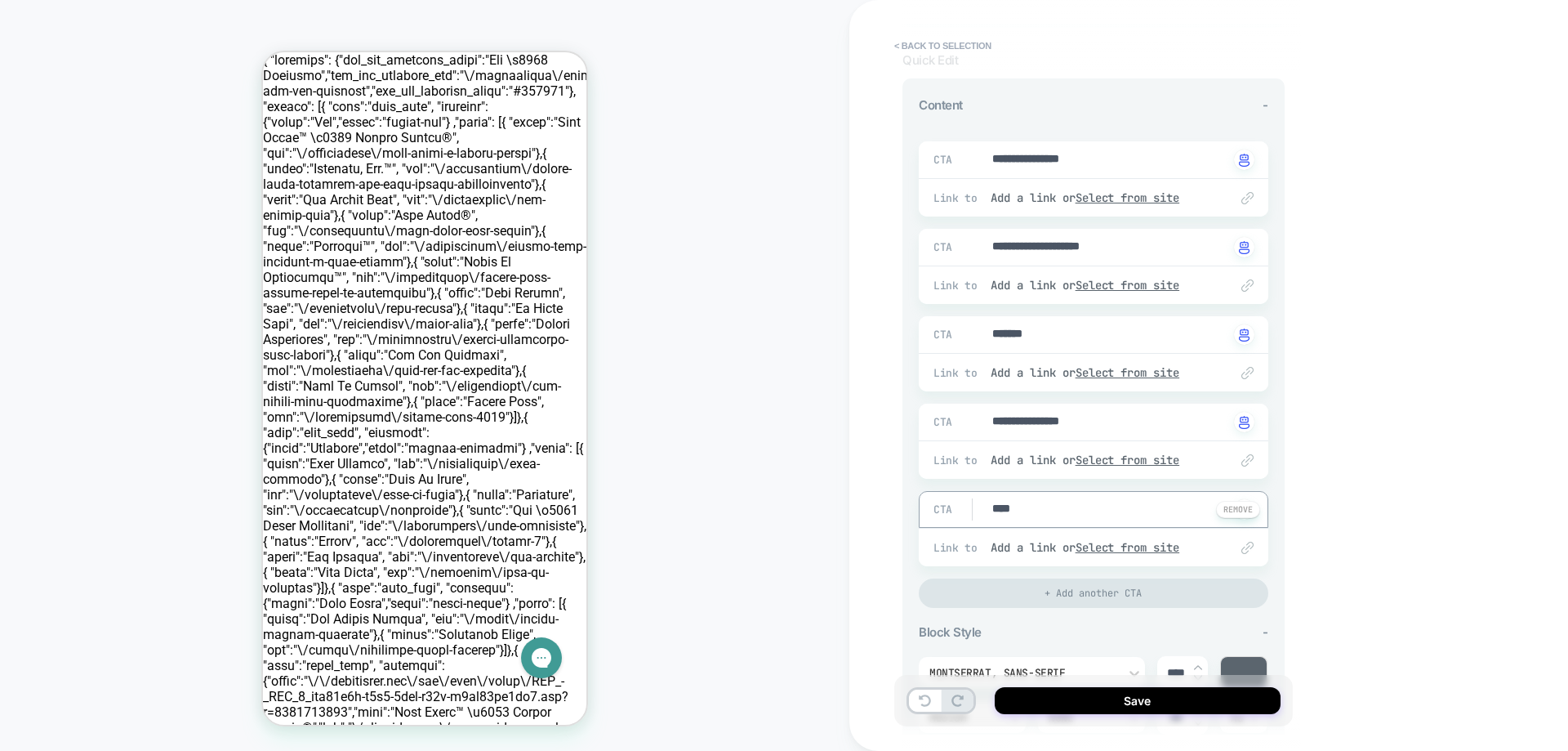 type on "*" 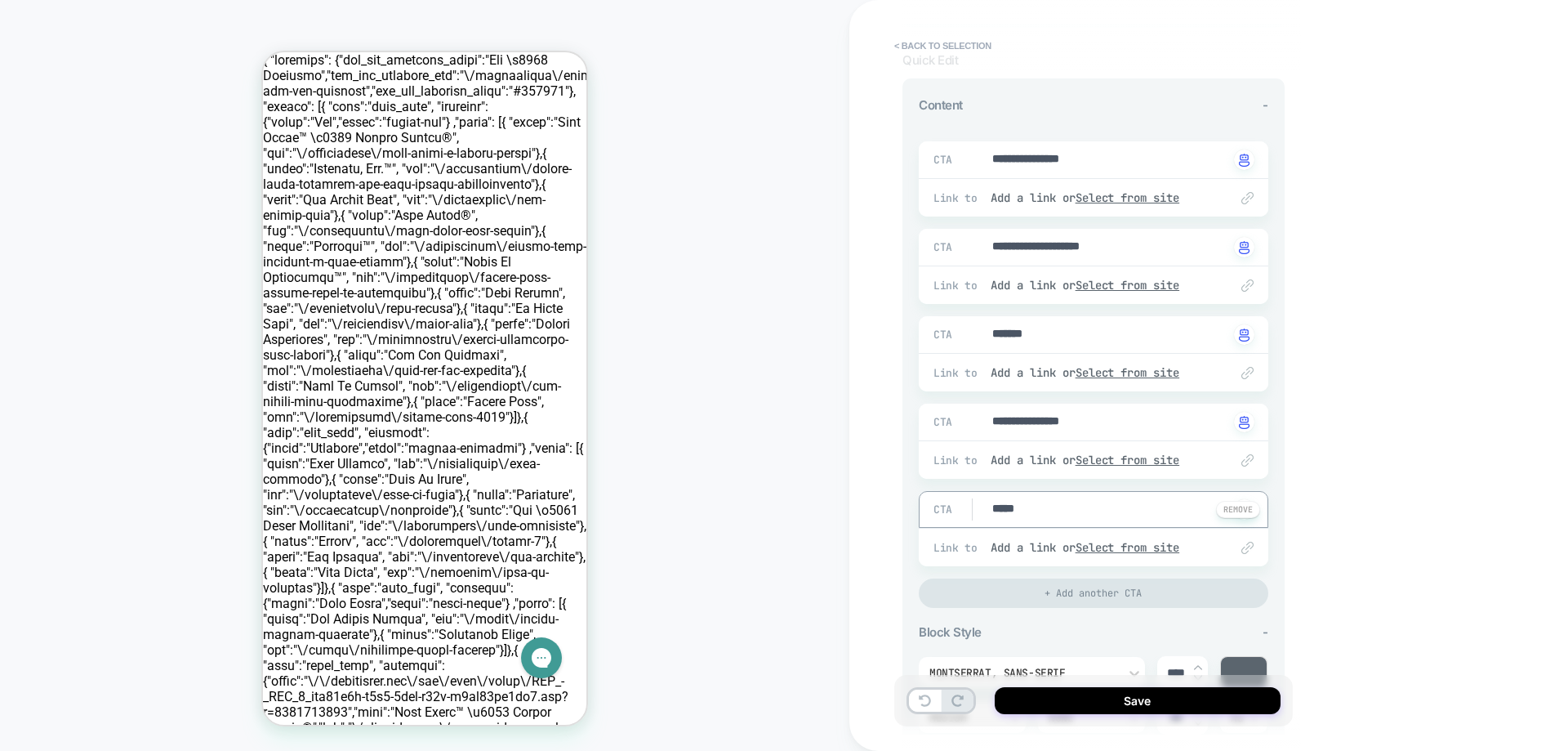 type on "*" 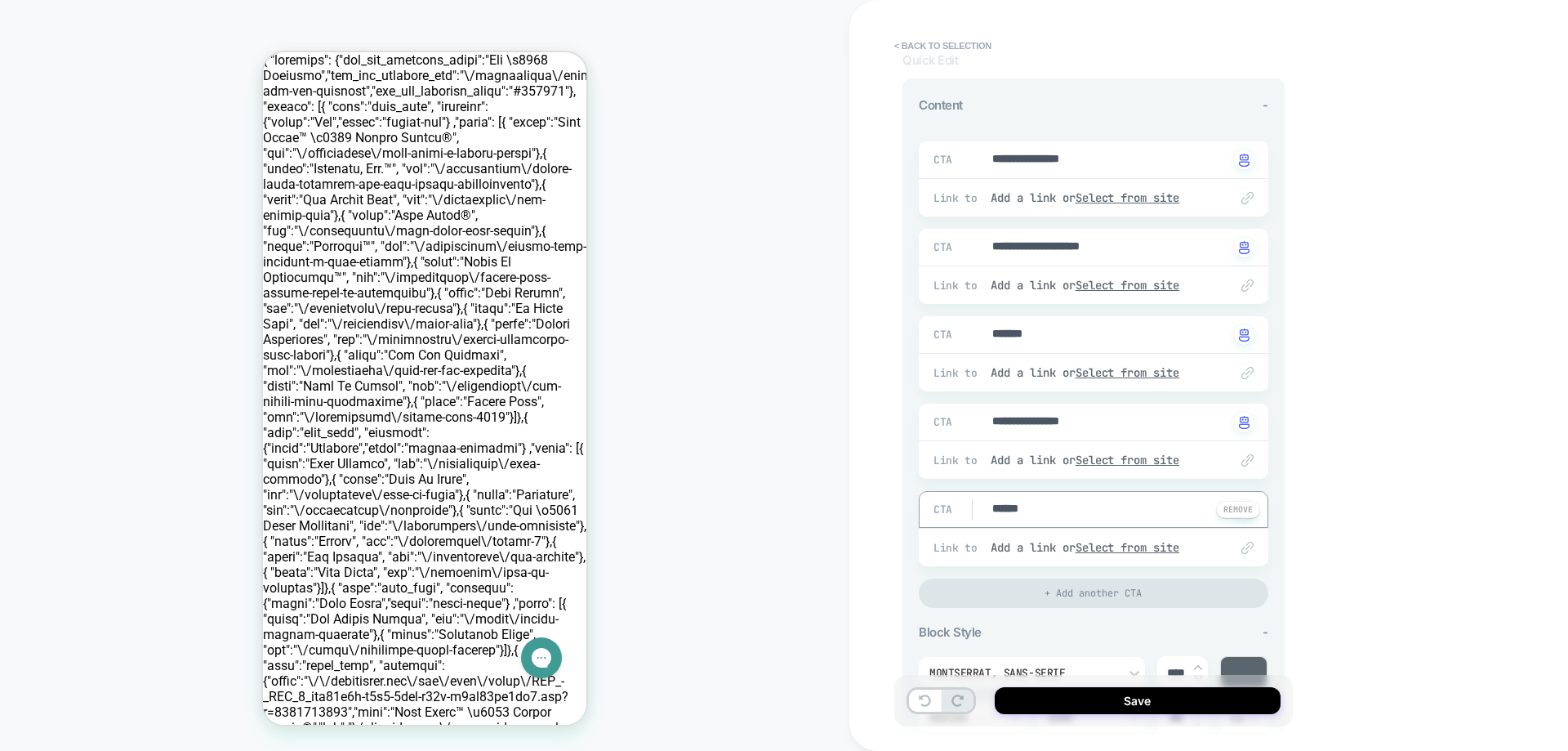 type on "******" 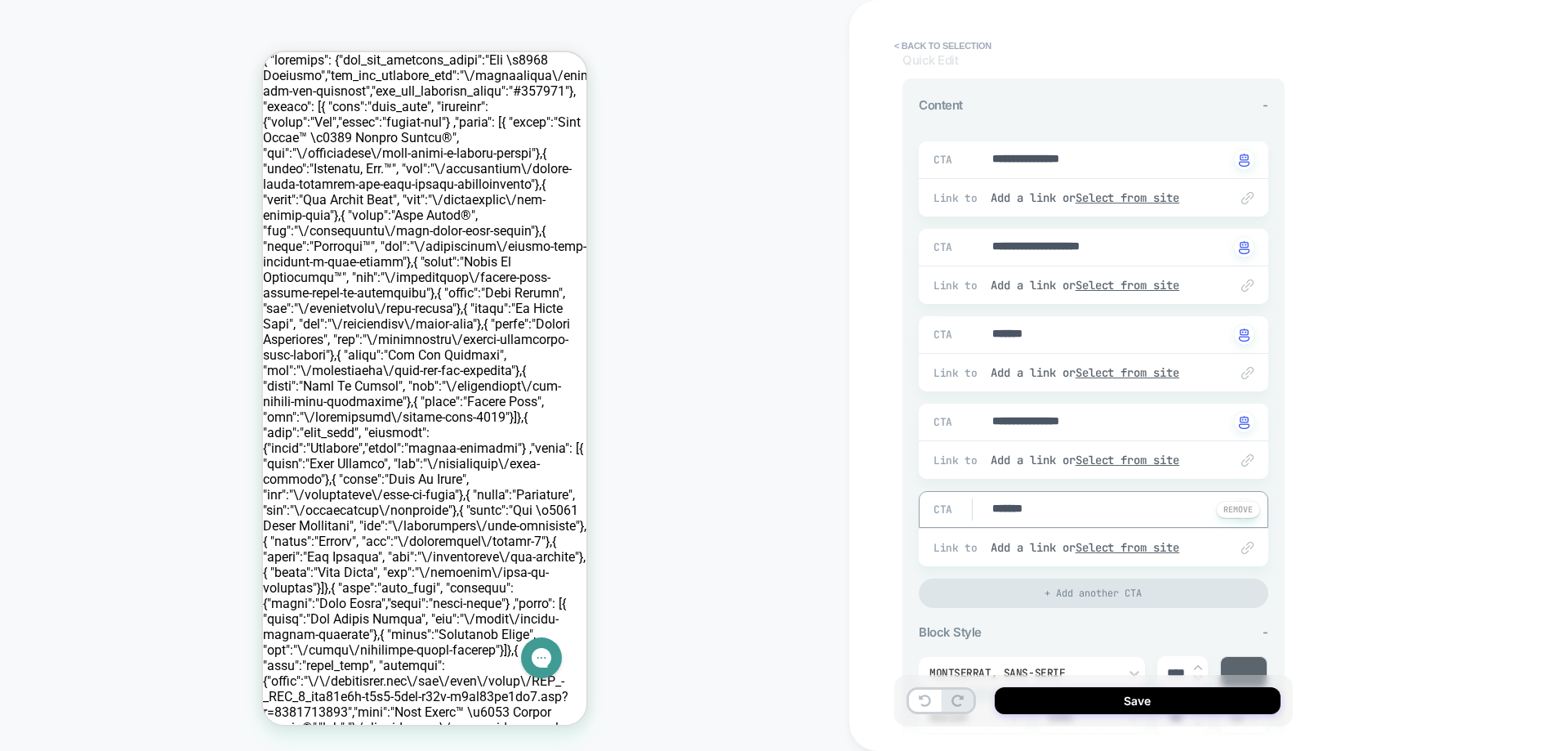 type on "*" 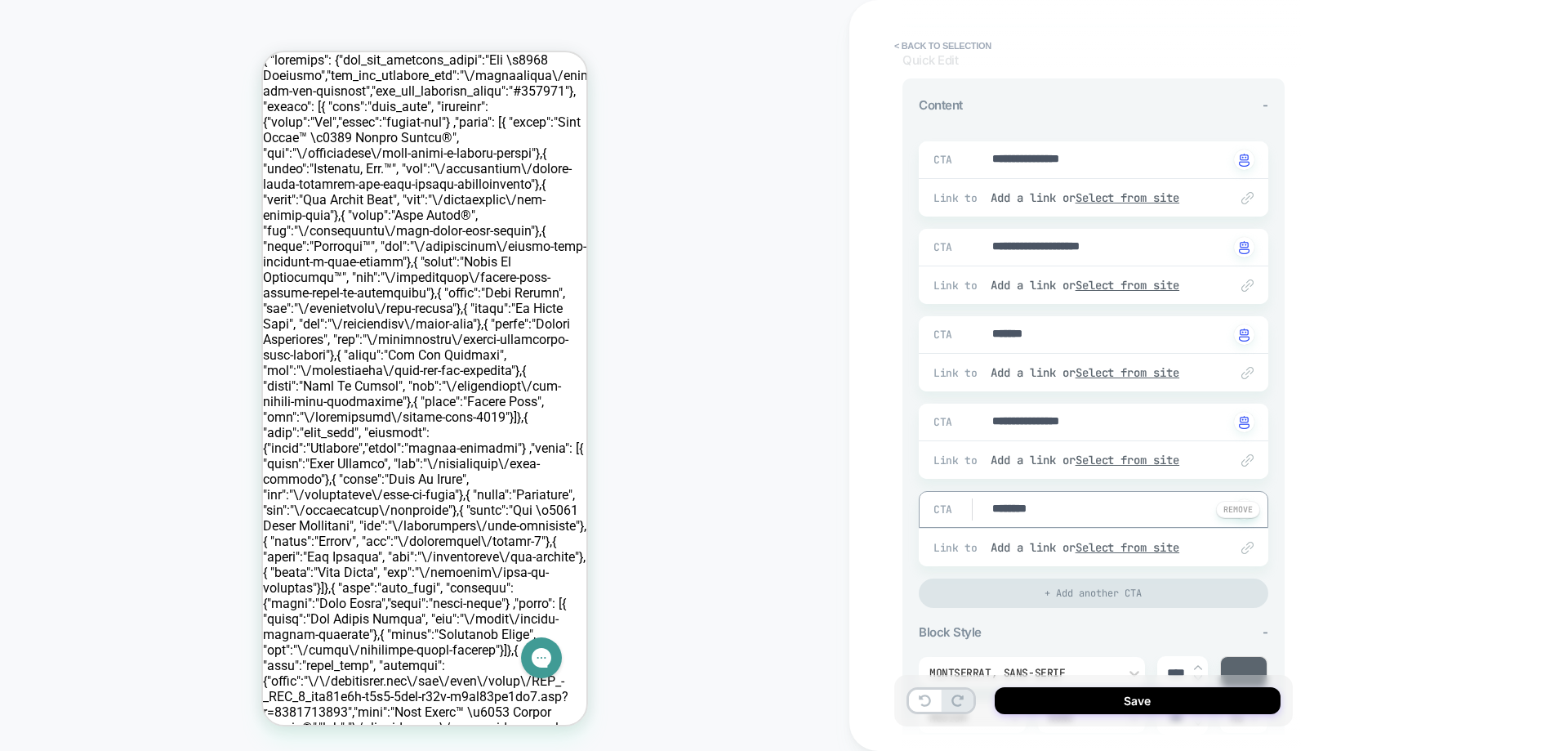 type on "*" 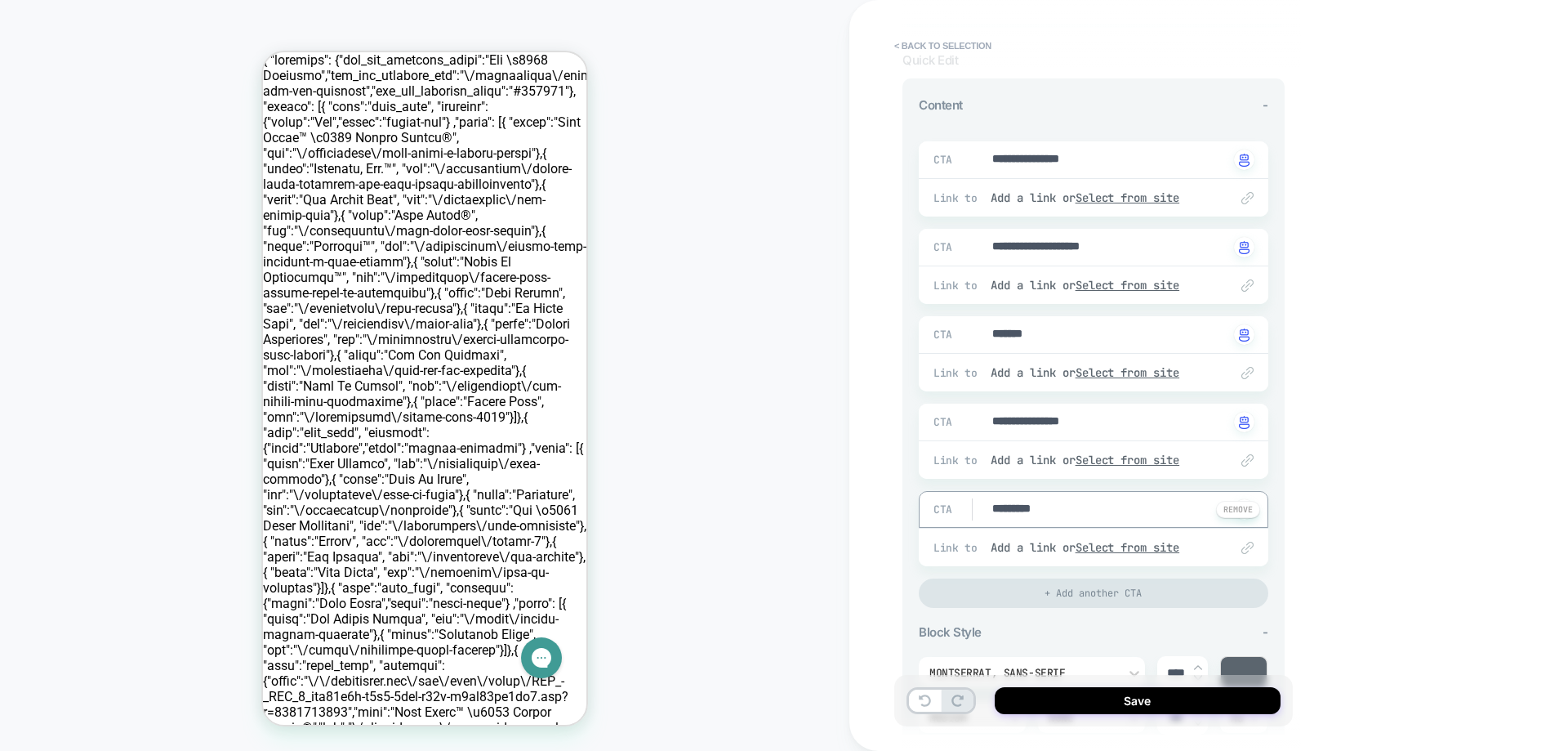 type on "*" 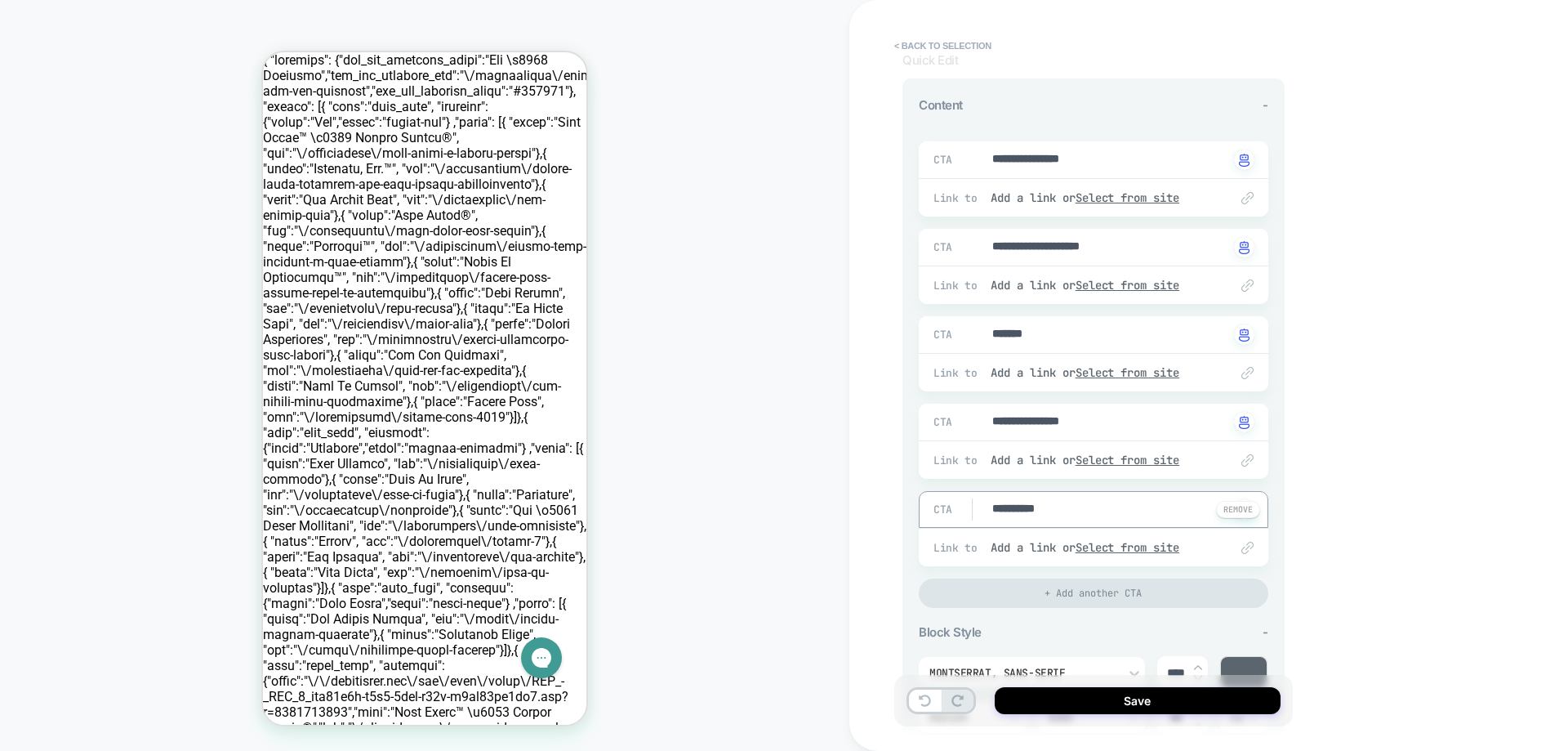 type on "*" 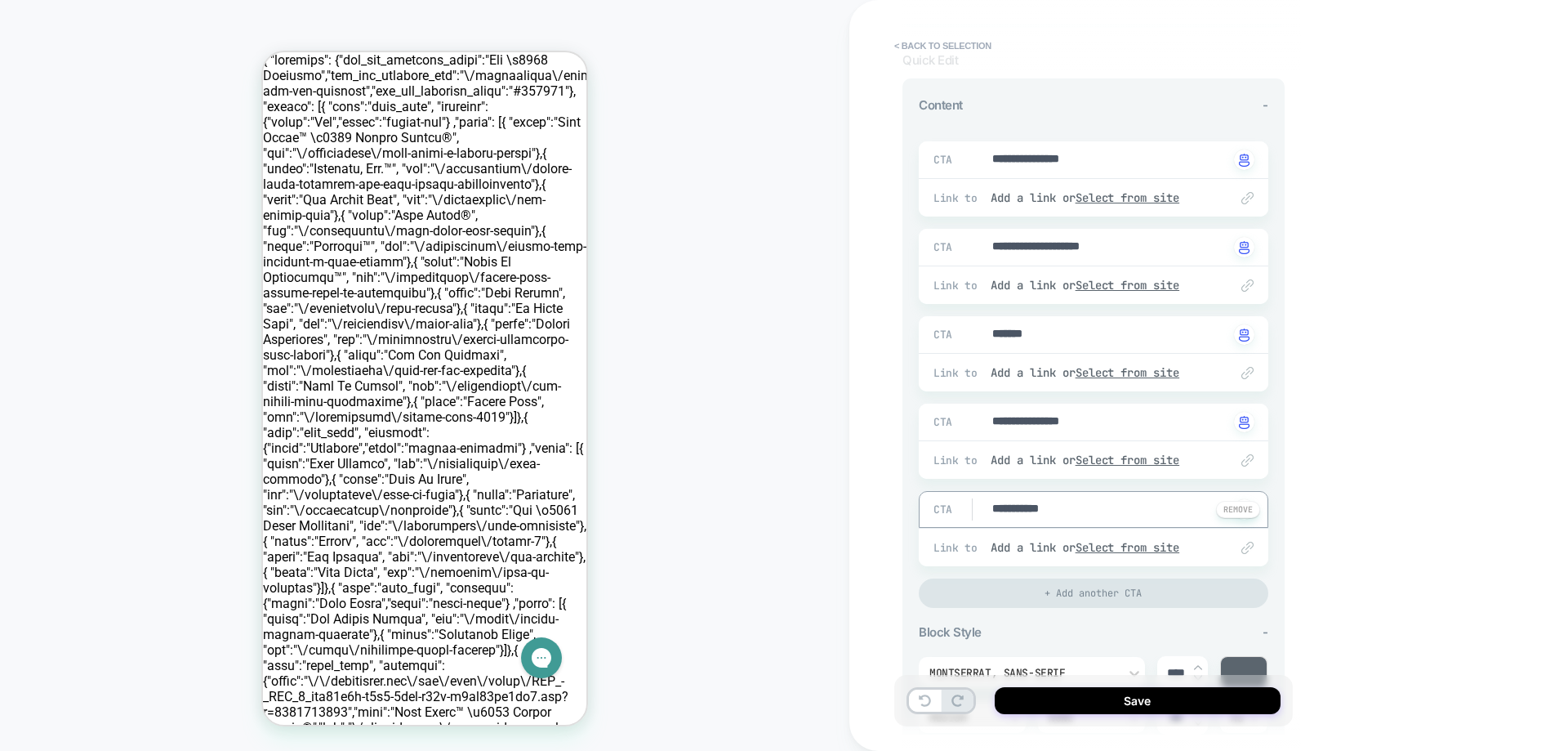 type on "*" 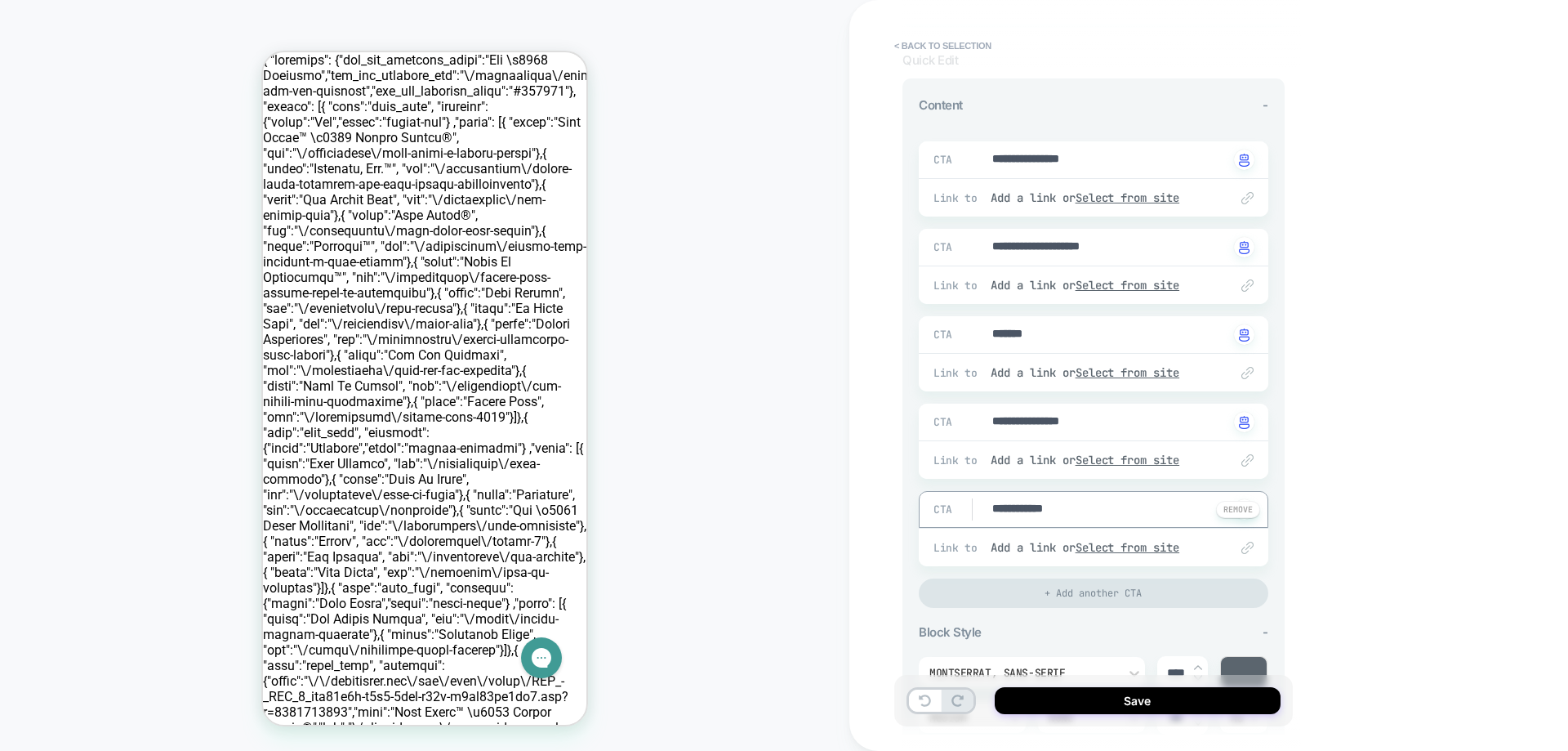 type on "*" 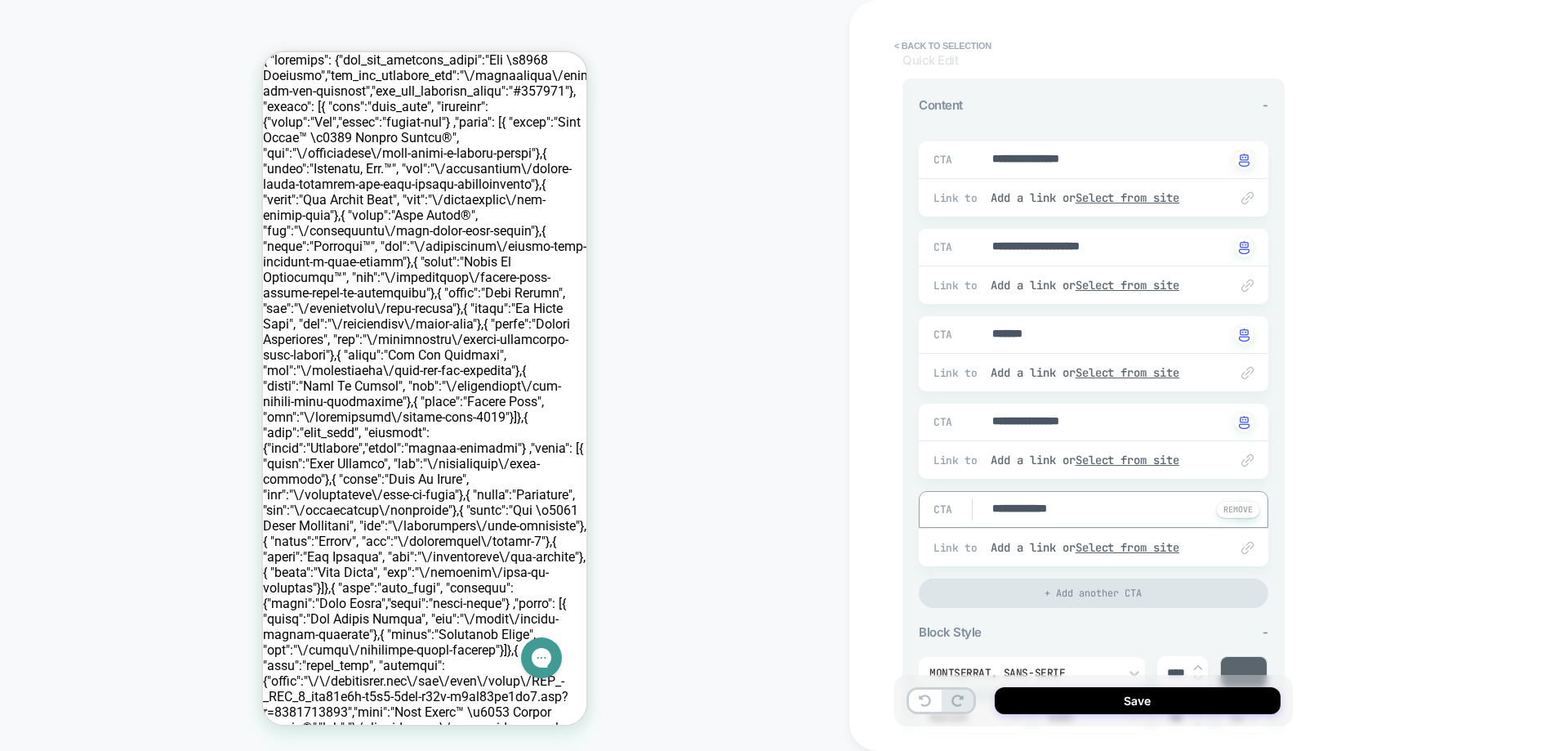 type on "*" 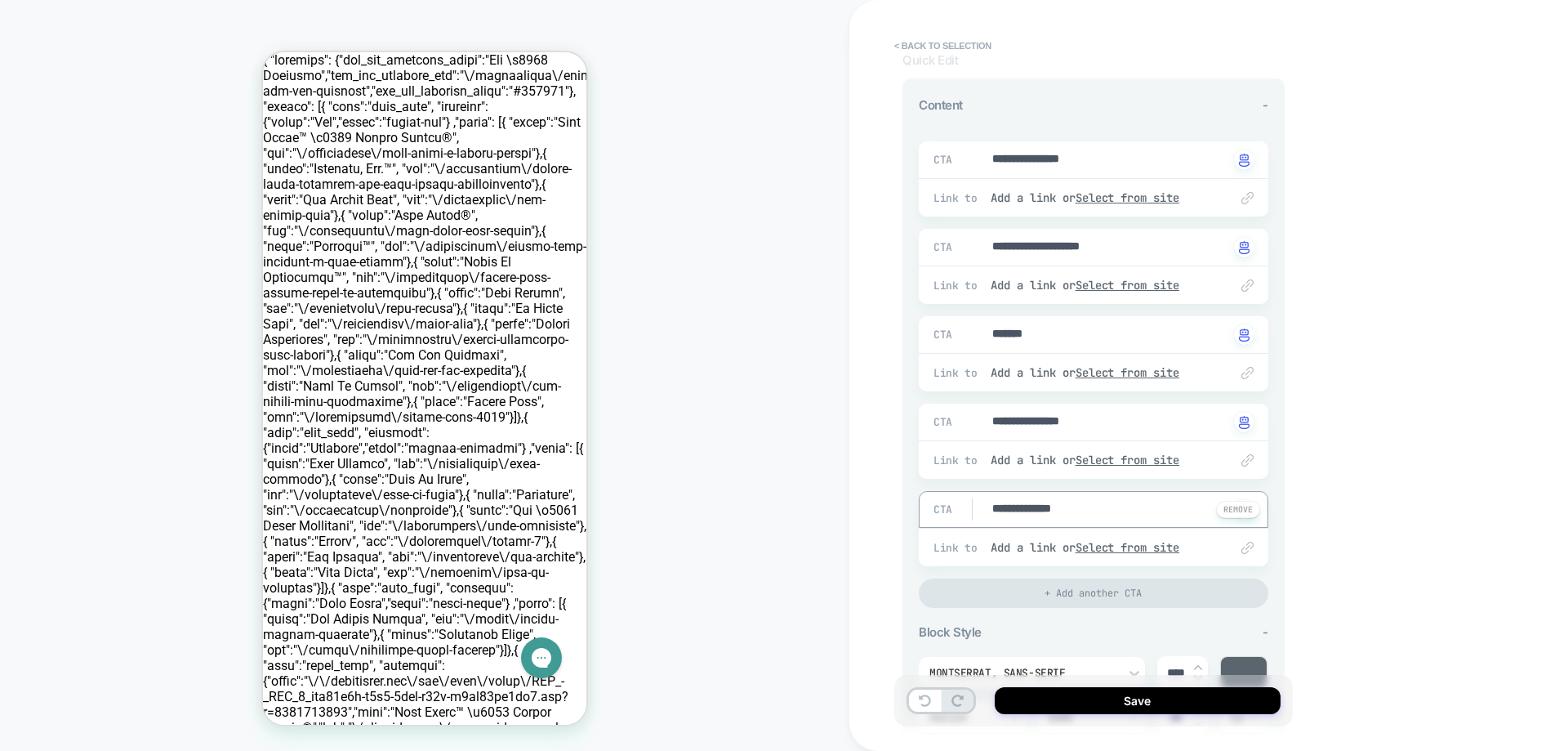 type on "*" 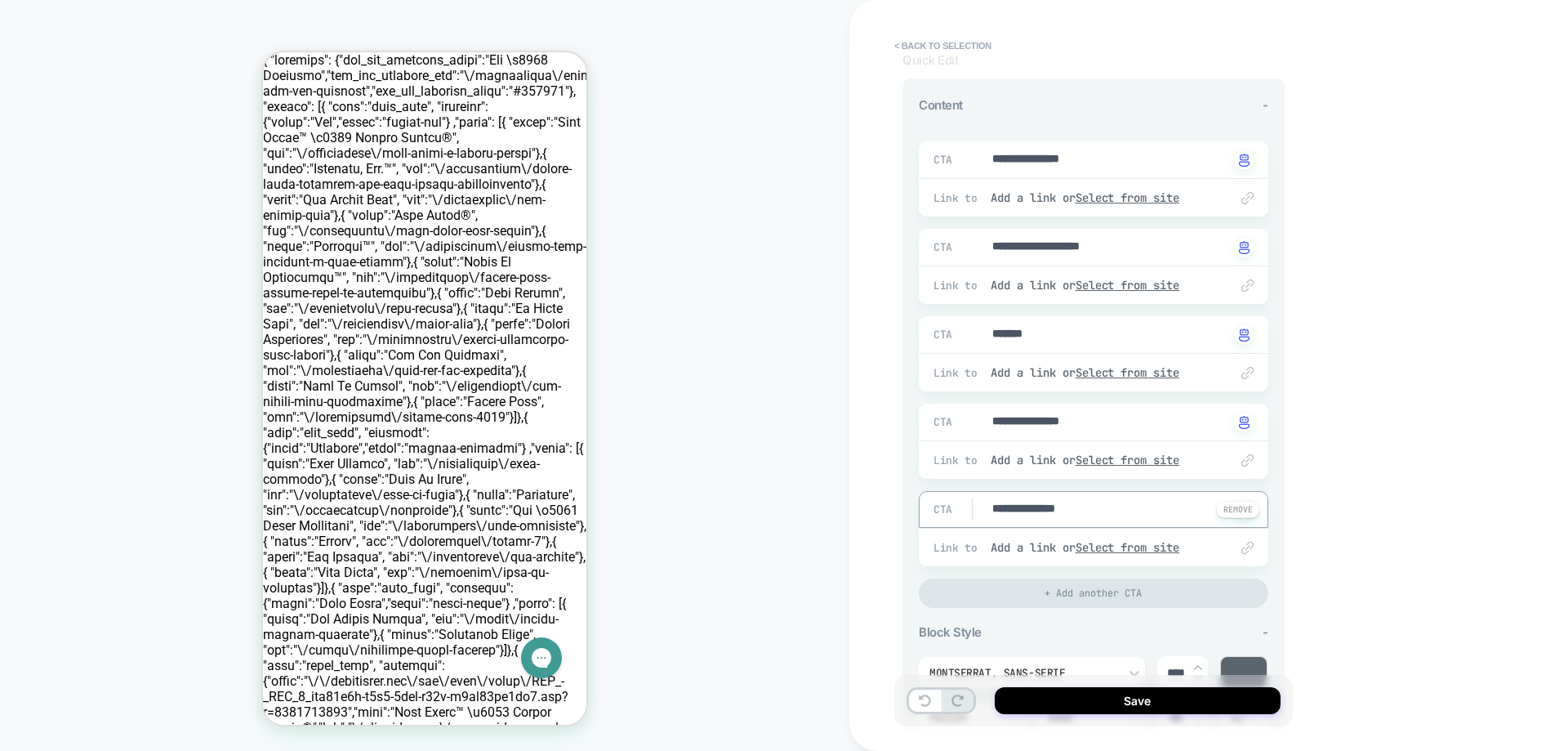 type on "*" 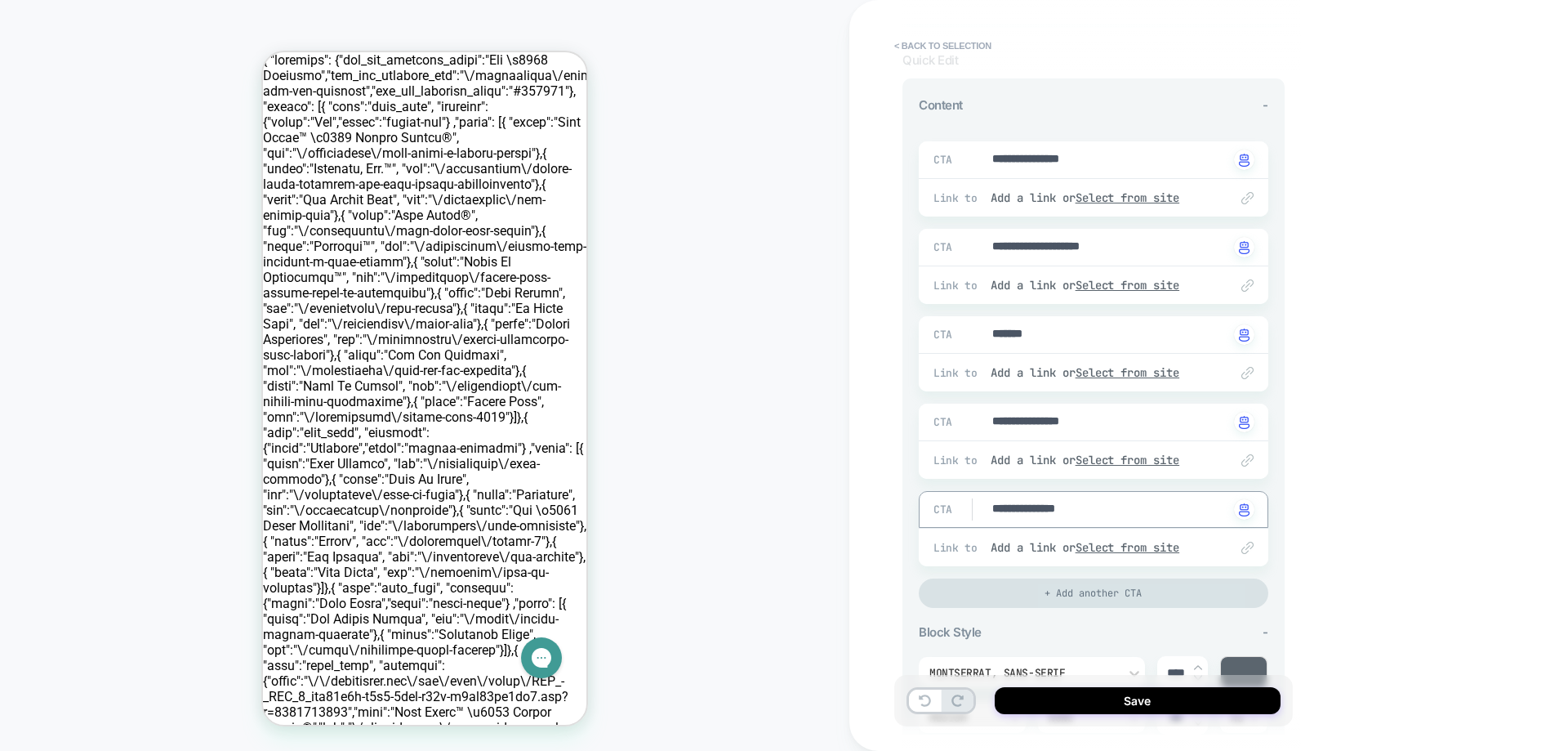 type on "**********" 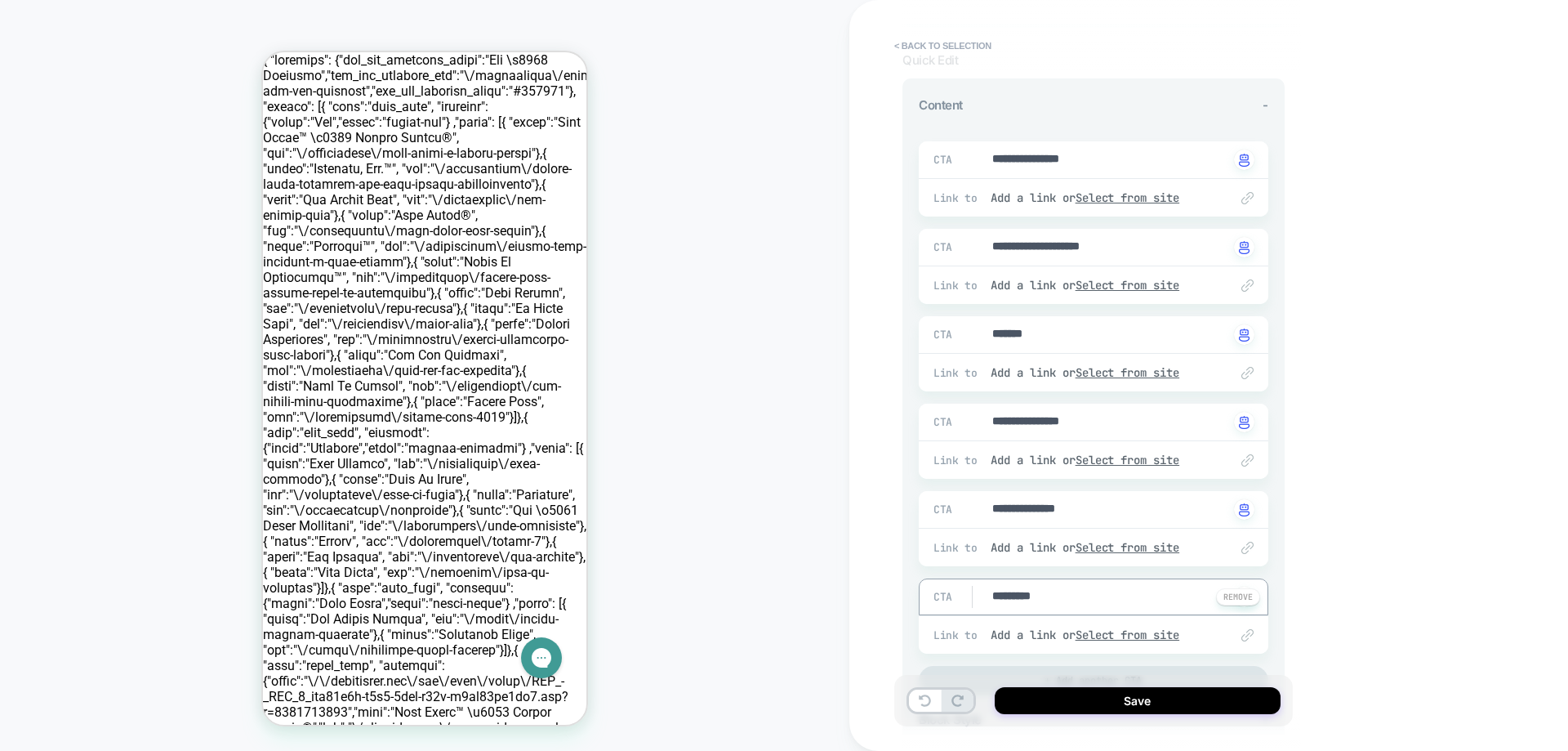 drag, startPoint x: 1062, startPoint y: 601, endPoint x: 971, endPoint y: 599, distance: 91.02198 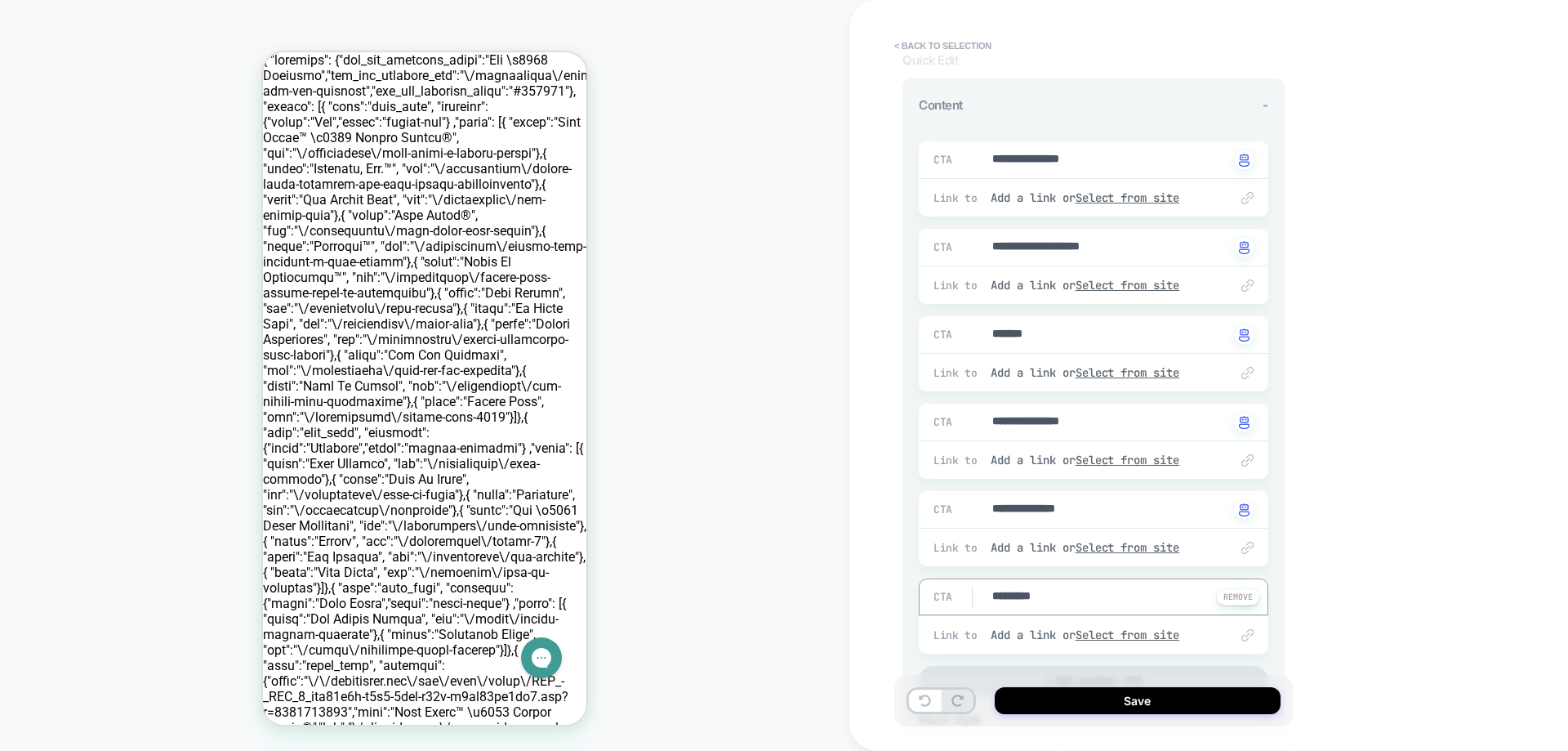type on "*" 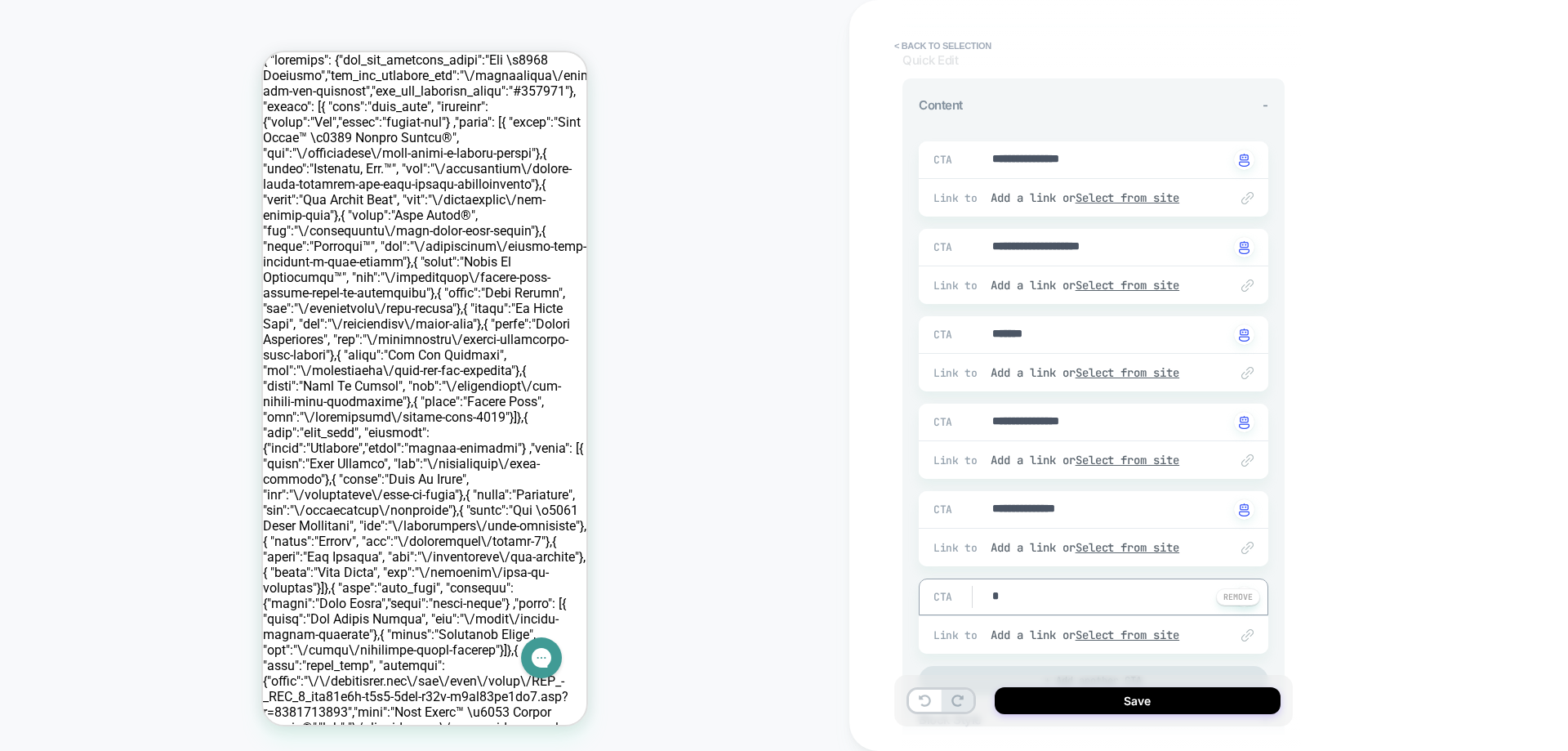 type on "*" 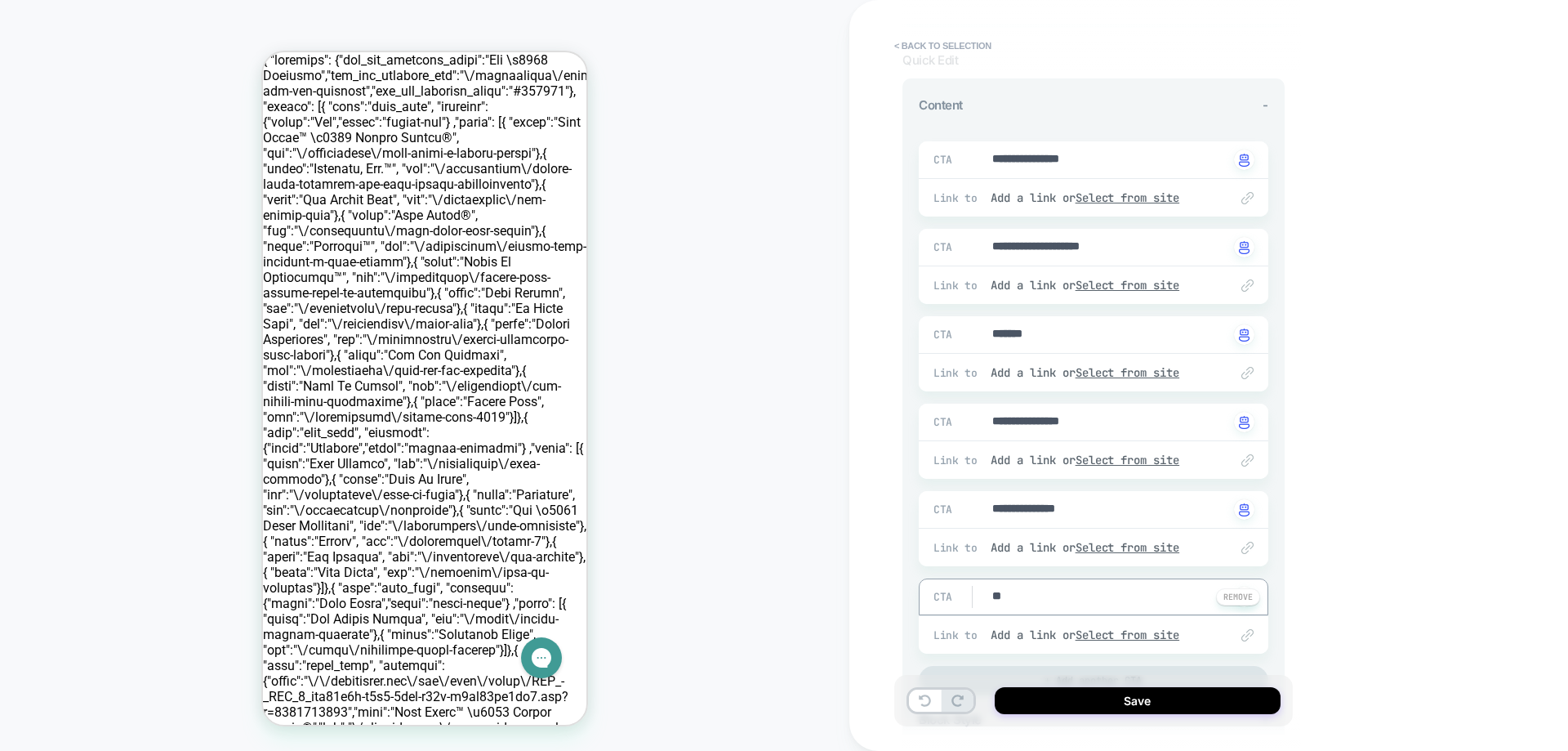 type on "*" 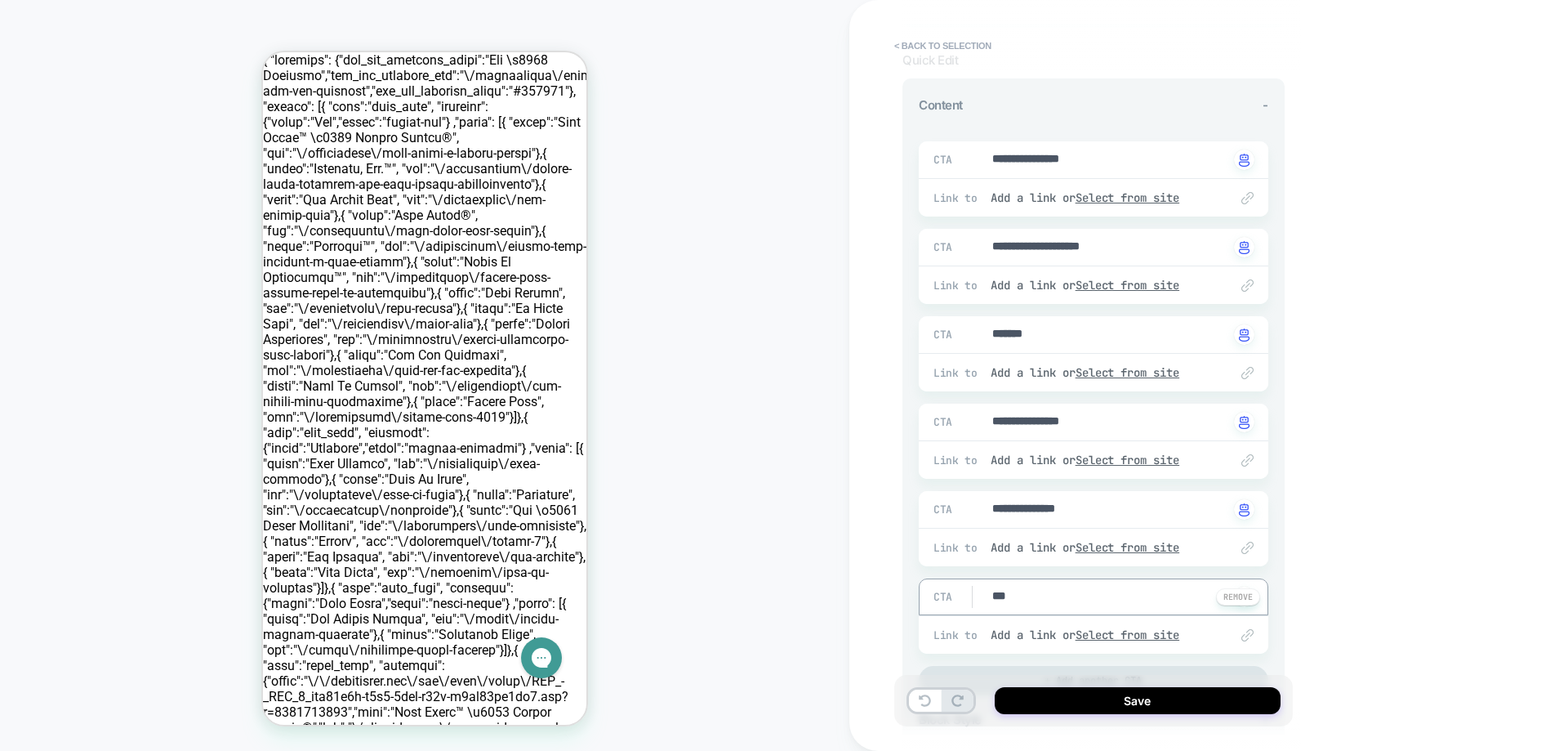 type on "*" 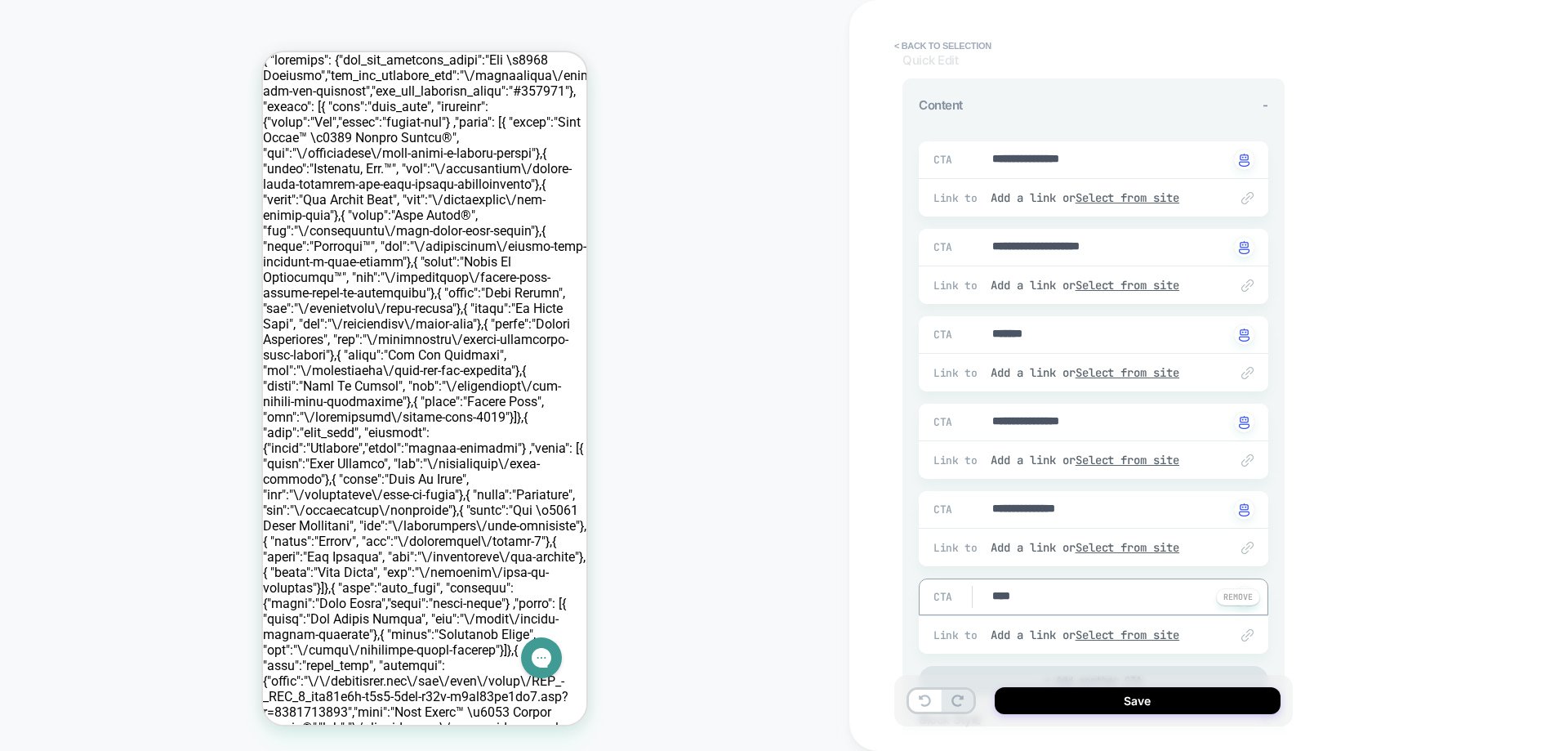 type on "****" 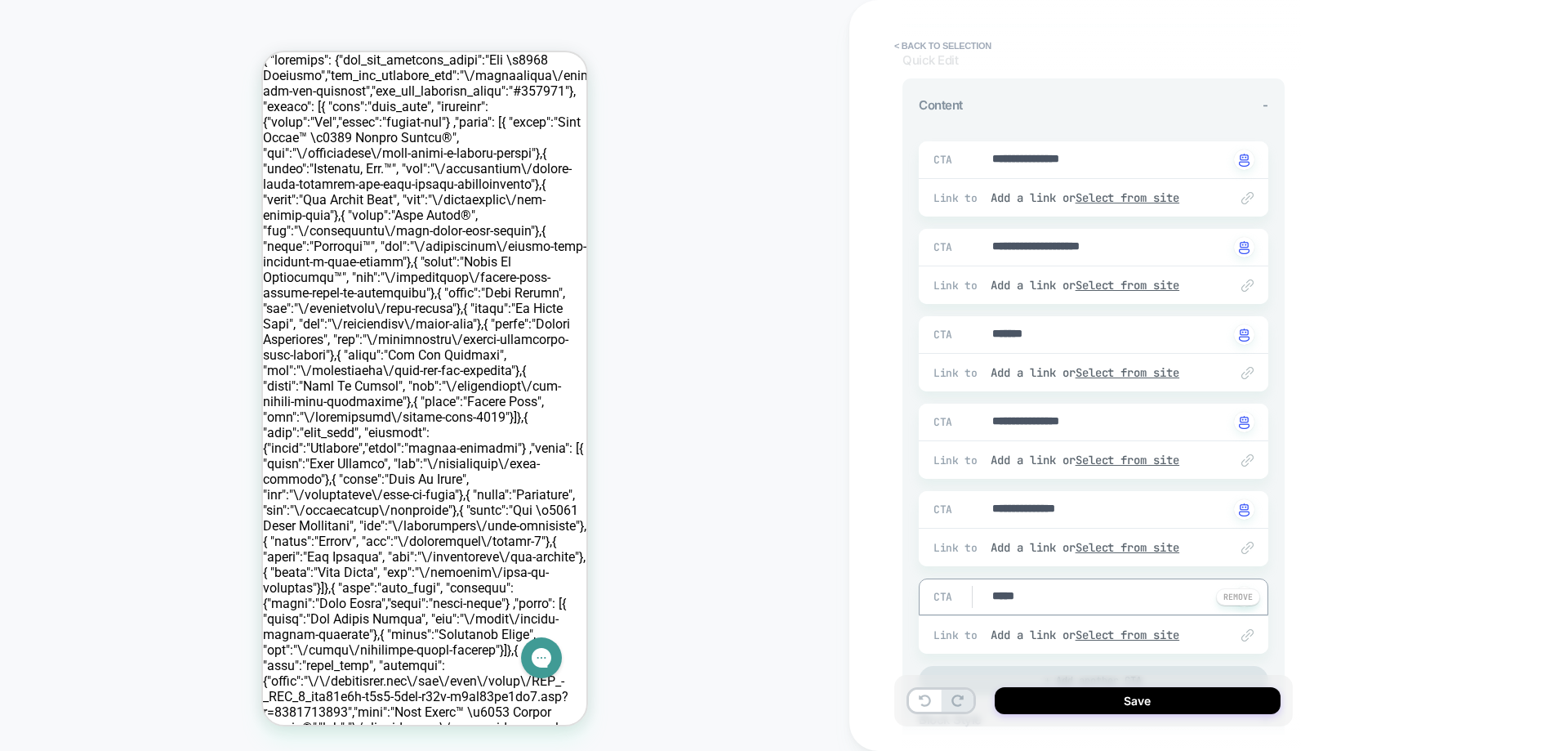 type on "*" 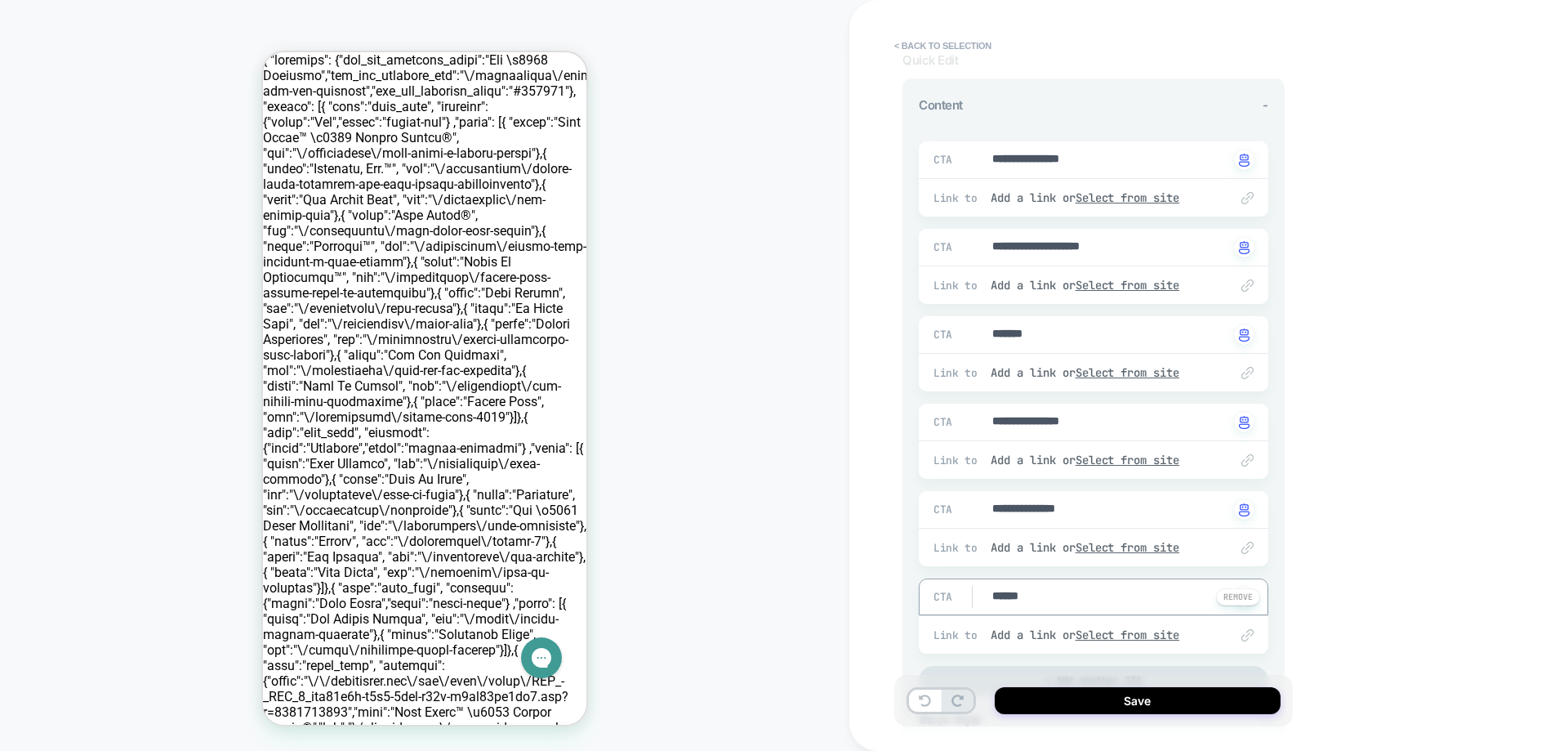 type on "*" 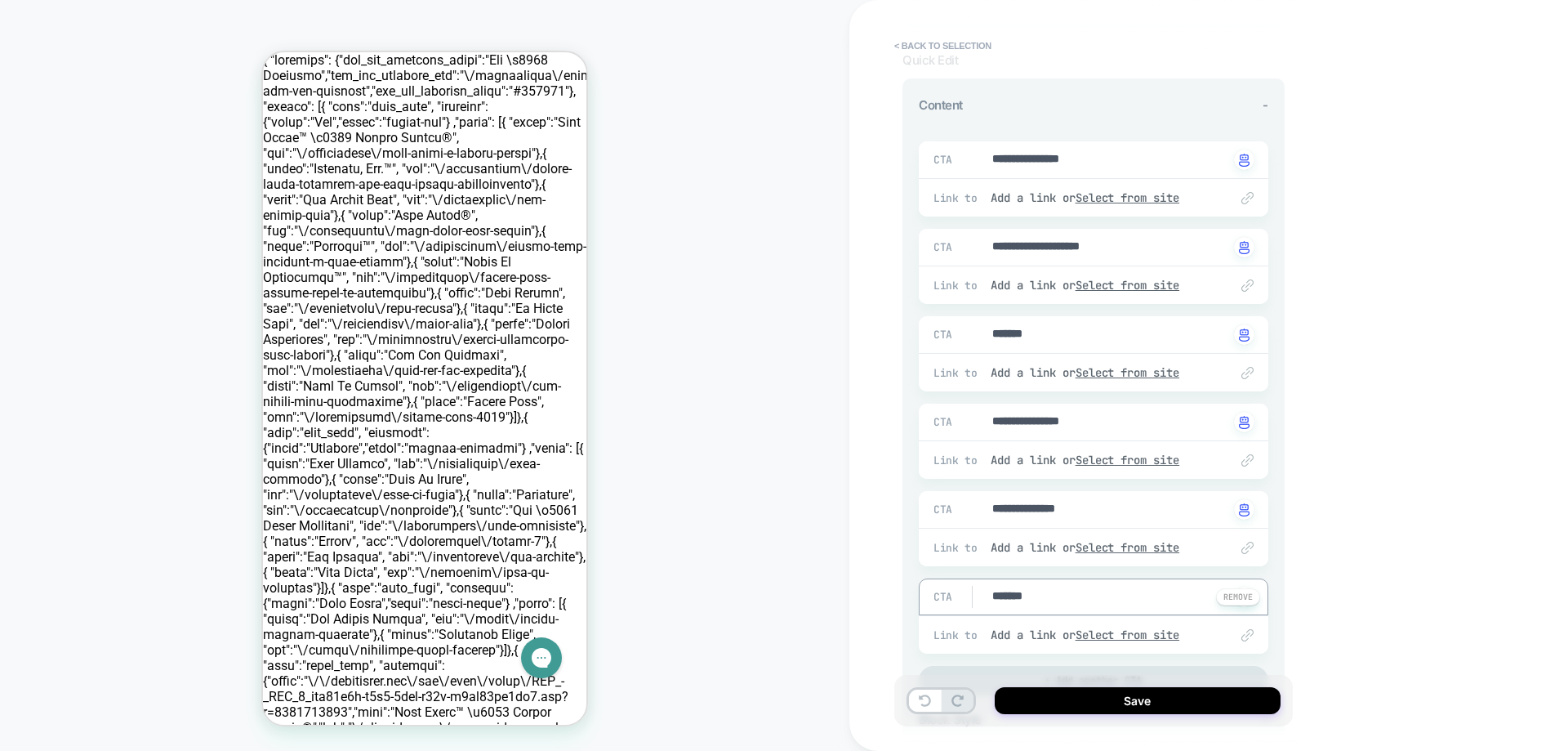 type on "*" 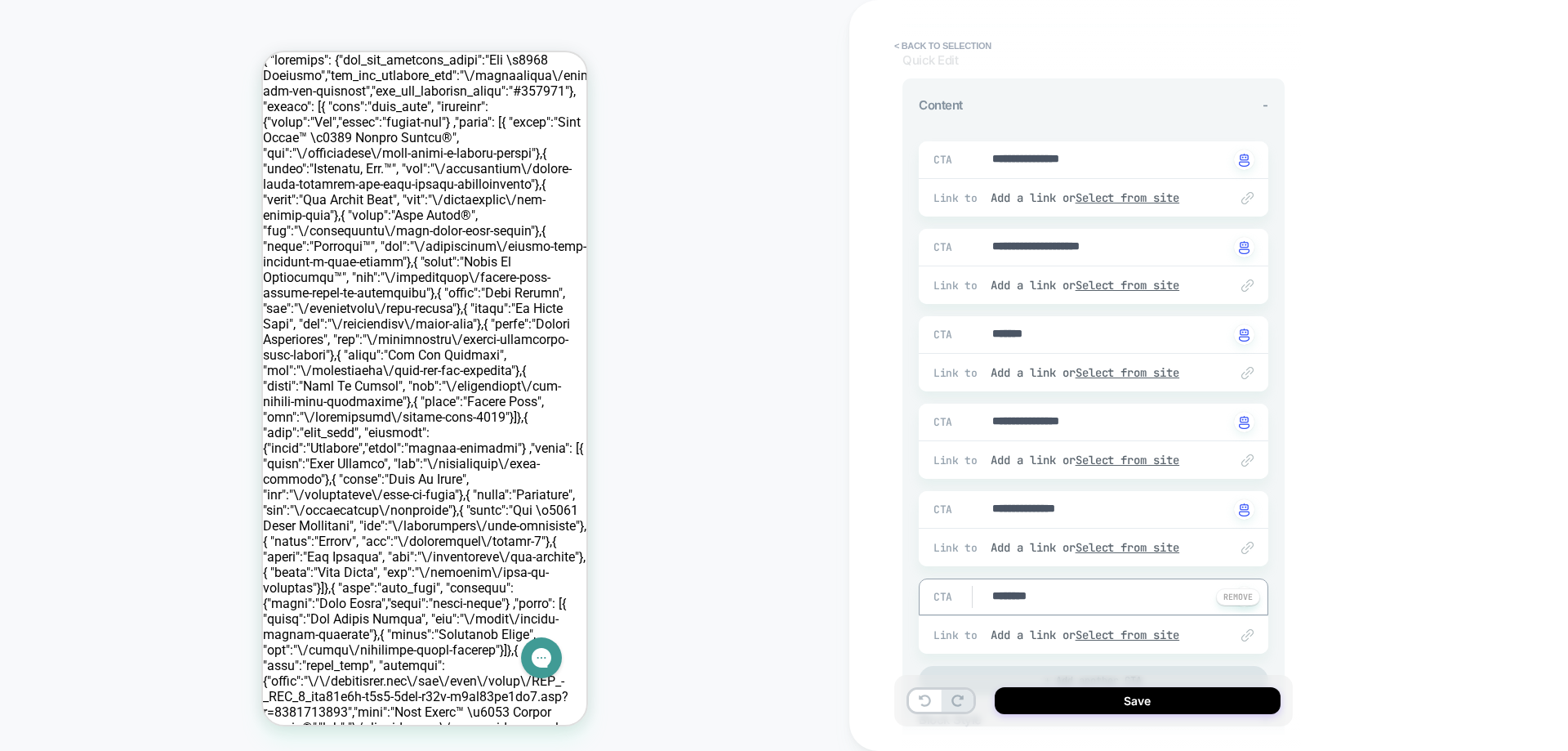 type on "*" 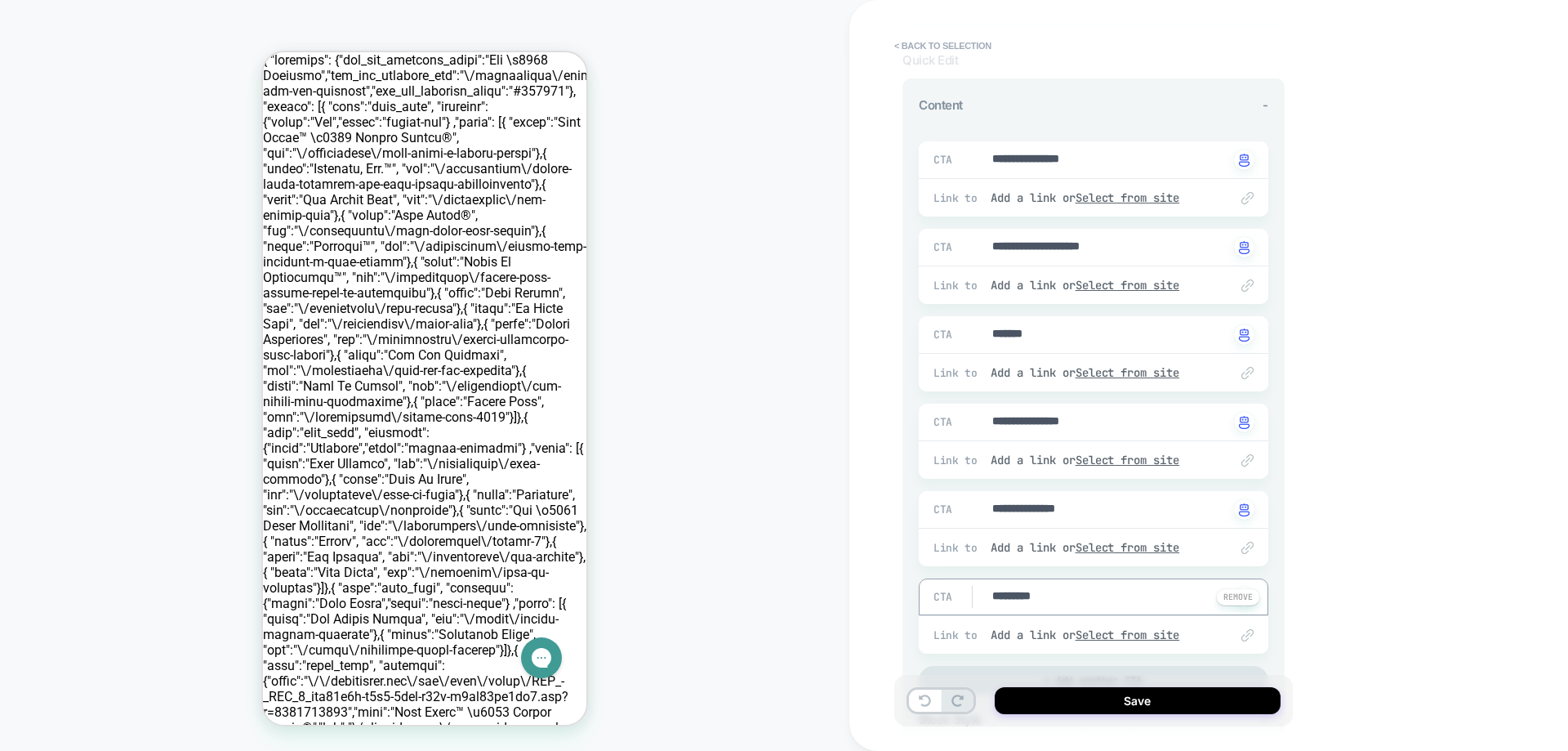 type on "*" 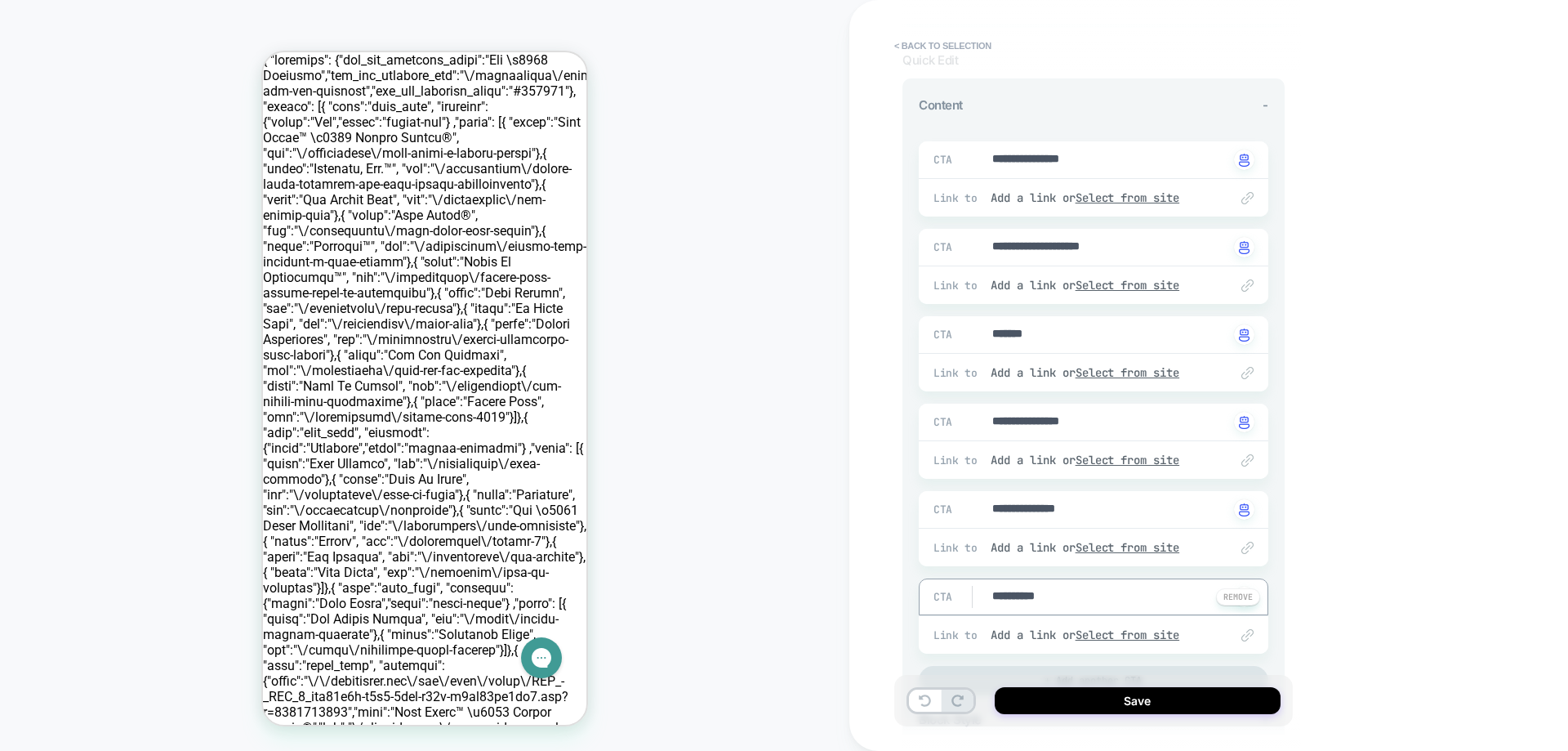 type on "*" 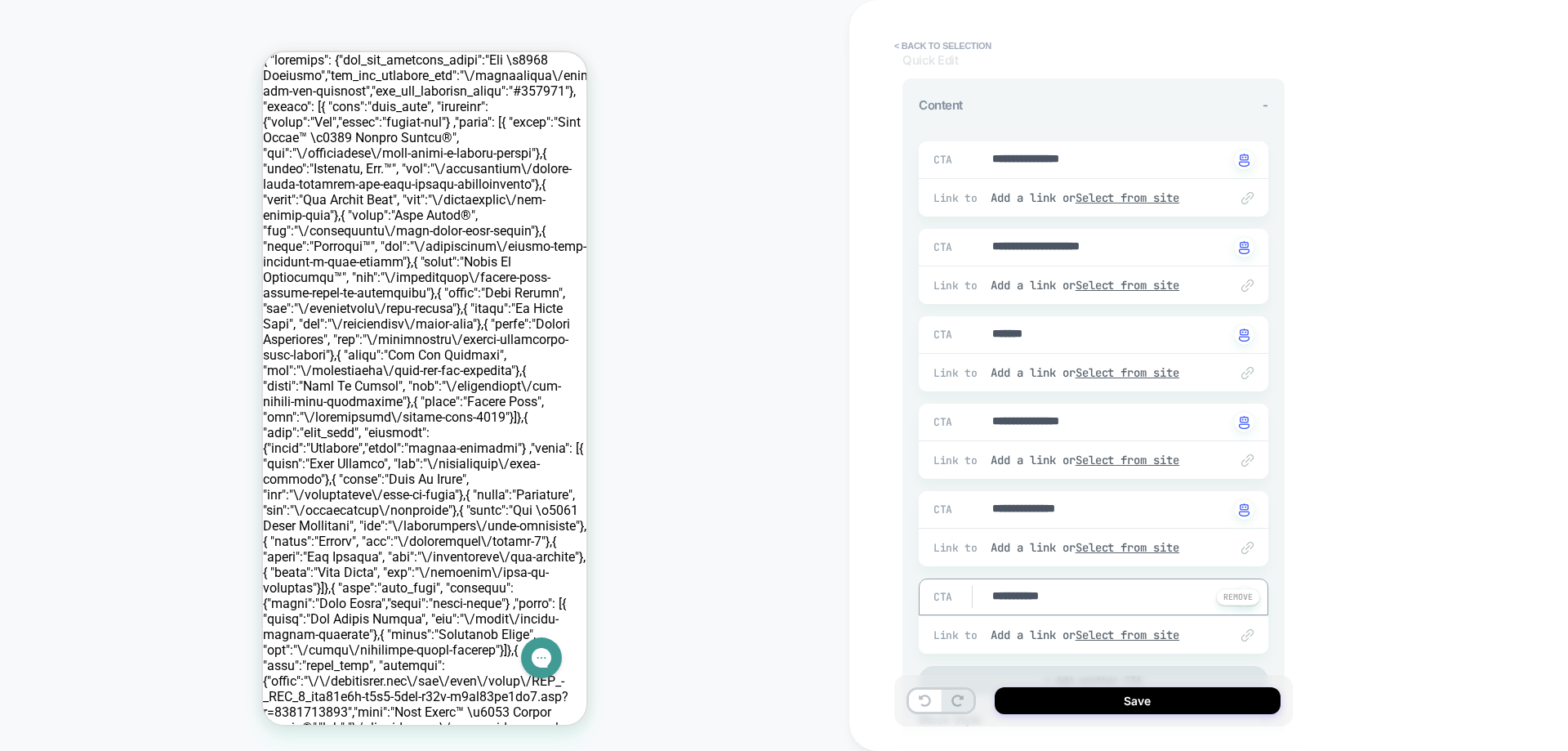type on "**********" 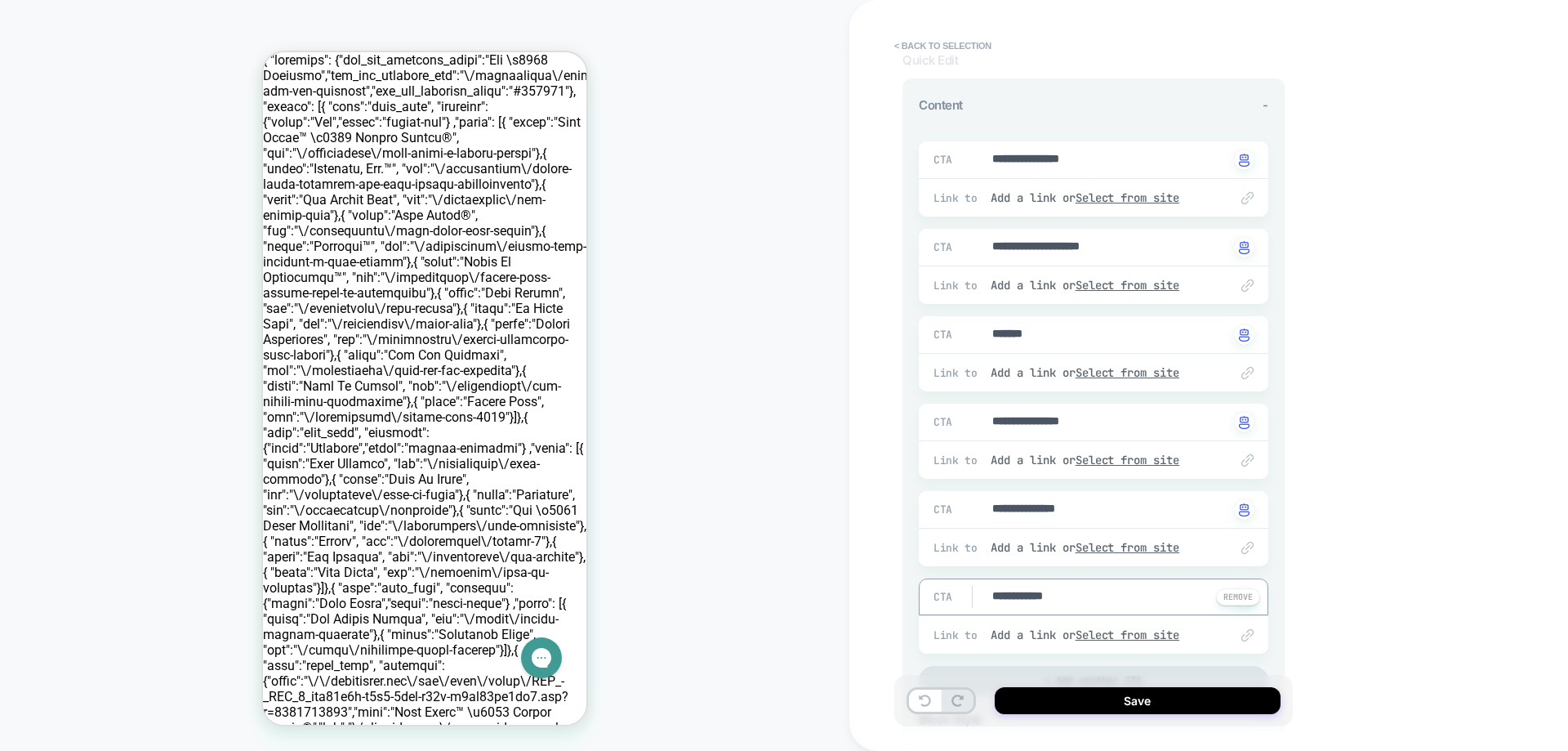 type on "*" 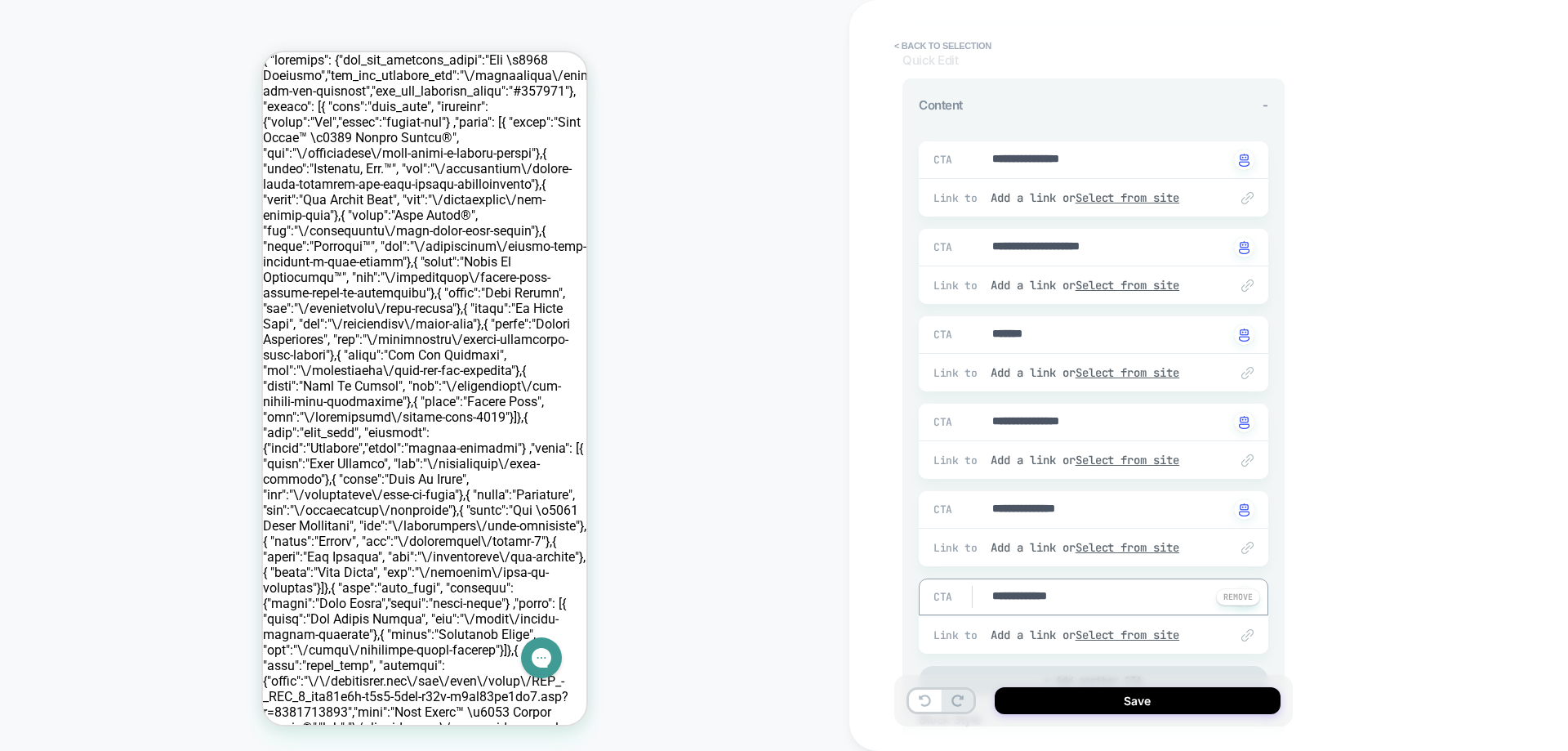 type on "*" 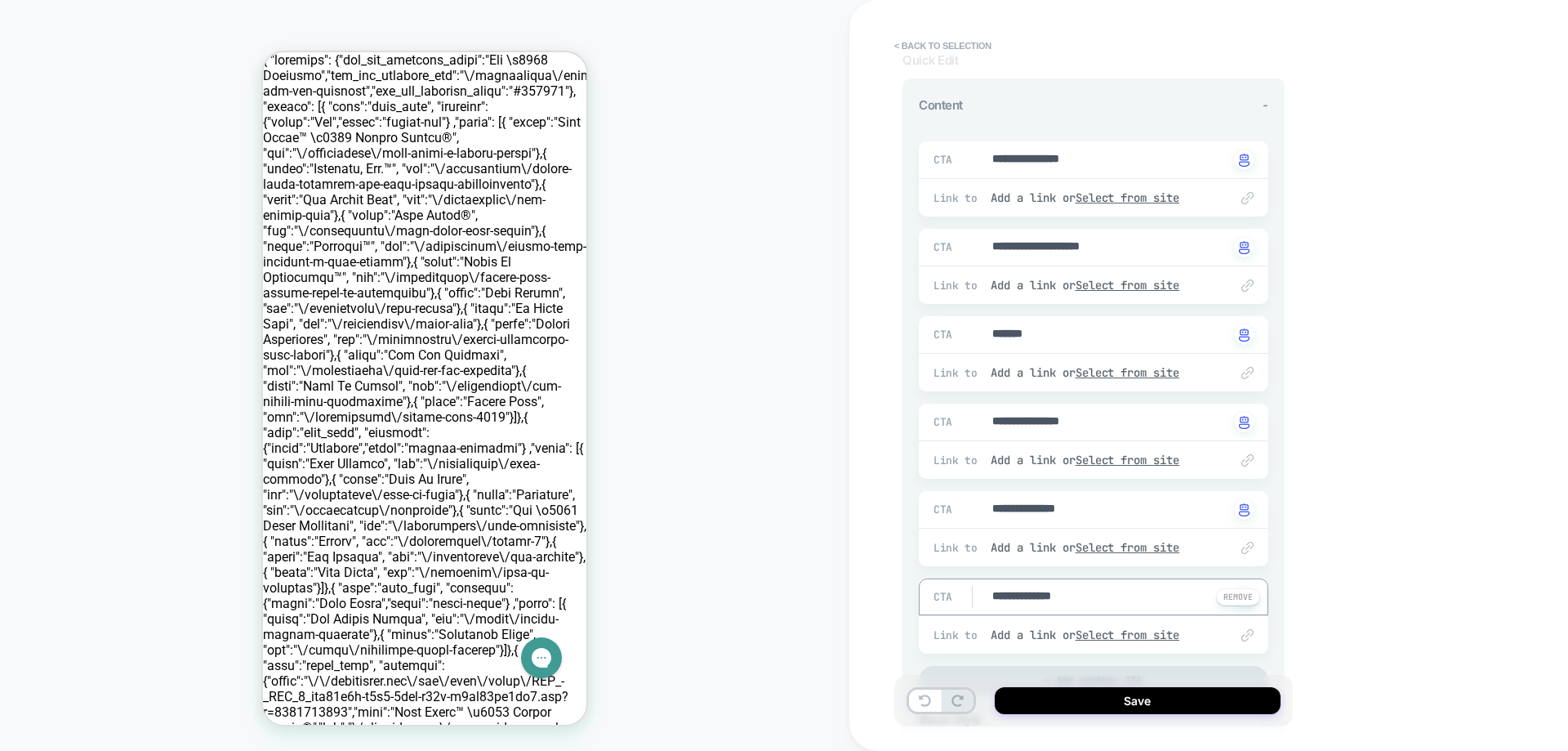 type on "**********" 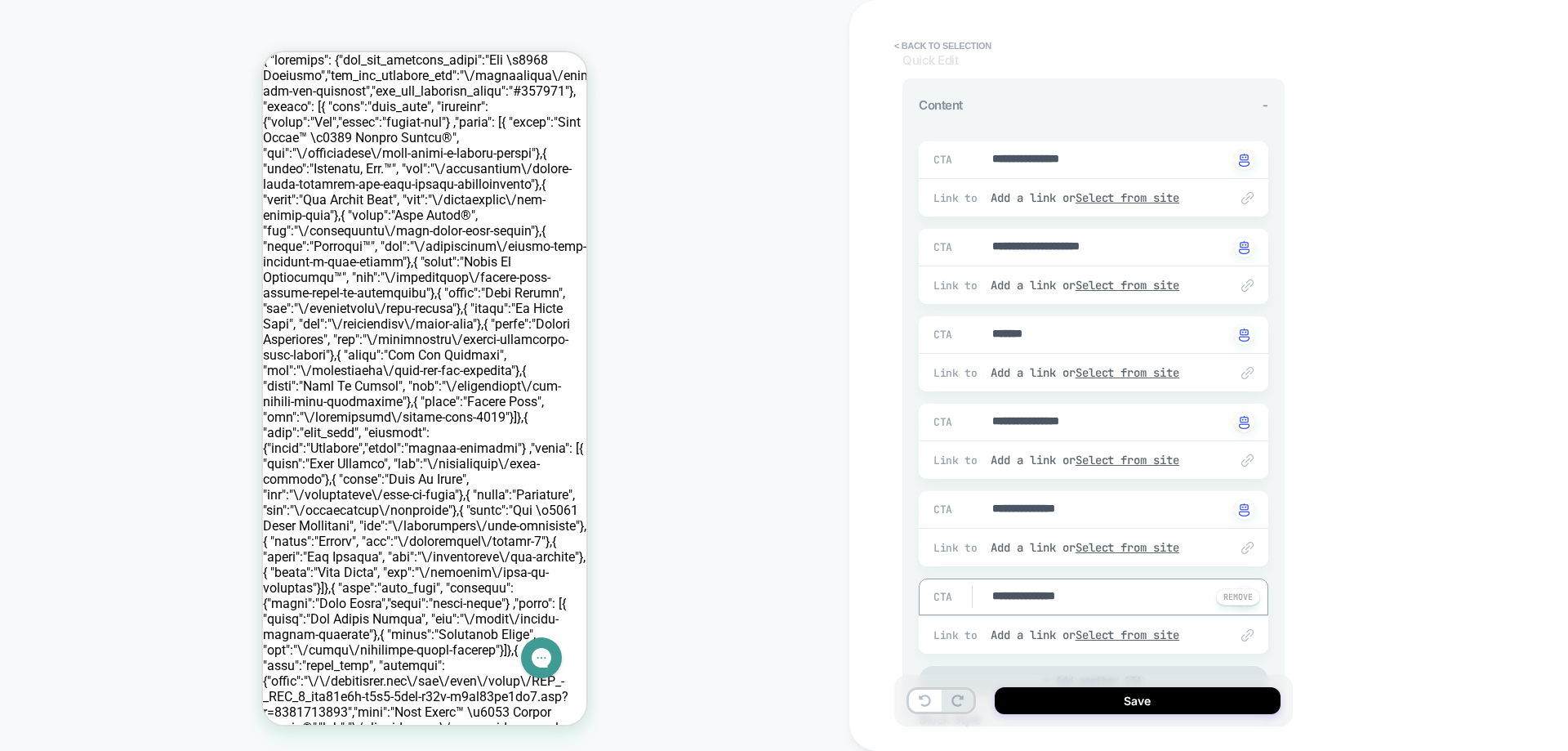 type on "*" 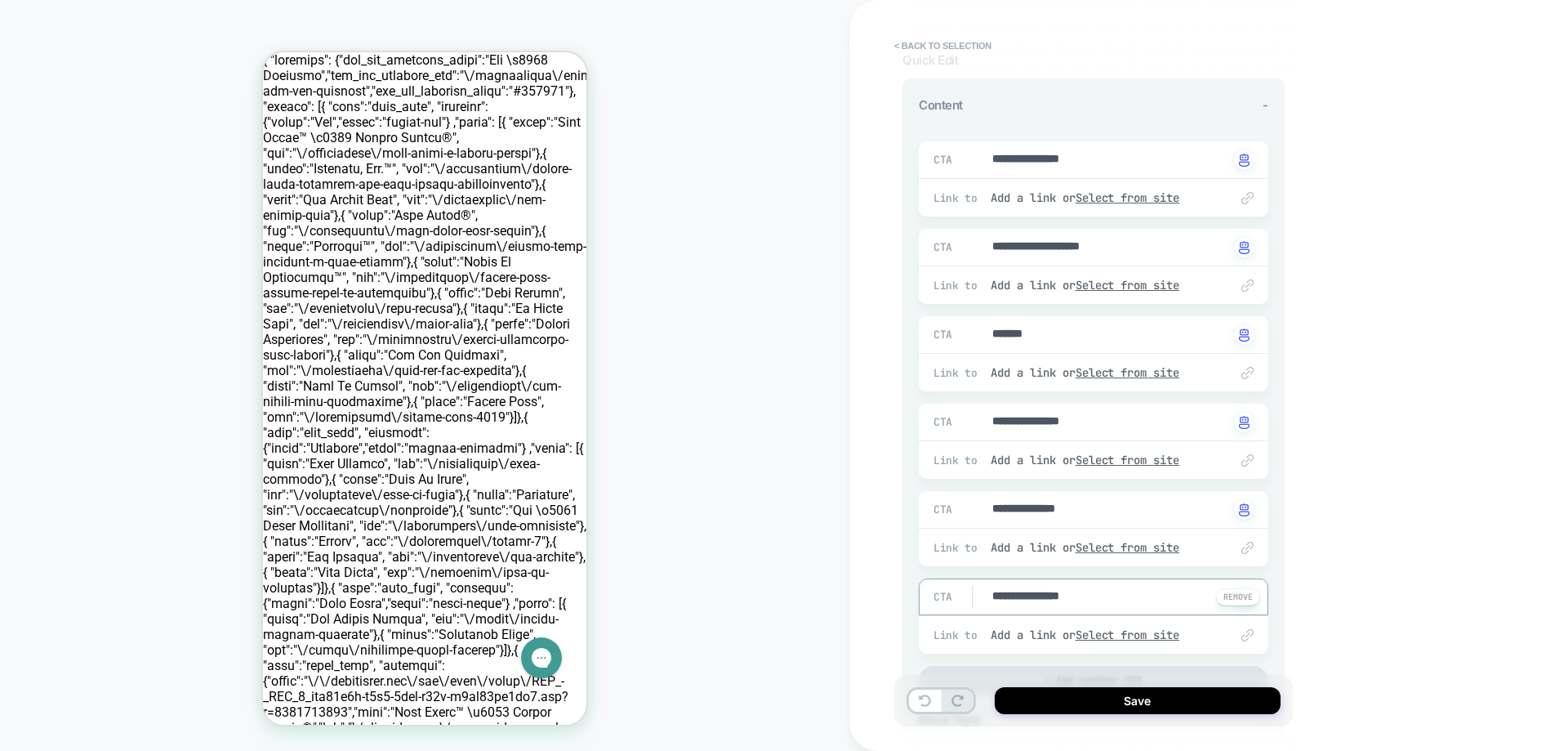 type on "*" 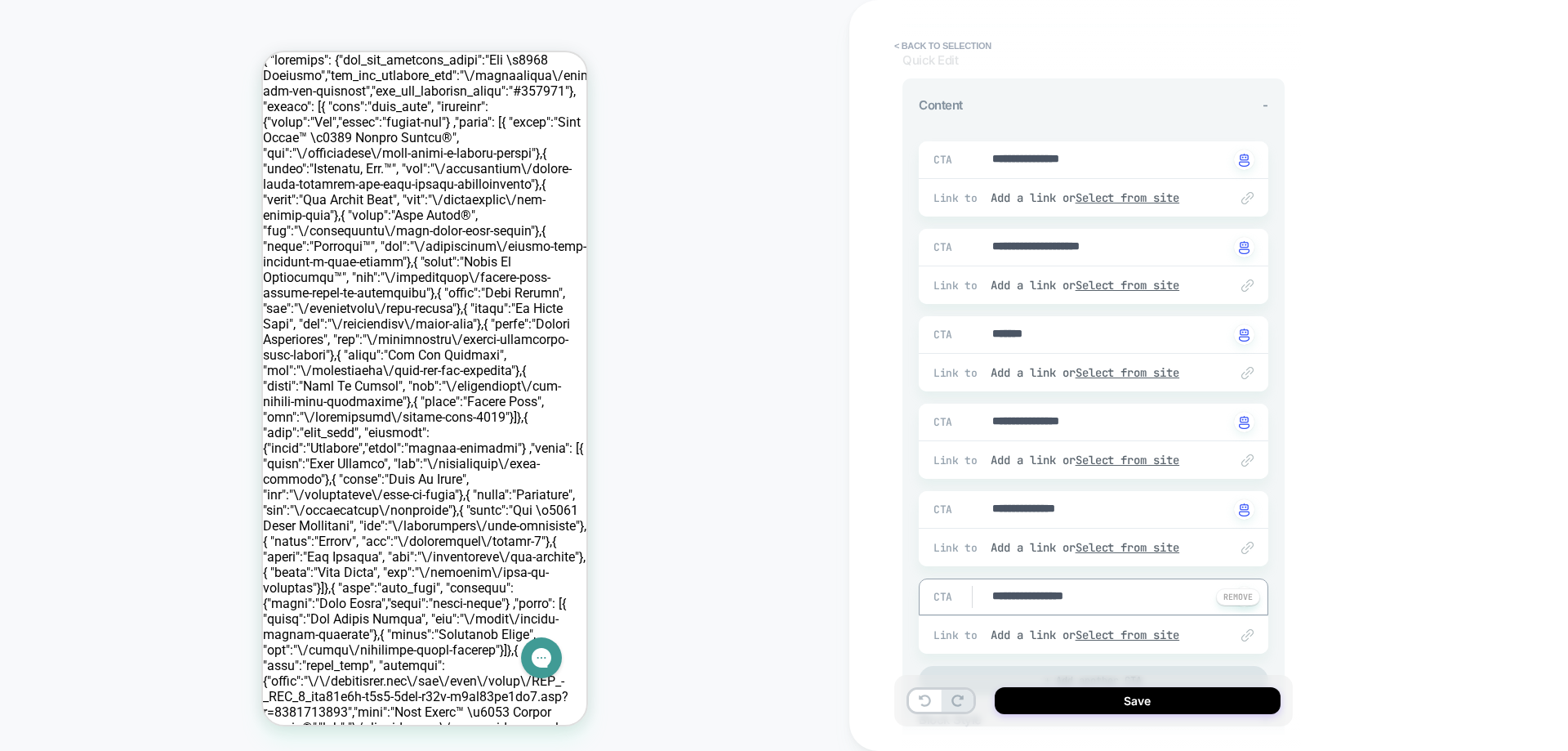 type on "*" 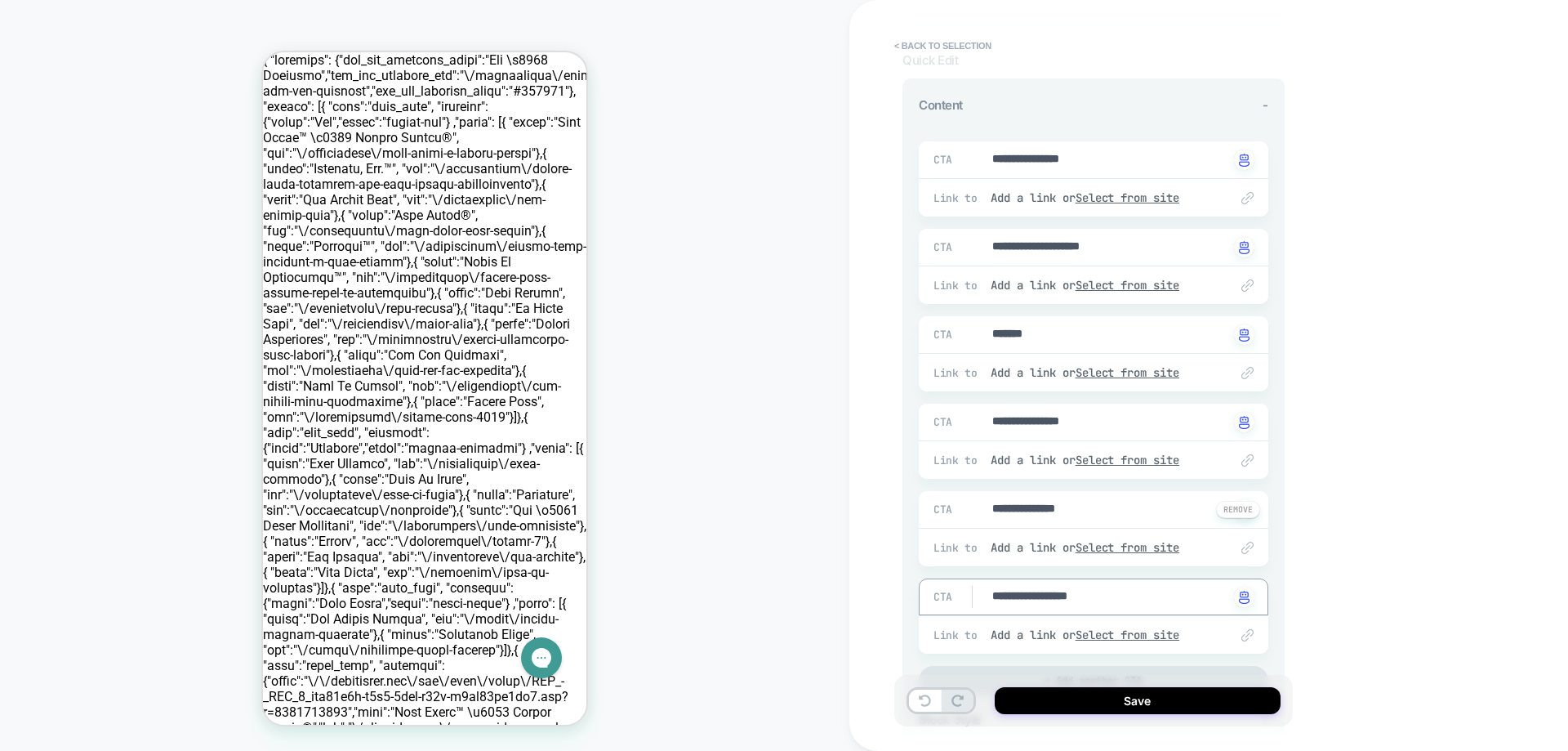 type on "*" 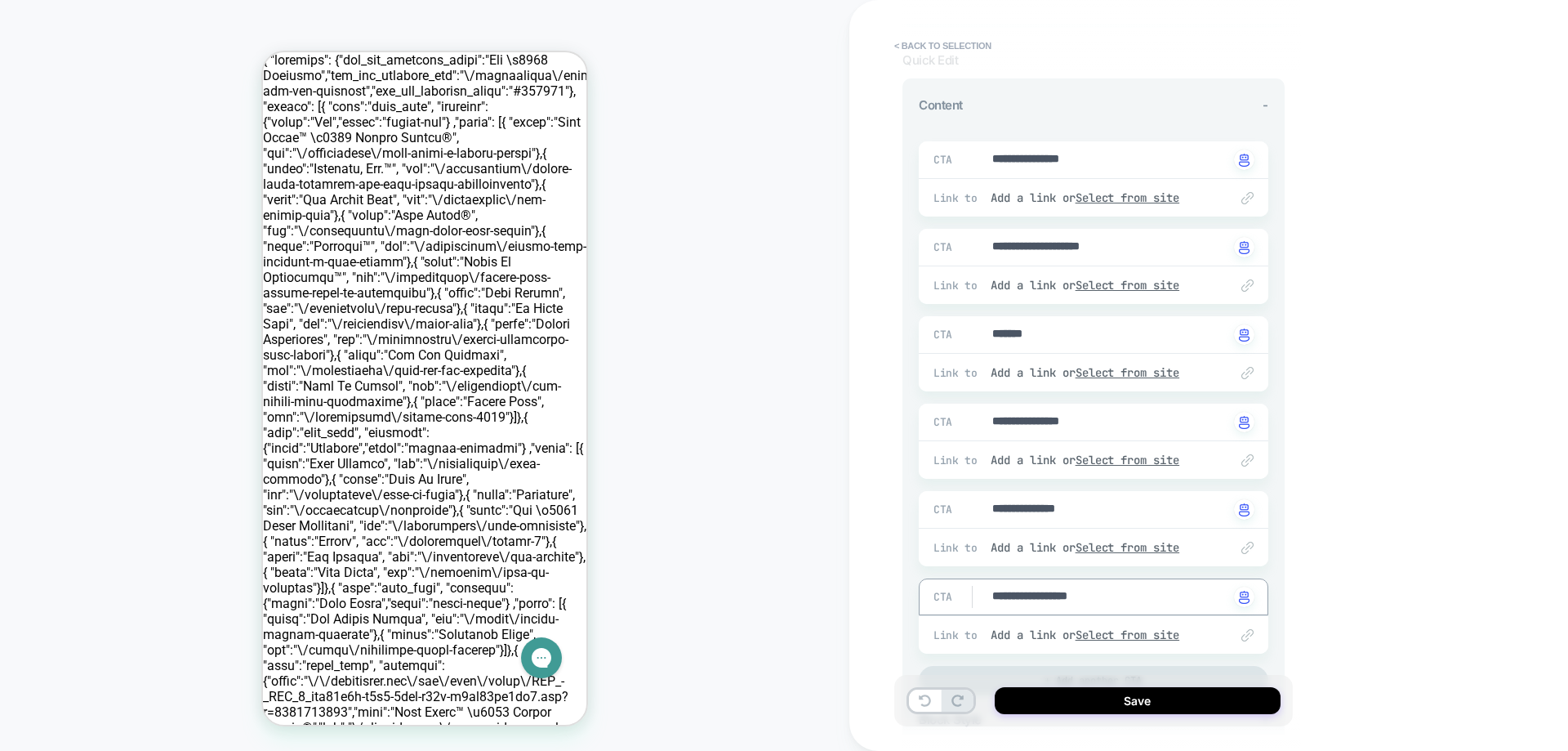 type on "**********" 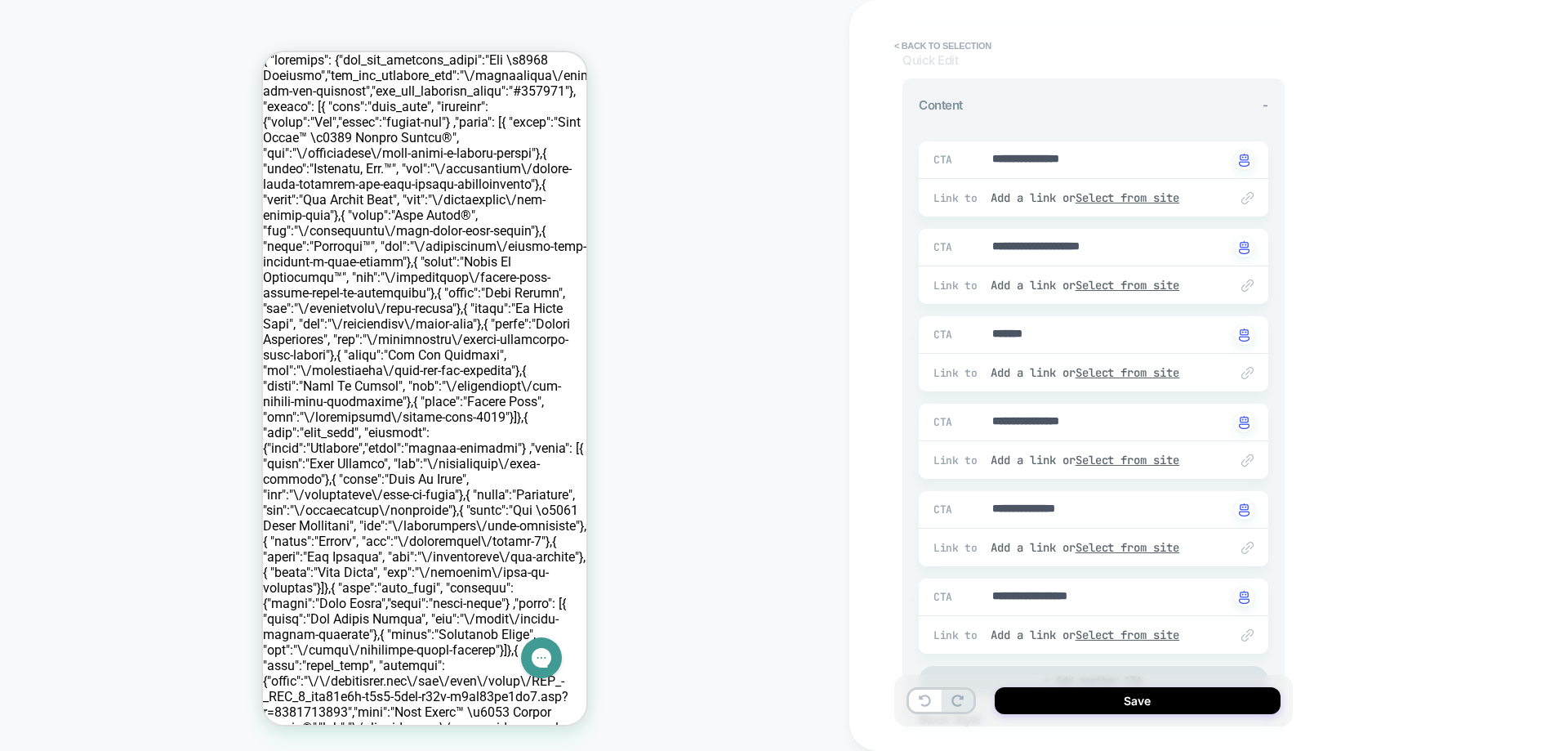 click on "COLLECTION: The [DATE] Shop (Category) COLLECTION: The [DATE] Shop (Category) Theme: MAIN" at bounding box center [425, 375] 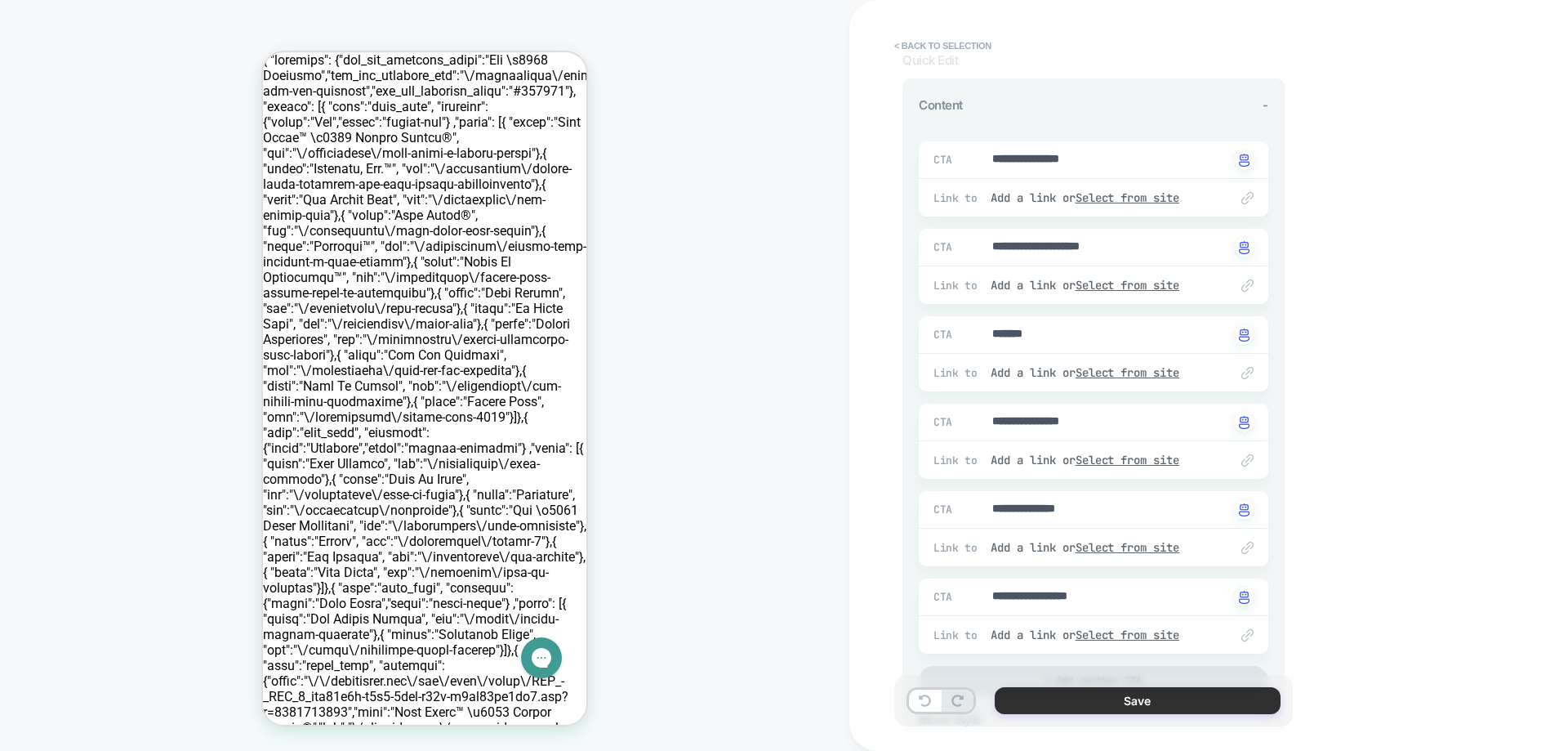 drag, startPoint x: 1055, startPoint y: 705, endPoint x: 1056, endPoint y: 697, distance: 8.062258 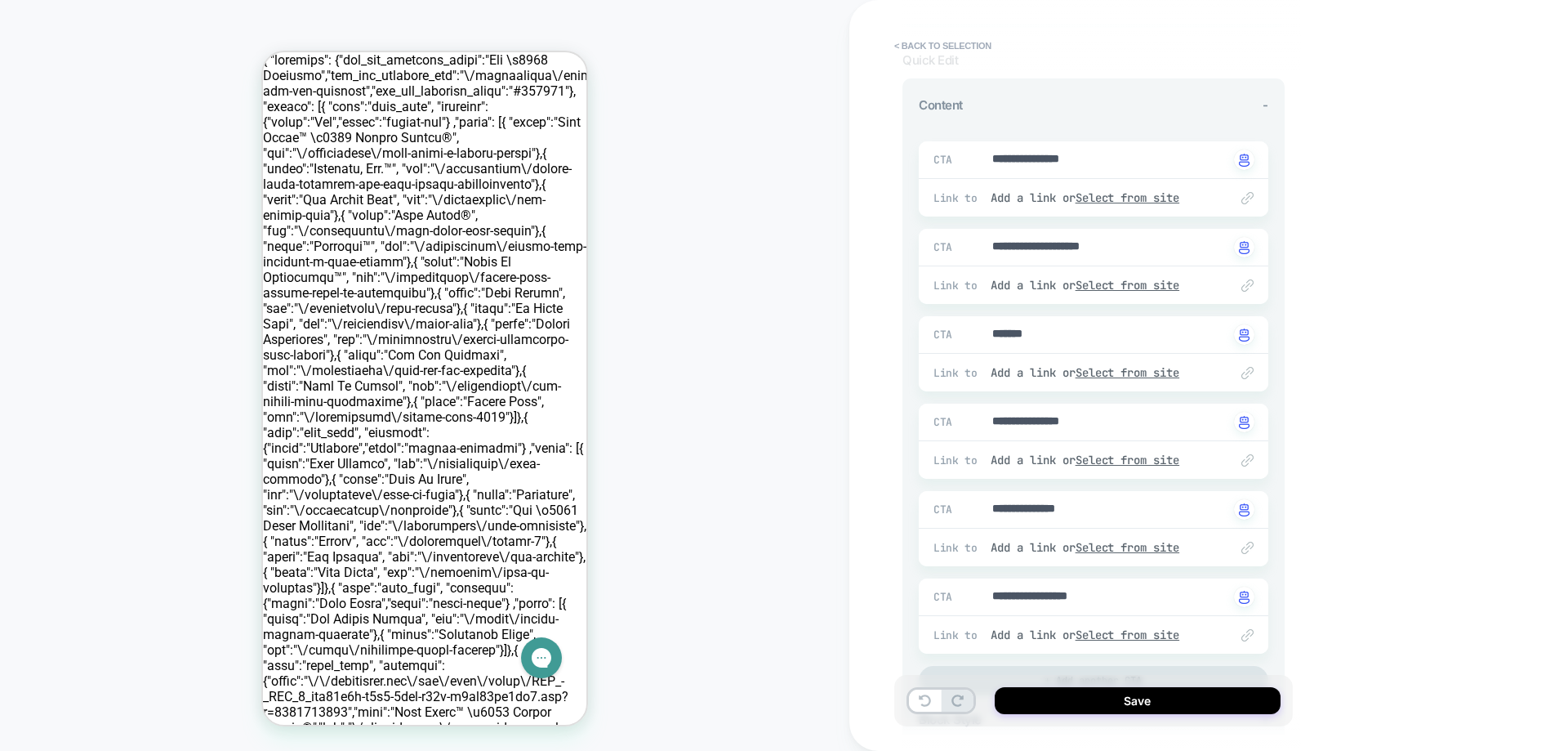 type on "*" 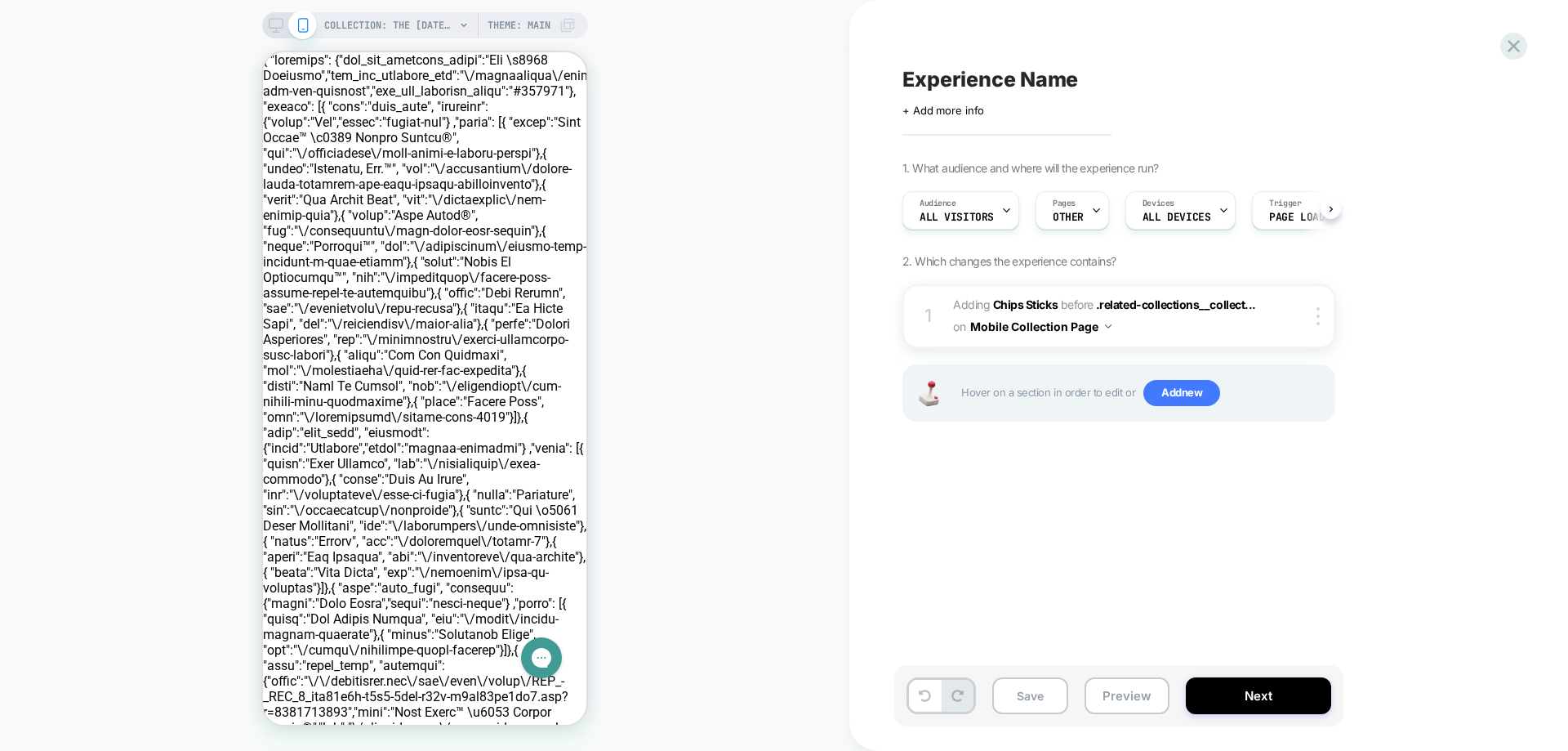 scroll, scrollTop: 0, scrollLeft: 1, axis: horizontal 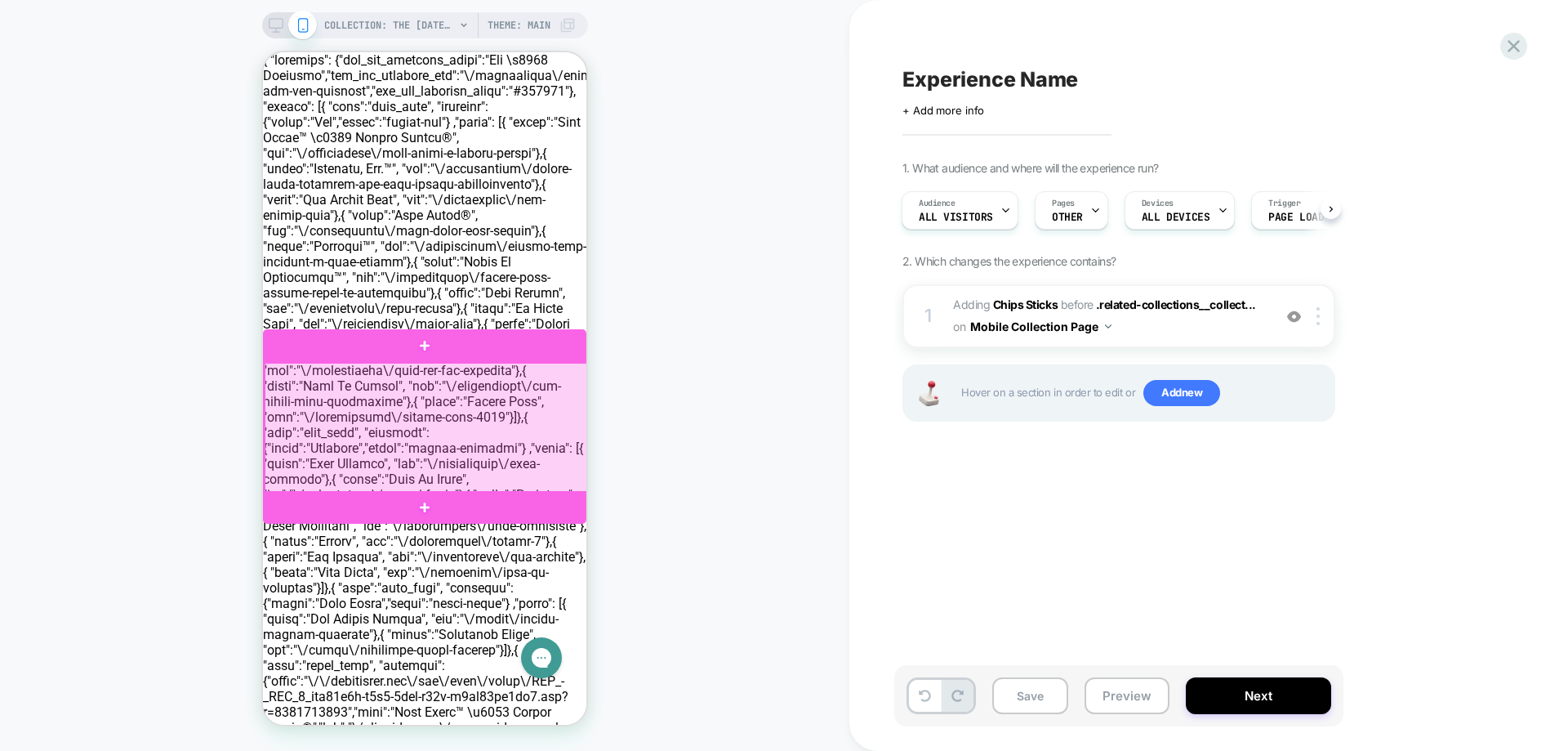 click at bounding box center (426, 428) 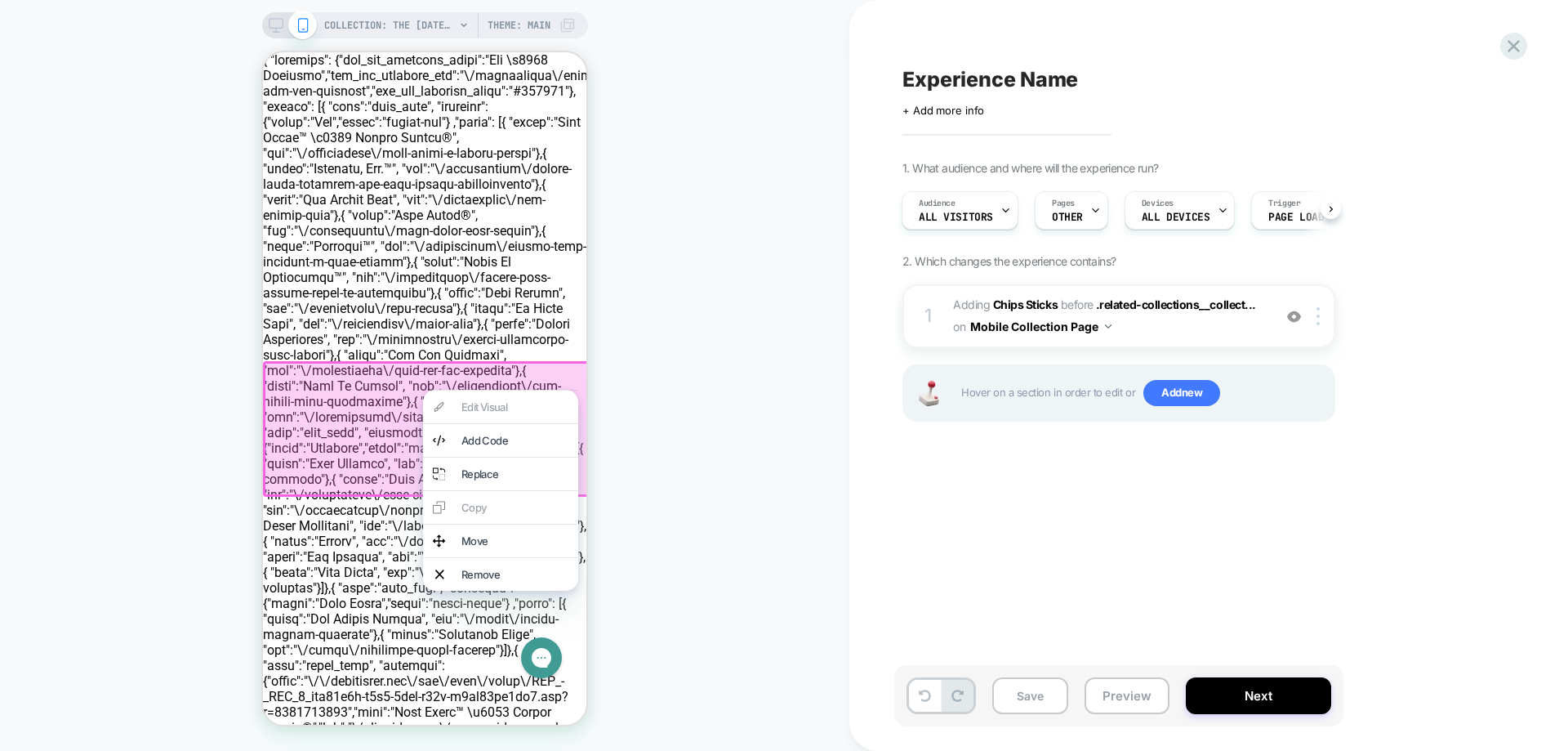 click on "COLLECTION: The [DATE] Shop (Category) COLLECTION: The [DATE] Shop (Category) Theme: MAIN" at bounding box center [425, 375] 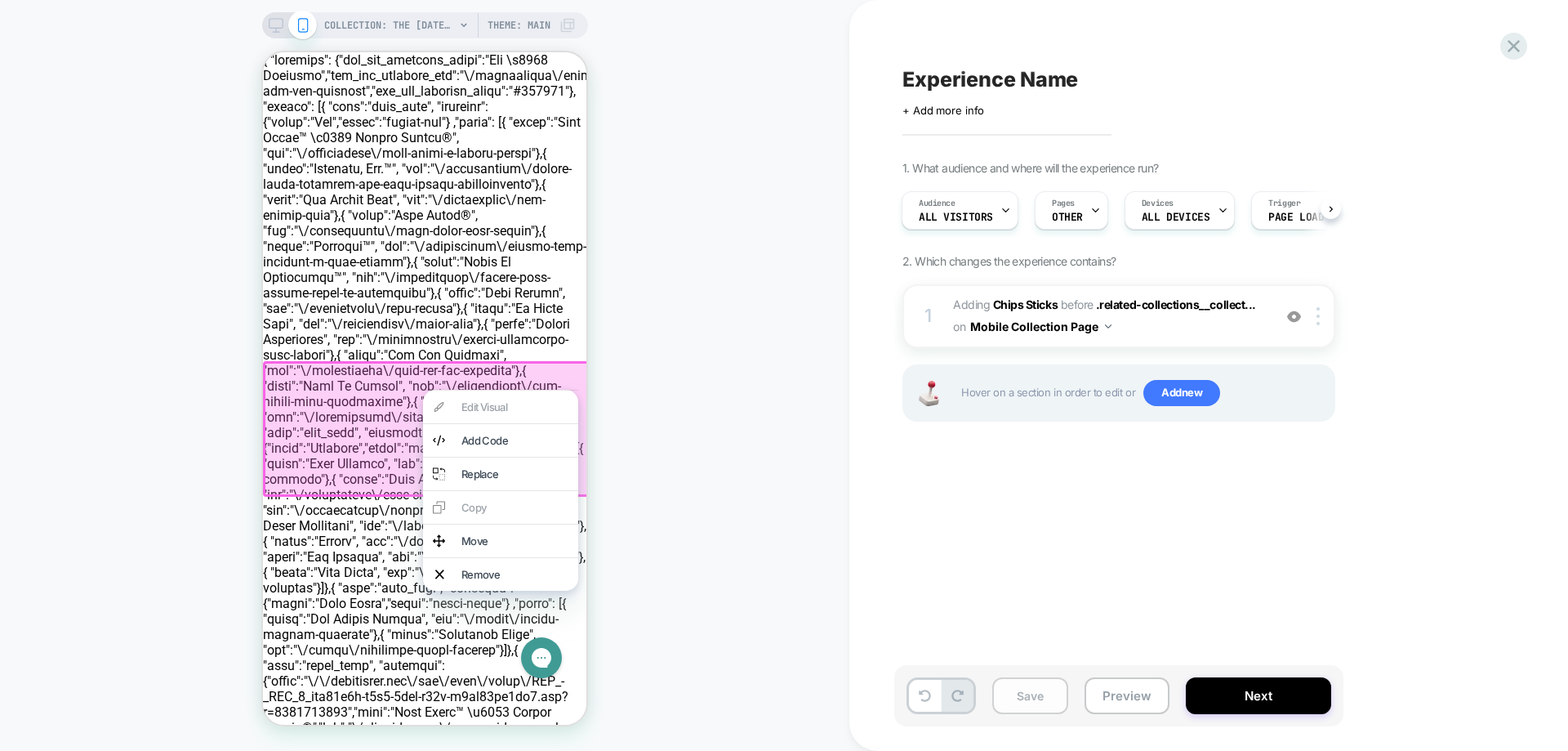 click on "Save" at bounding box center (1030, 695) 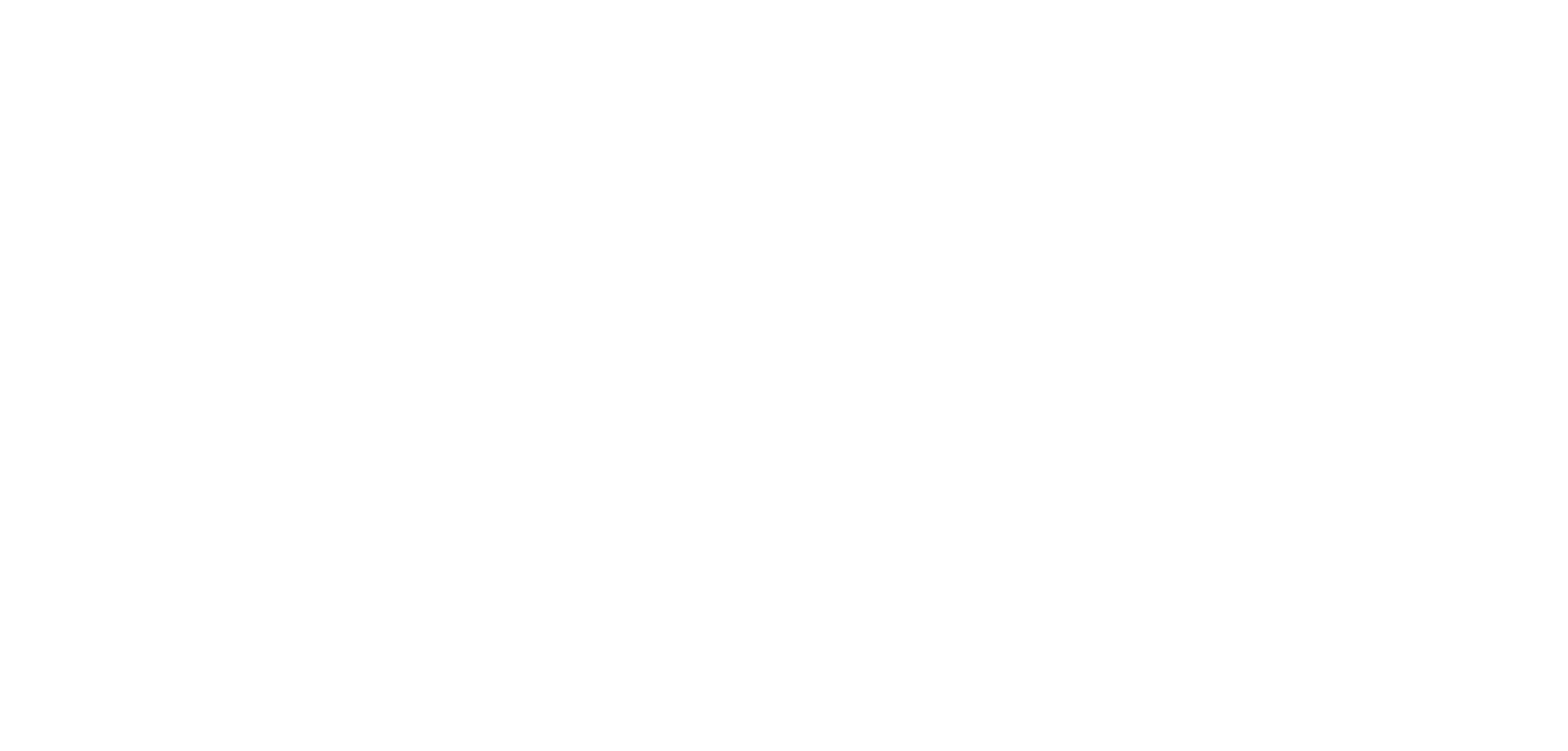 scroll, scrollTop: 0, scrollLeft: 0, axis: both 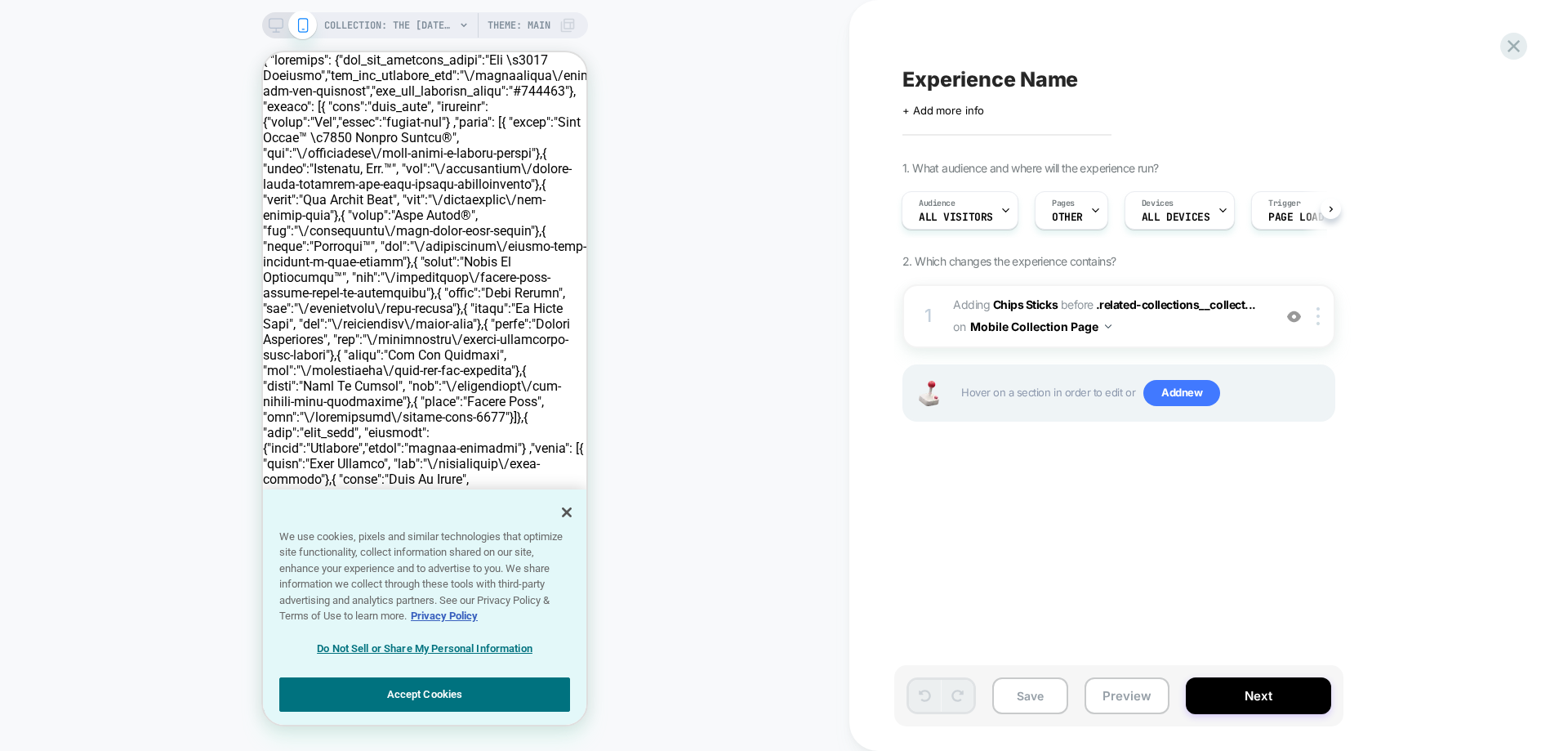 click on "Experience Name" at bounding box center [990, 79] 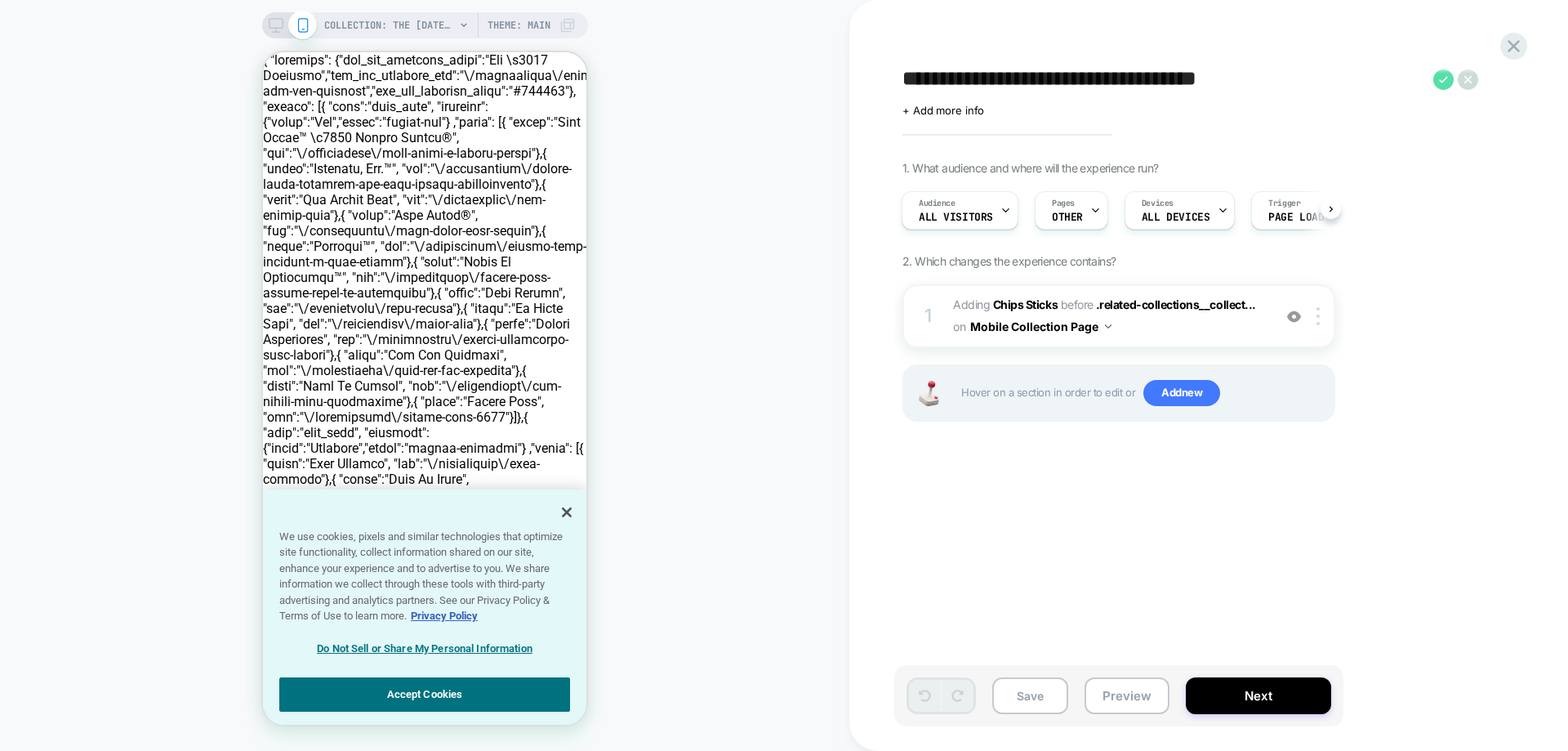 type on "**********" 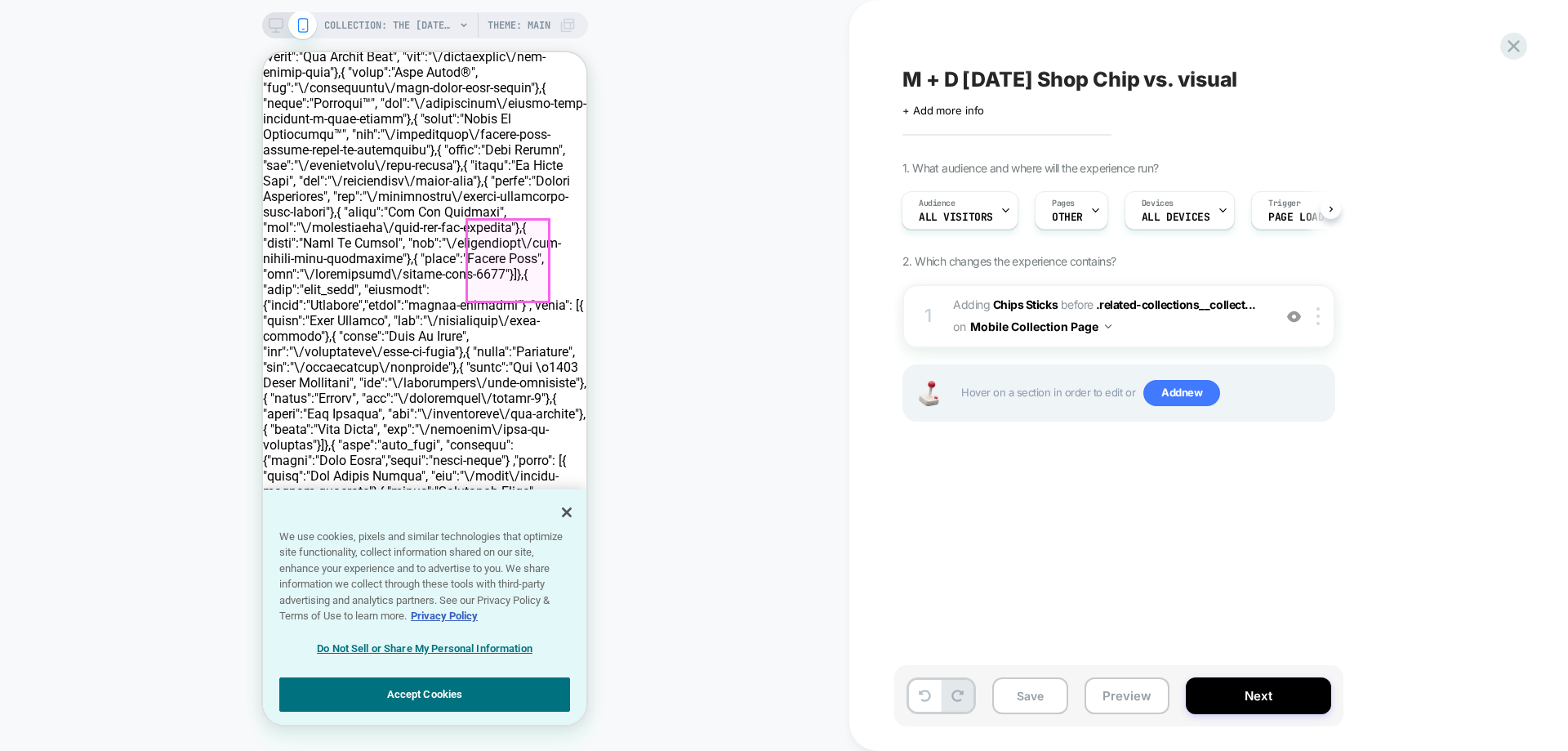 scroll, scrollTop: 163, scrollLeft: 0, axis: vertical 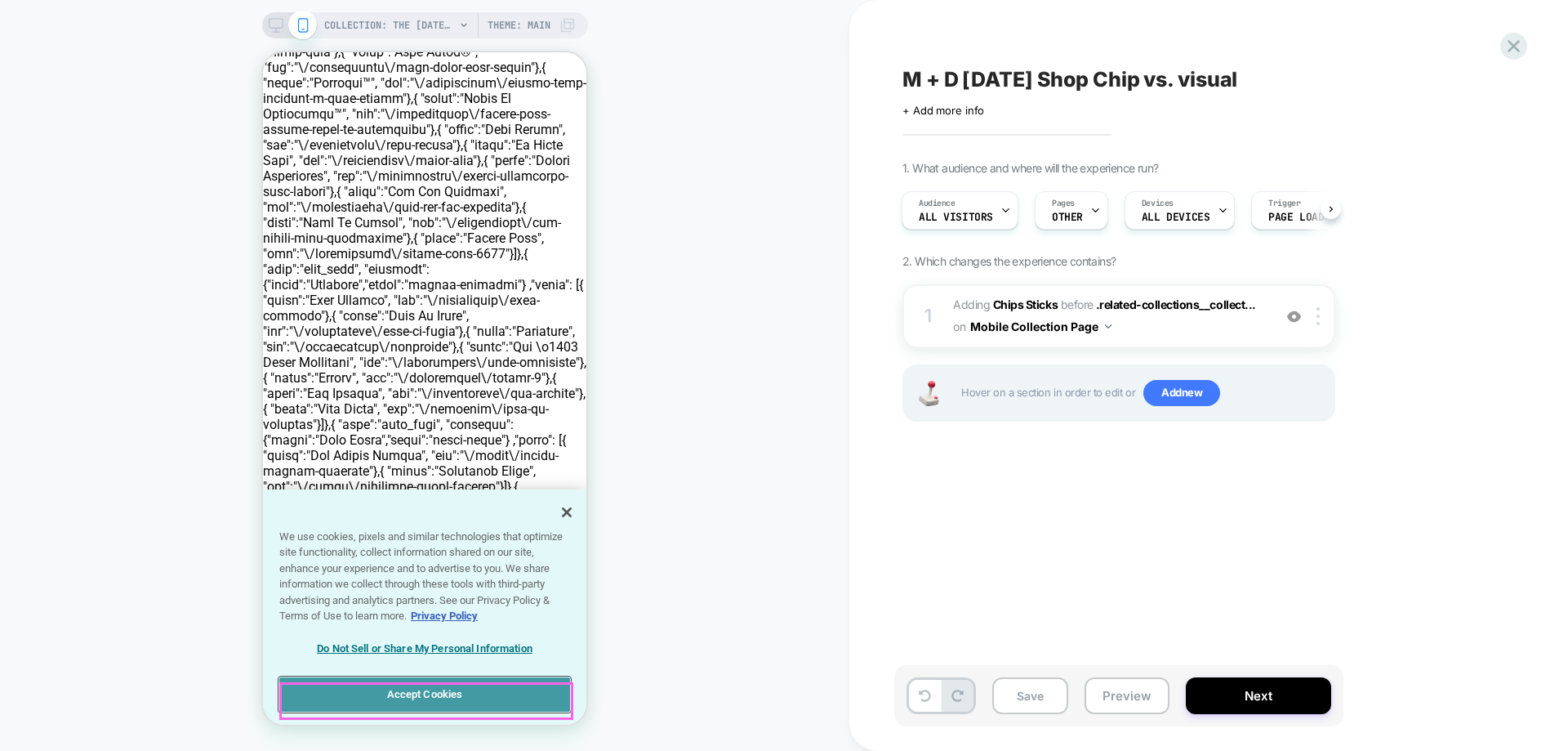 click on "Accept Cookies" at bounding box center (425, 695) 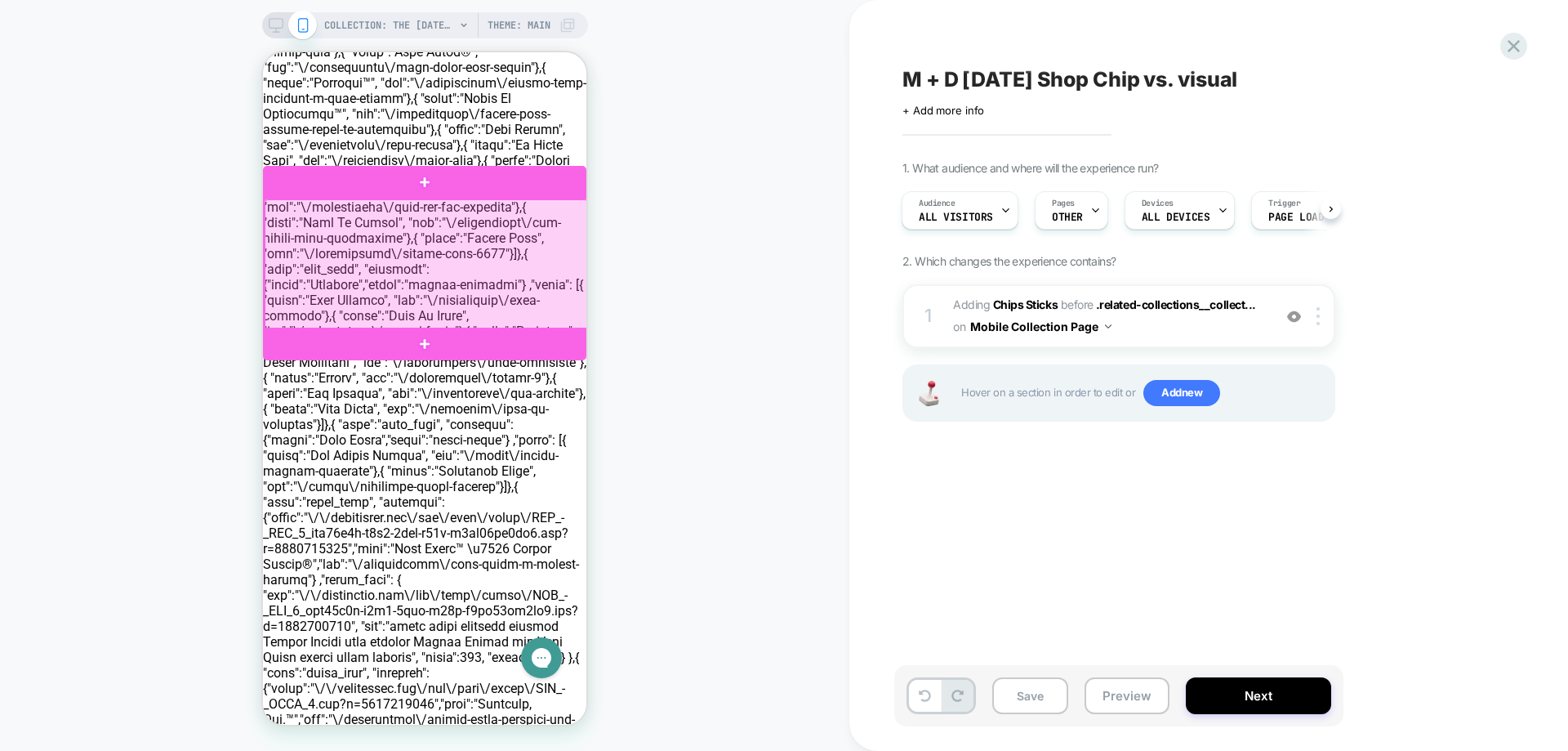 click at bounding box center [426, 265] 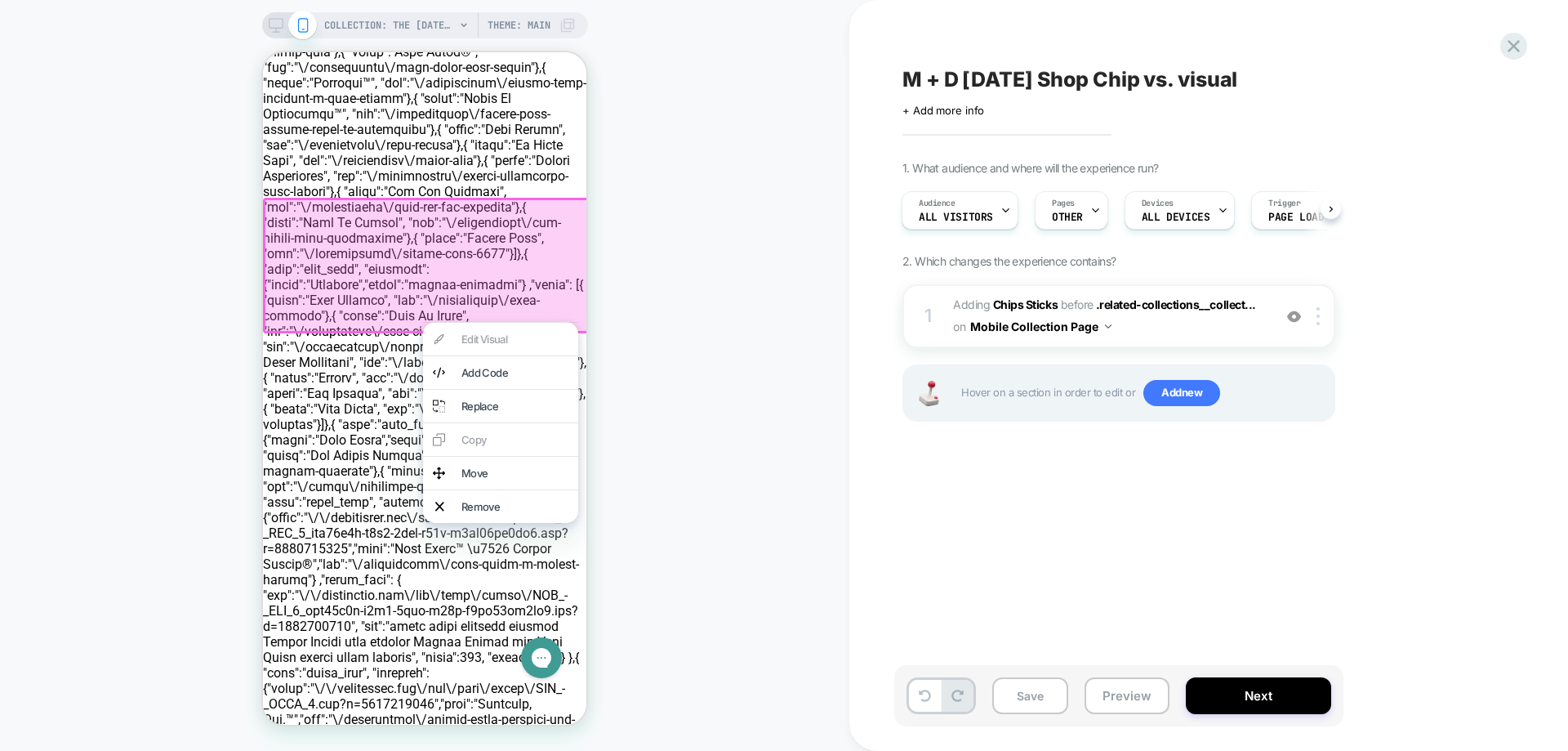 click on "COLLECTION: The [DATE] Shop (Category) COLLECTION: The [DATE] Shop (Category) Theme: MAIN" at bounding box center (425, 375) 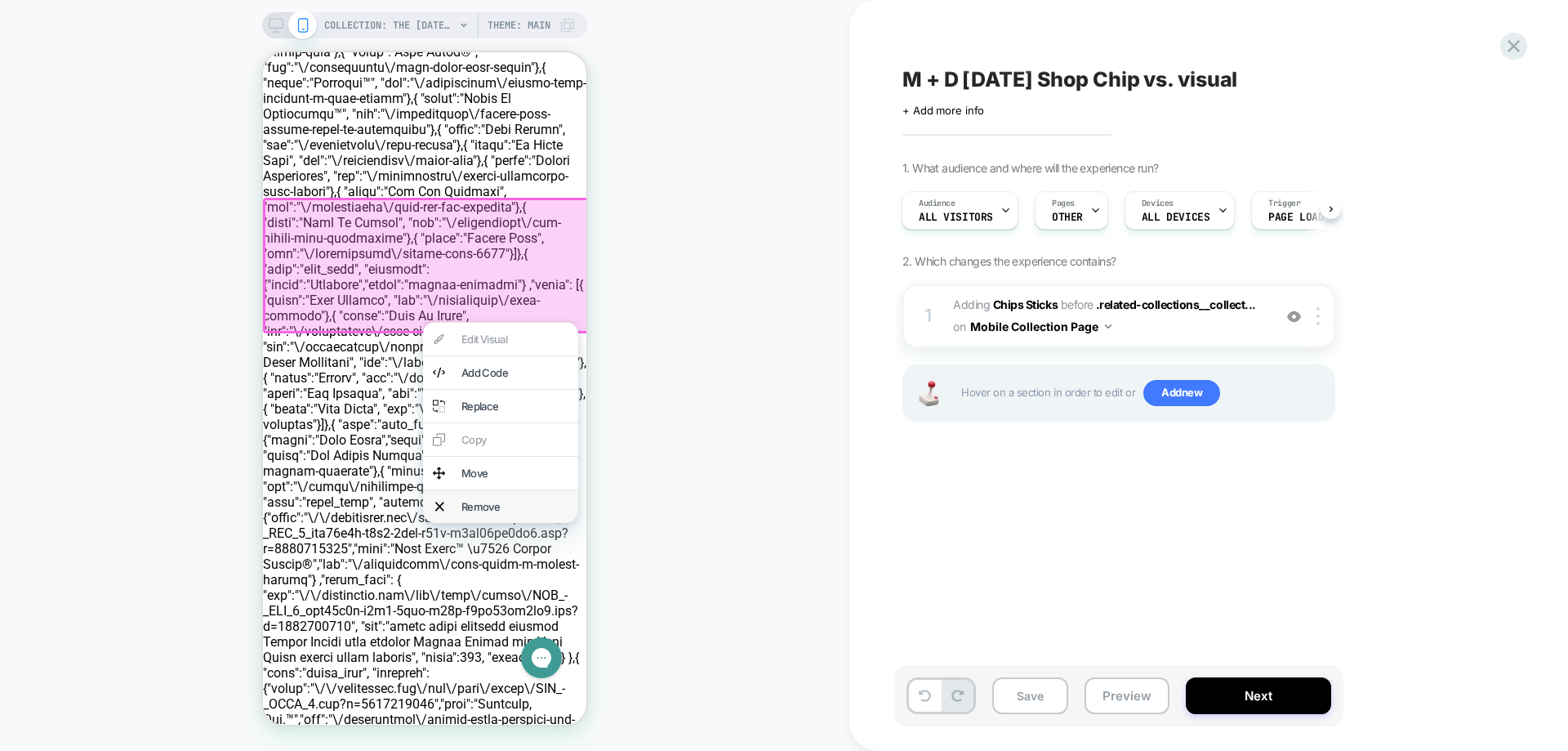 click on "Remove" at bounding box center (514, 507) 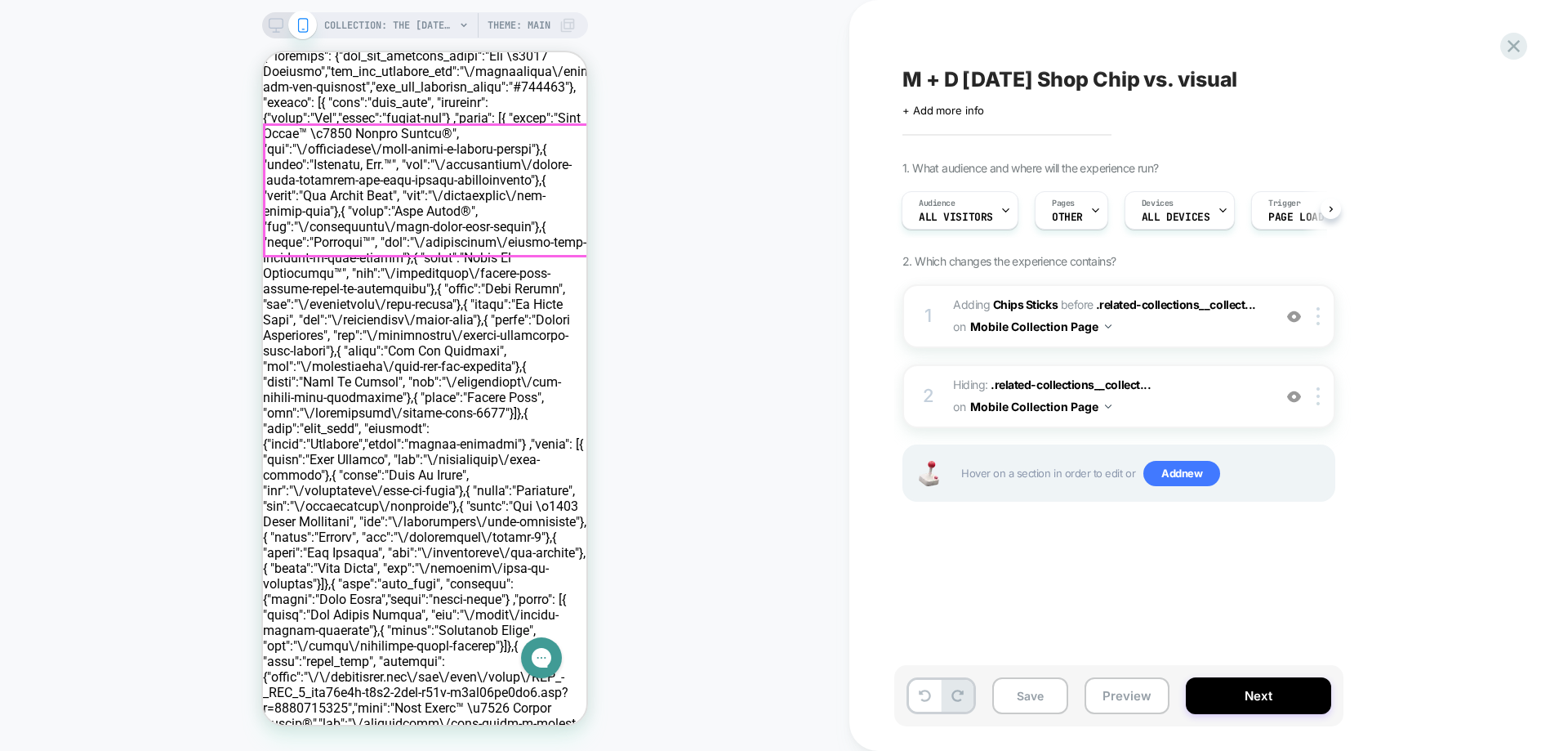 scroll, scrollTop: 0, scrollLeft: 0, axis: both 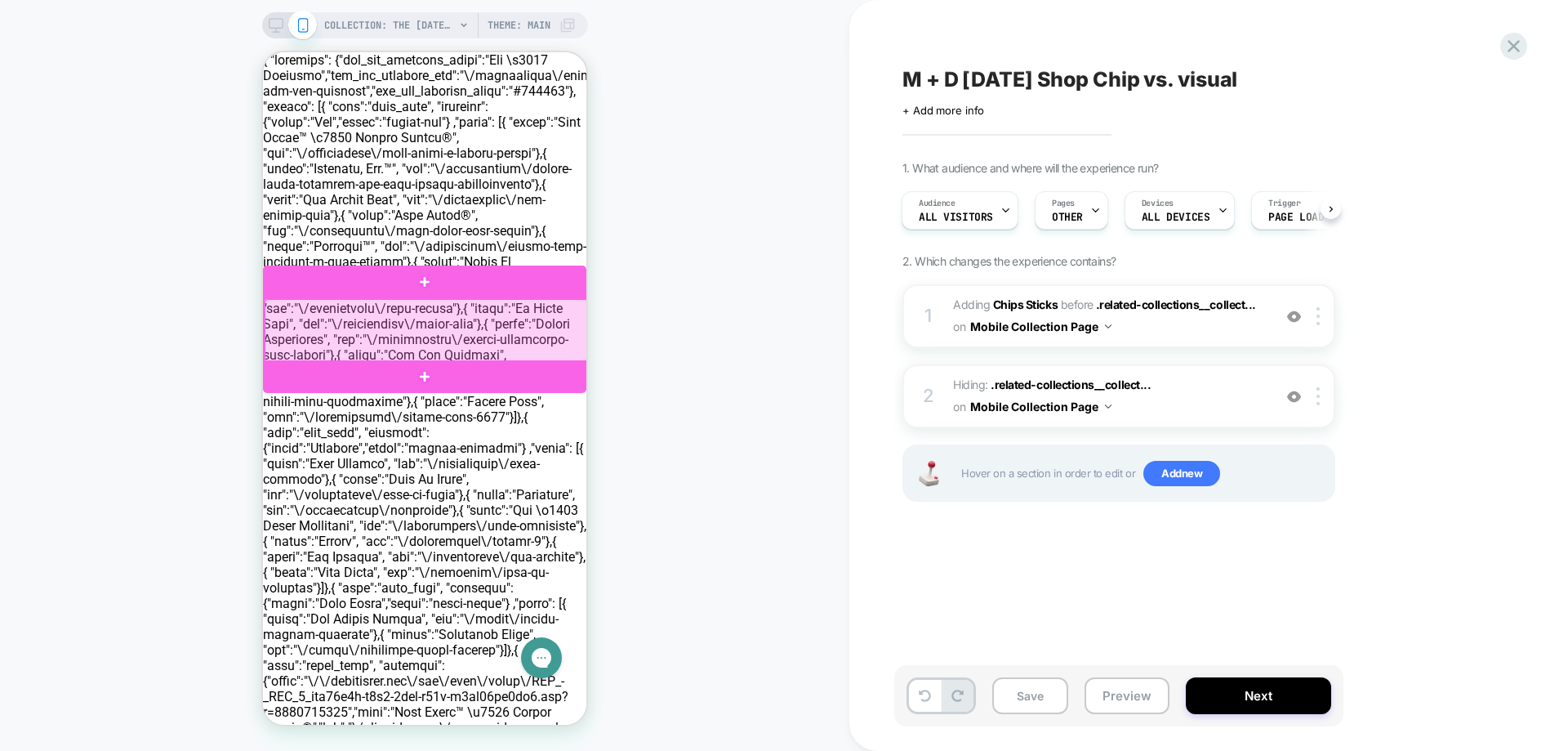 click at bounding box center (426, 331) 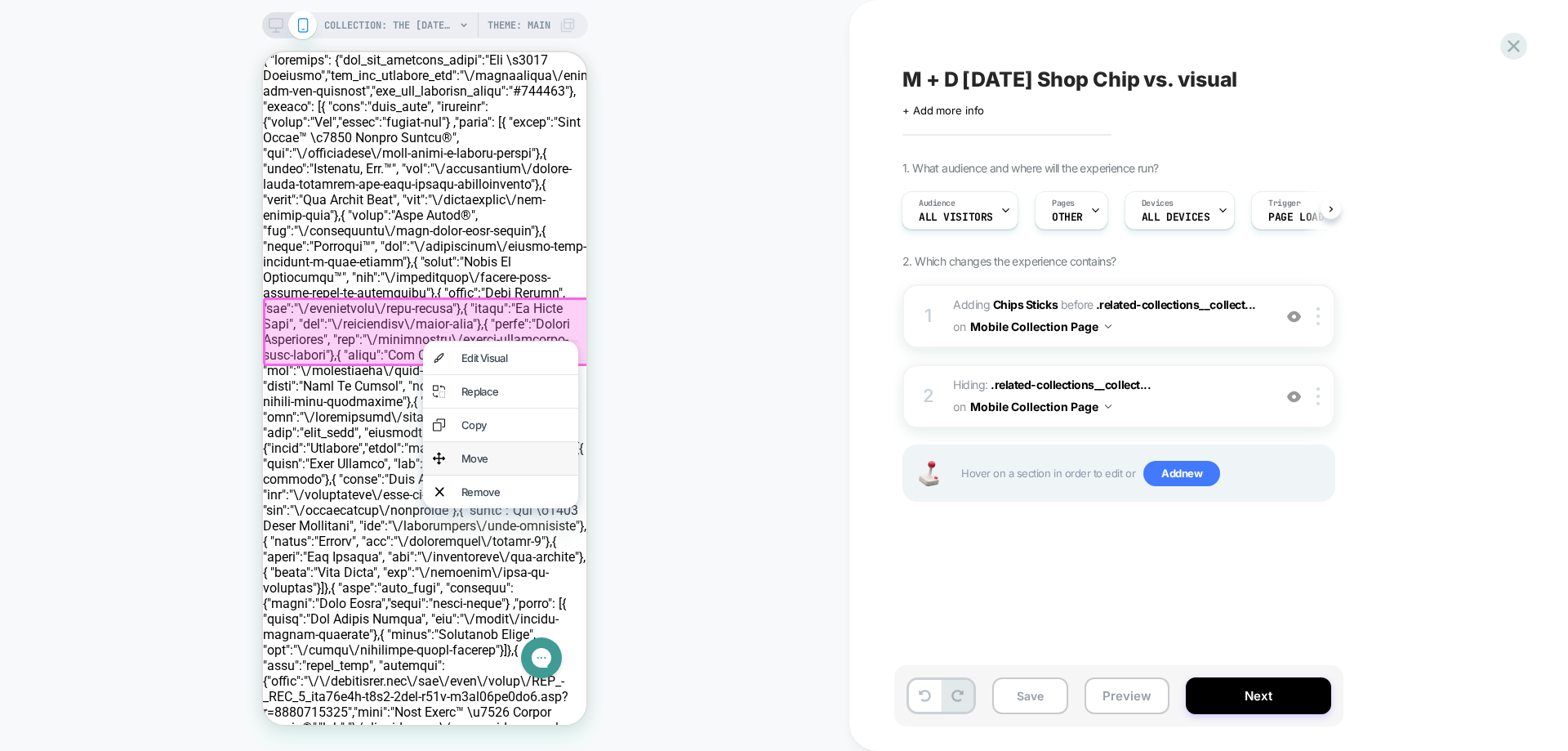 click on "Move" at bounding box center [501, 458] 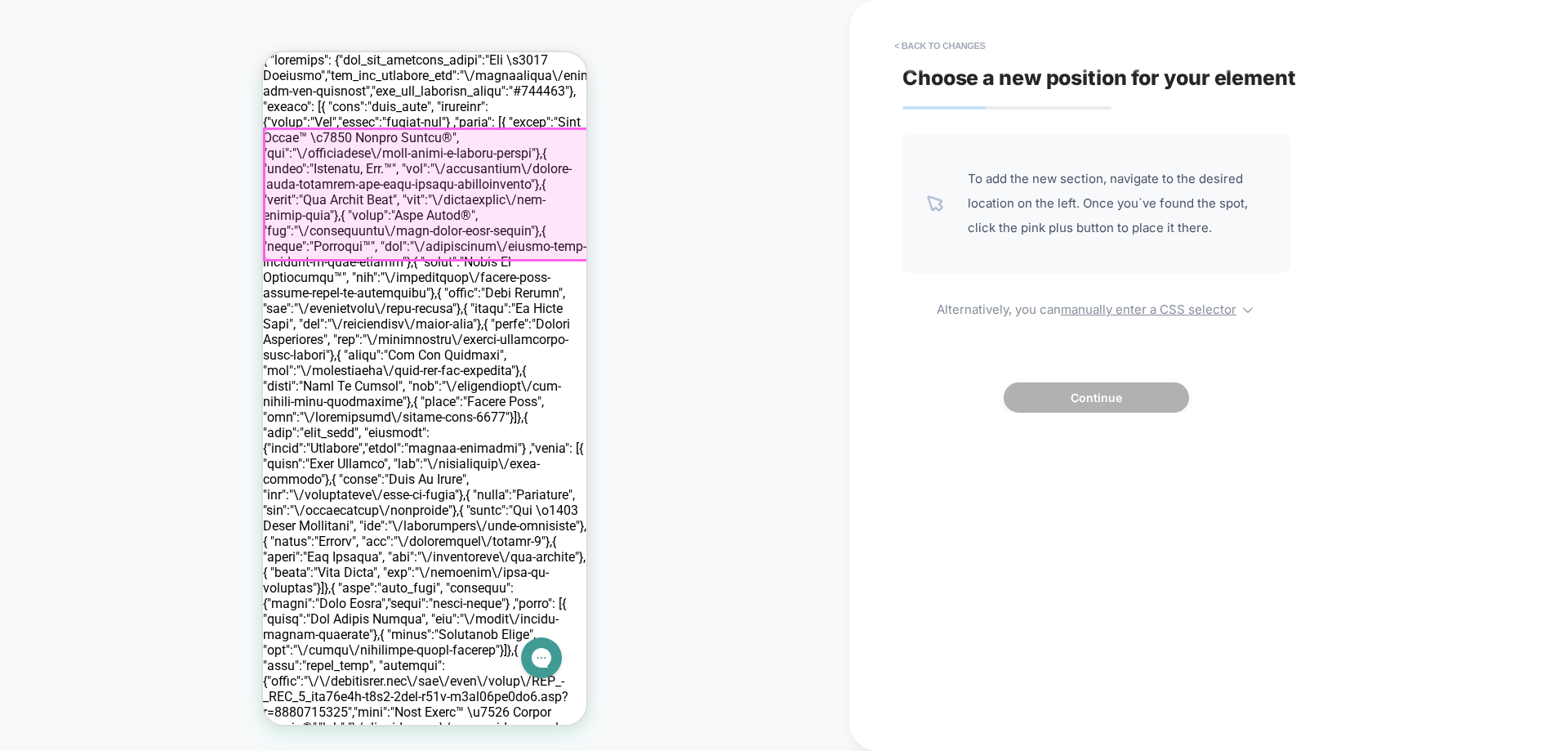 click at bounding box center [426, 194] 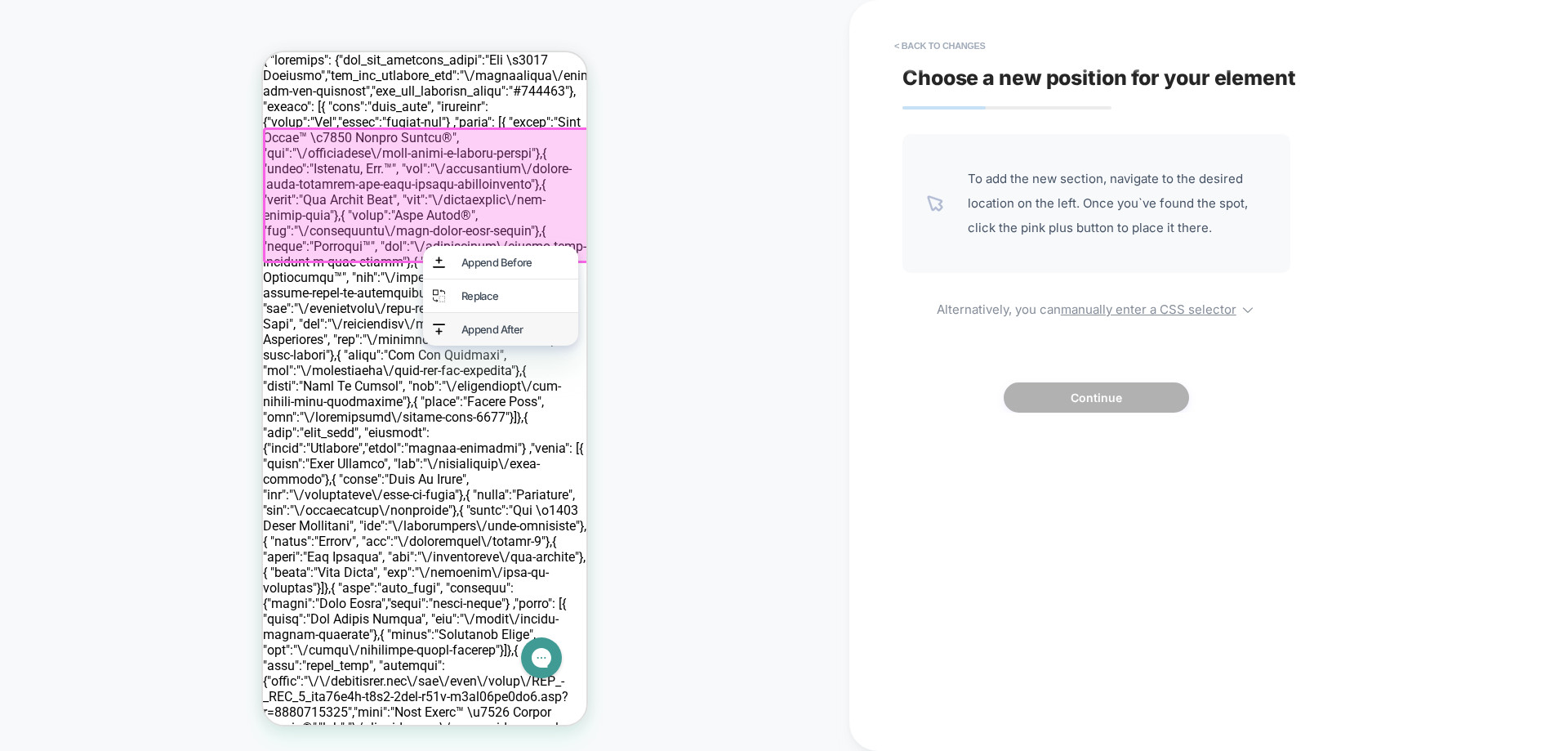 click on "Append After" at bounding box center (514, 329) 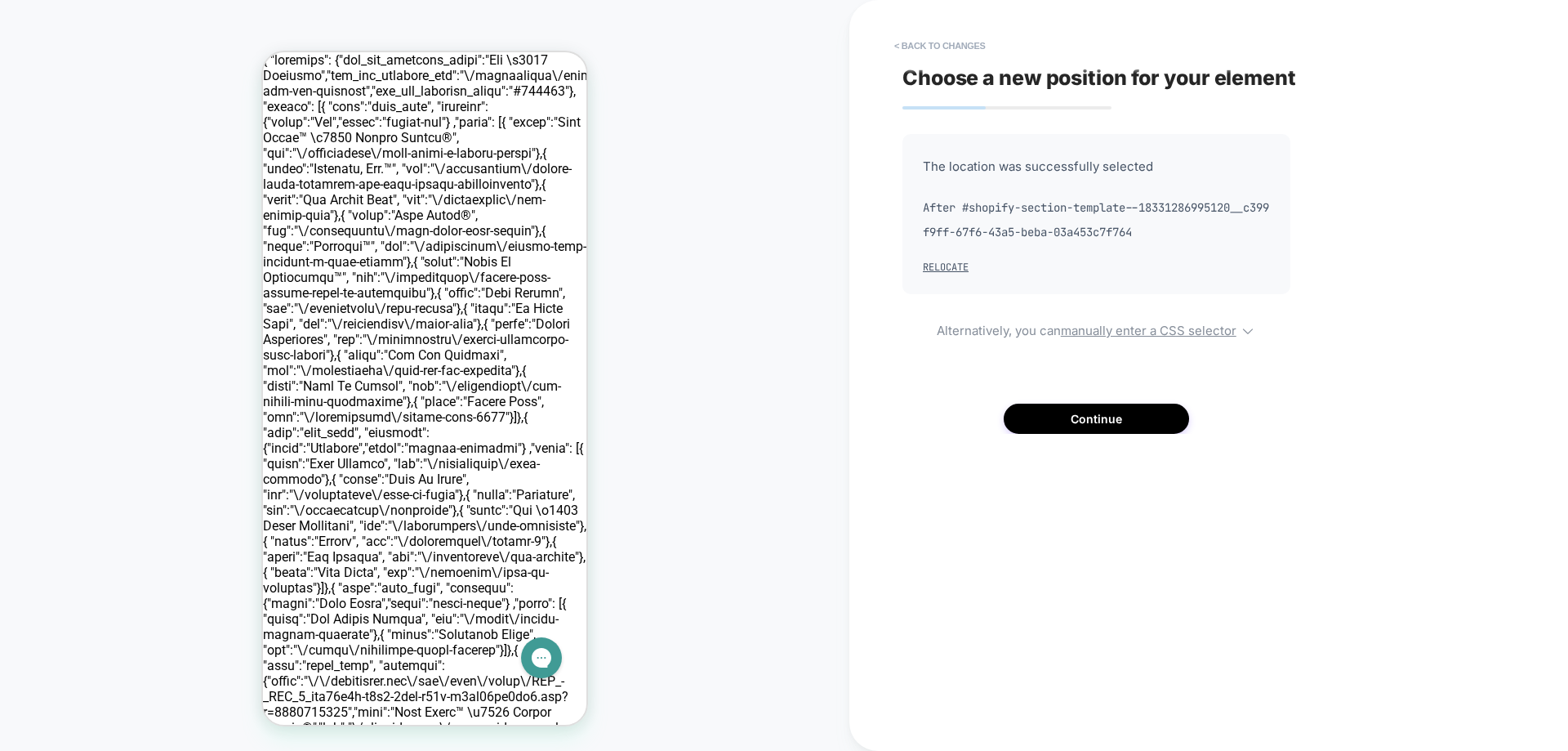 click on "COLLECTION: The [DATE] Shop (Category) COLLECTION: The [DATE] Shop (Category) Theme: MAIN" at bounding box center [425, 375] 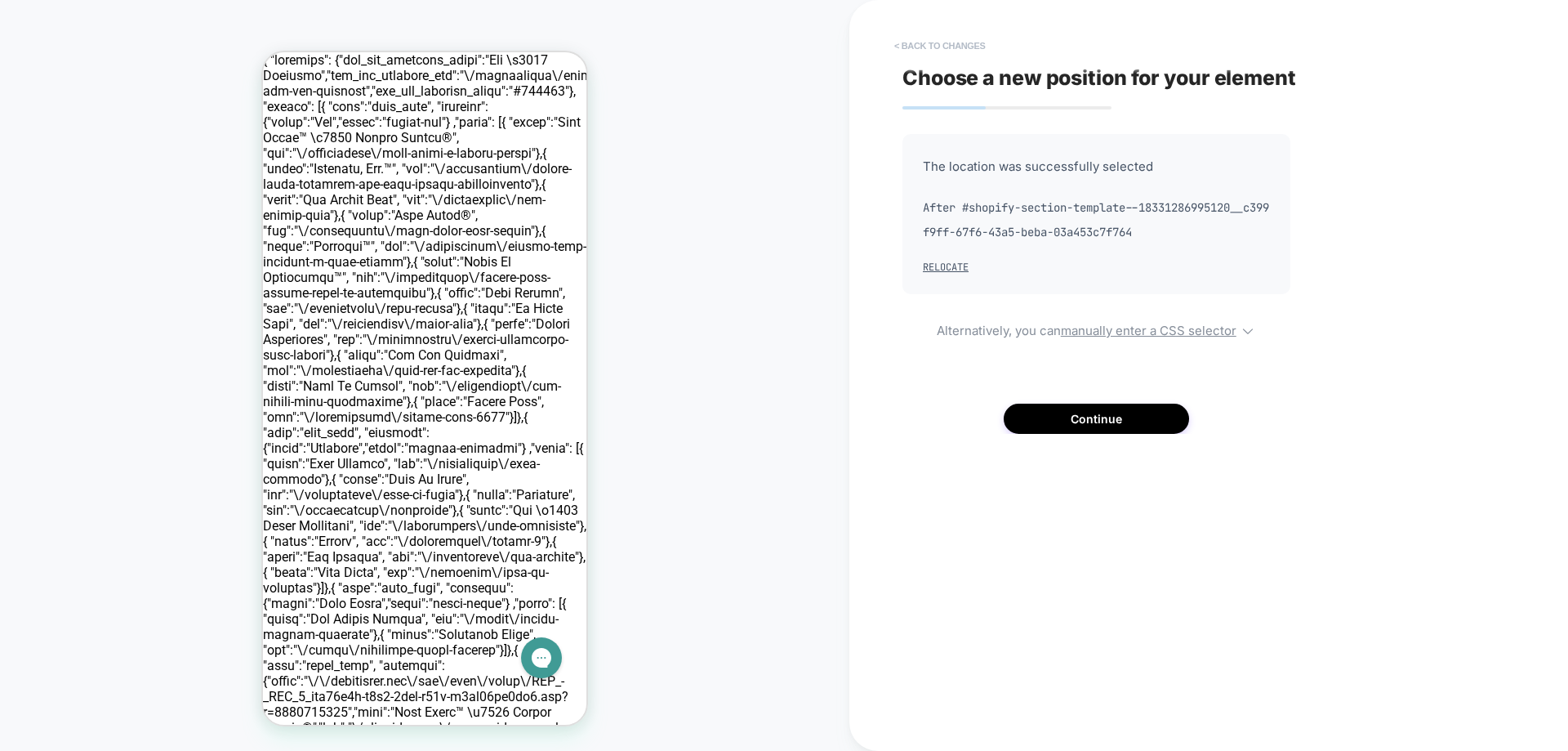 click on "< Back to changes" at bounding box center (940, 46) 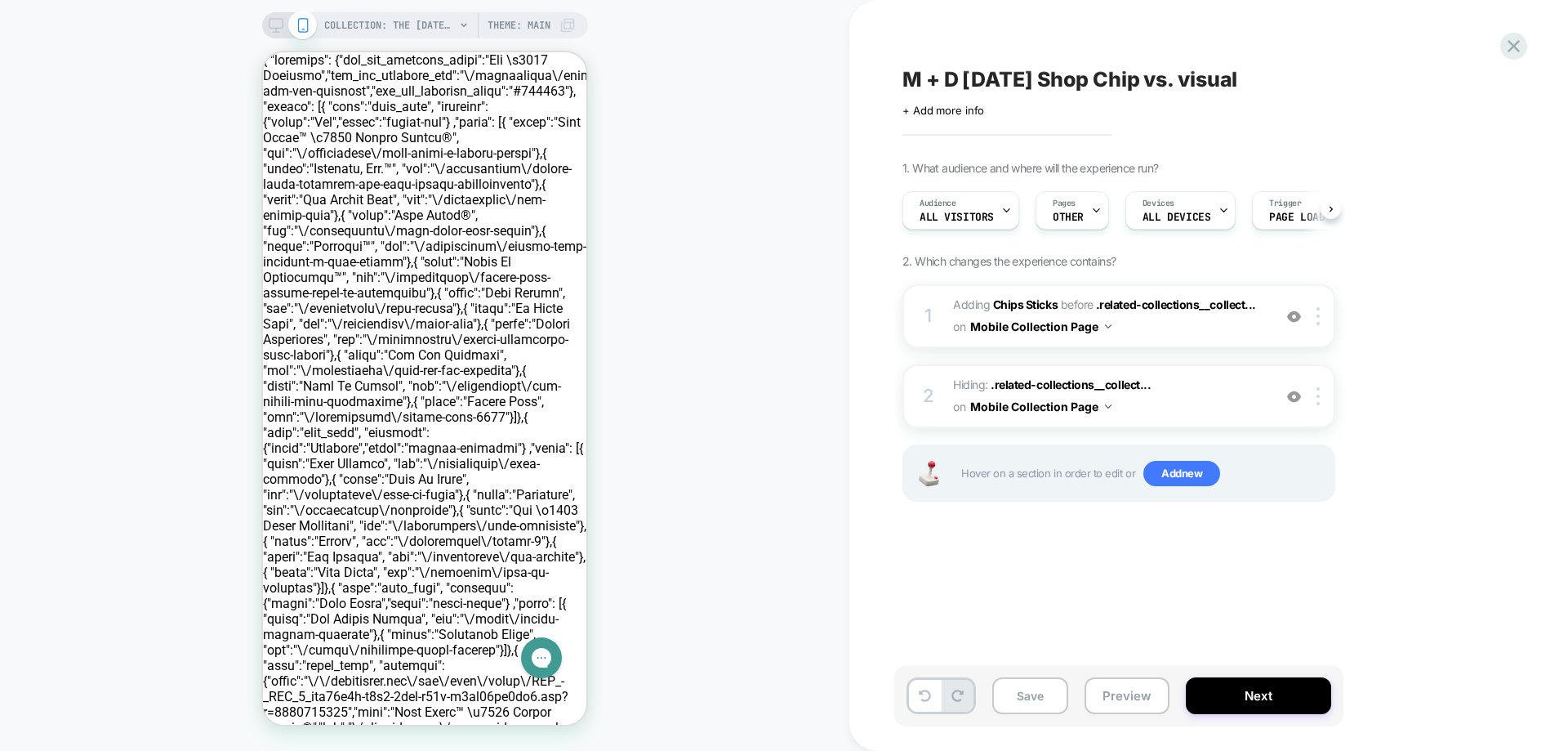 scroll, scrollTop: 0, scrollLeft: 1, axis: horizontal 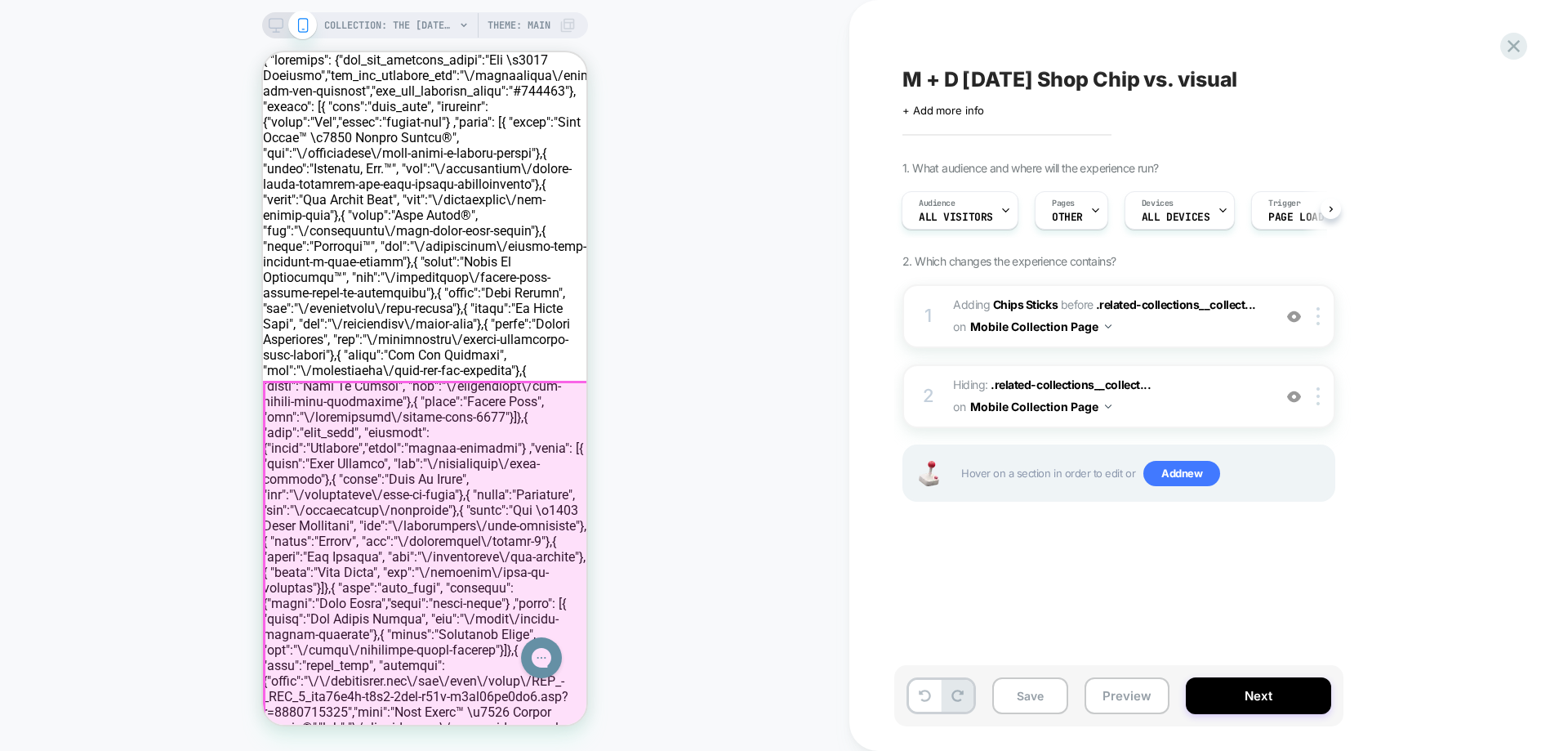 click on "Glow In The Dark Characters & Costumes Outfits Spooky Sleepwear Family Matching Shop All [DATE] ᐸ ᐳ
Glow in The Dark
Characters & Costumes" at bounding box center (425, 8700) 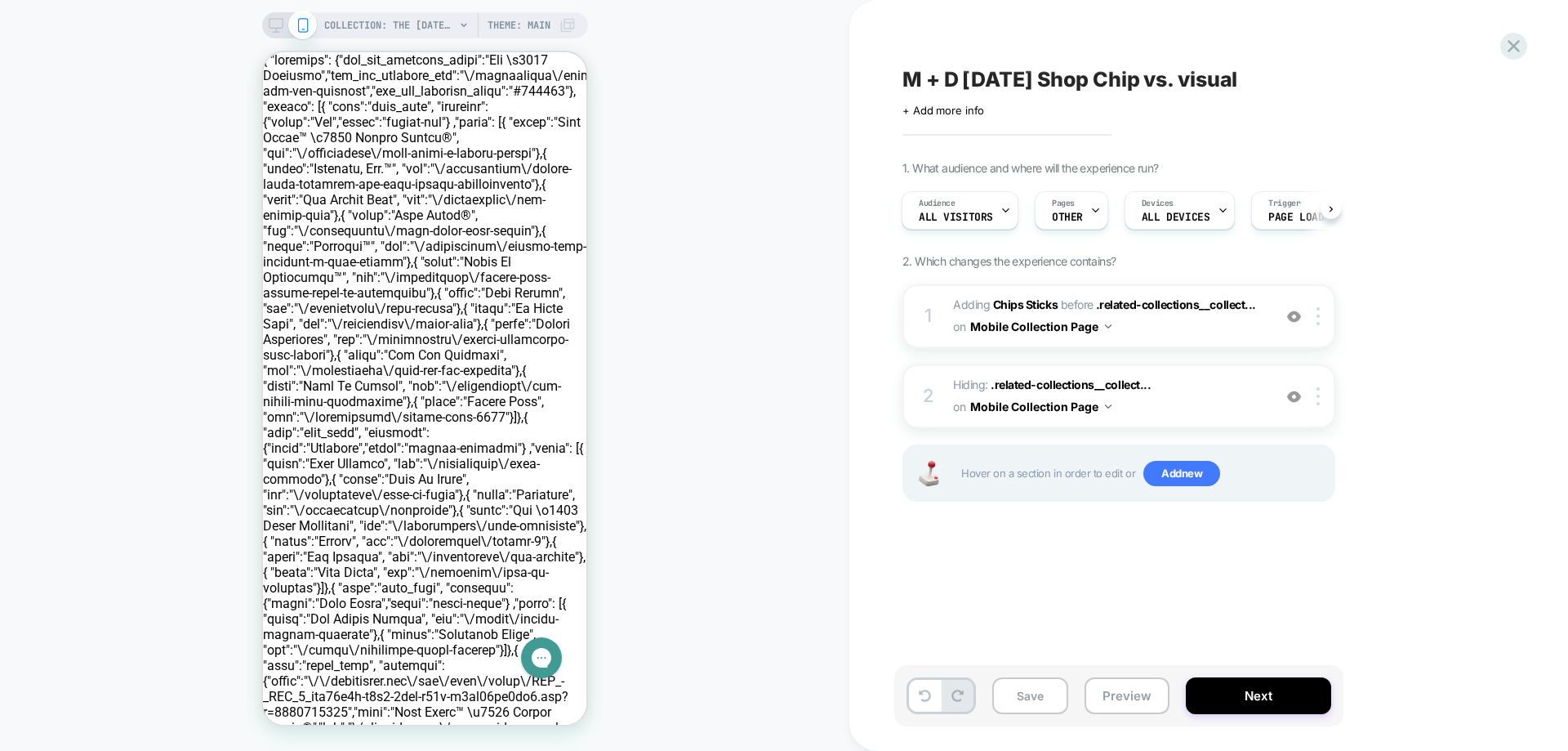 click on "Glow In The Dark Characters & Costumes Outfits Spooky Sleepwear Family Matching Shop All [DATE] ᐸ ᐳ
Glow in The Dark
Characters & Costumes" at bounding box center (425, 8700) 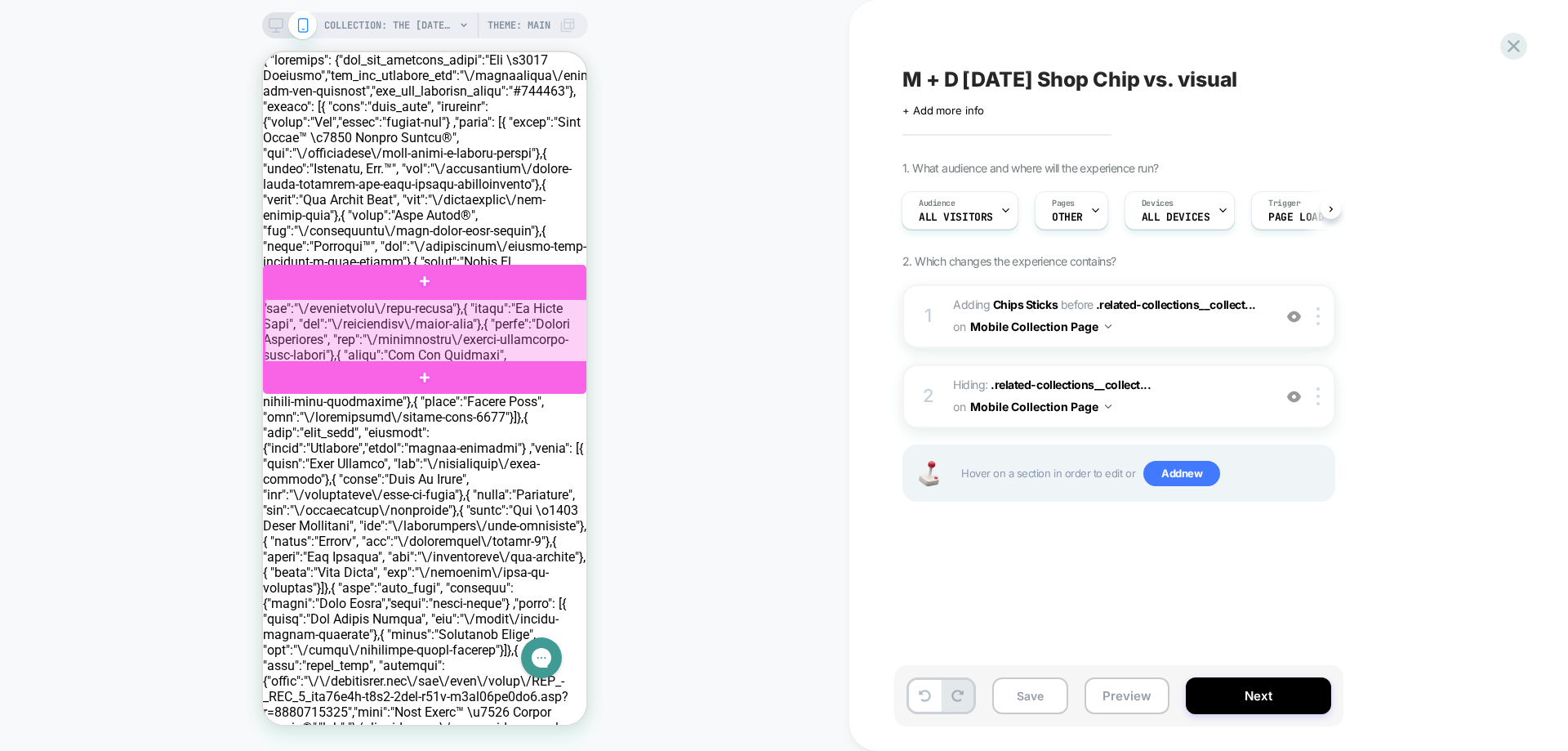 click at bounding box center [426, 331] 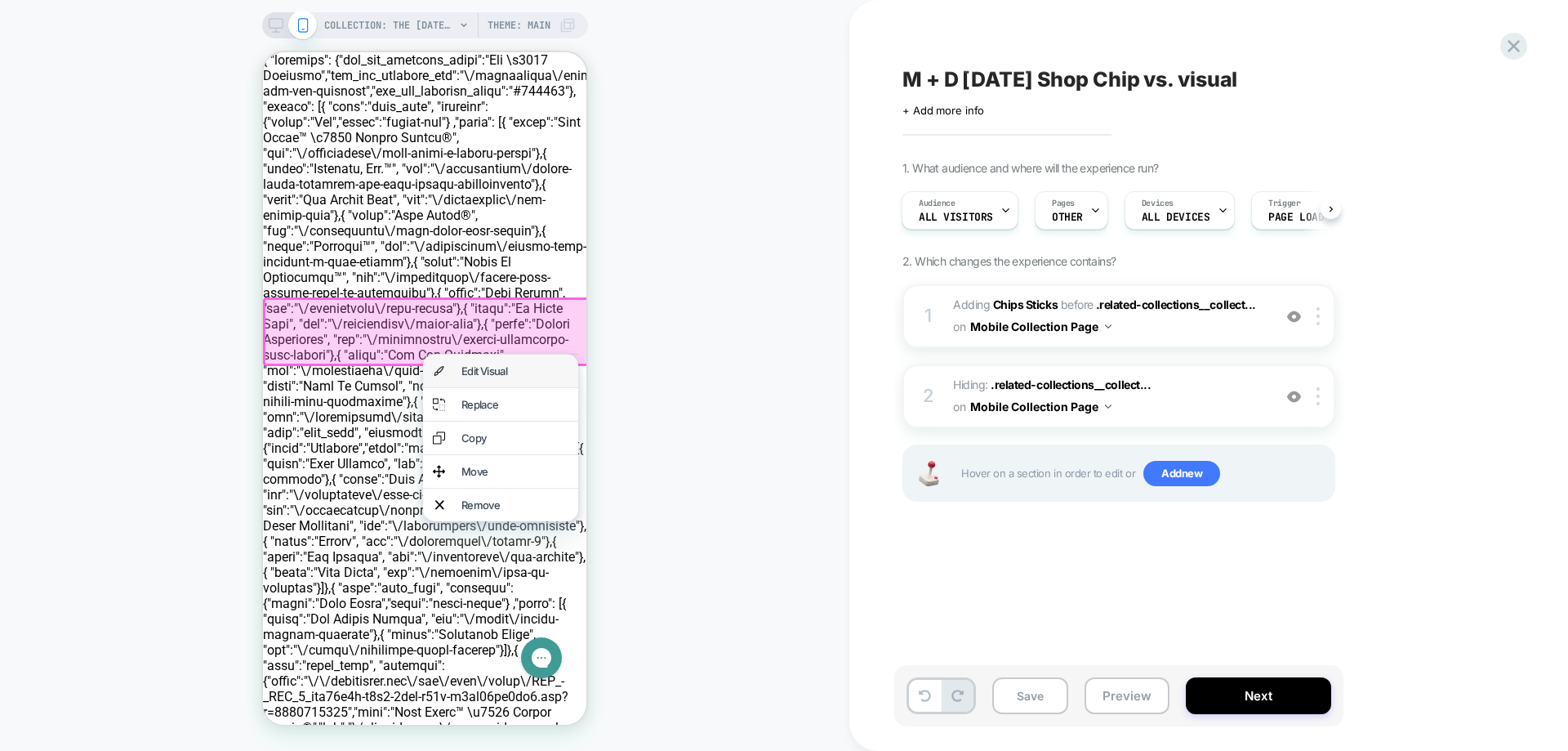 click on "Edit Visual" at bounding box center [514, 371] 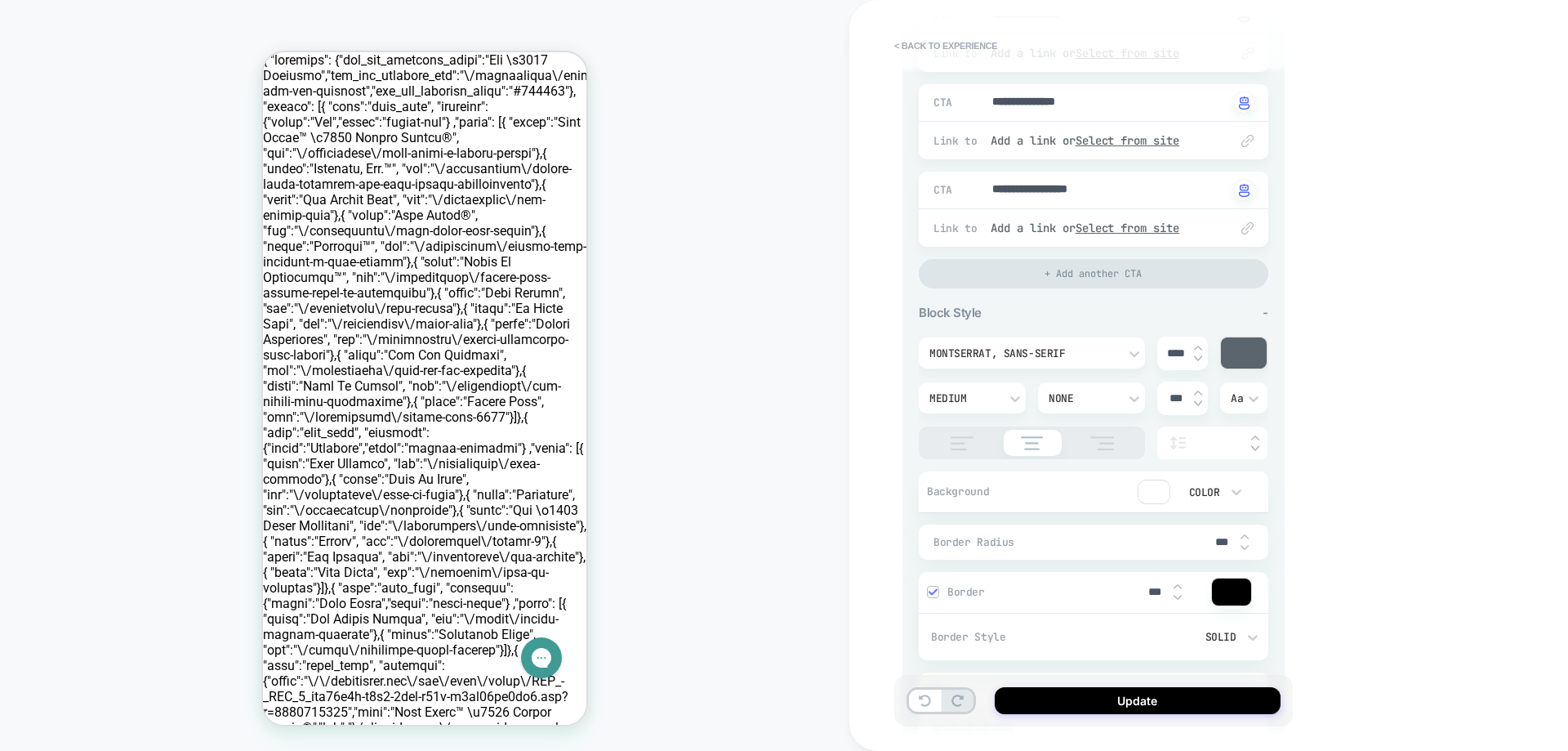 scroll, scrollTop: 572, scrollLeft: 0, axis: vertical 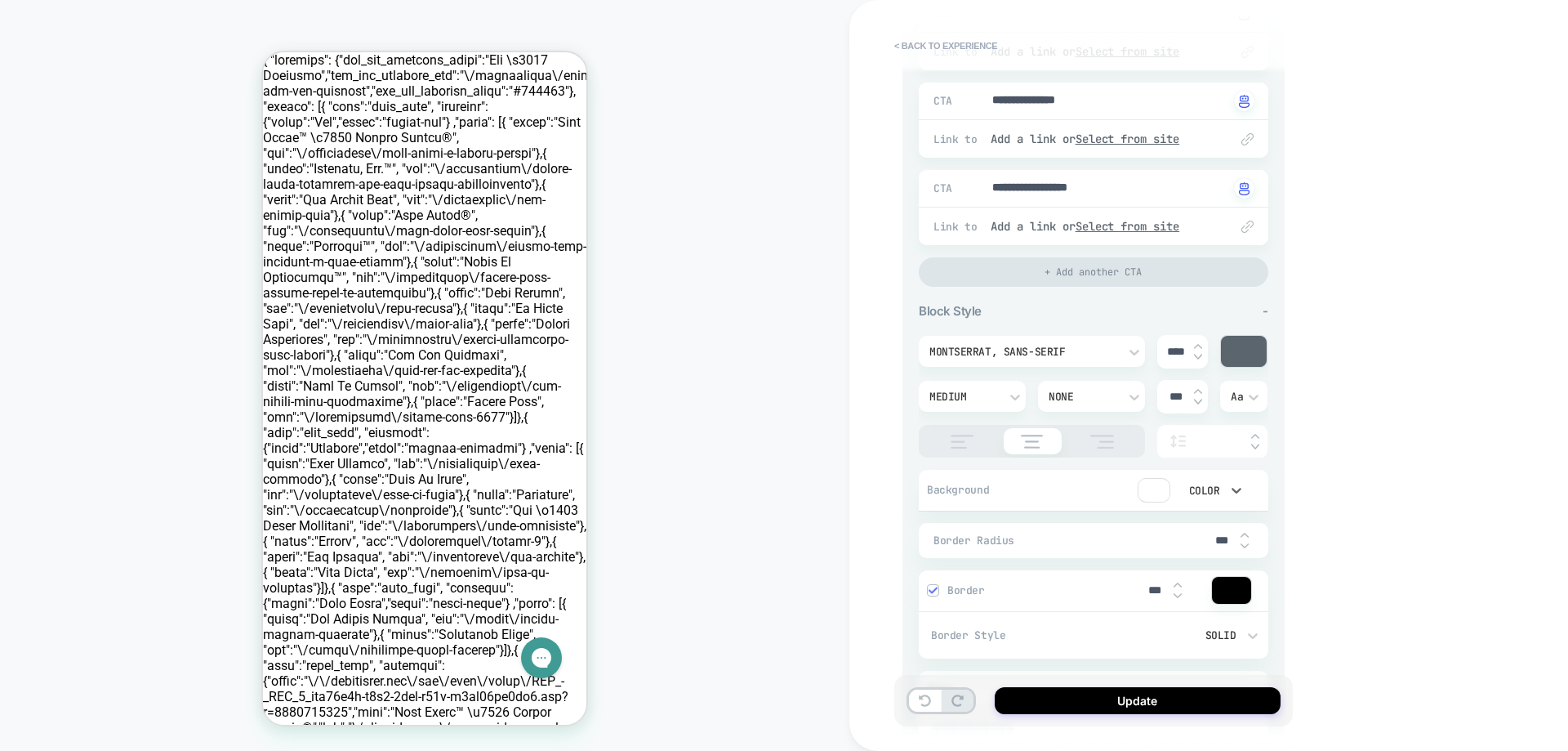 click on "Color" at bounding box center [1203, 490] 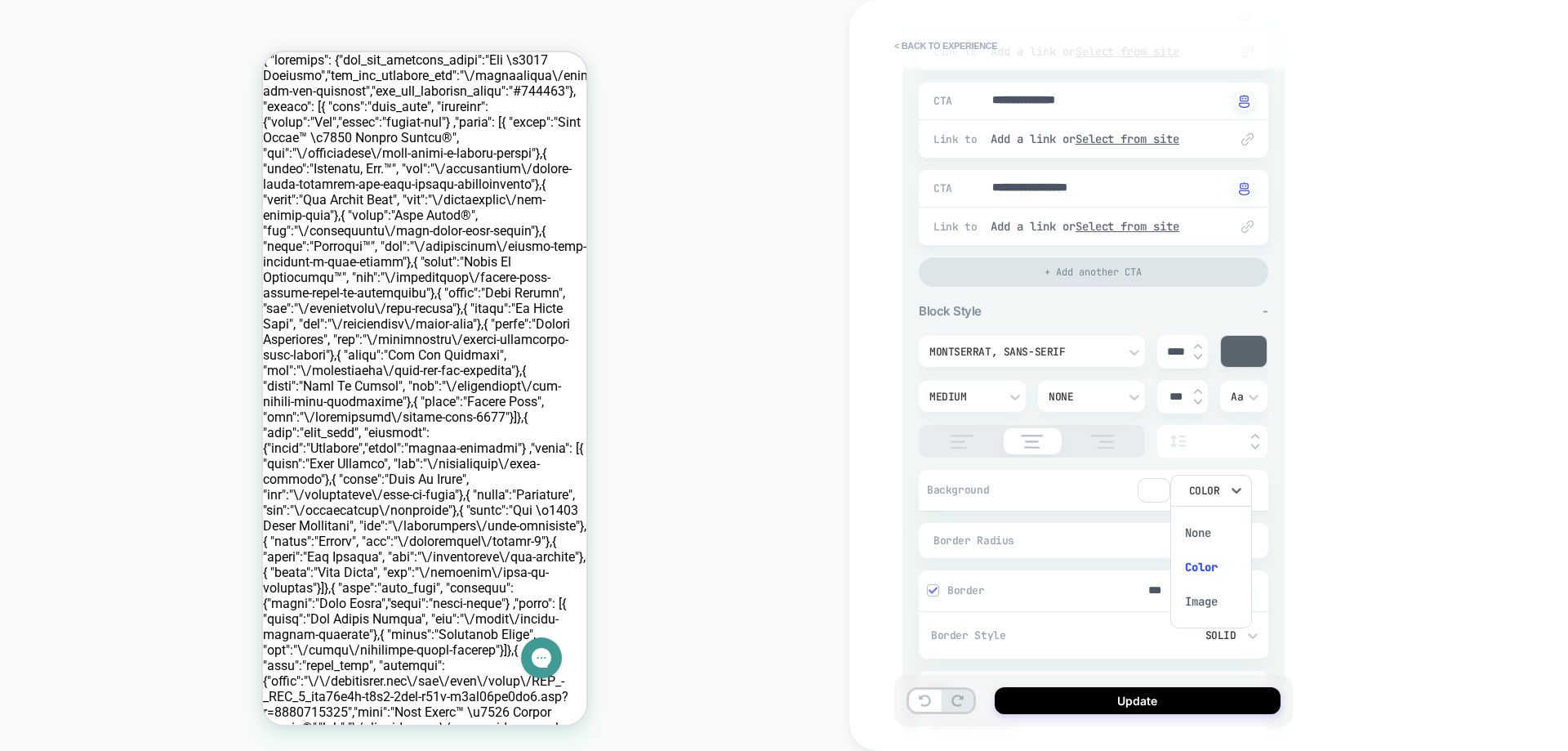 click at bounding box center (784, 375) 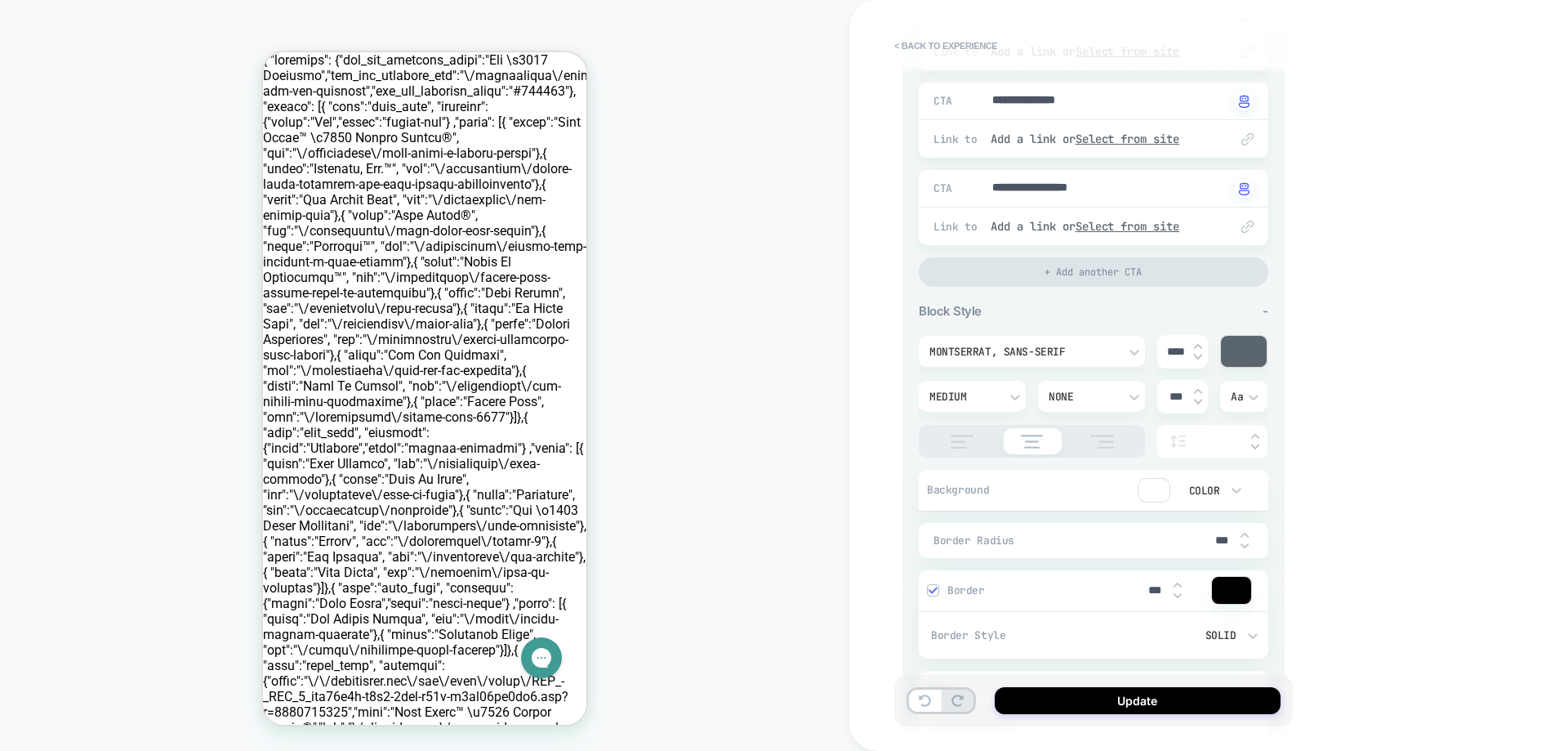 click at bounding box center (1154, 490) 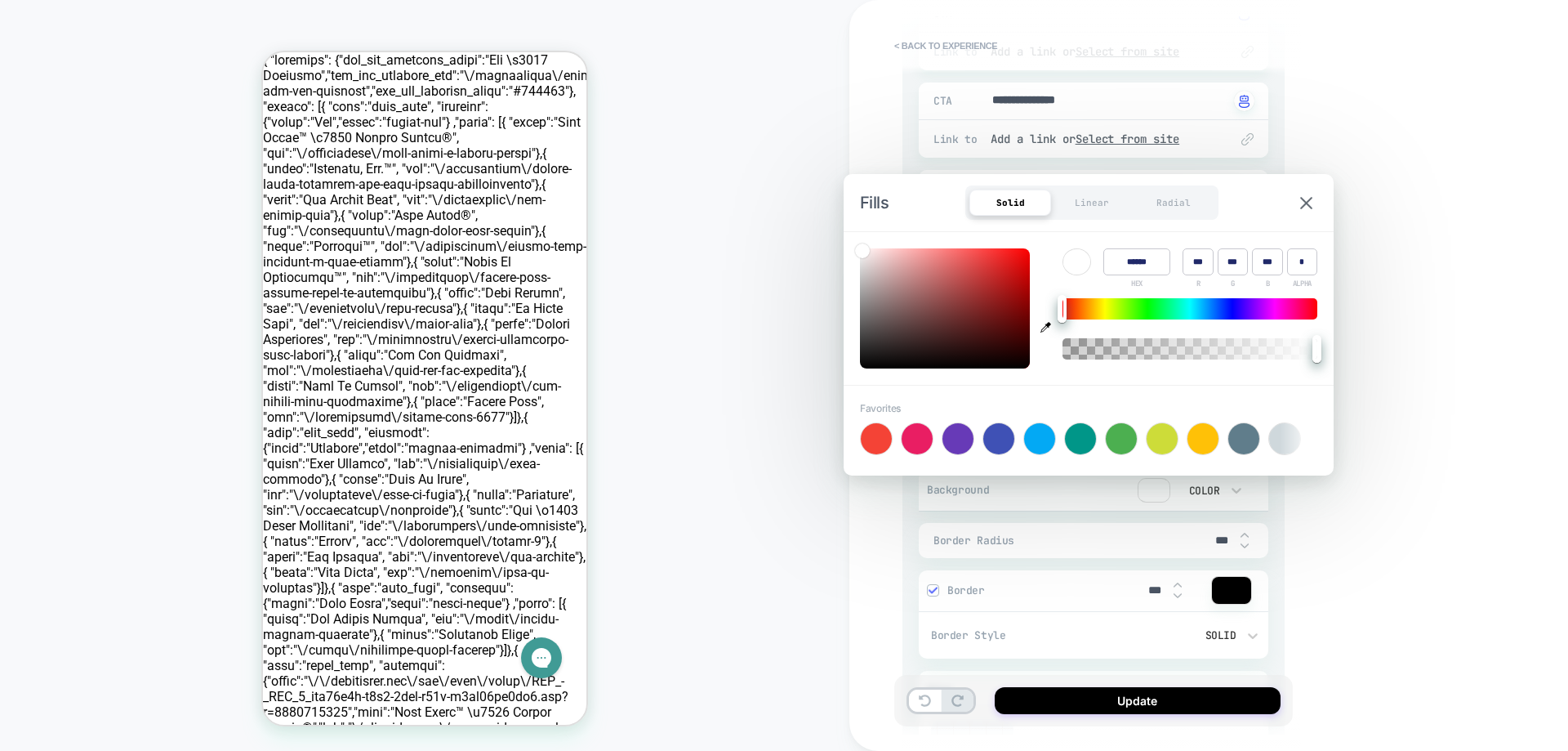 type on "*" 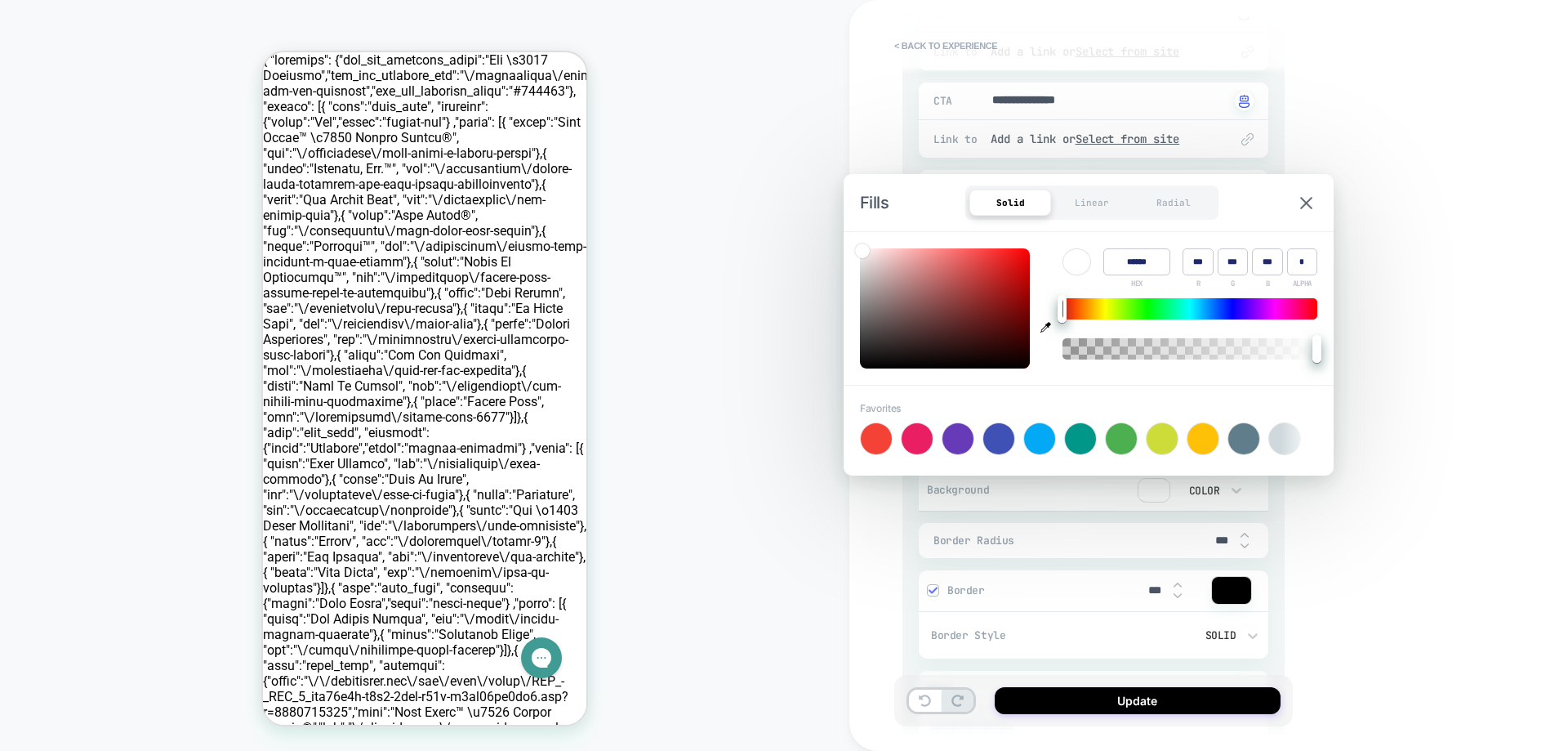 drag, startPoint x: 1156, startPoint y: 265, endPoint x: 1100, endPoint y: 262, distance: 56.0803 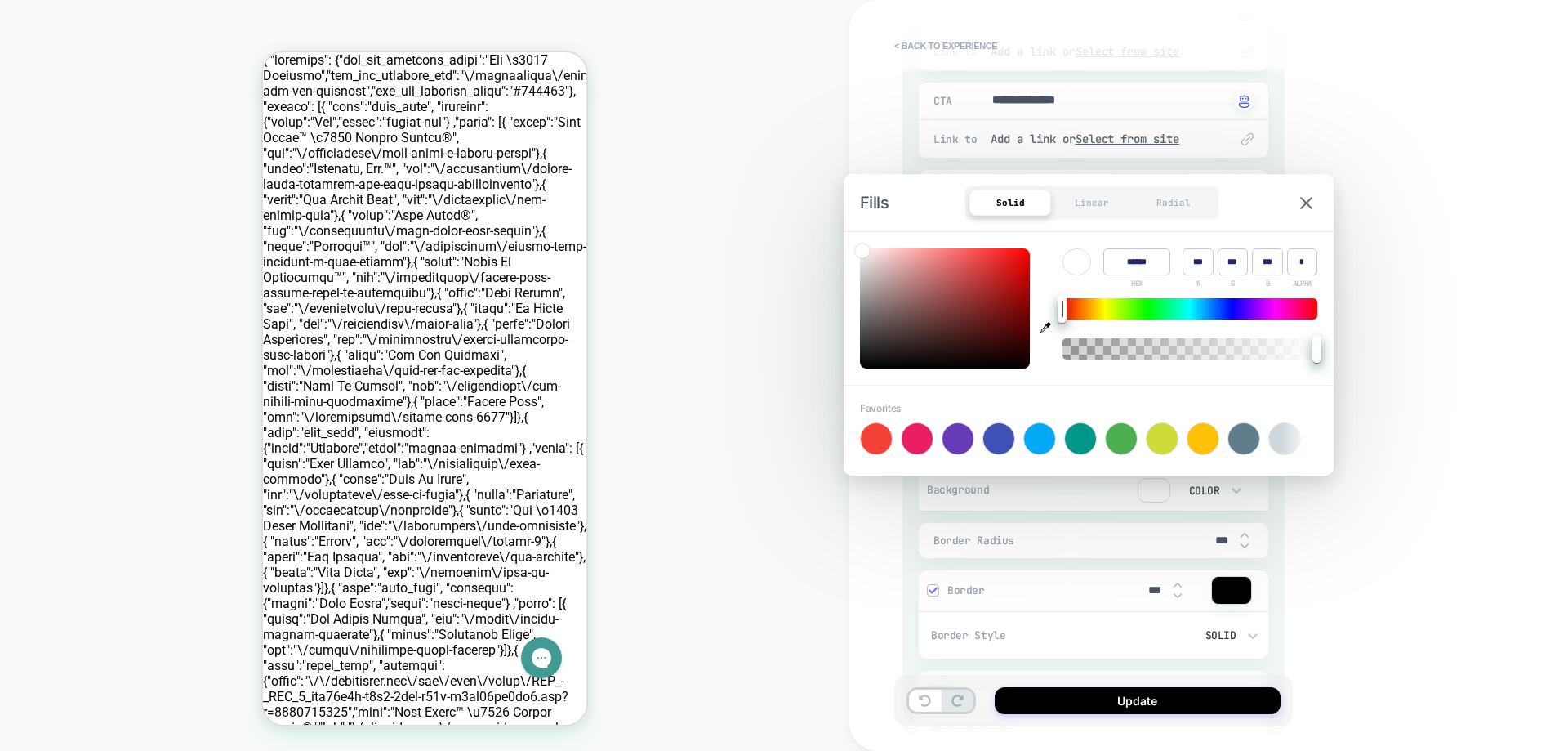 type on "******" 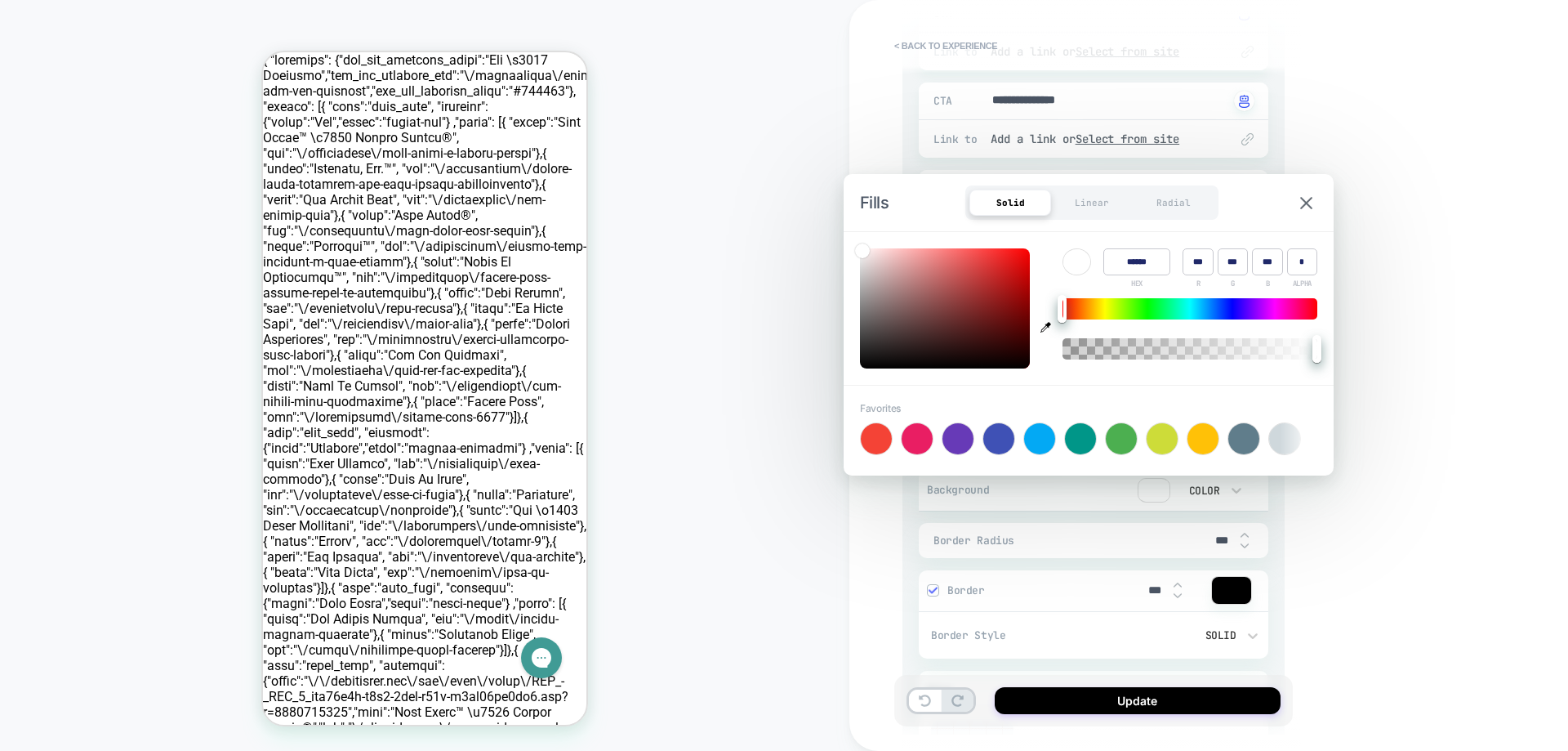 type on "***" 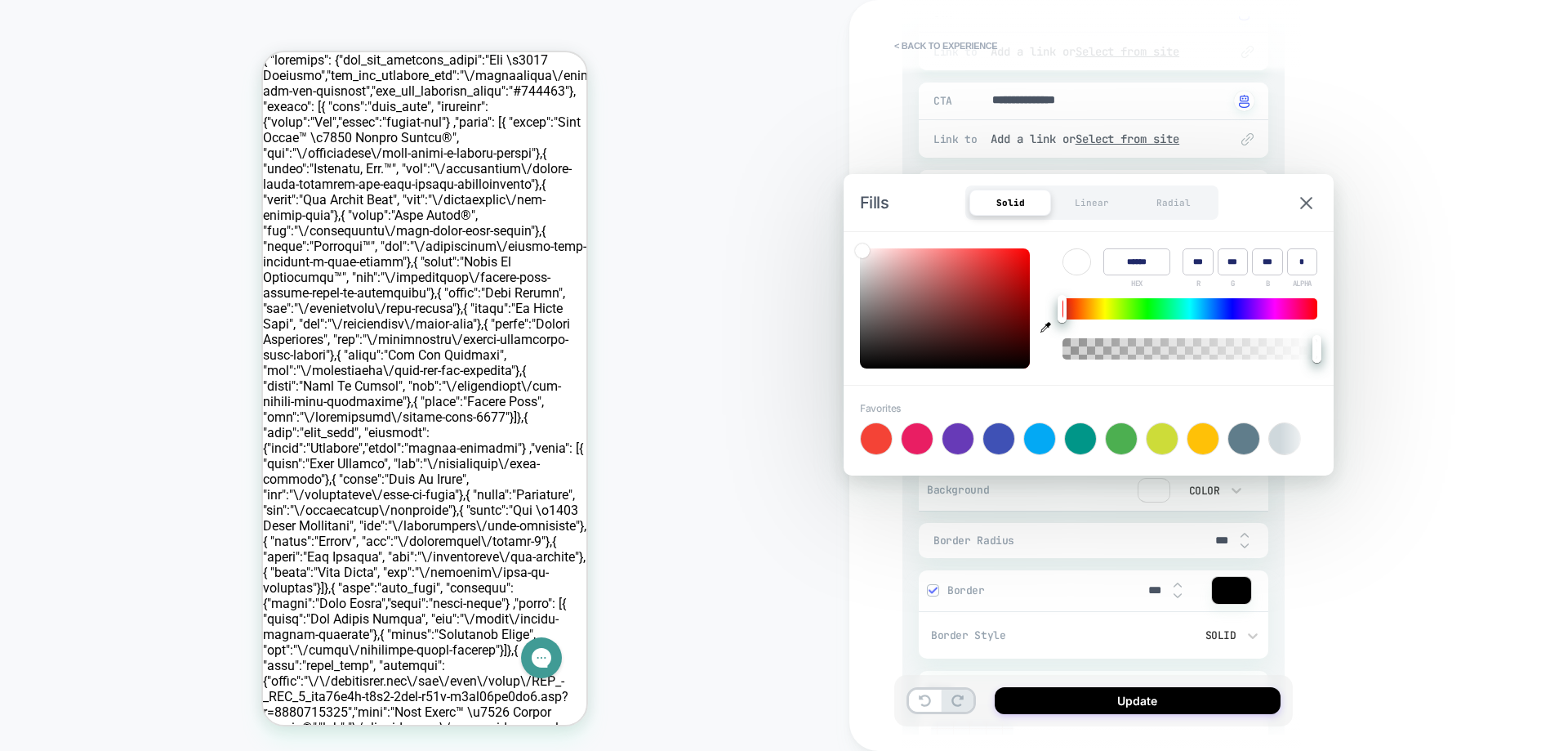 type on "*" 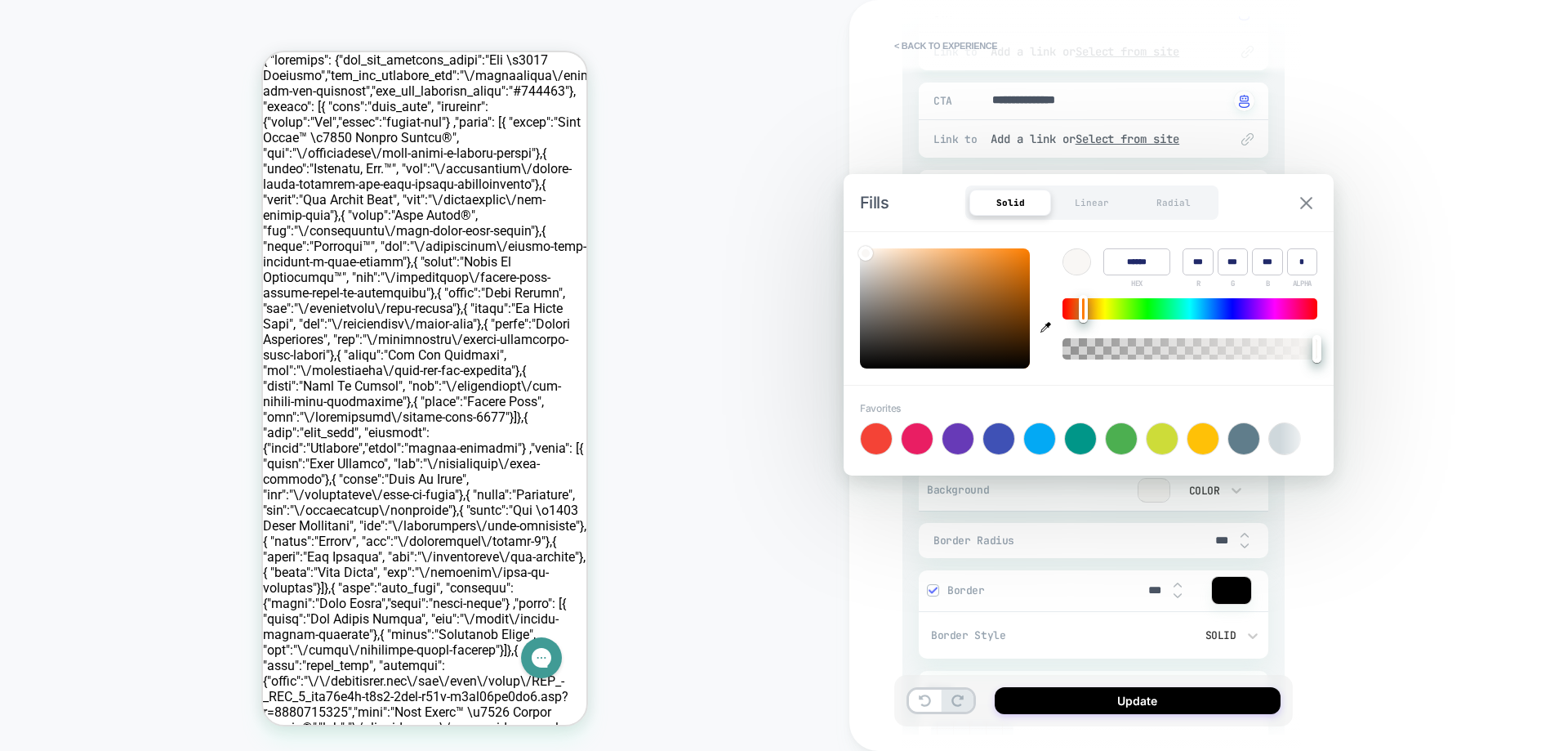 type on "******" 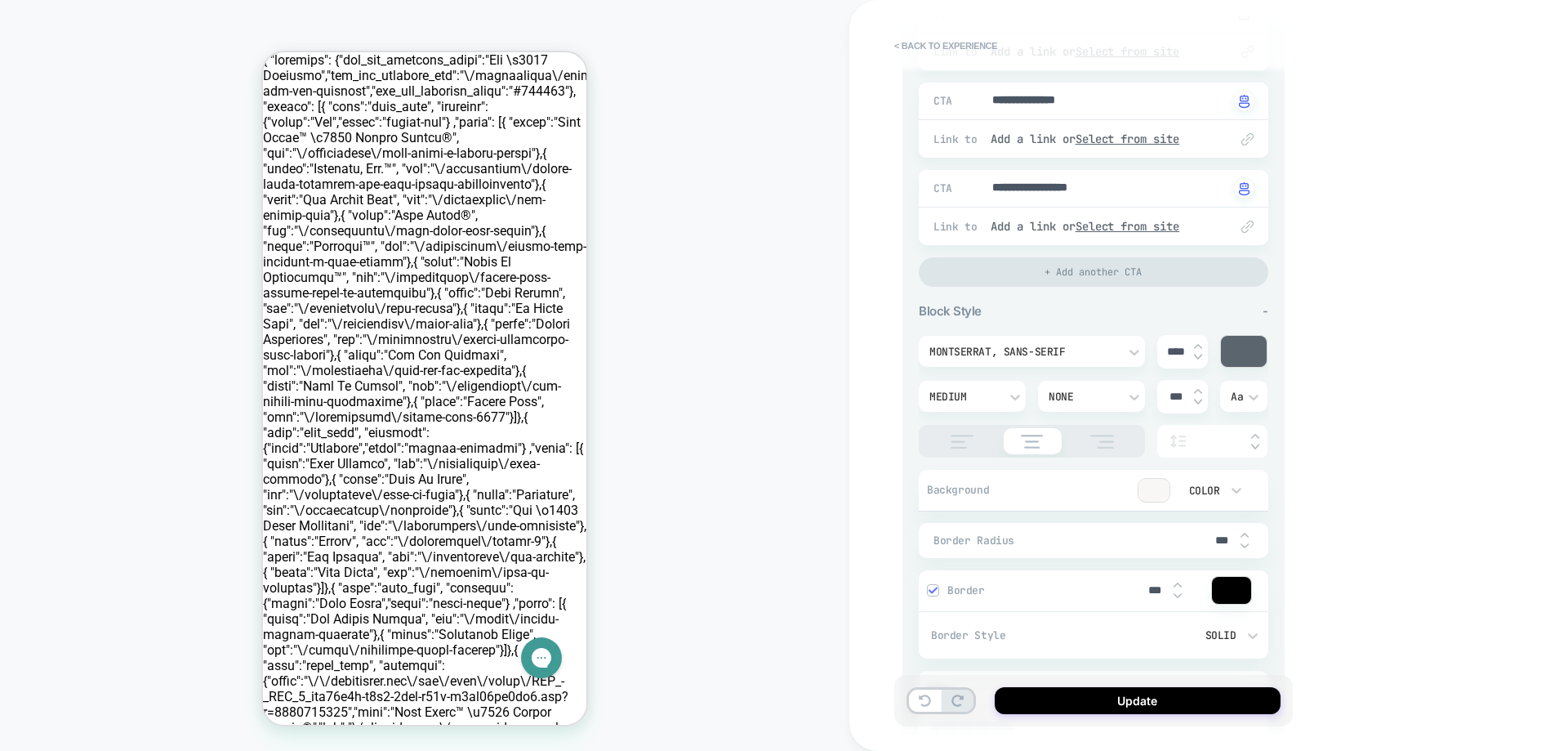 click on "Glow In The Dark Characters & Costumes Outfits Spooky Sleepwear Family Matching Shop All [DATE] ᐸ ᐳ
Glow in The Dark
Characters & Costumes" at bounding box center [425, 8700] 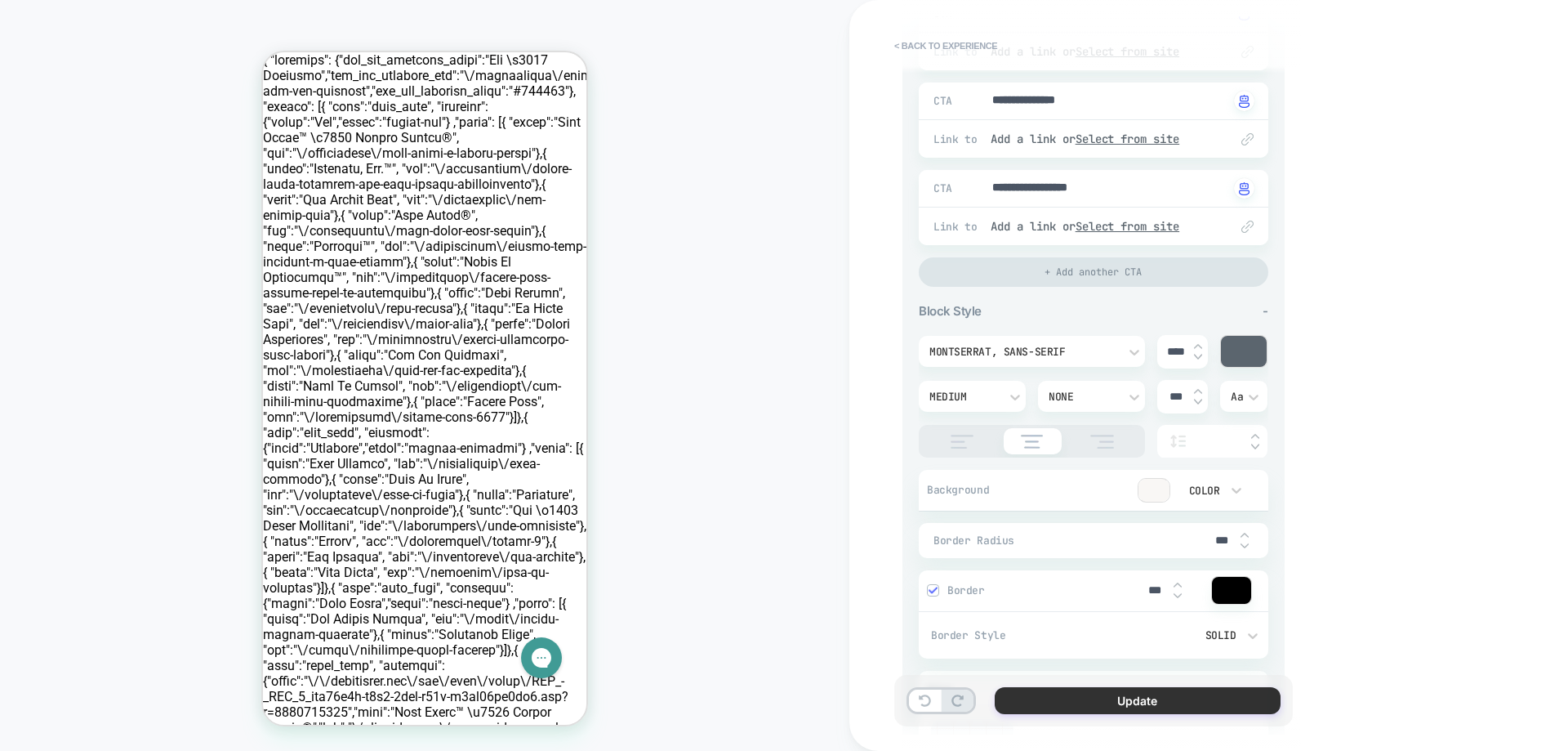 click on "Update" at bounding box center [1138, 700] 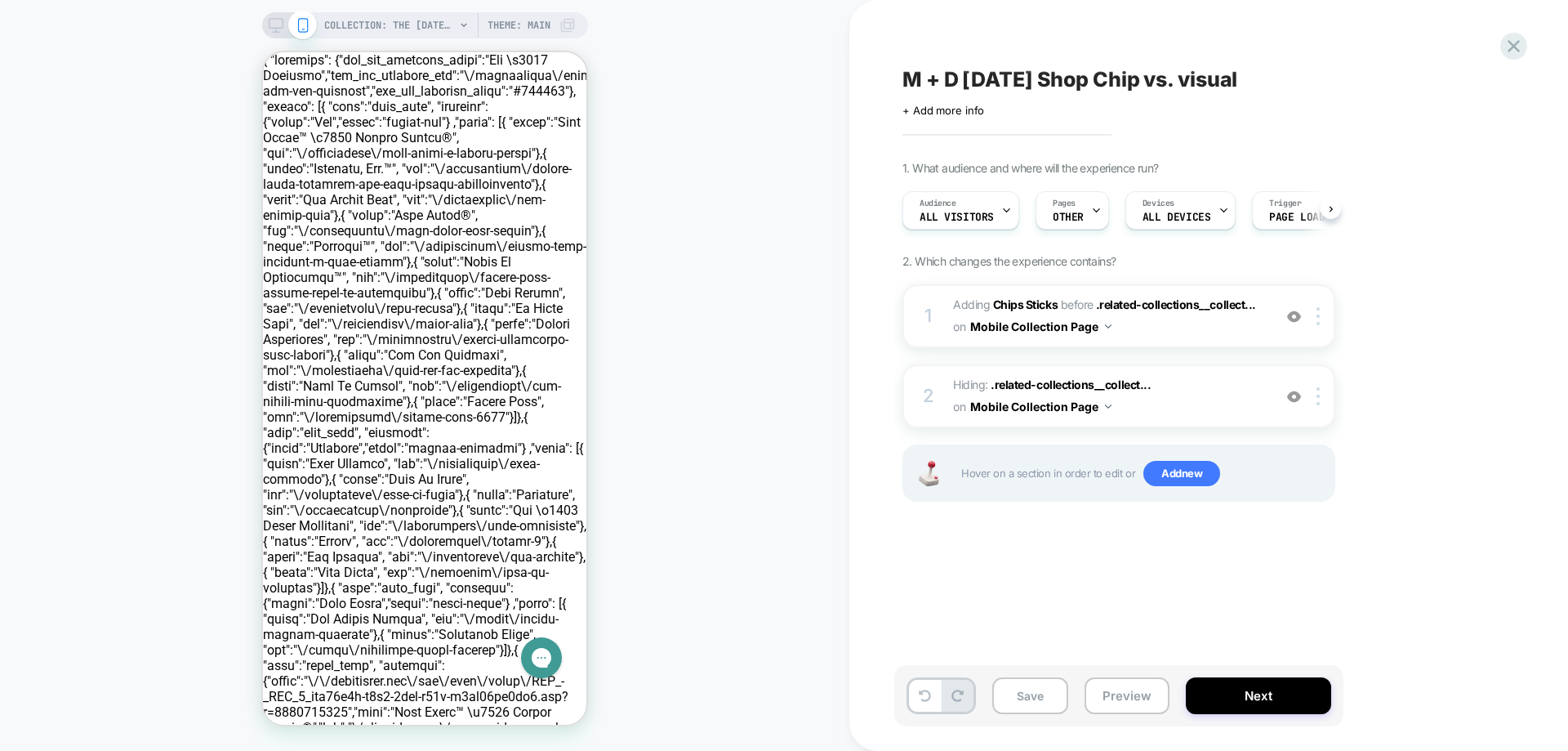 scroll, scrollTop: 0, scrollLeft: 1, axis: horizontal 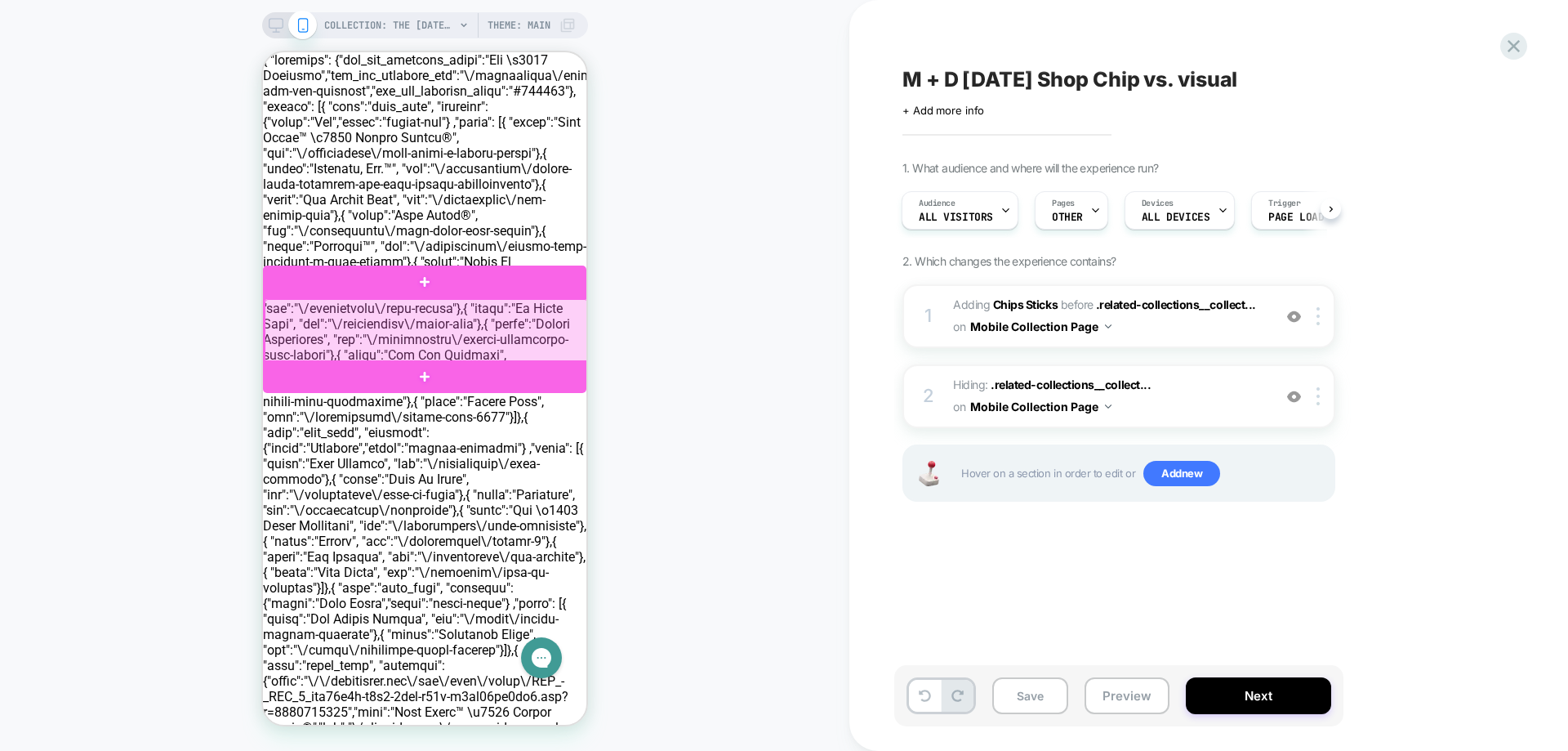 click at bounding box center (426, 331) 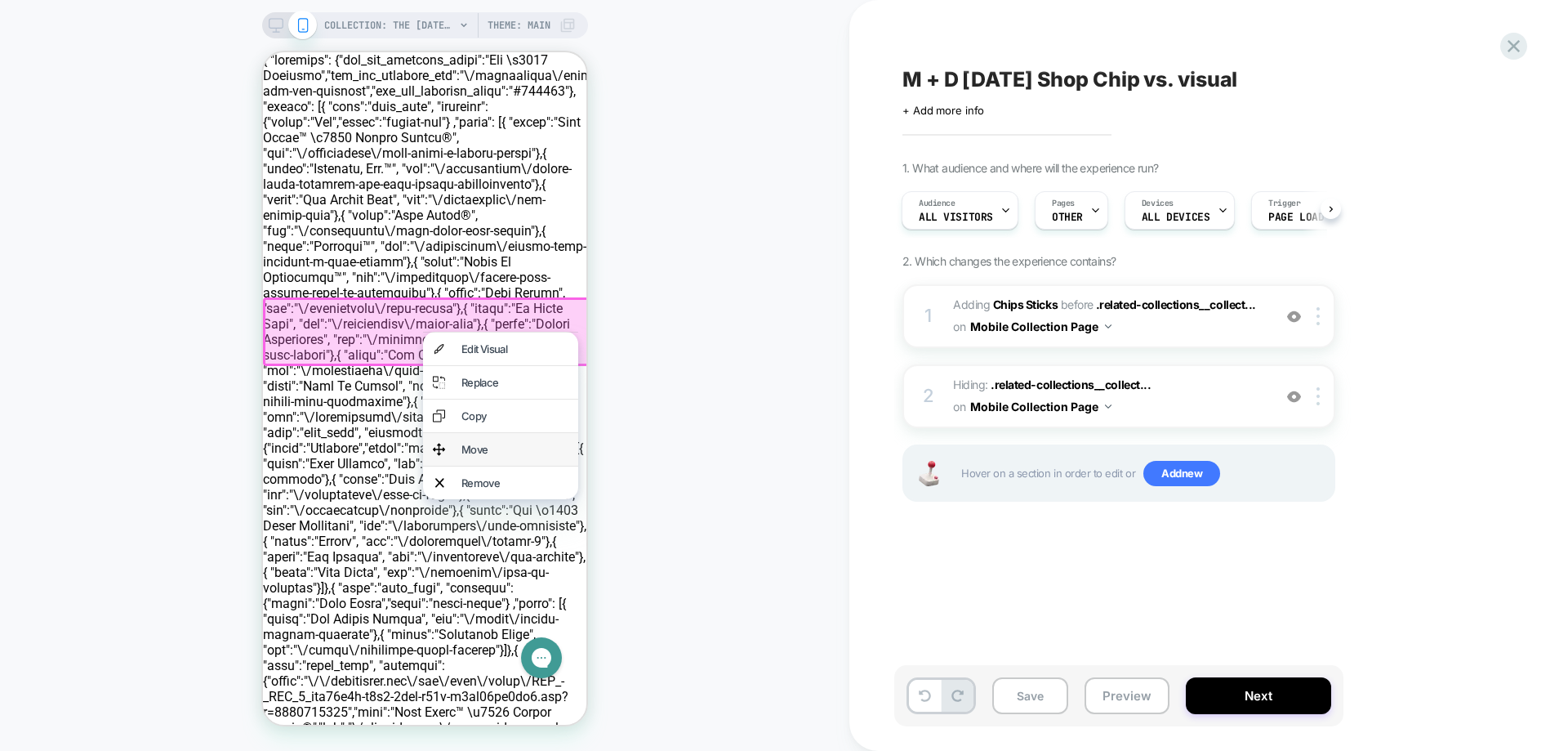 click on "Move" at bounding box center [514, 449] 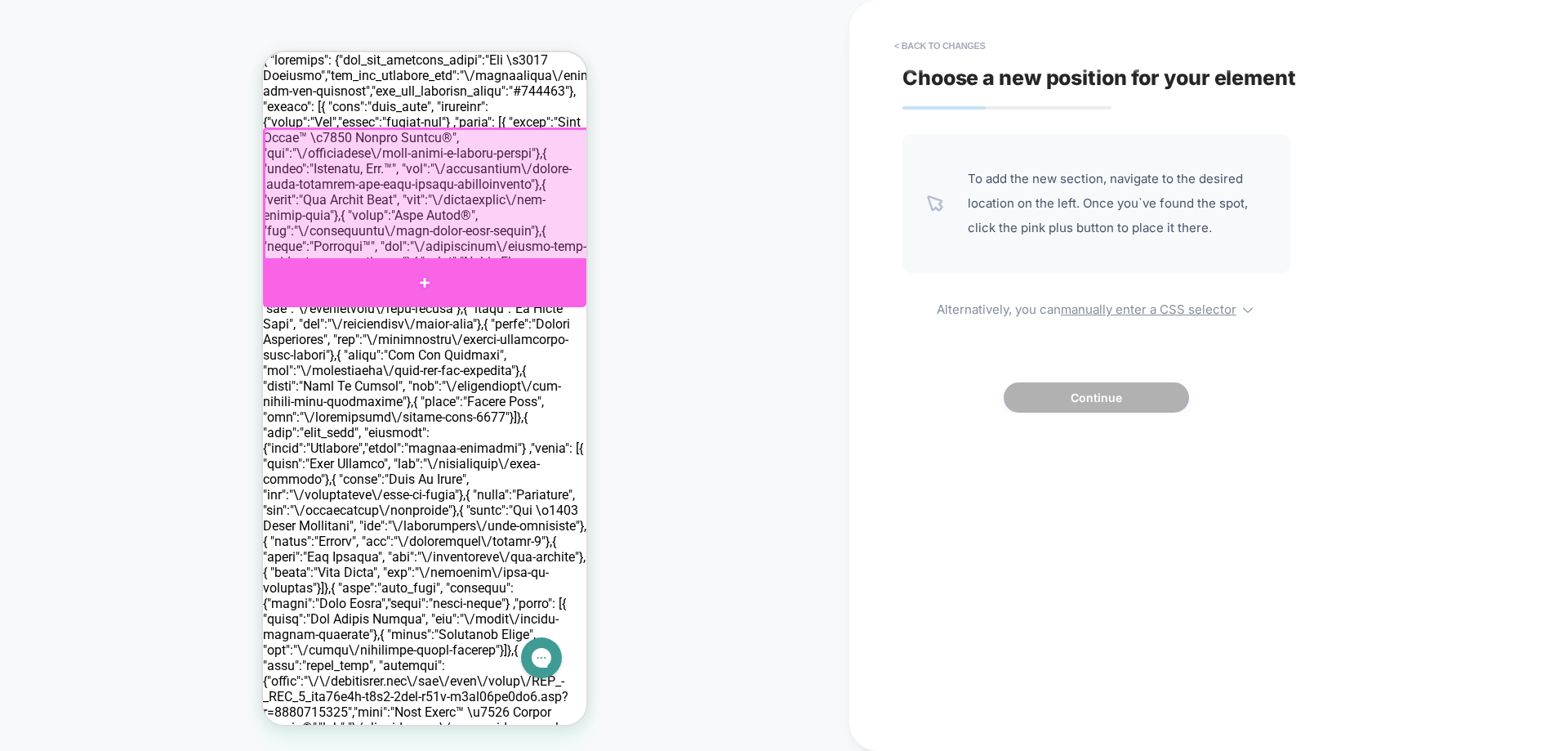 click at bounding box center [425, 283] 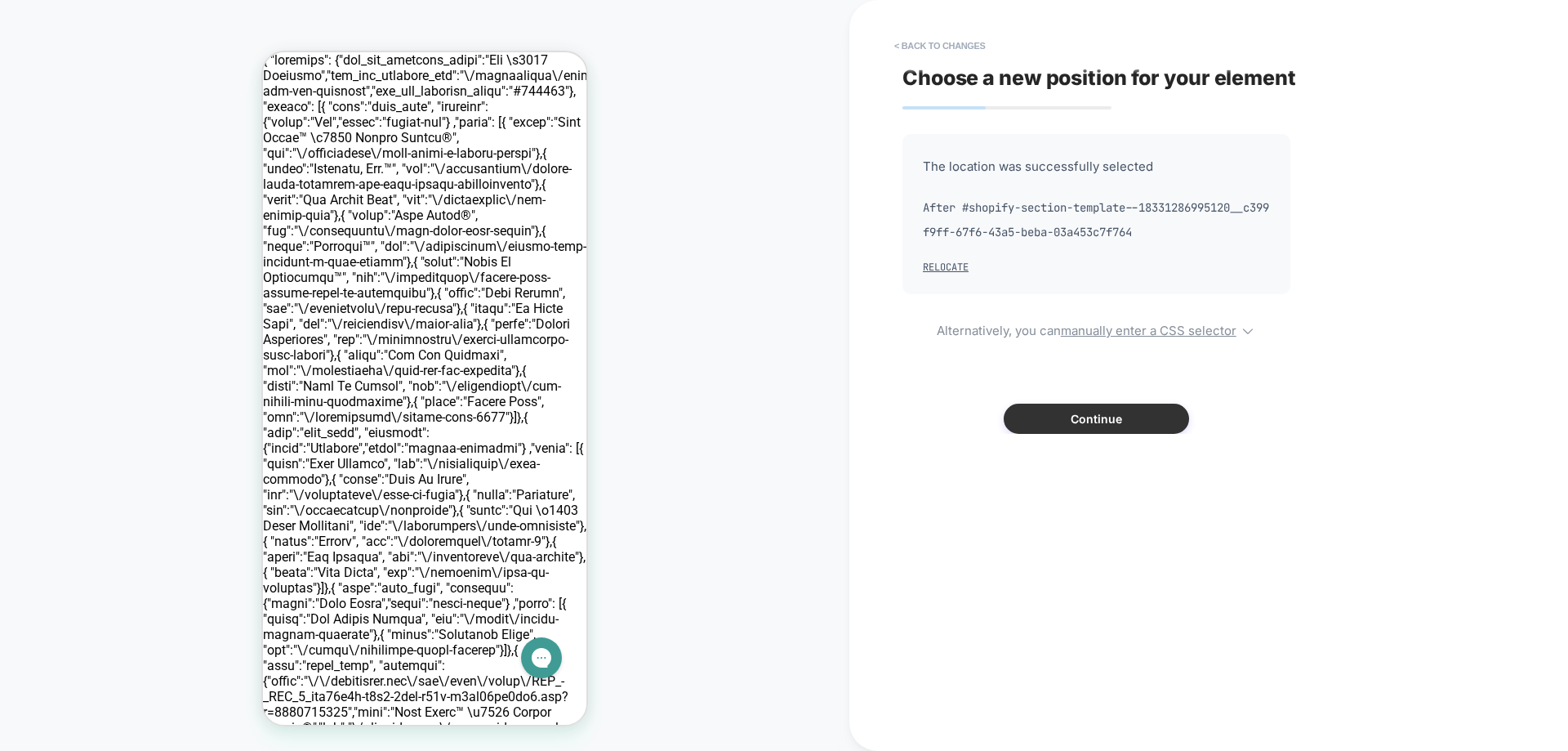 click on "Continue" at bounding box center [1096, 418] 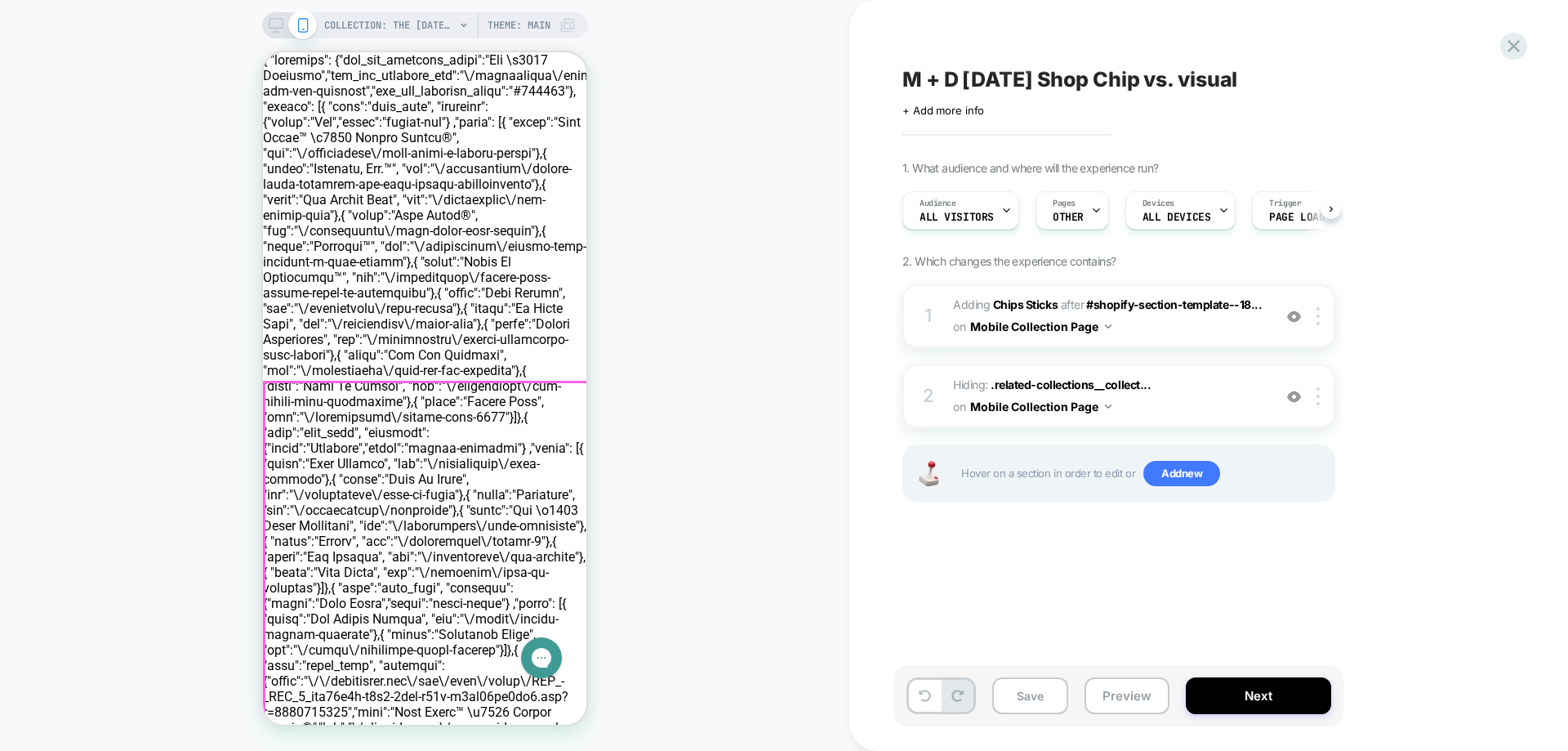scroll, scrollTop: 0, scrollLeft: 1, axis: horizontal 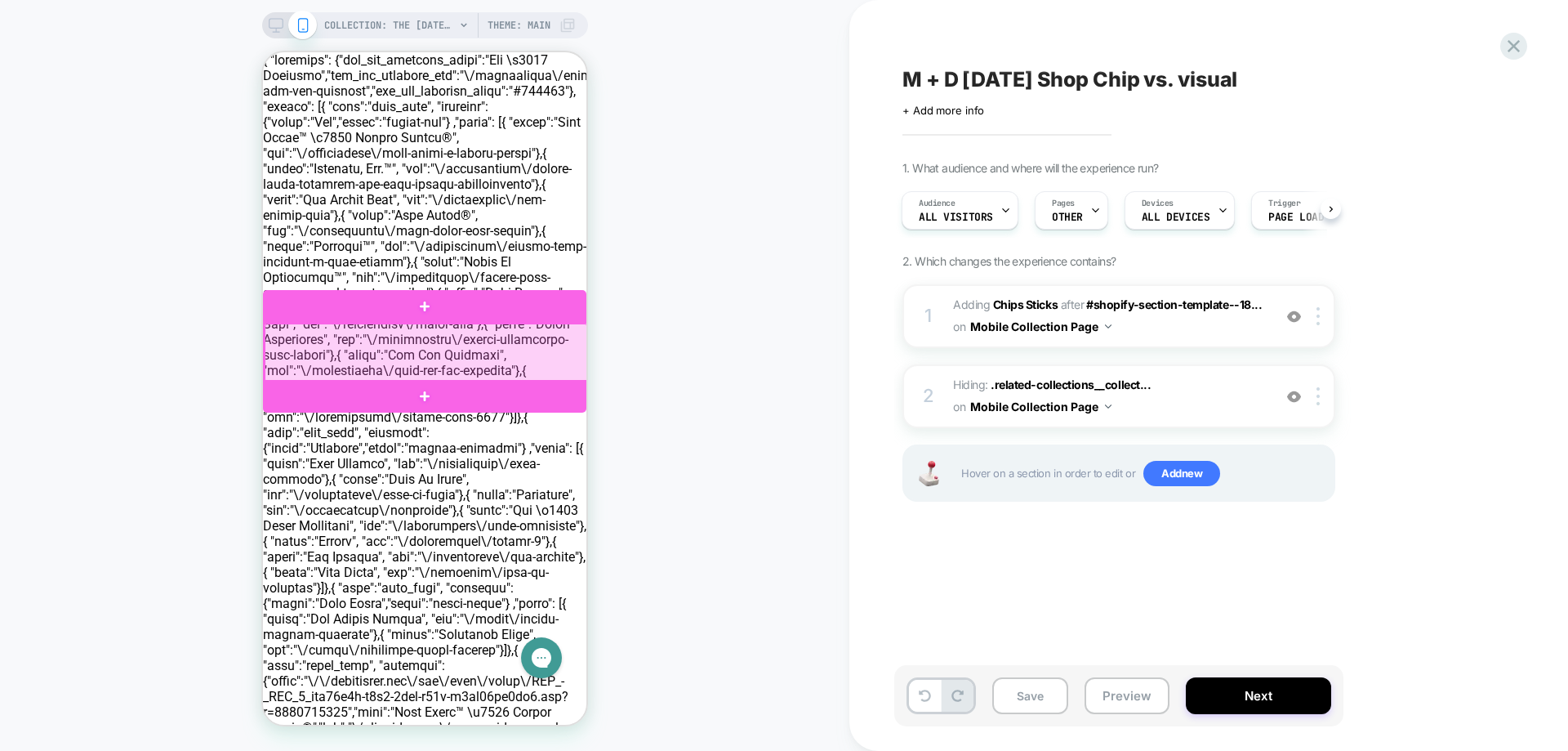 click at bounding box center (426, 353) 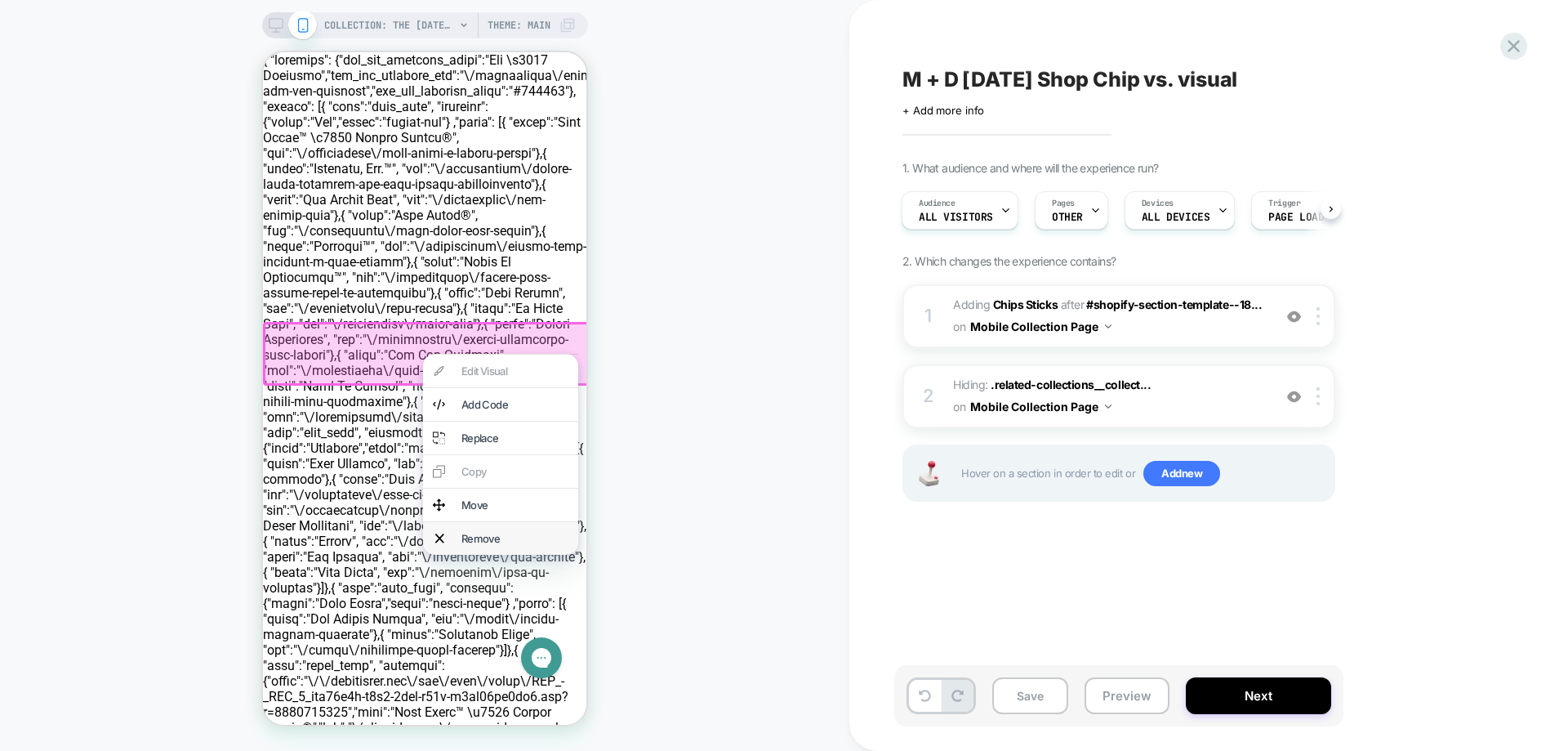 click on "Remove" at bounding box center [501, 539] 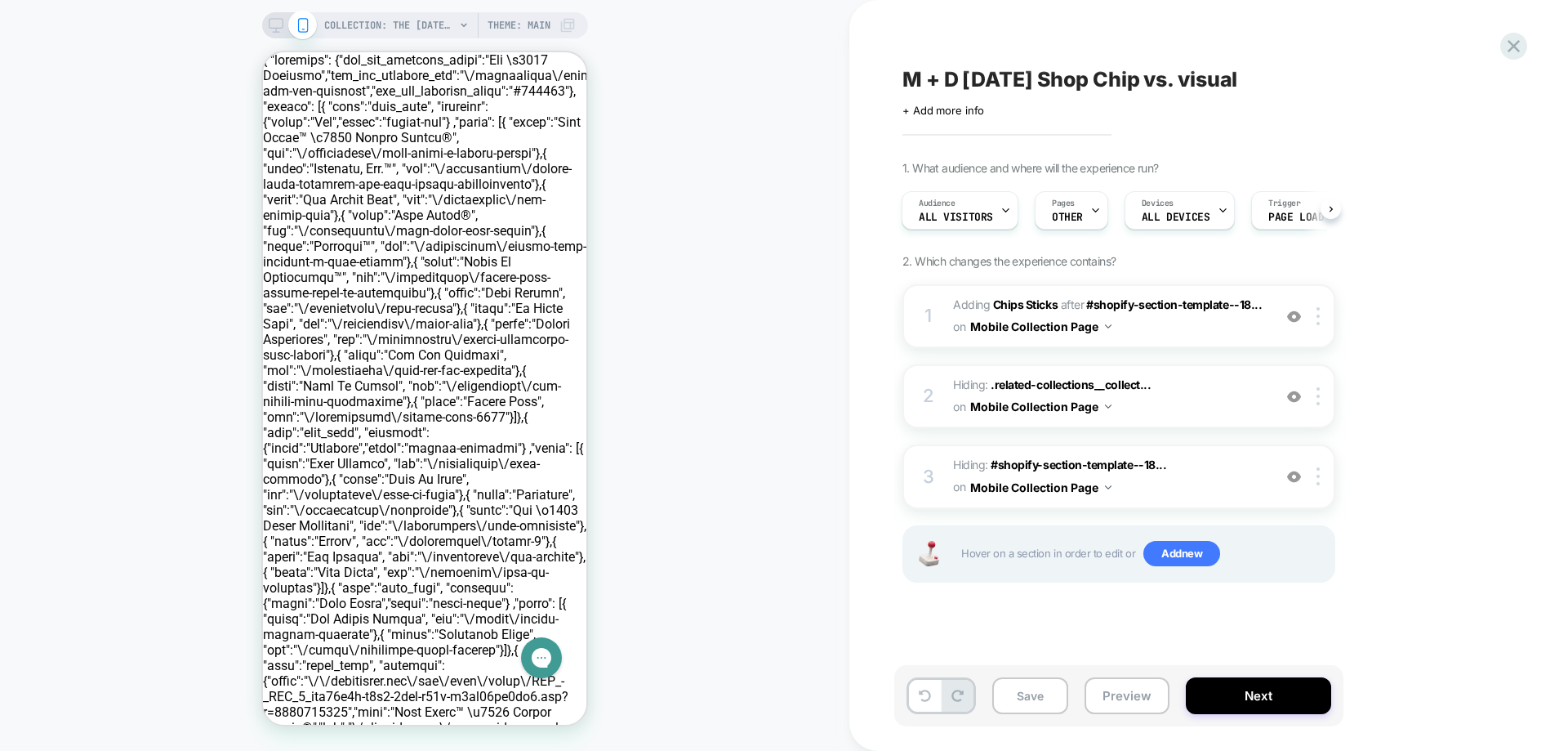 click on "COLLECTION: The [DATE] Shop (Category) COLLECTION: The [DATE] Shop (Category) Theme: MAIN" at bounding box center (425, 375) 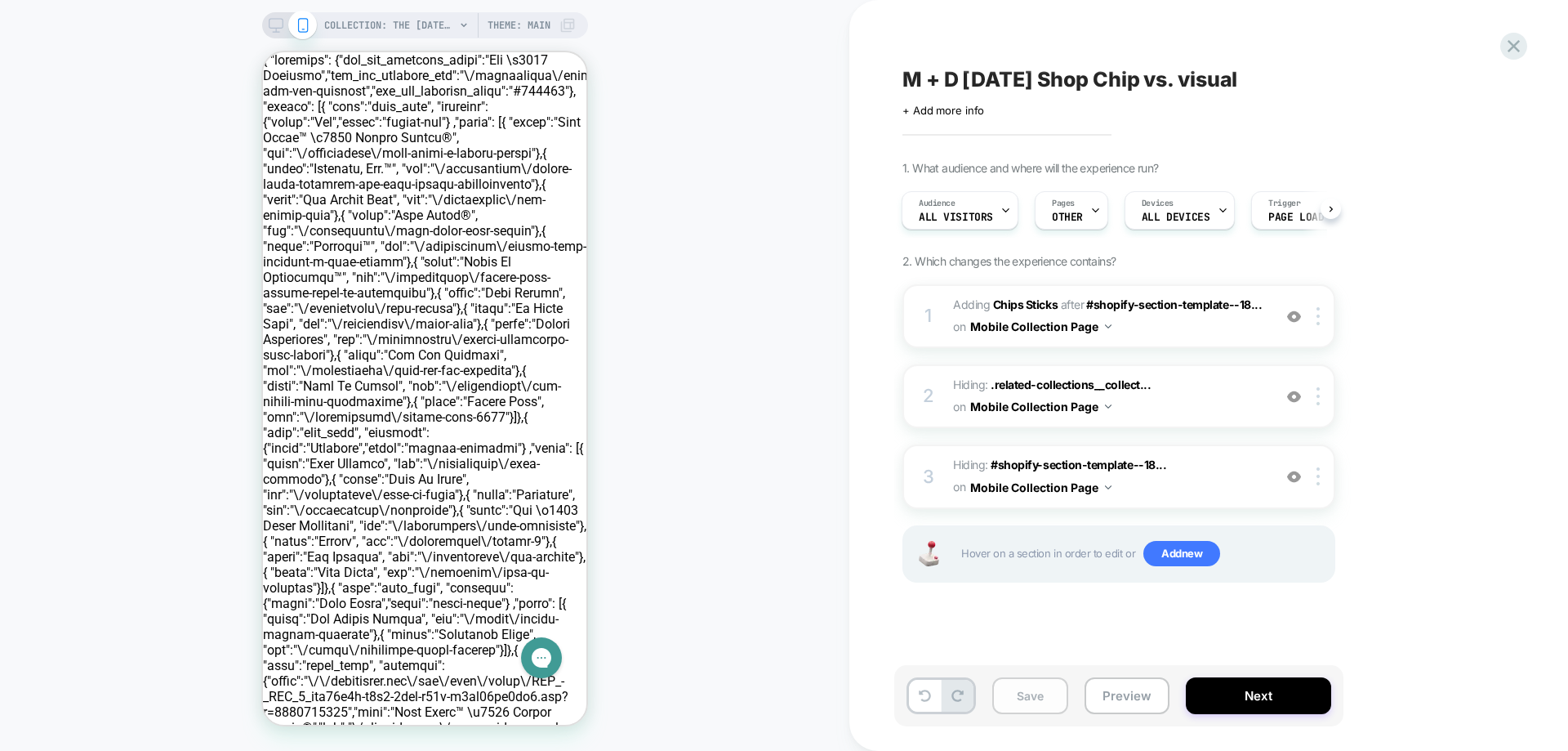 click on "Save" at bounding box center [1030, 695] 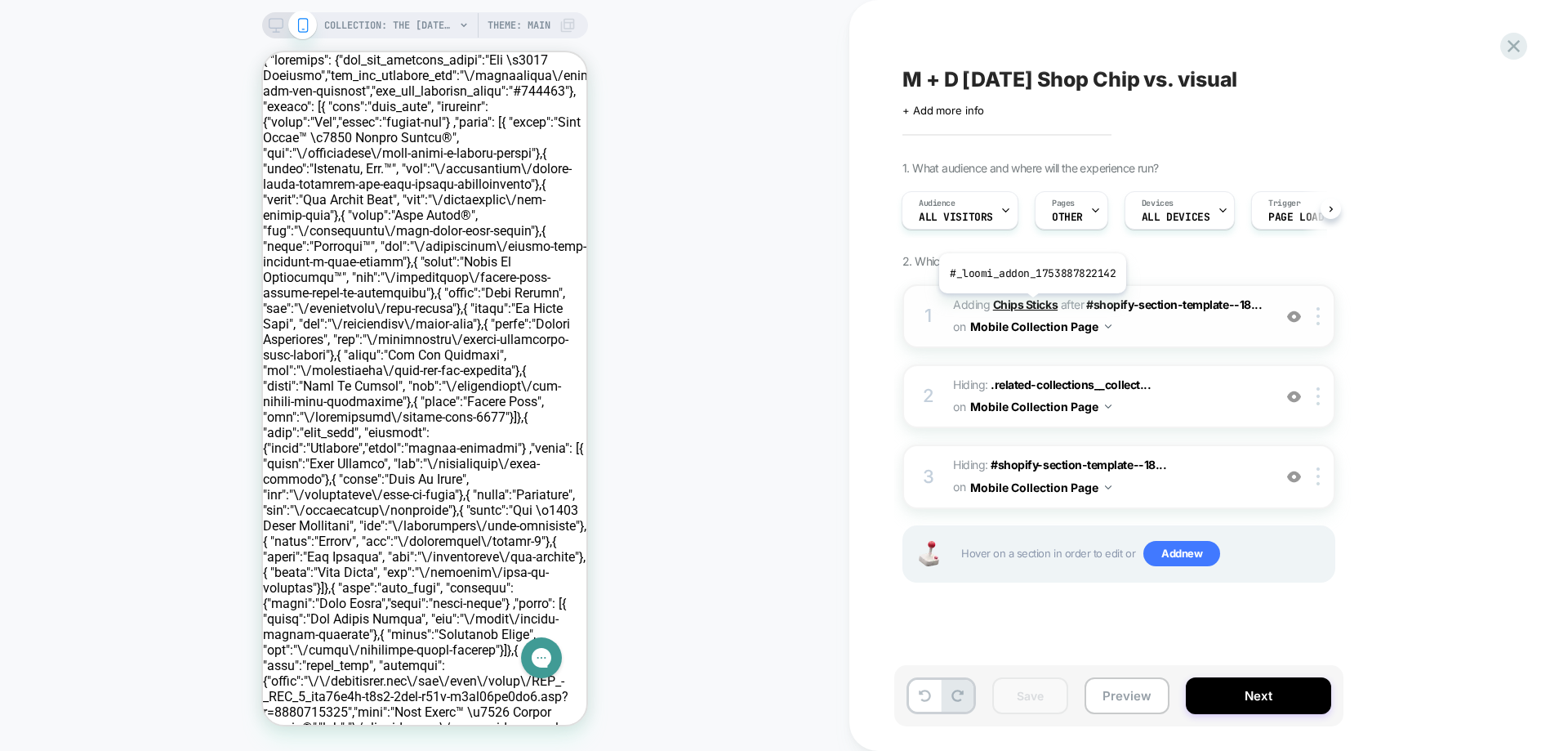 click on "Chips Sticks" at bounding box center [1025, 304] 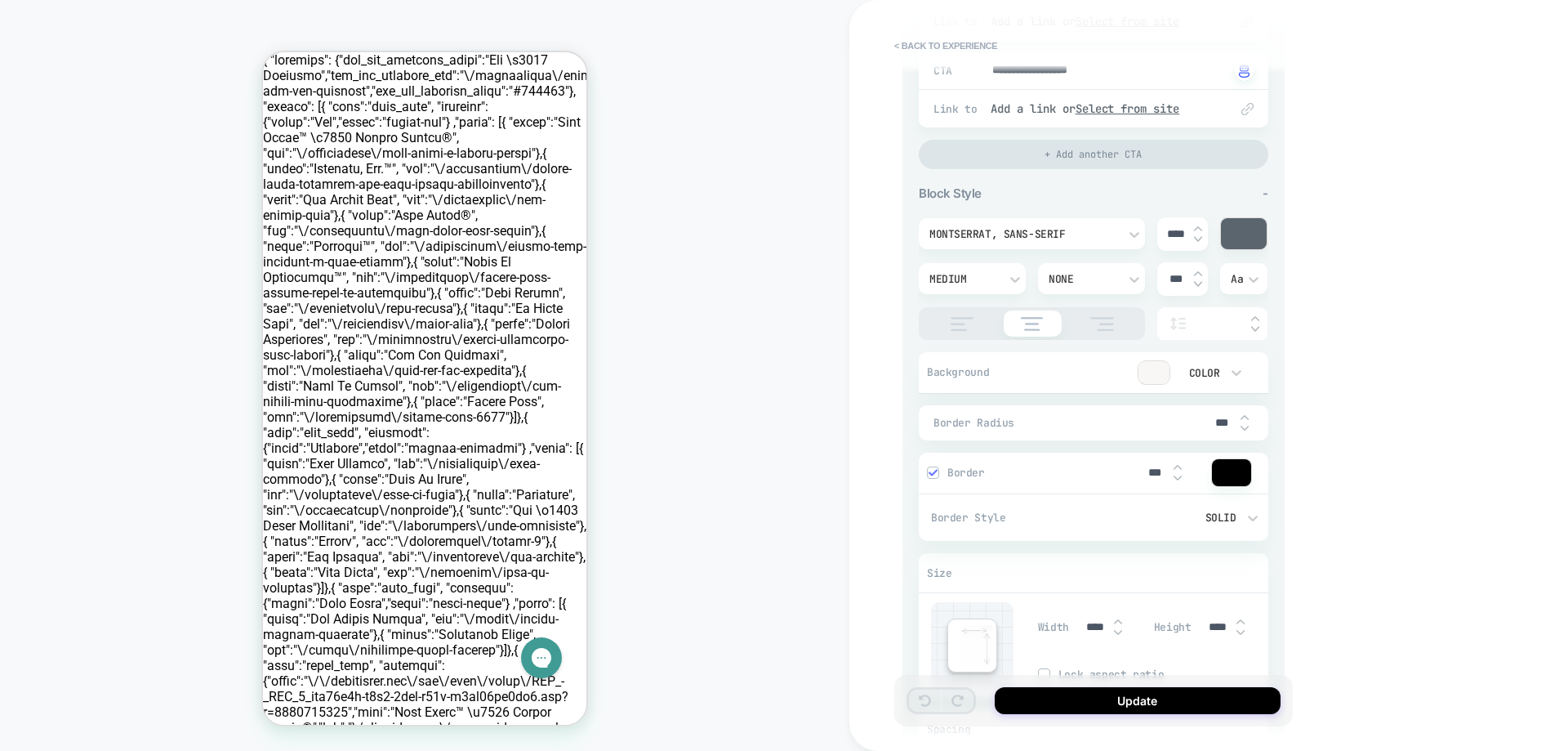 scroll, scrollTop: 572, scrollLeft: 0, axis: vertical 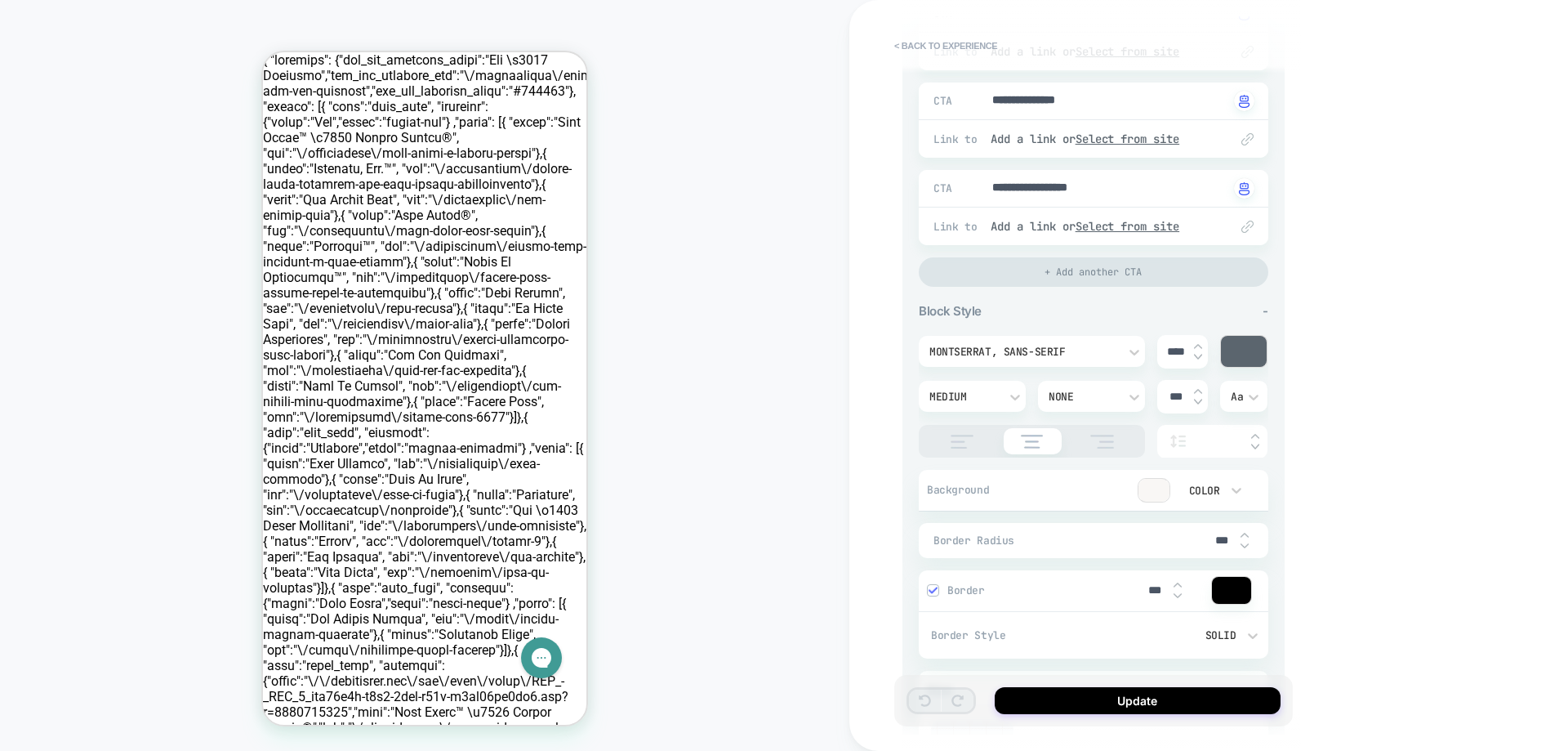 click on "****" at bounding box center [1175, 351] 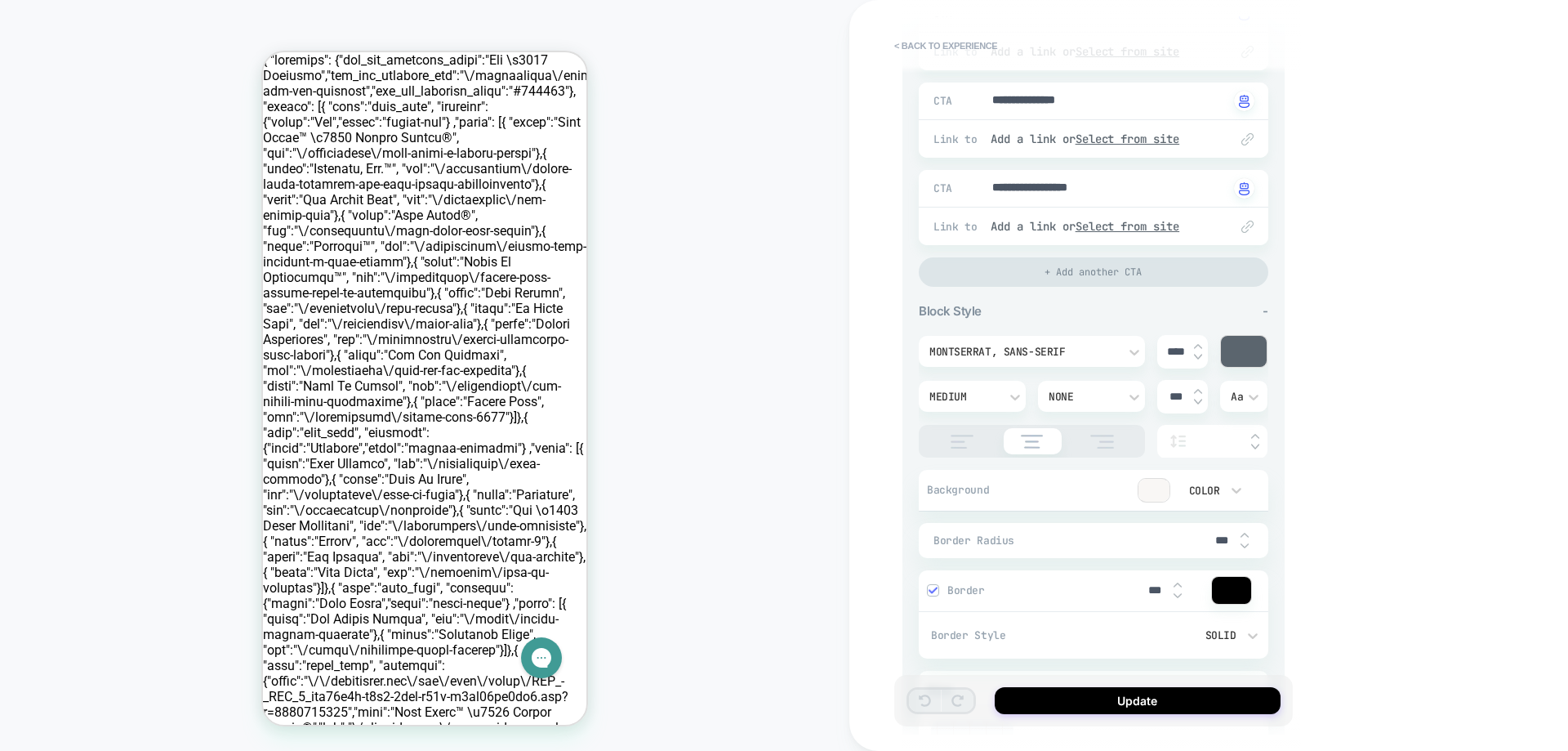 type on "*" 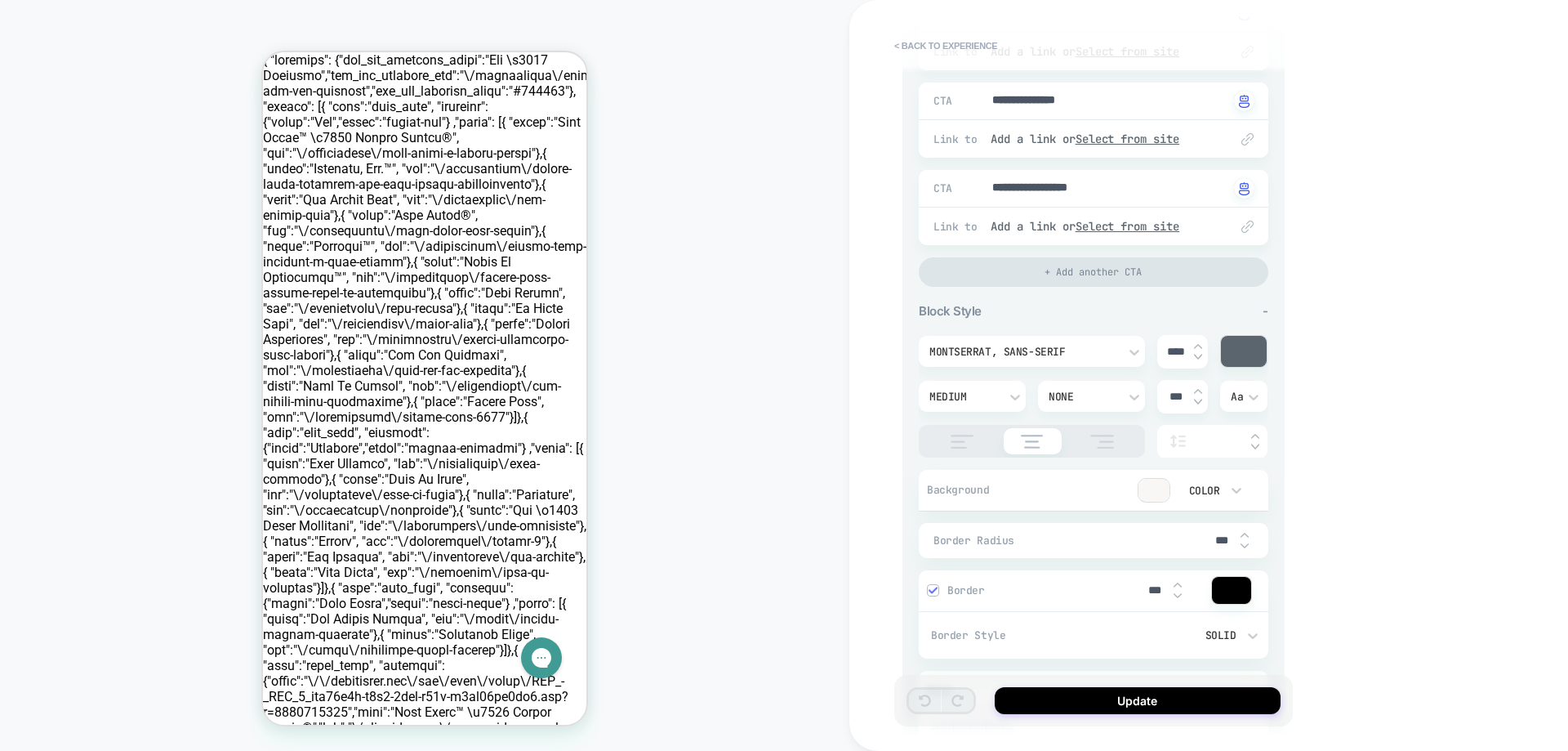 type on "***" 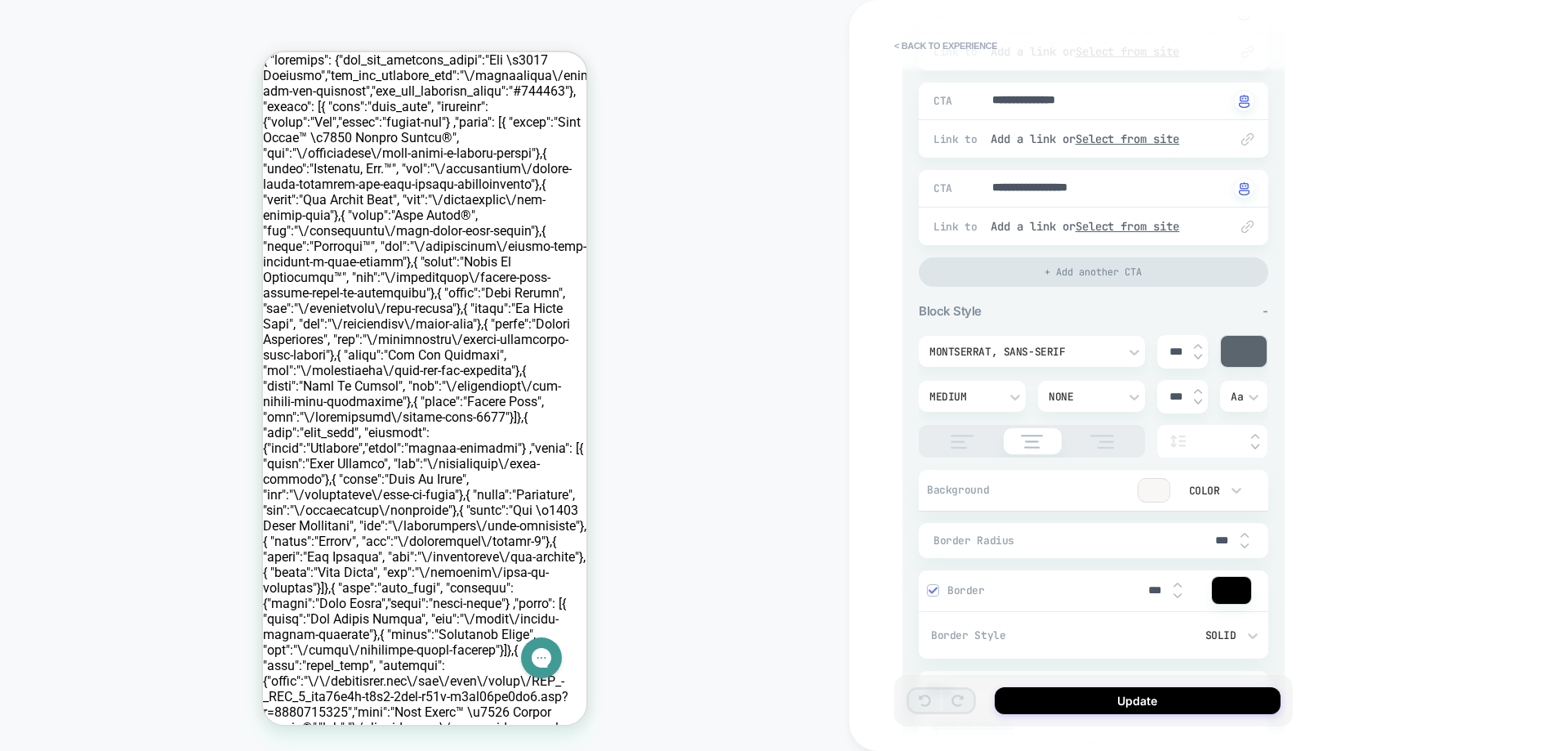 type on "*" 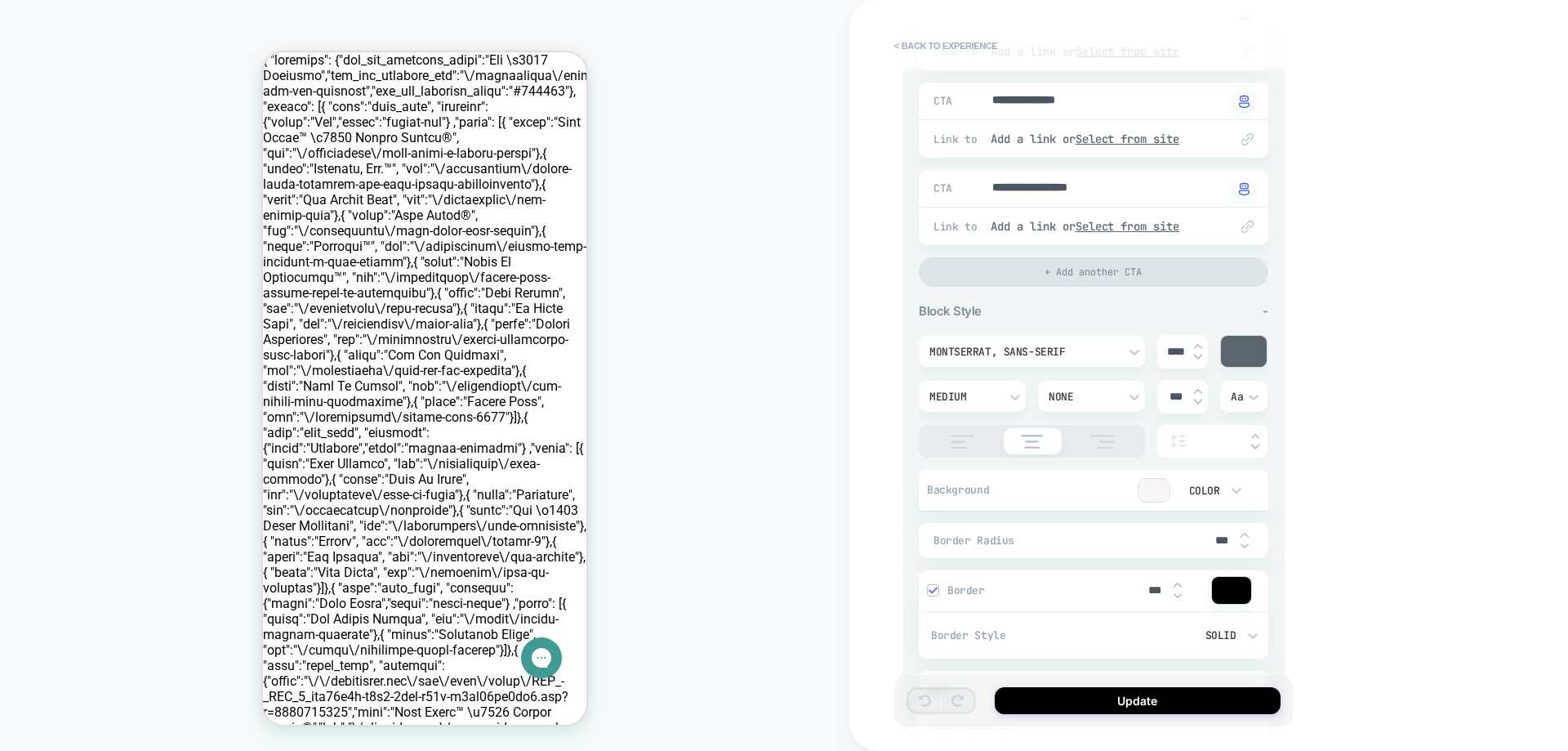 type on "*" 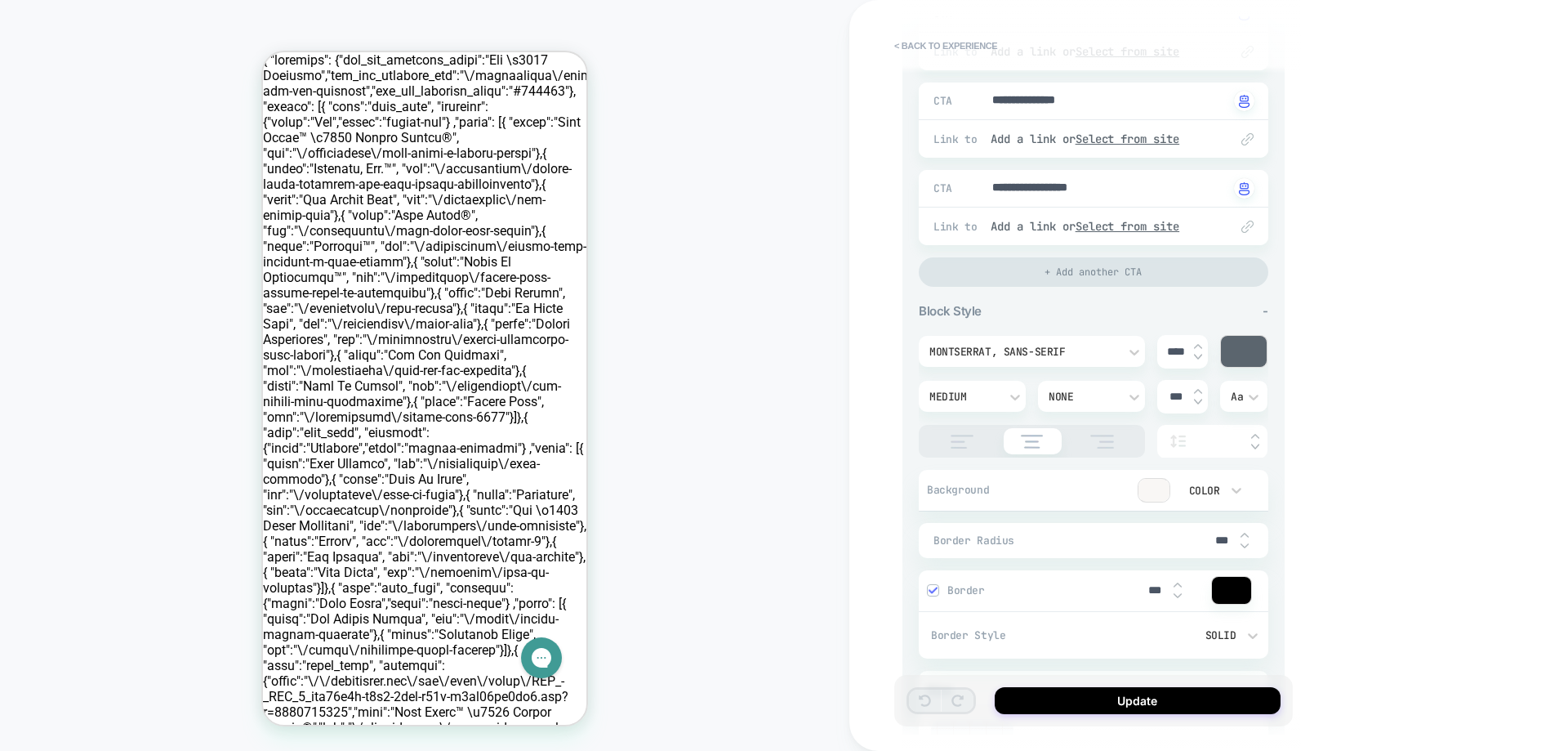 type on "*" 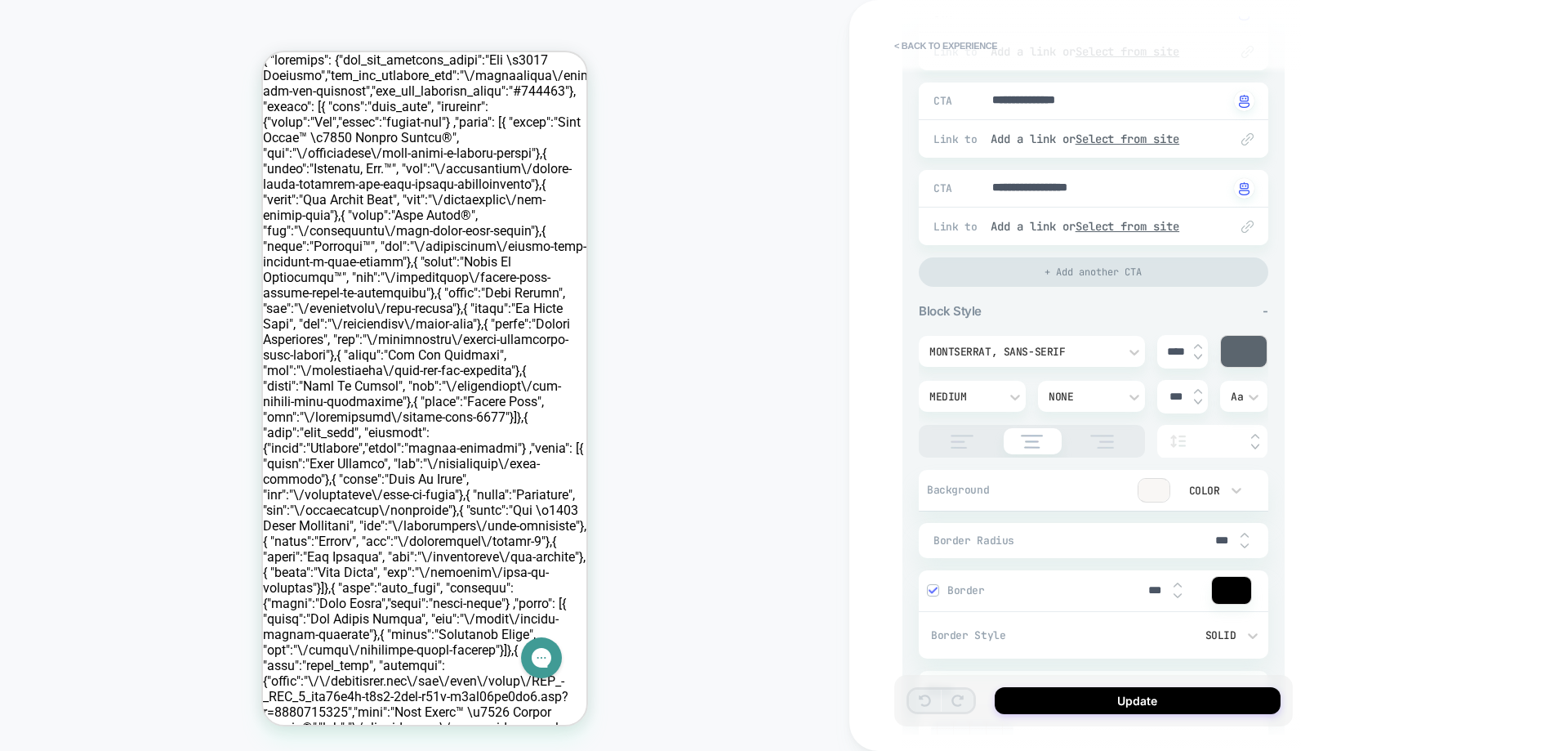 type 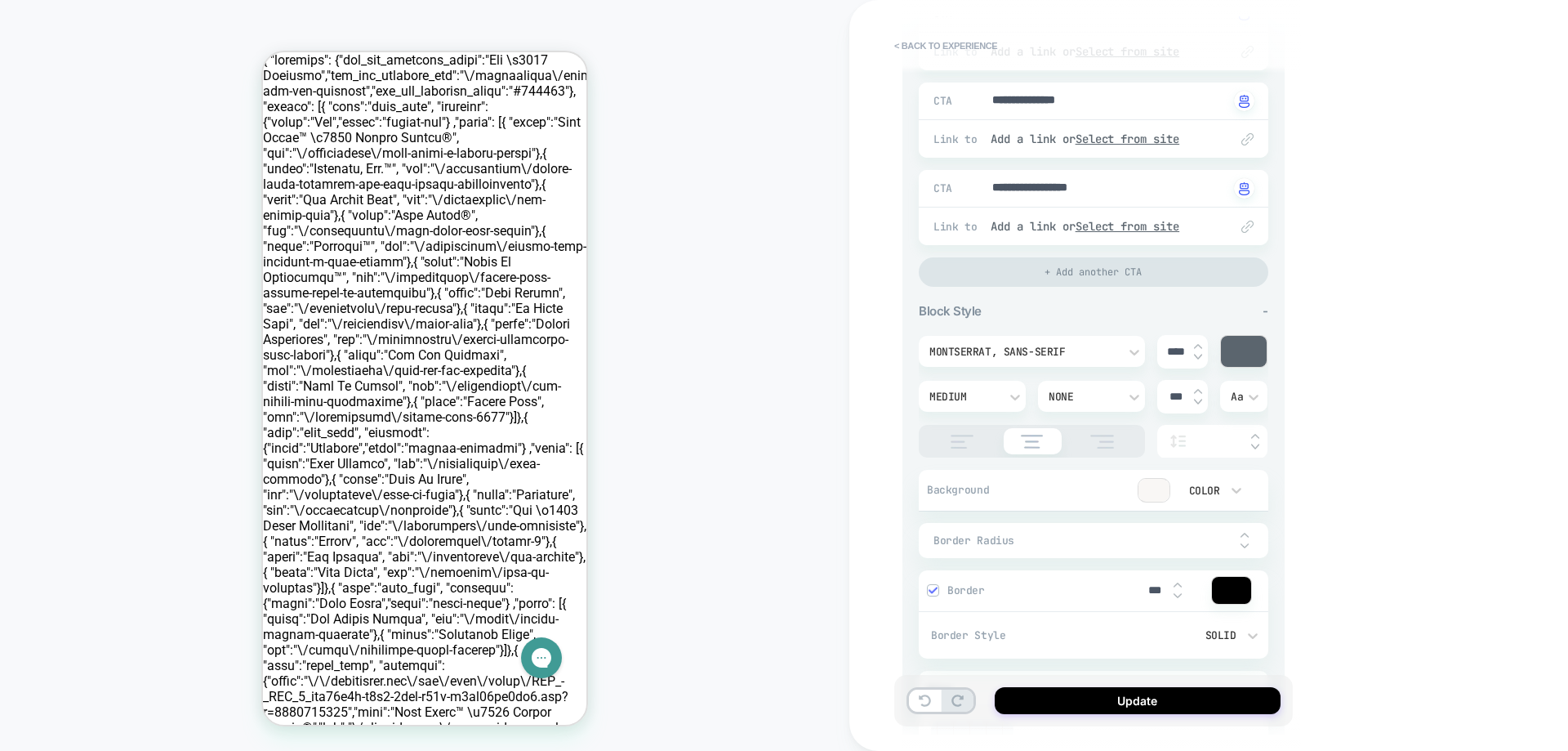 type on "*" 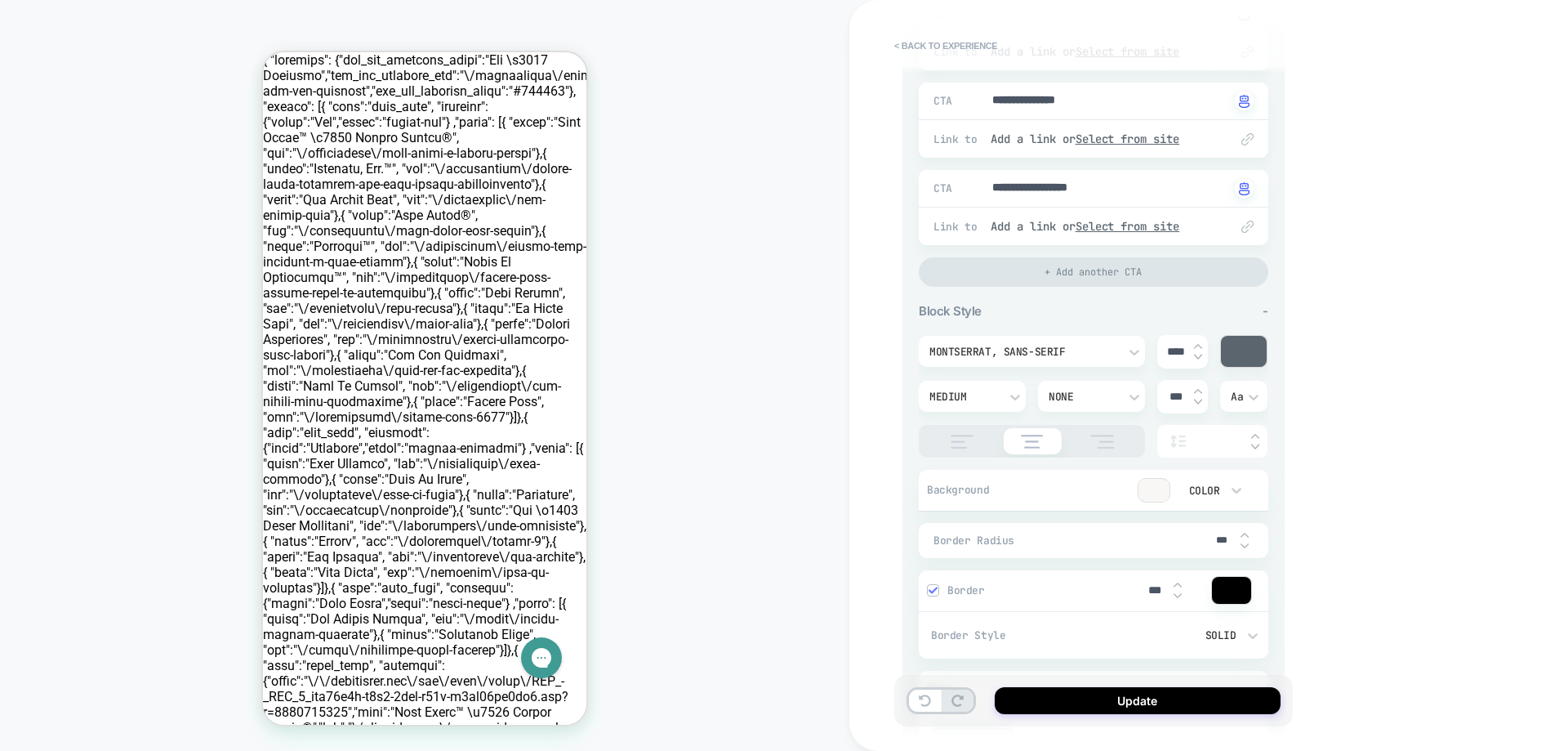 type on "*" 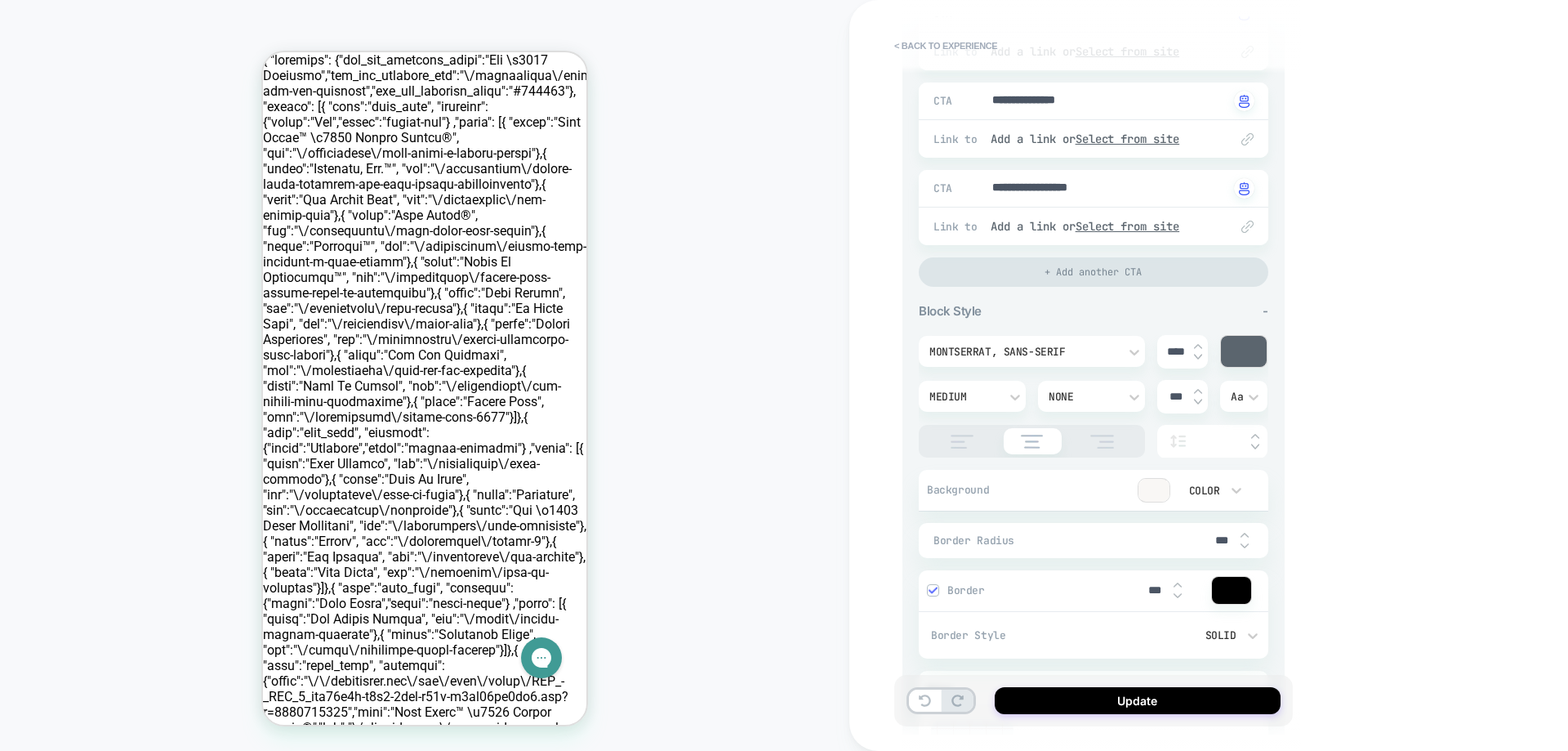 type on "***" 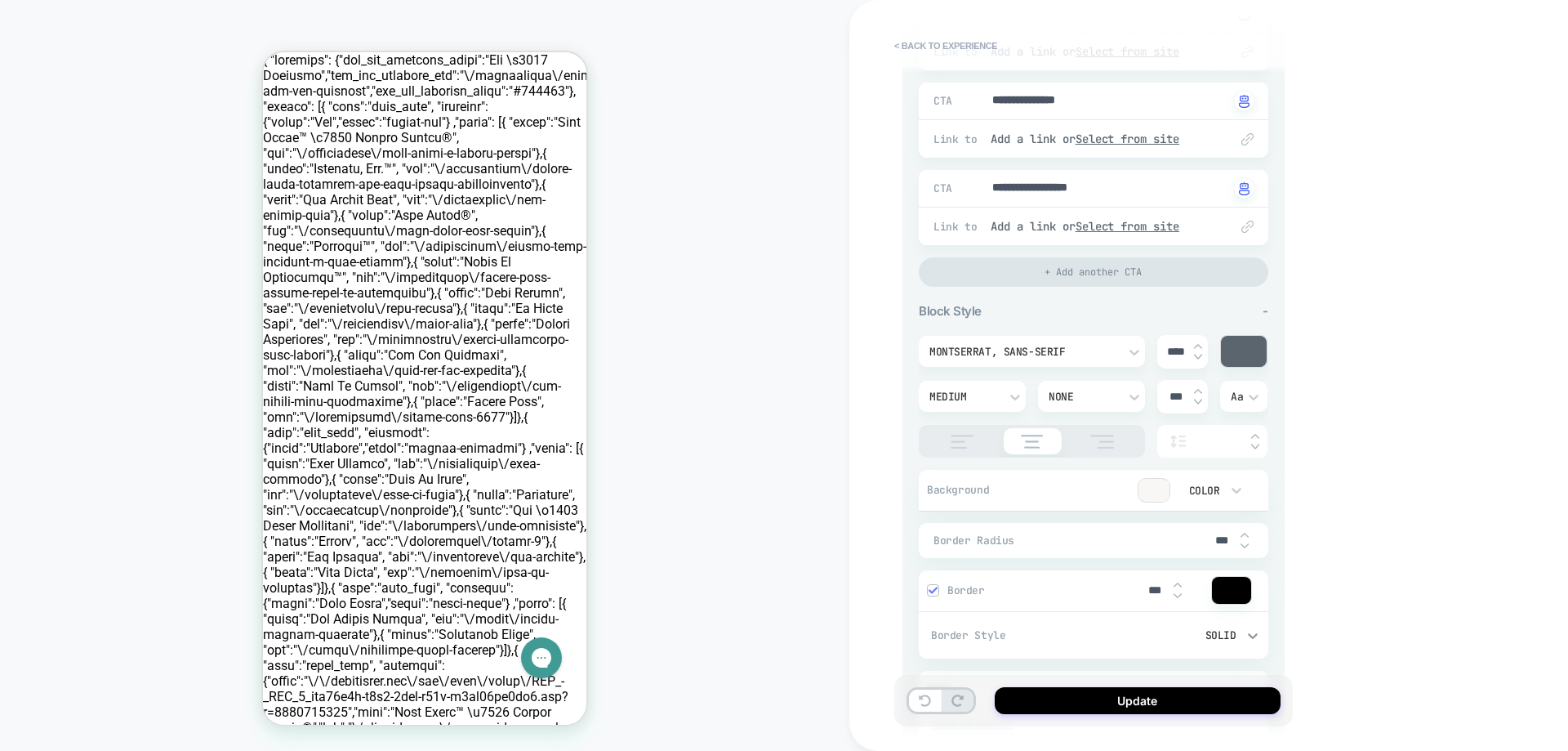 click 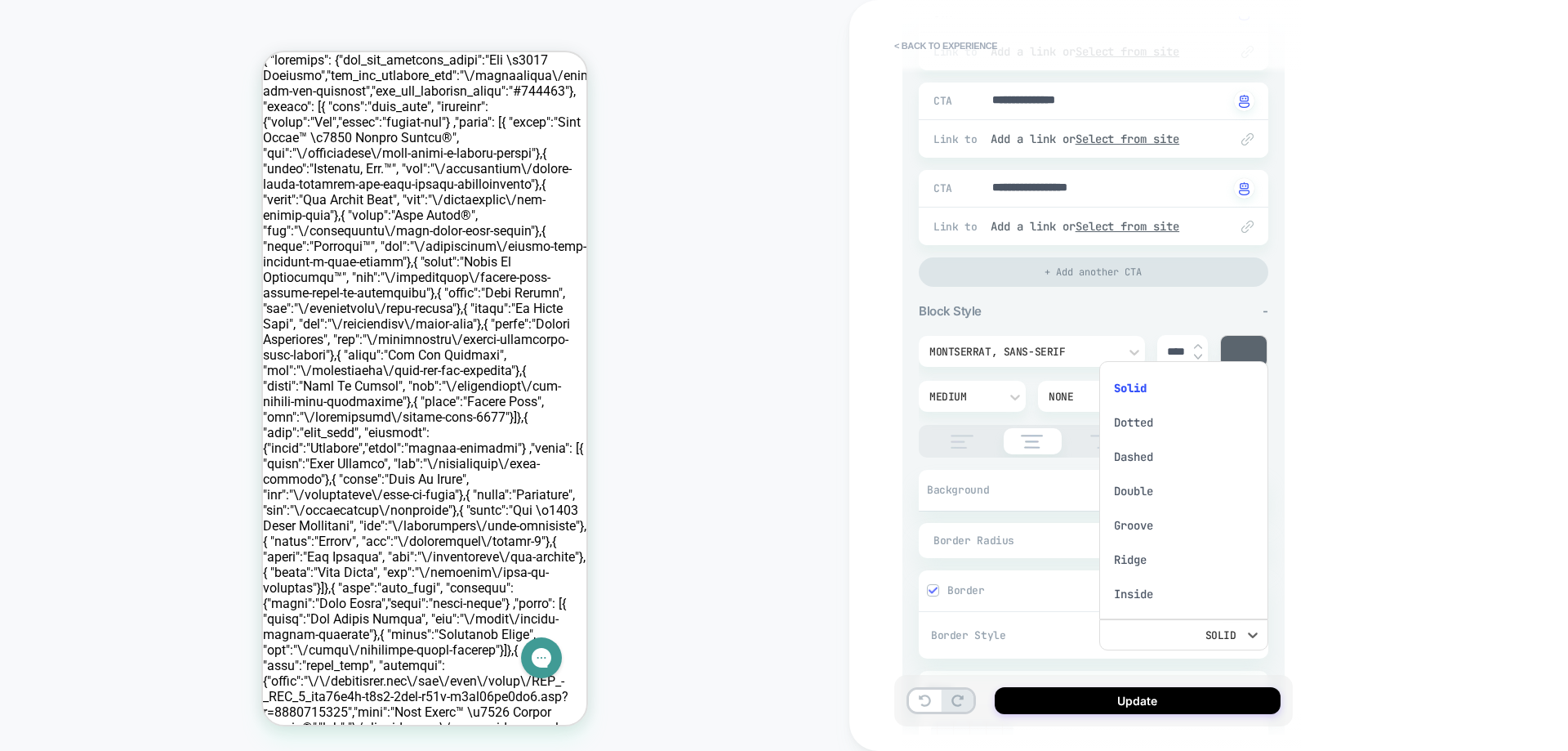 scroll, scrollTop: 10, scrollLeft: 0, axis: vertical 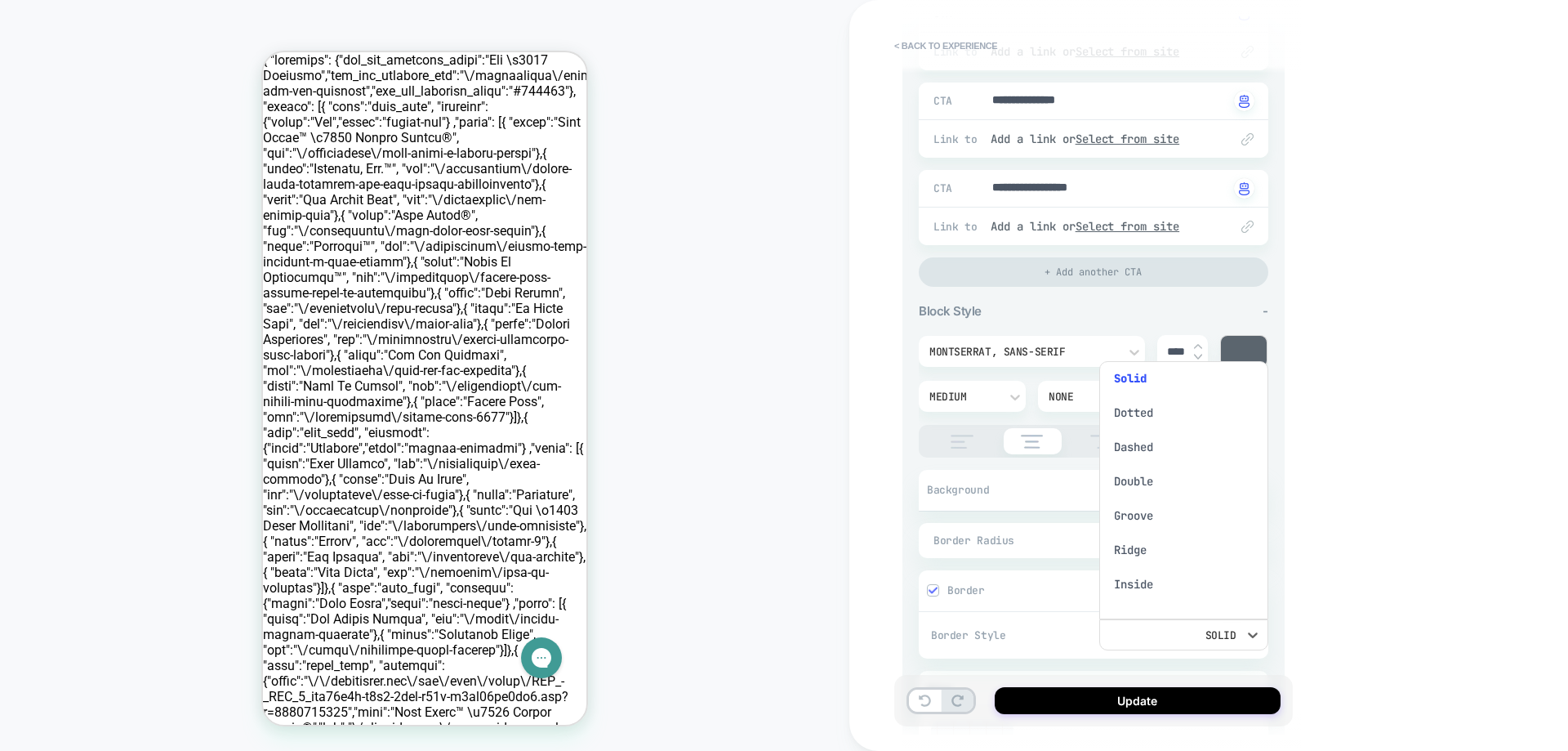click on "Ridge" at bounding box center [1183, 550] 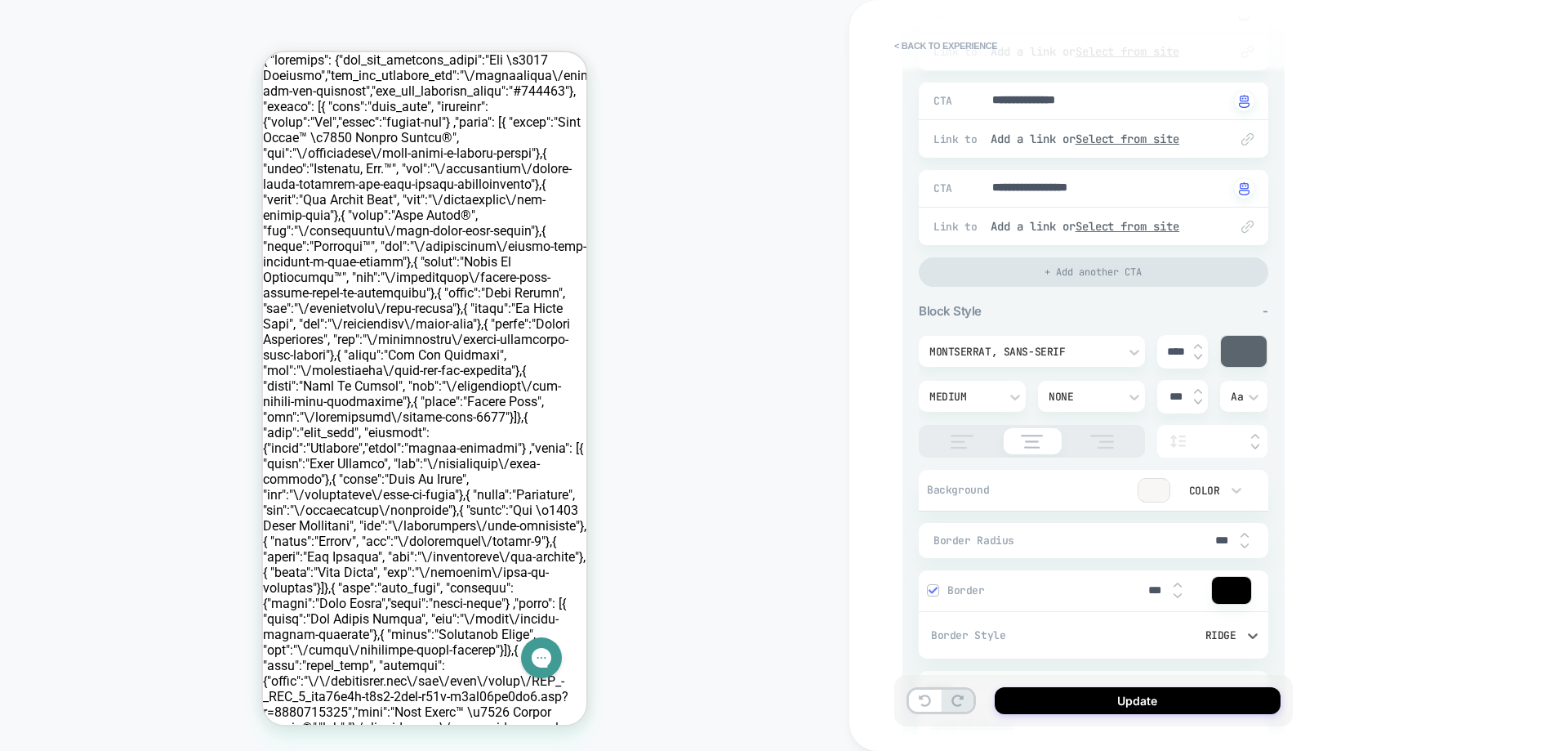 click on "**********" at bounding box center (1209, 375) 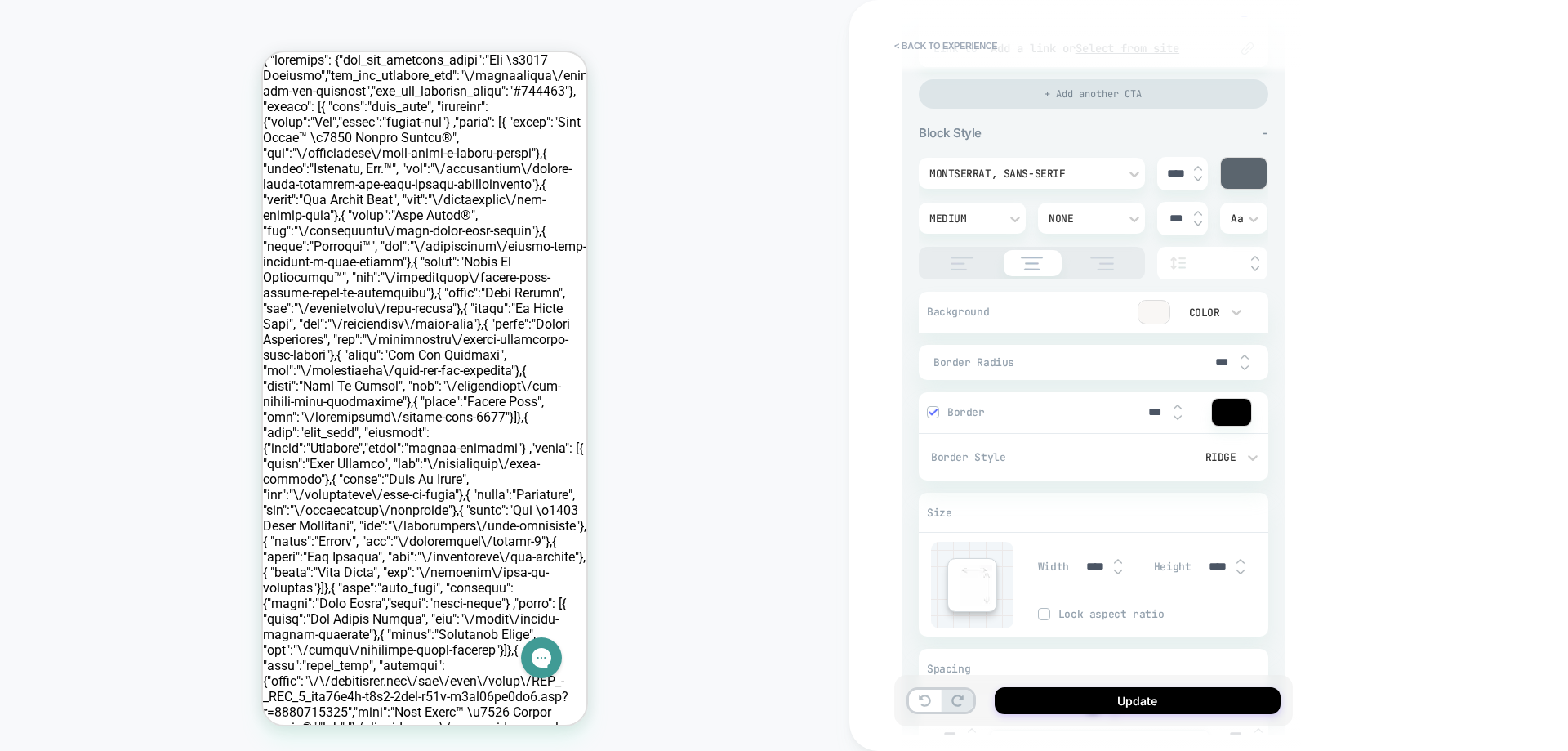 scroll, scrollTop: 817, scrollLeft: 0, axis: vertical 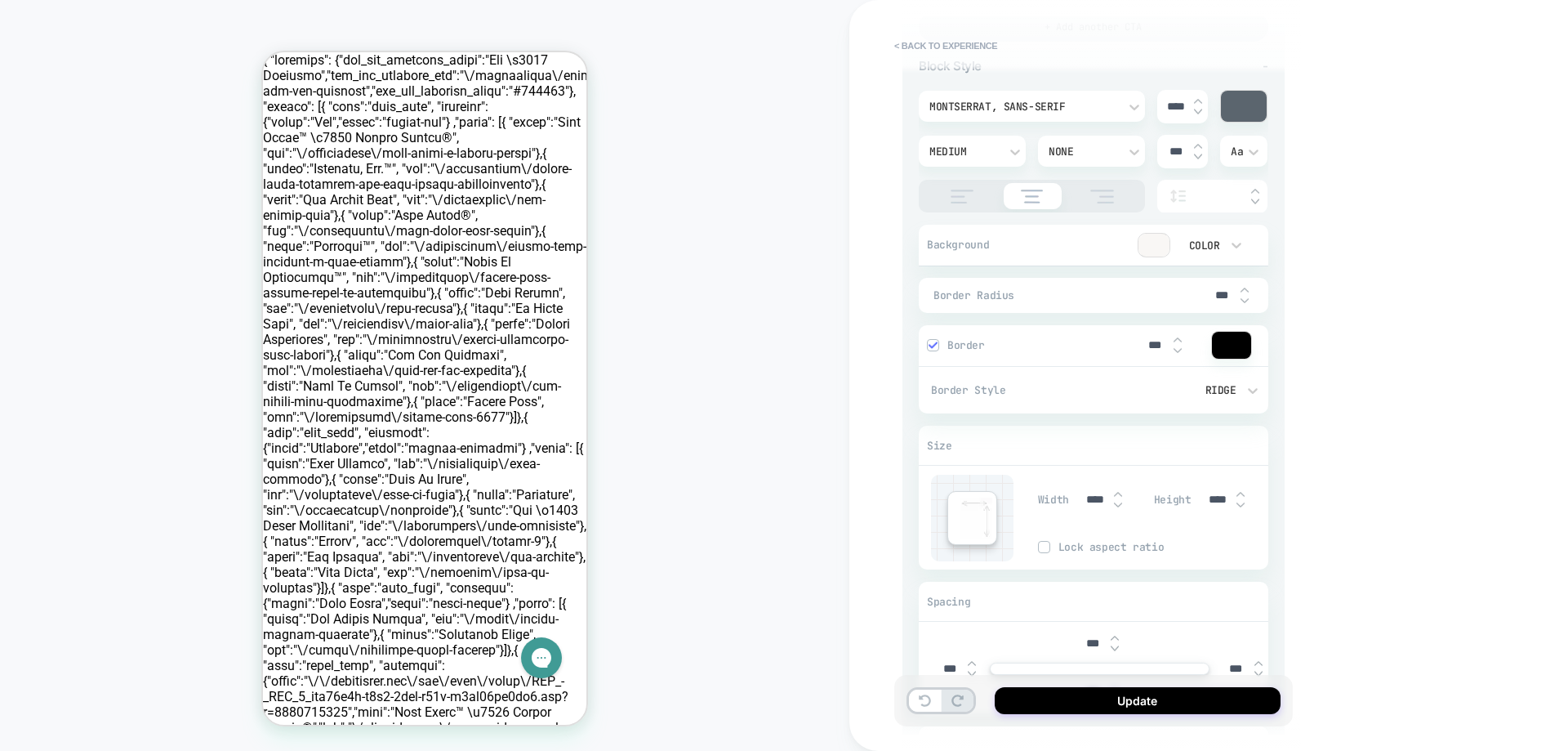 click on "****" at bounding box center [1095, 499] 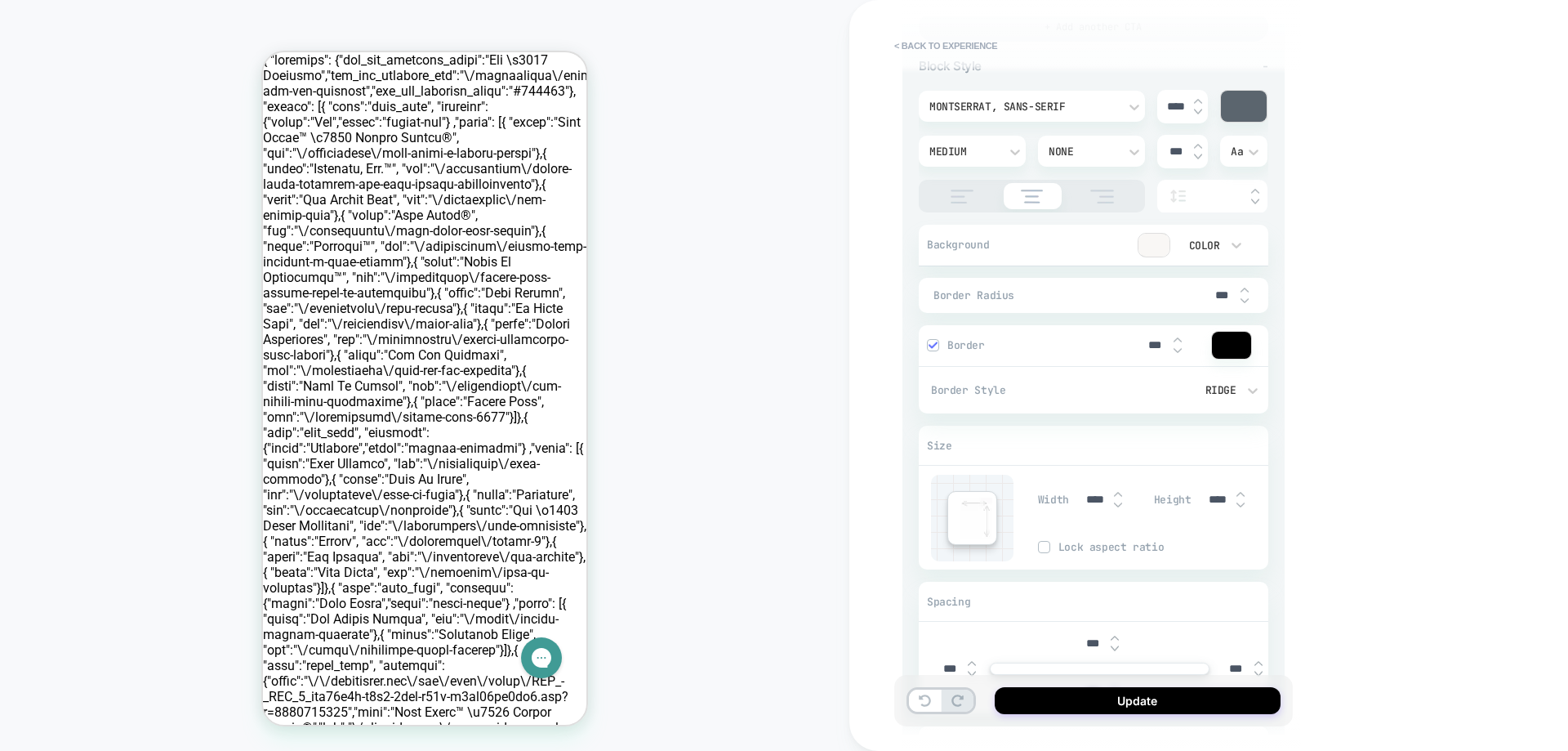 type on "*" 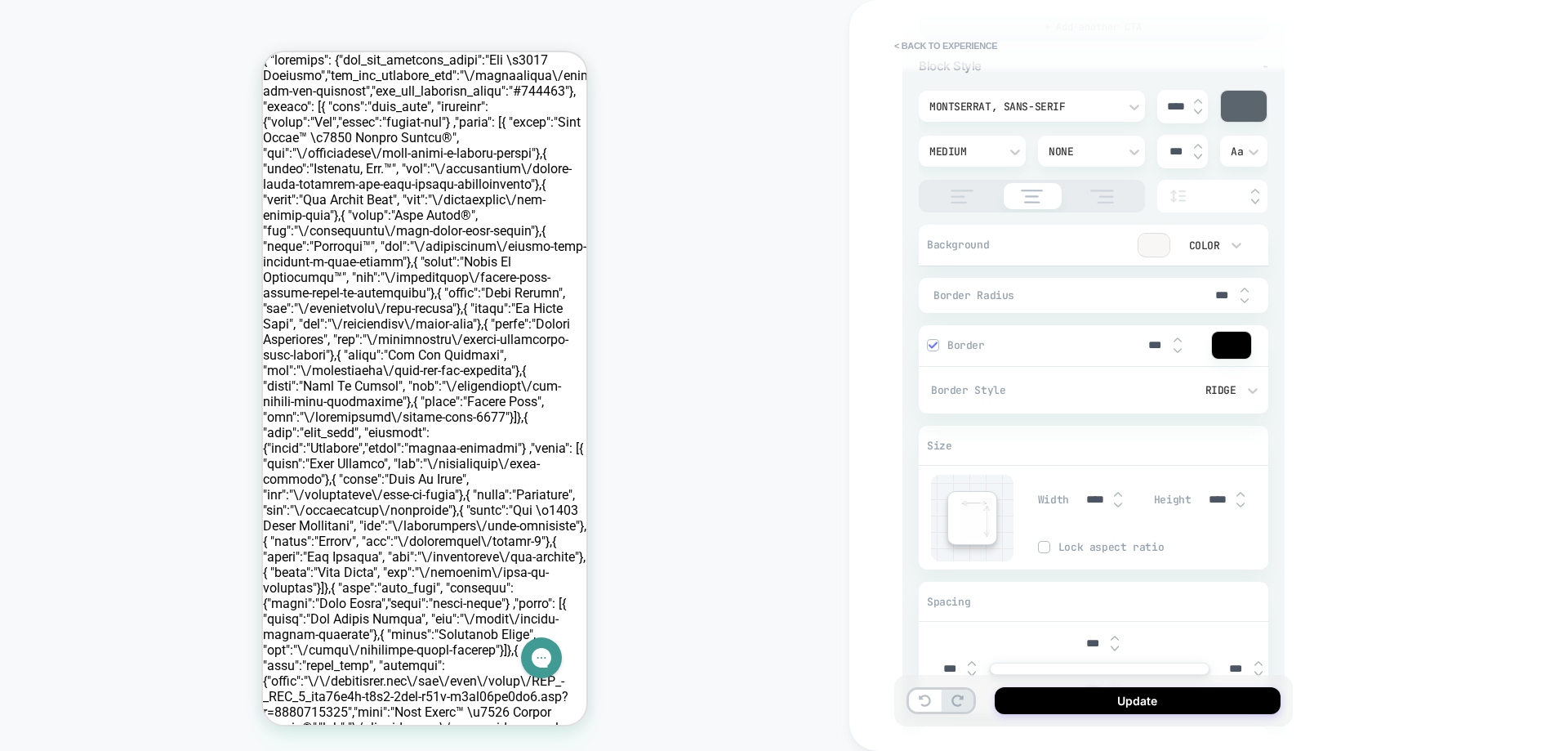 type on "****" 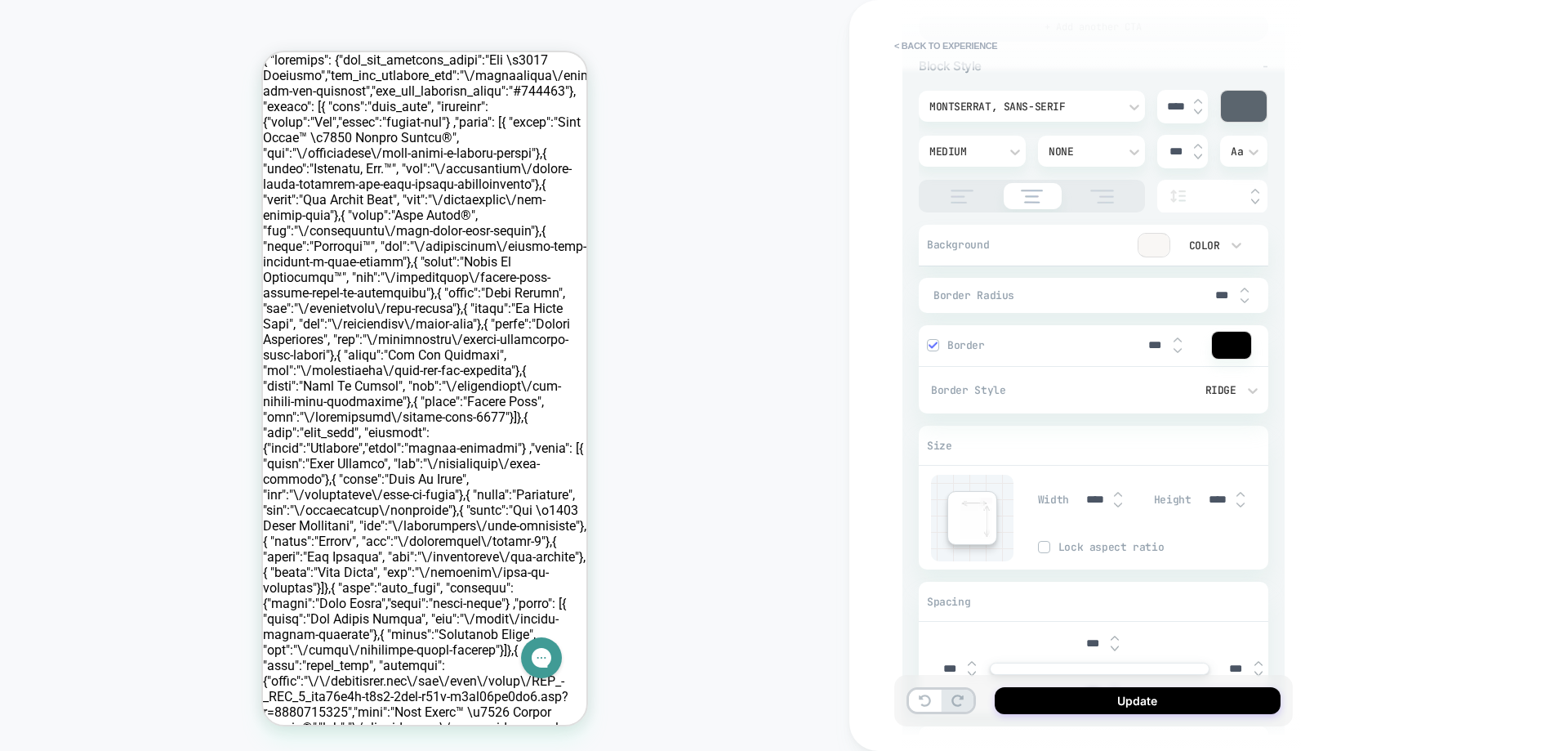 click at bounding box center [1241, 505] 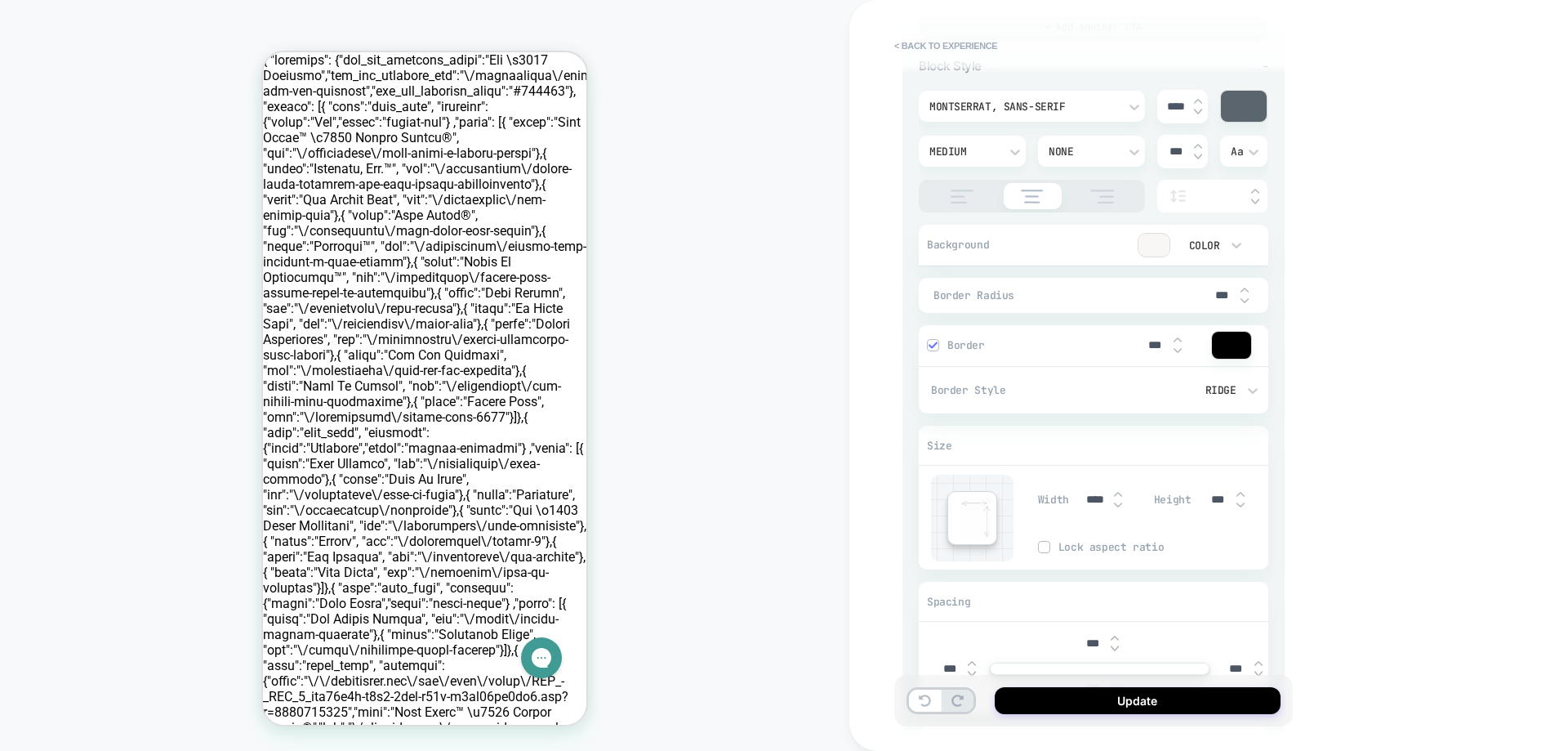 click at bounding box center (1241, 505) 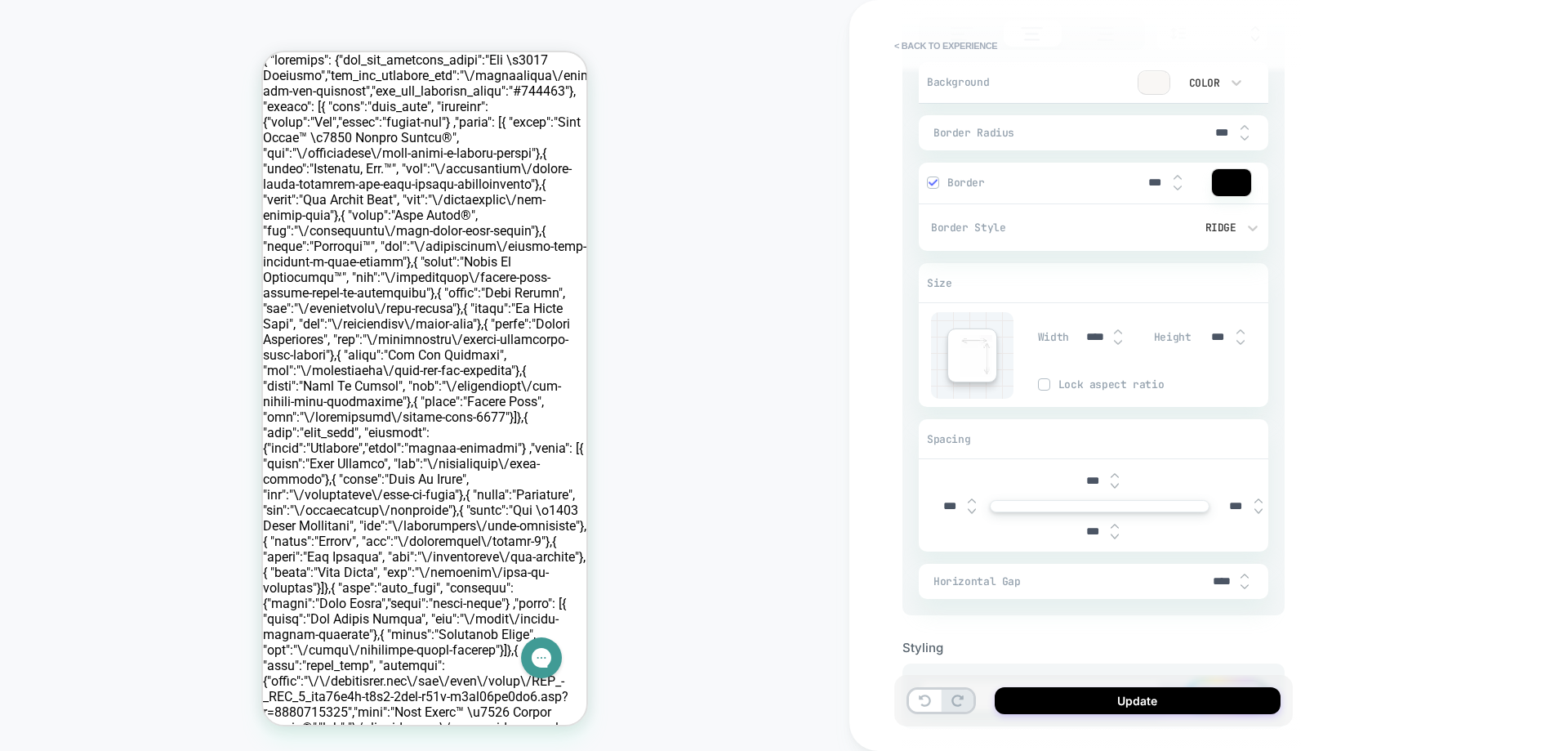 scroll, scrollTop: 981, scrollLeft: 0, axis: vertical 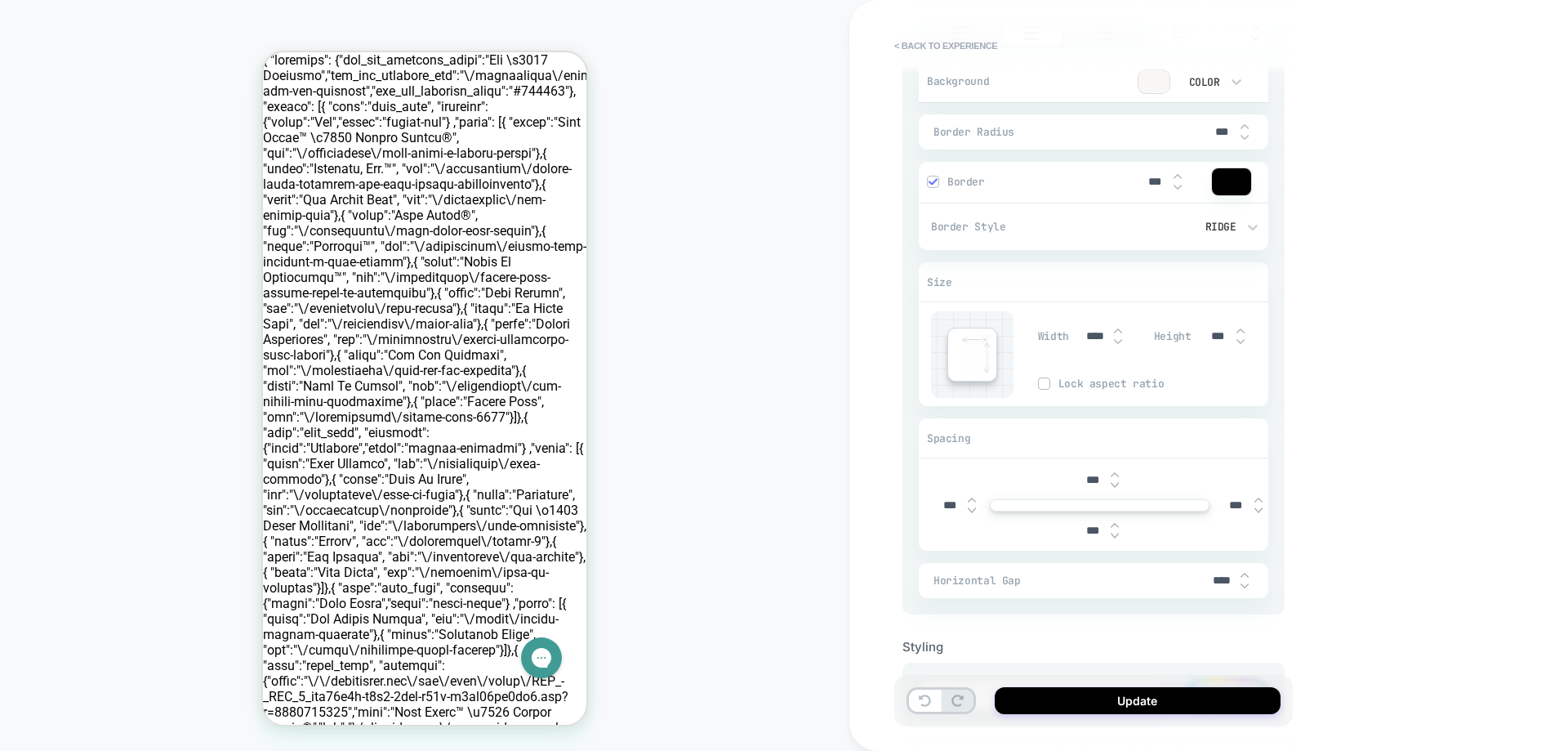 click at bounding box center (1115, 485) 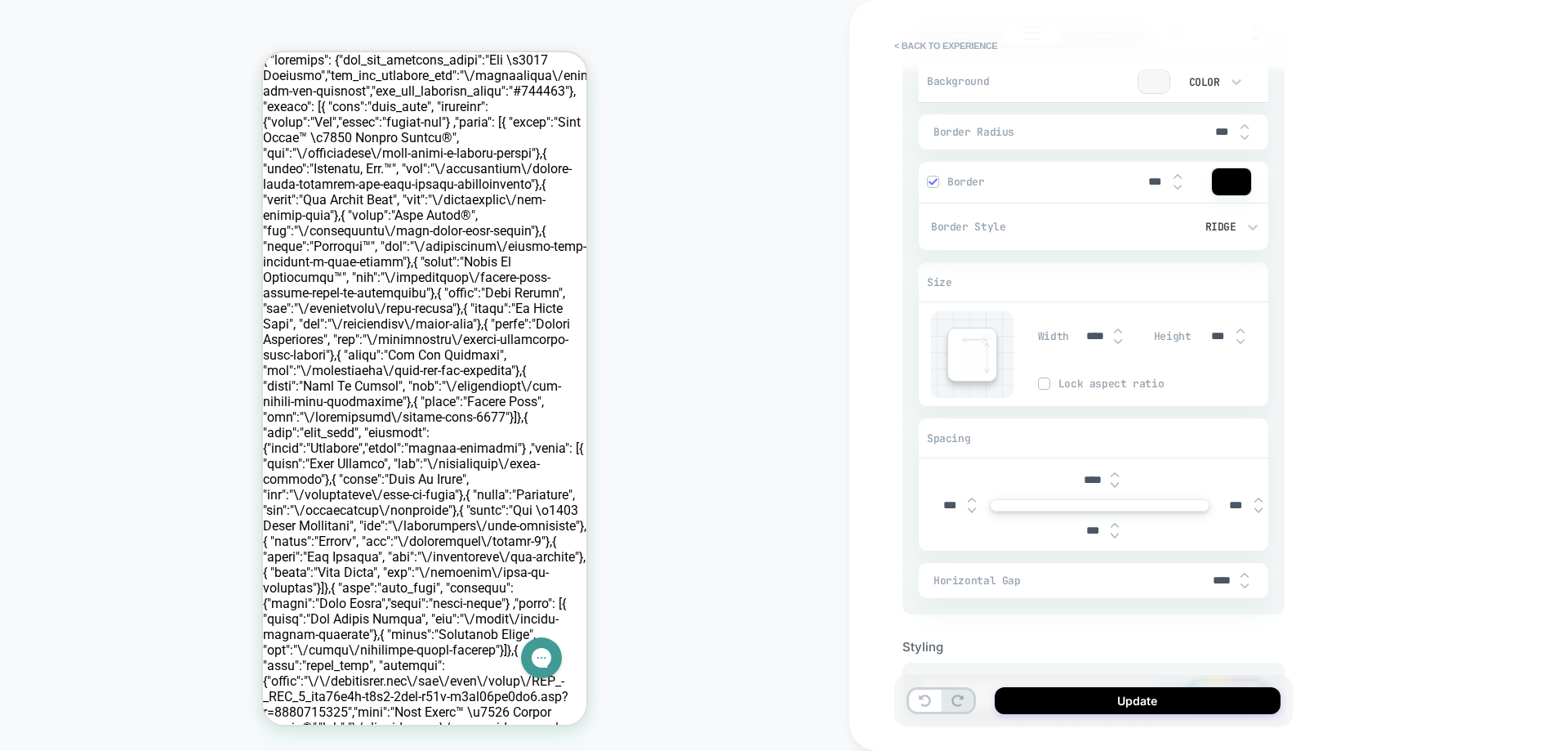 click at bounding box center (1115, 485) 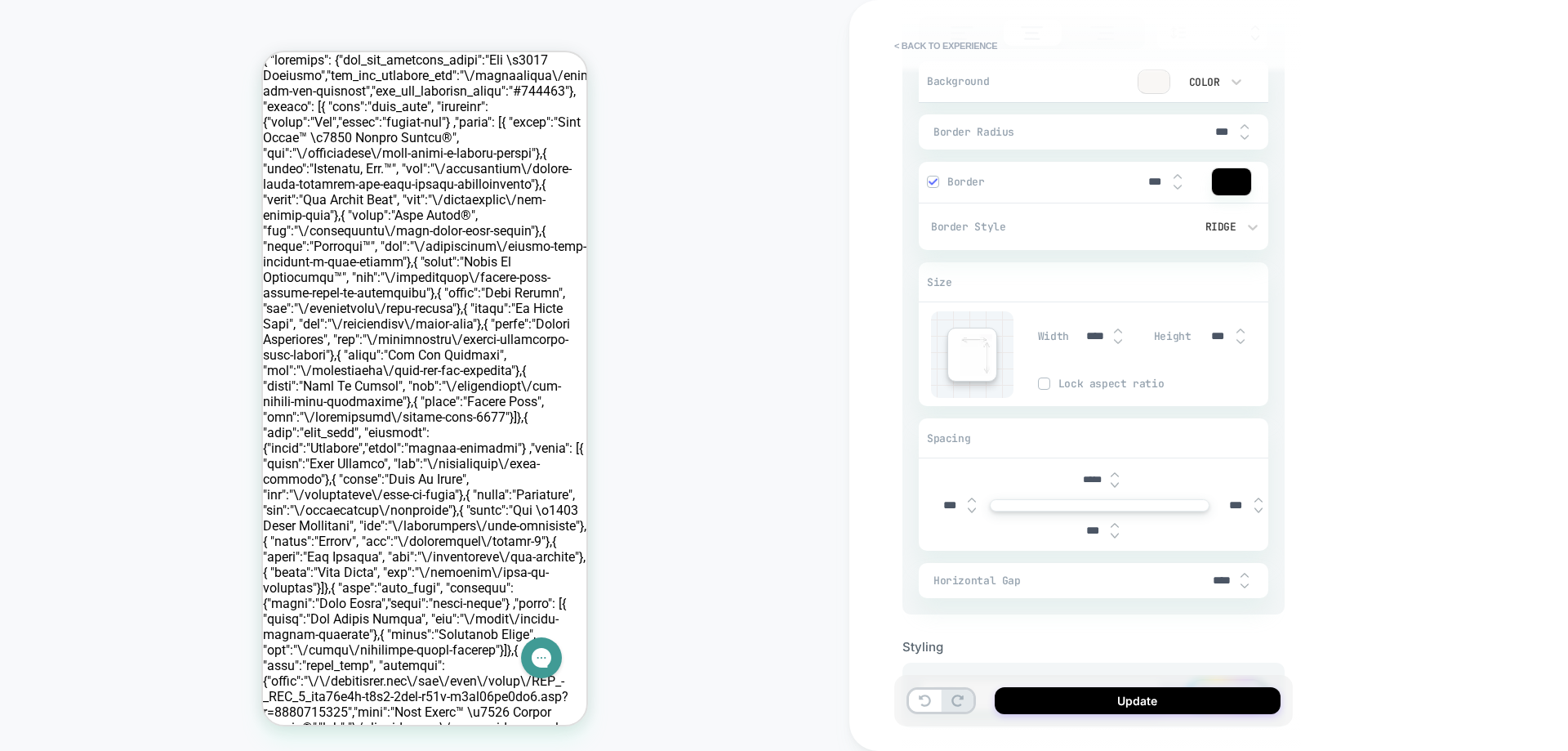 click at bounding box center [1115, 485] 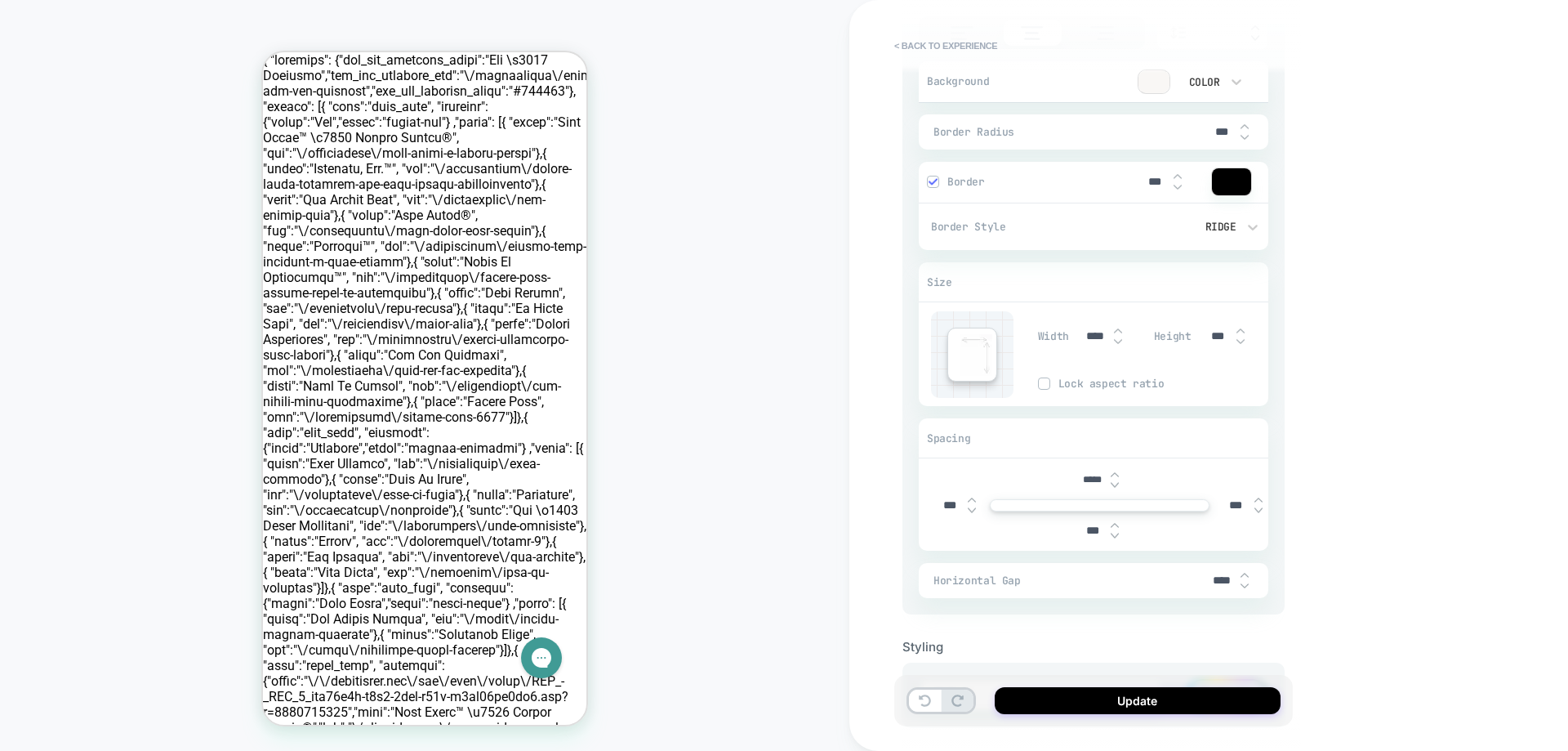 click at bounding box center [1115, 475] 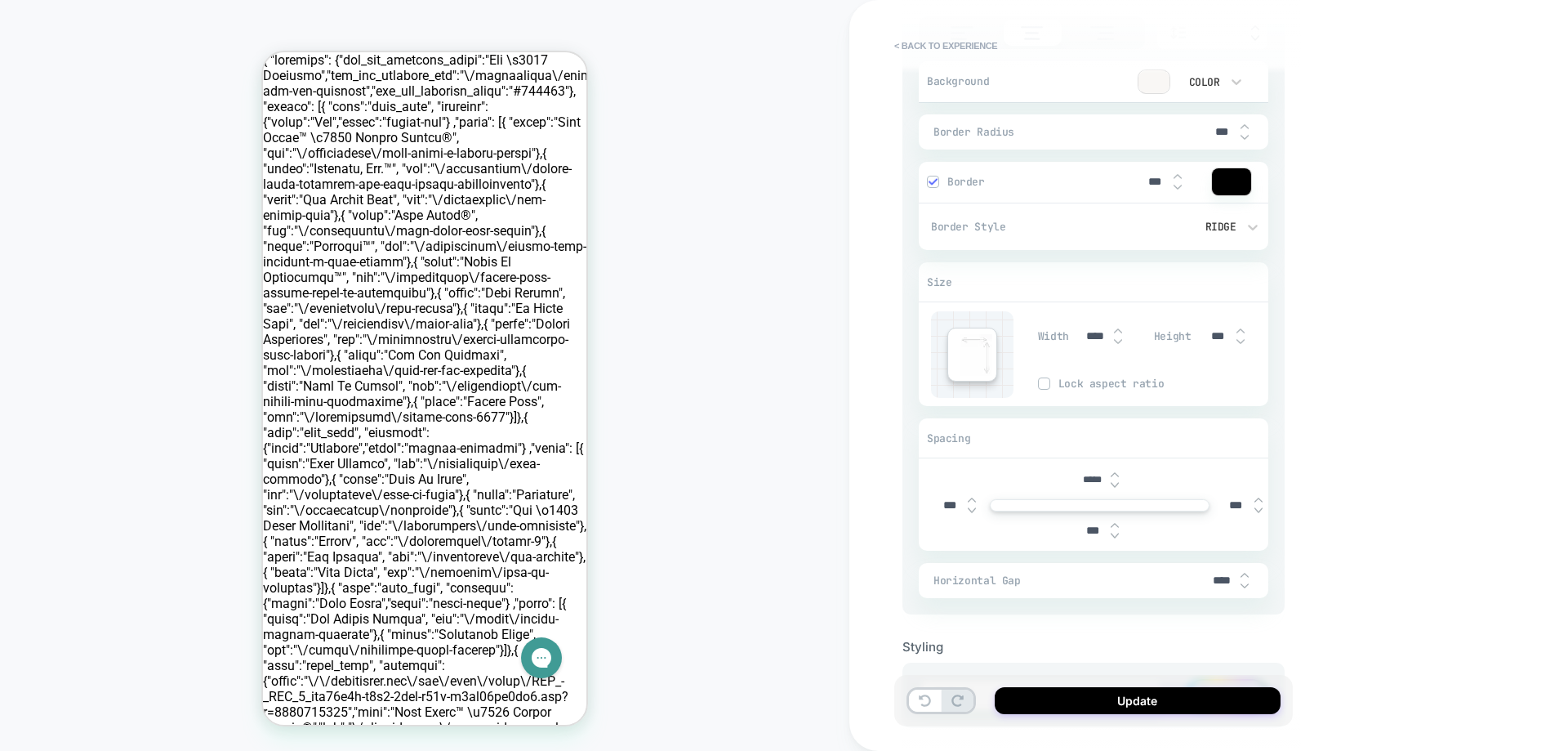 type on "*" 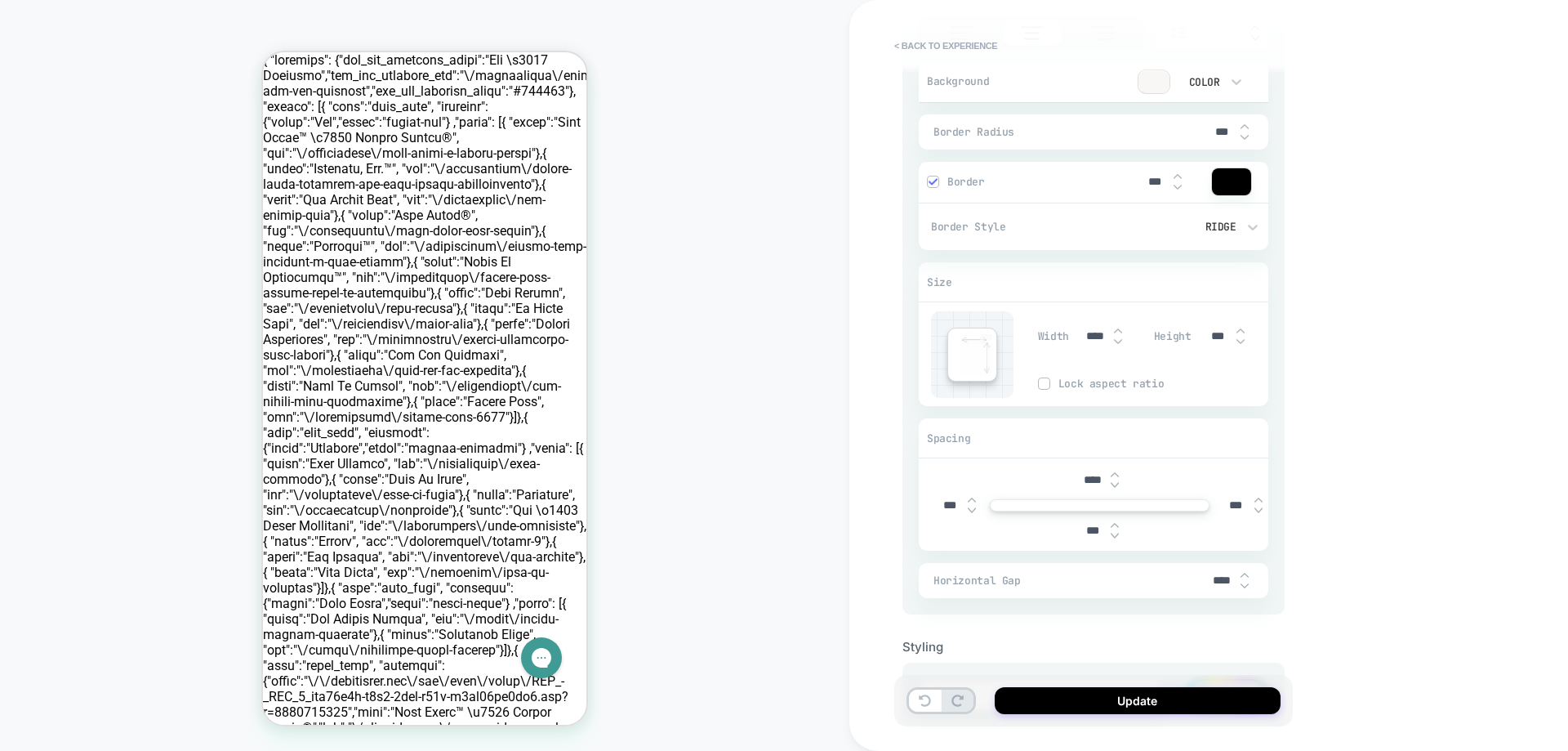 click at bounding box center [1115, 475] 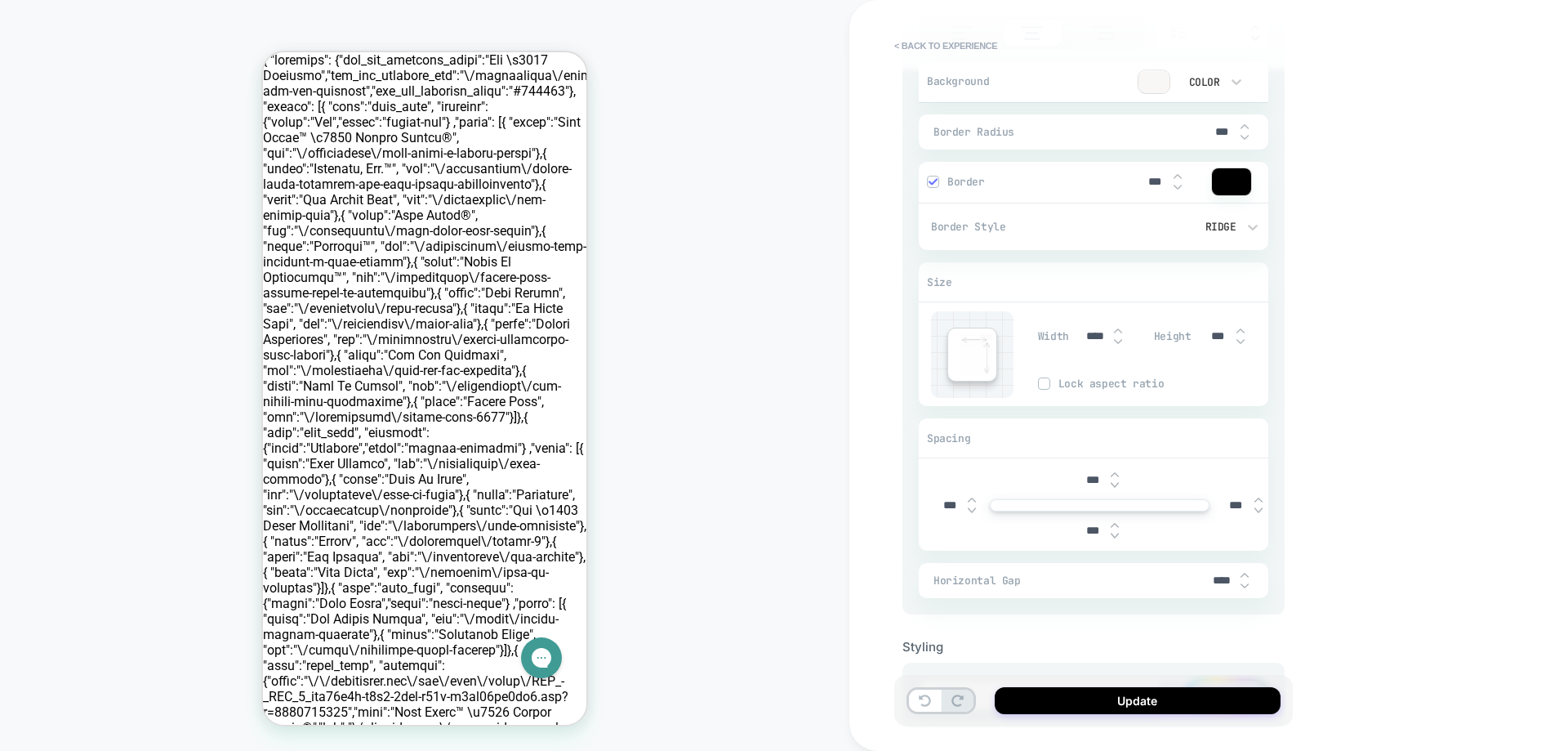 click at bounding box center [1115, 536] 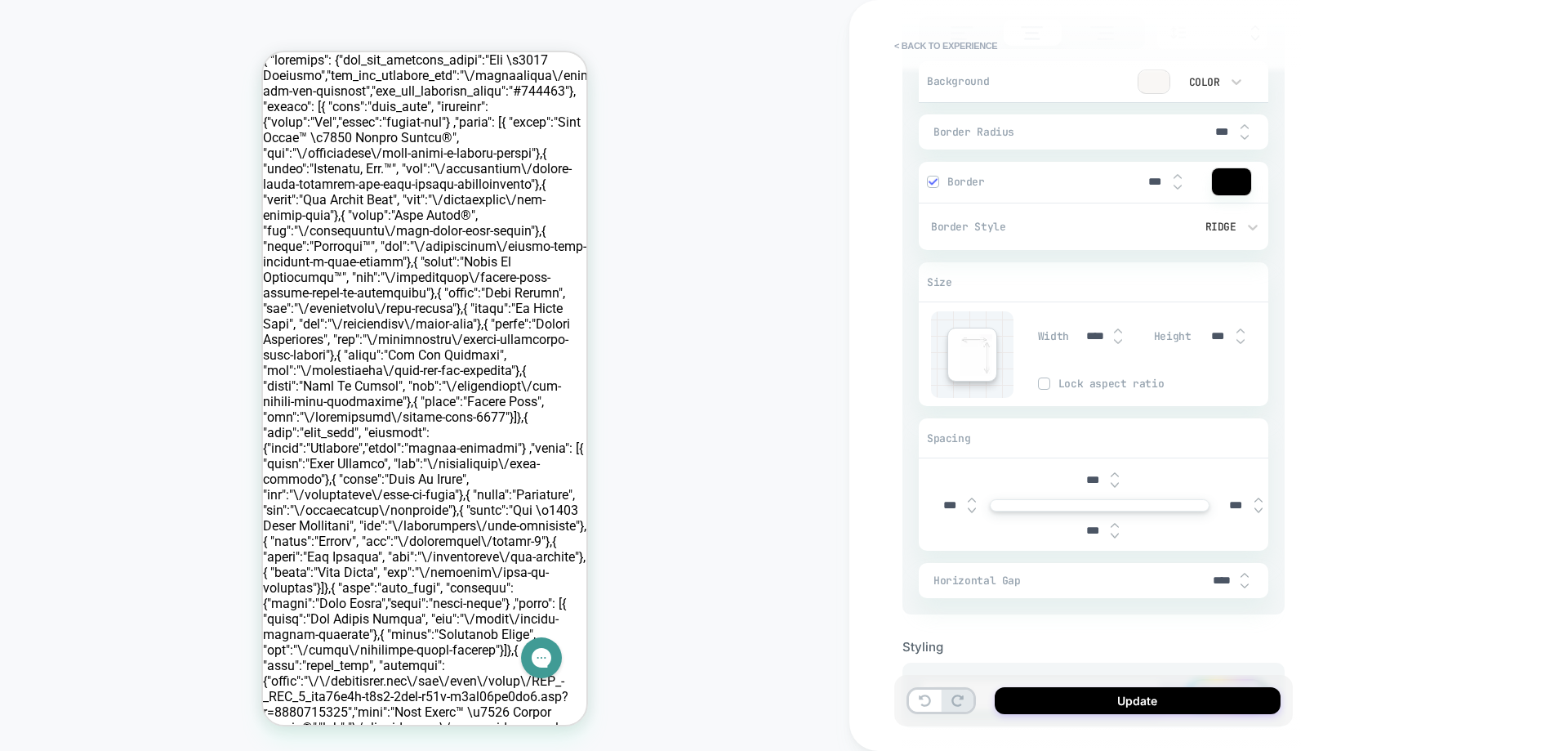 type on "*" 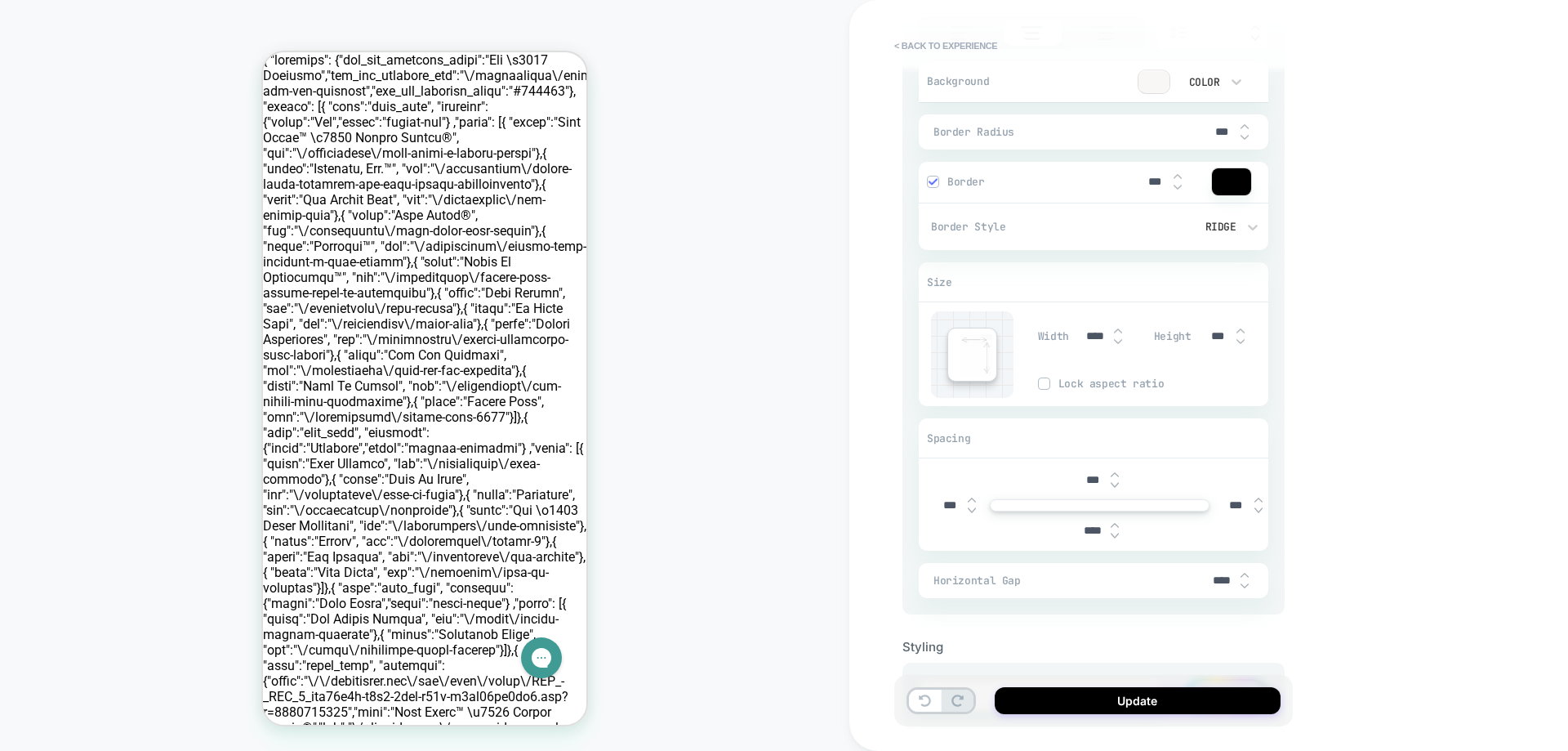 click at bounding box center [1115, 536] 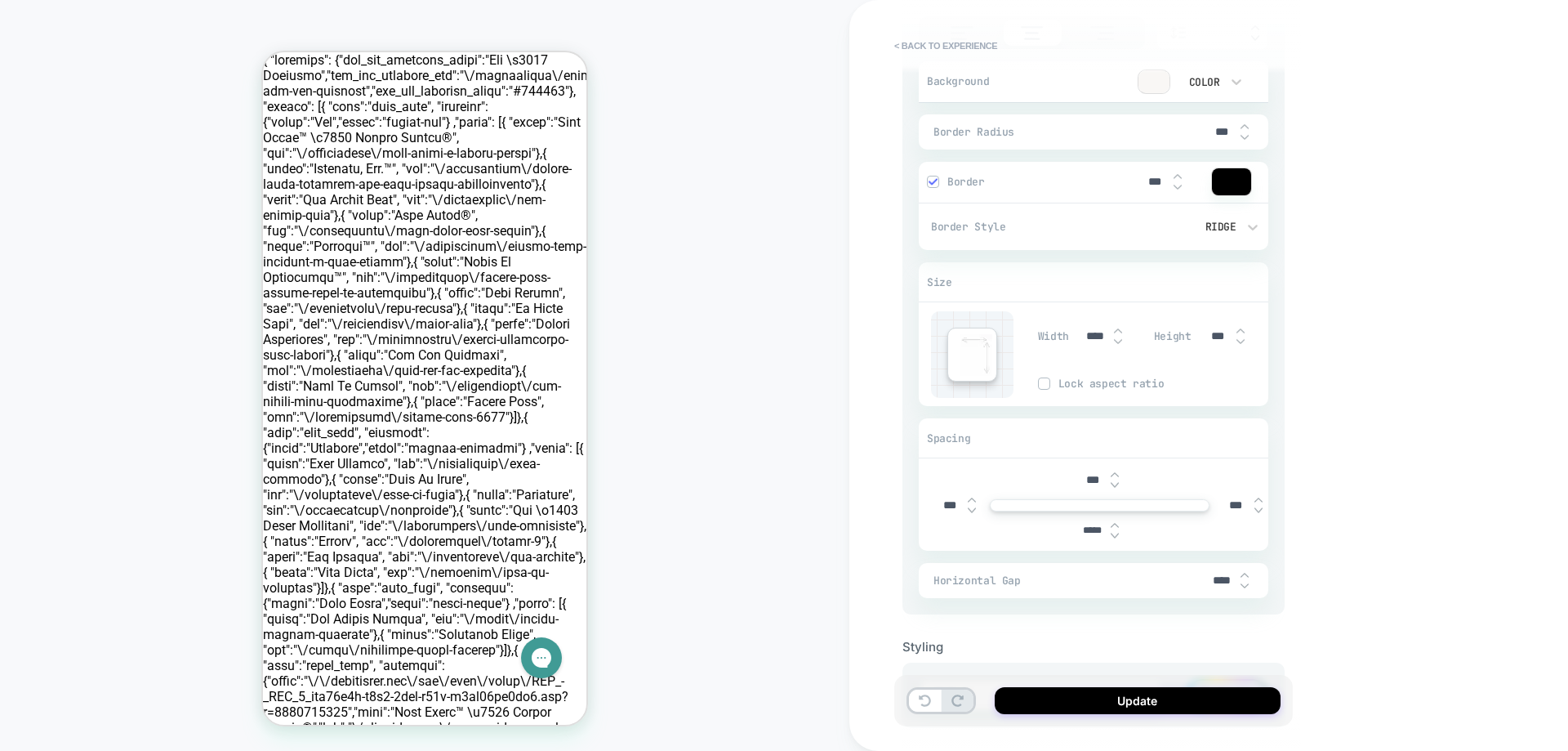 click at bounding box center (1115, 536) 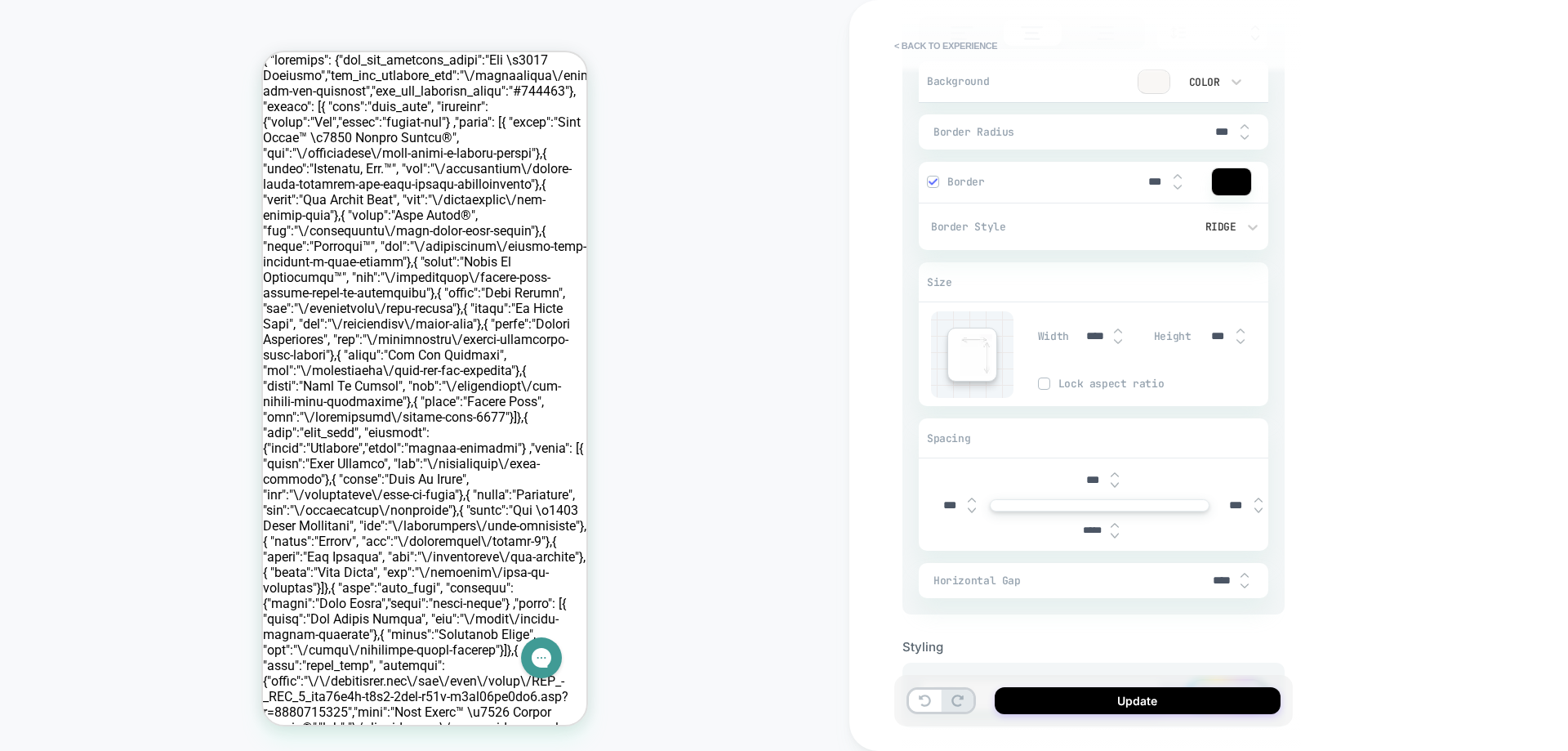 click at bounding box center (1115, 536) 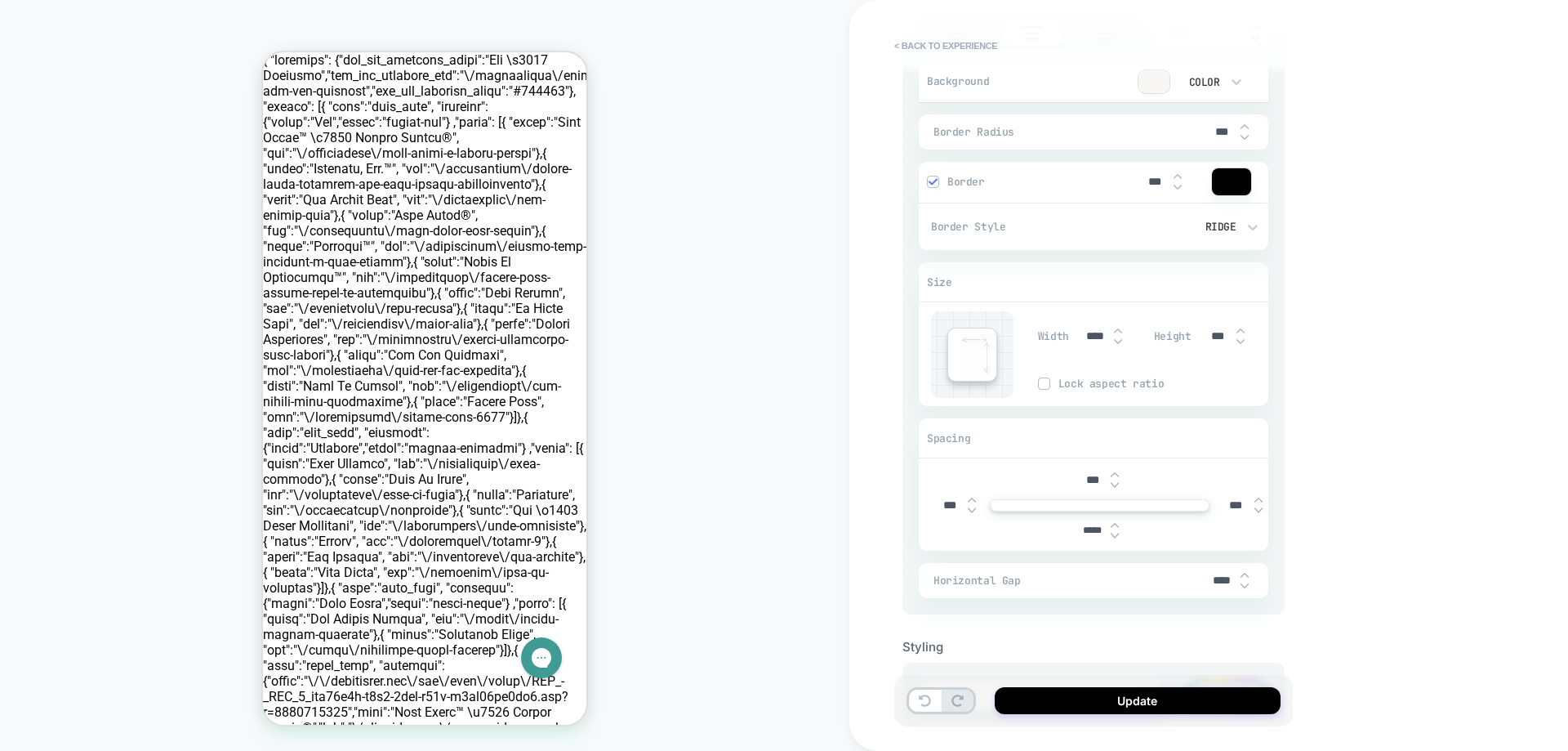 type on "*" 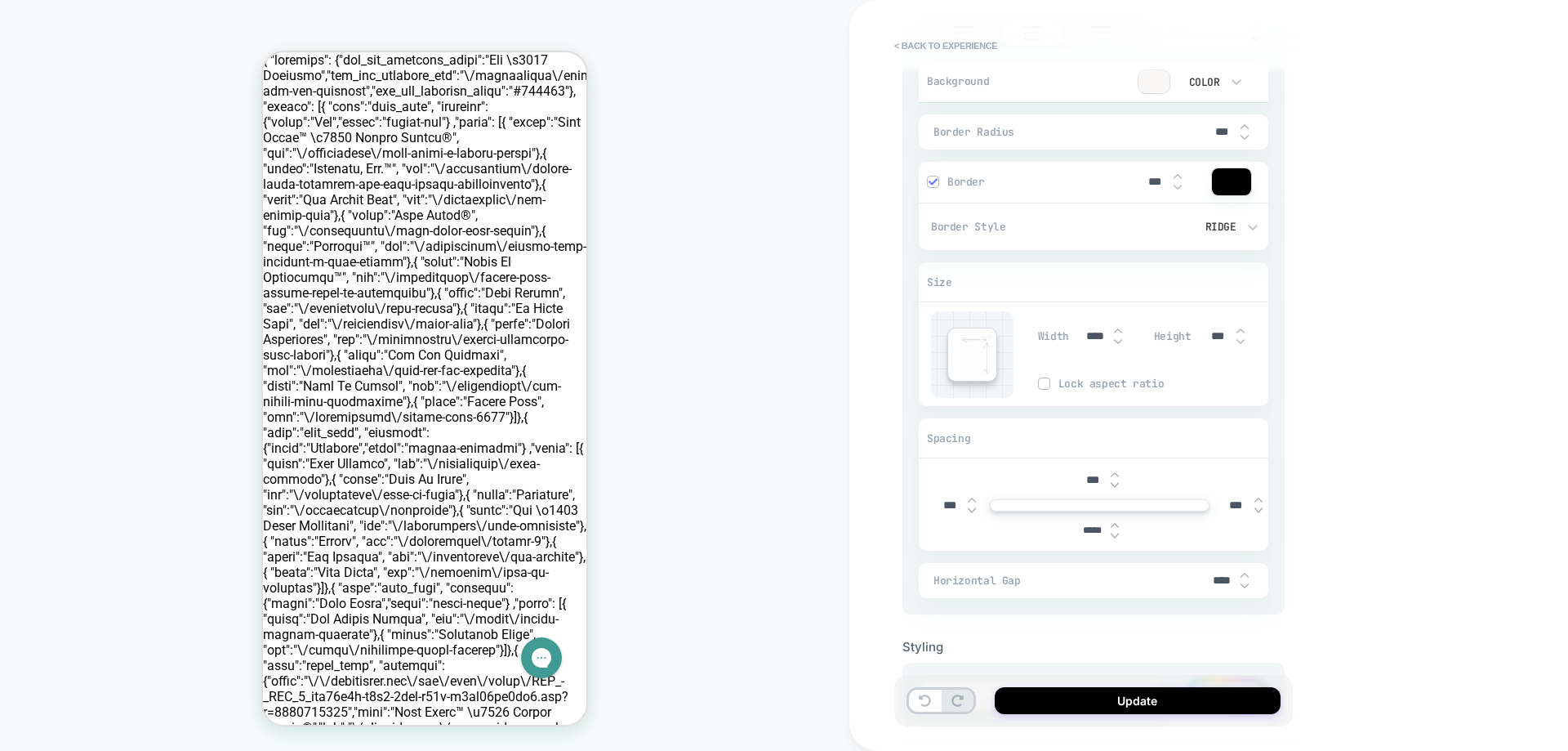 click at bounding box center [1115, 536] 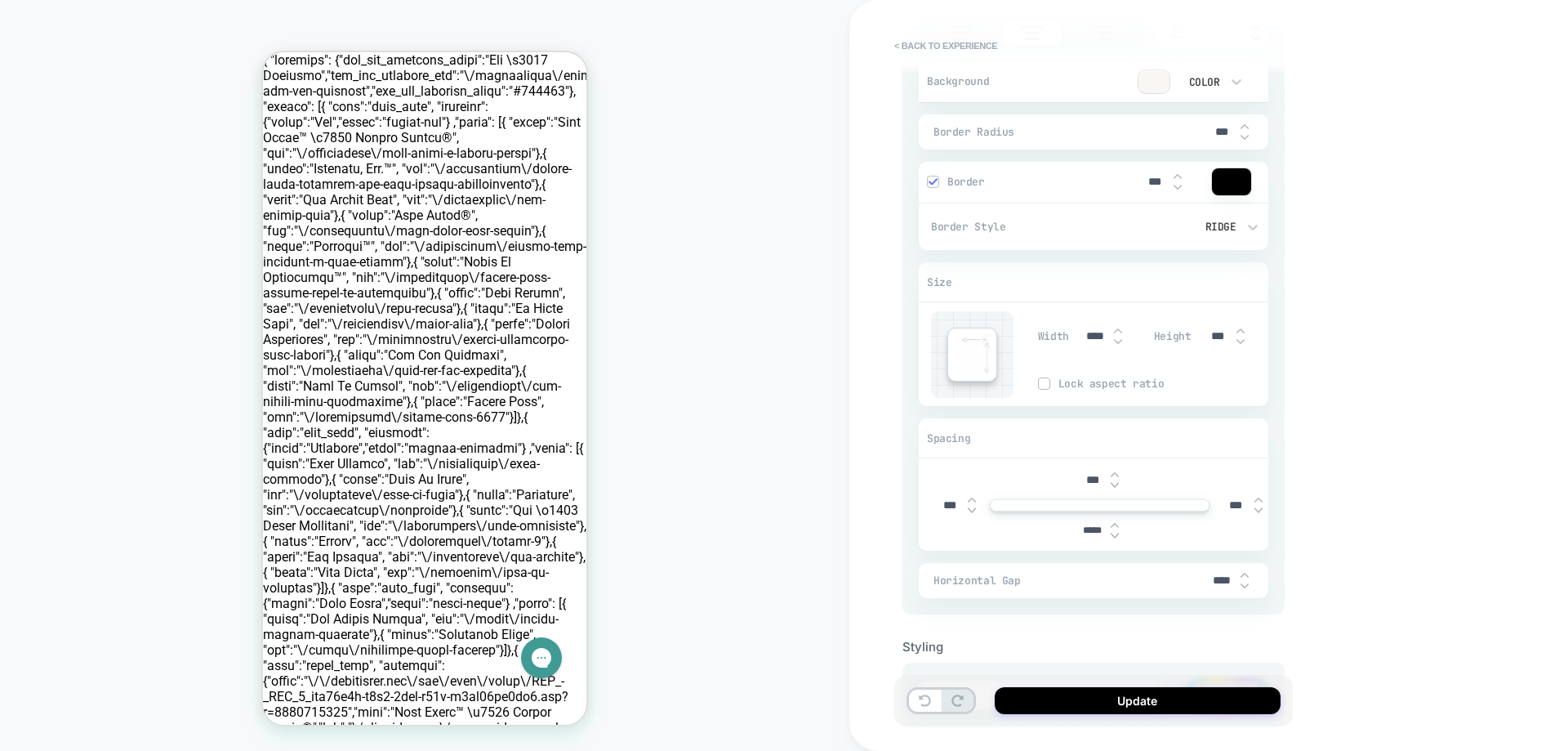 type on "*" 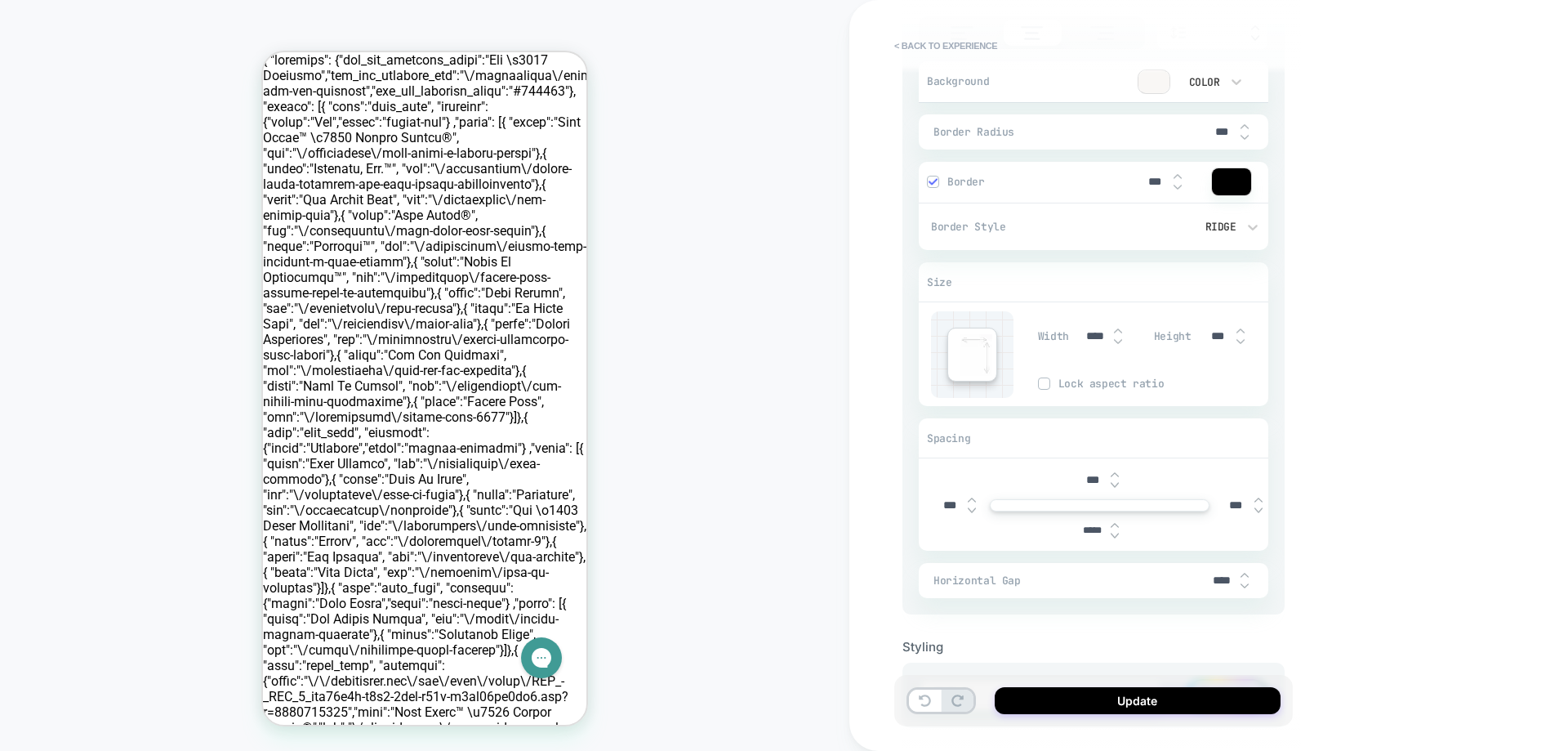 click at bounding box center (1115, 536) 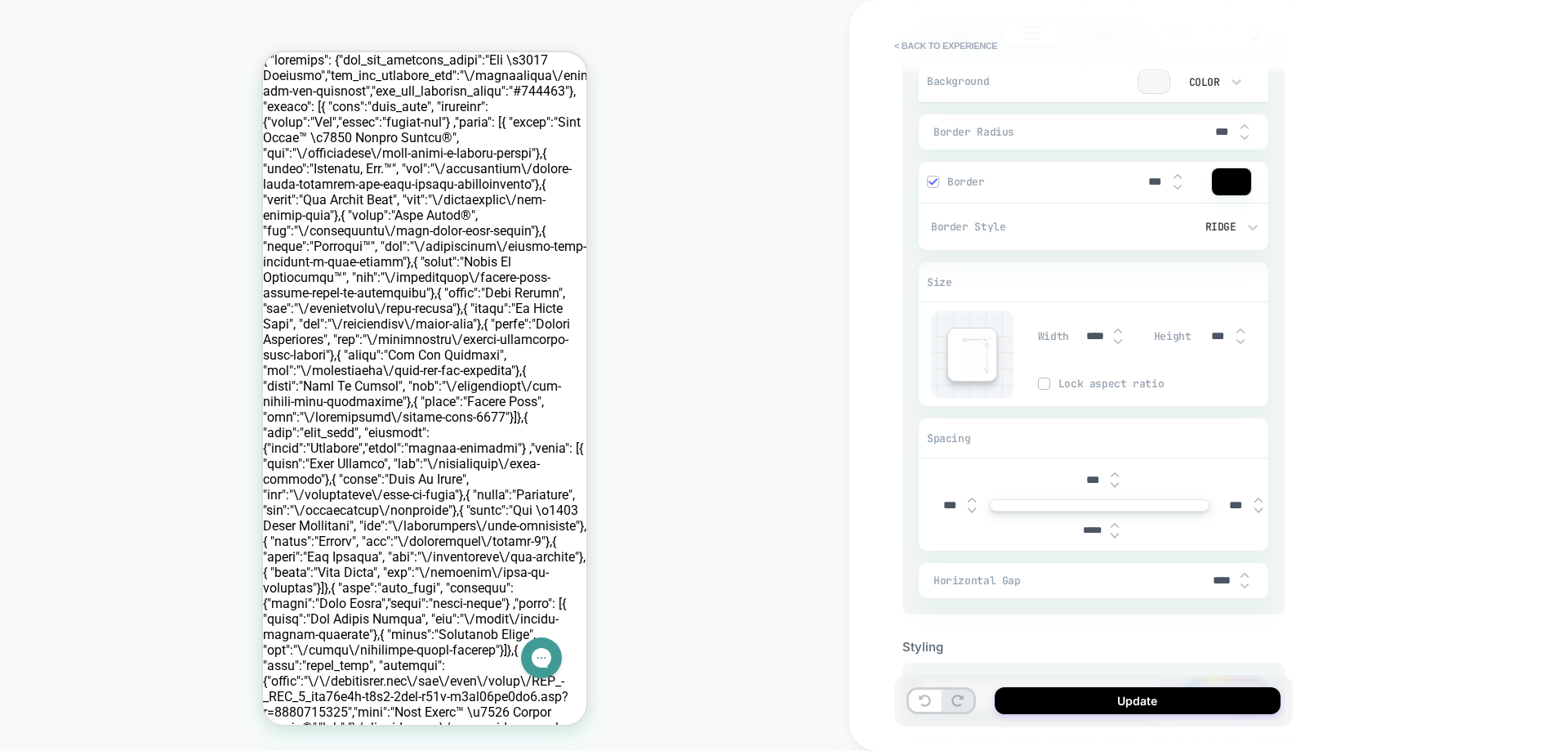 type on "*" 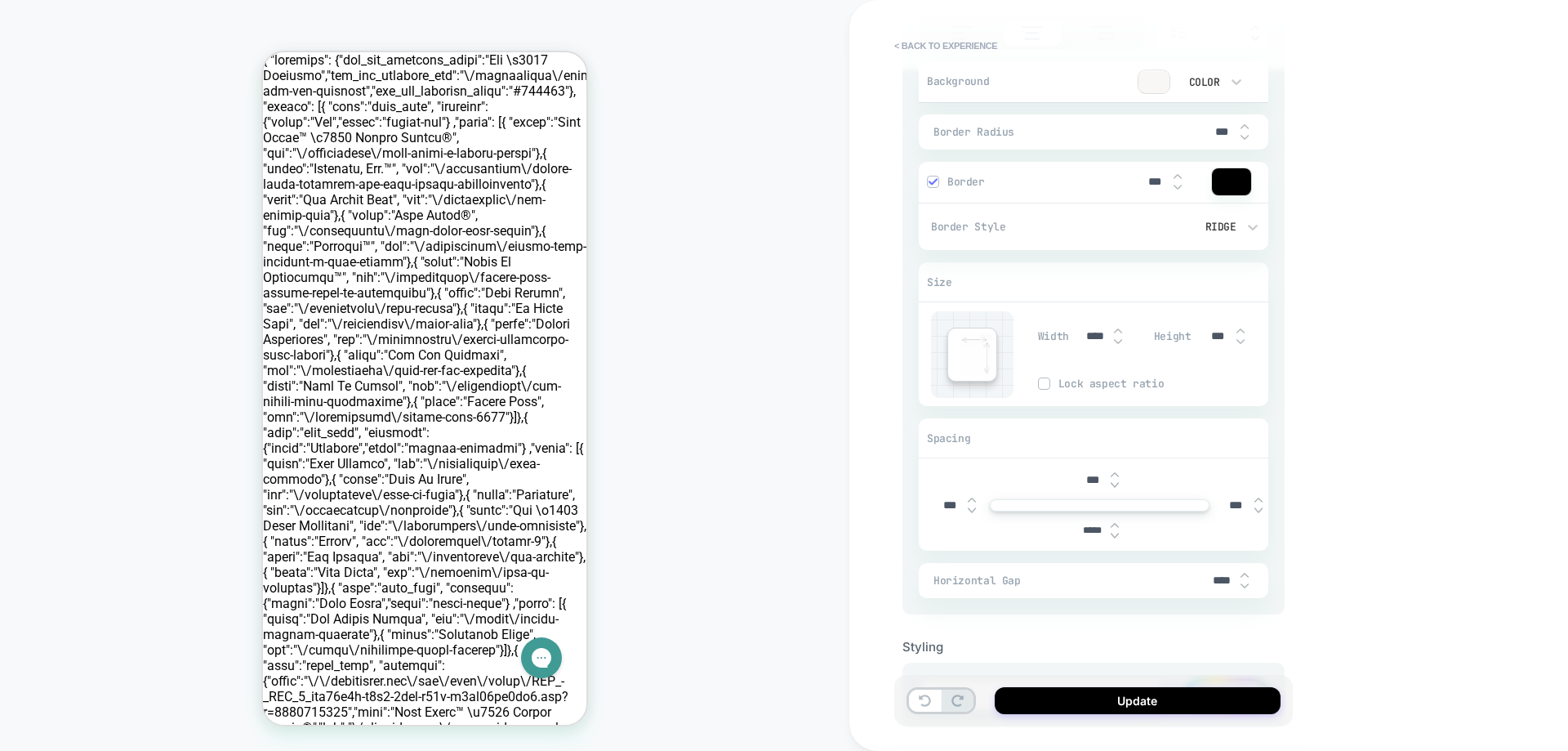 click at bounding box center [1115, 475] 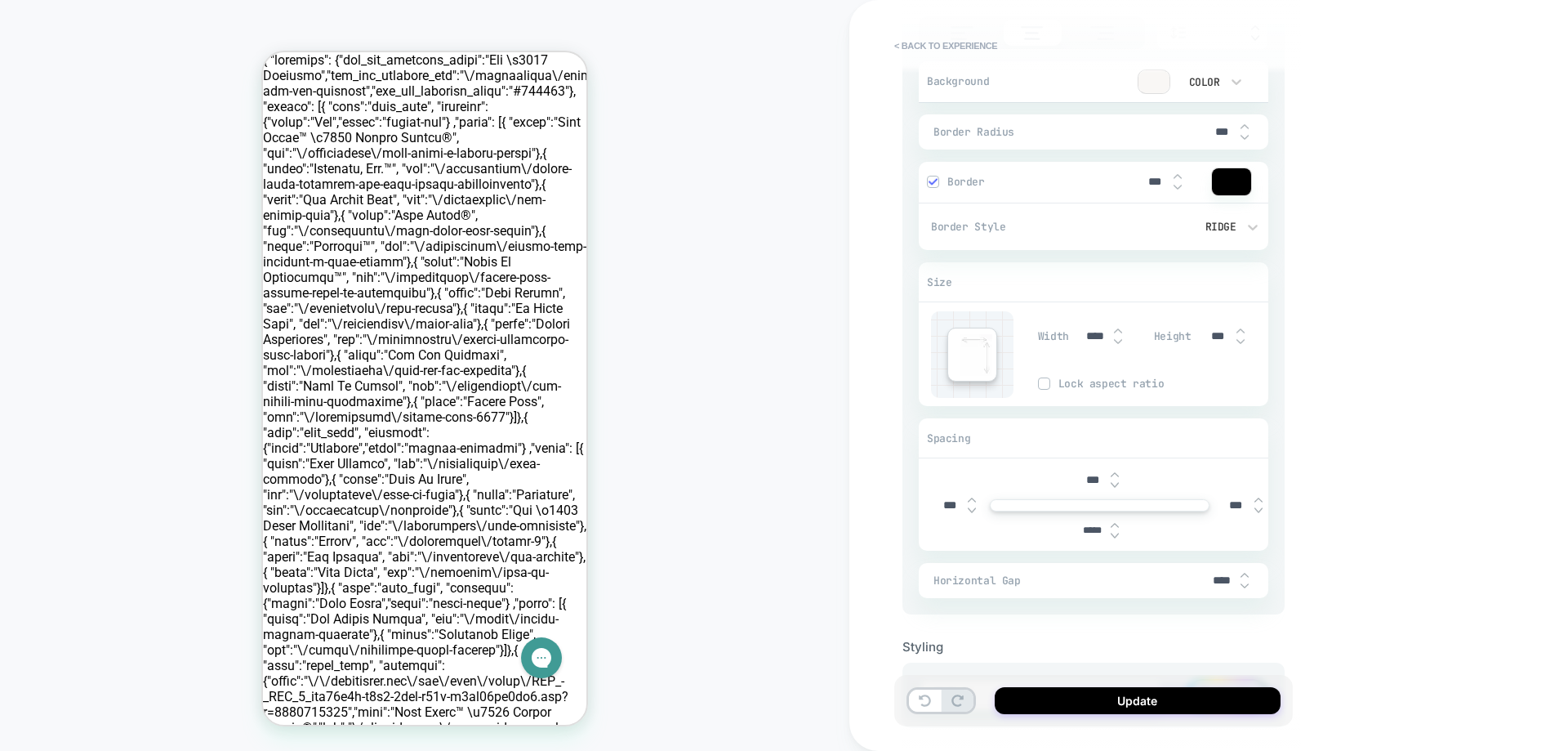 type on "*" 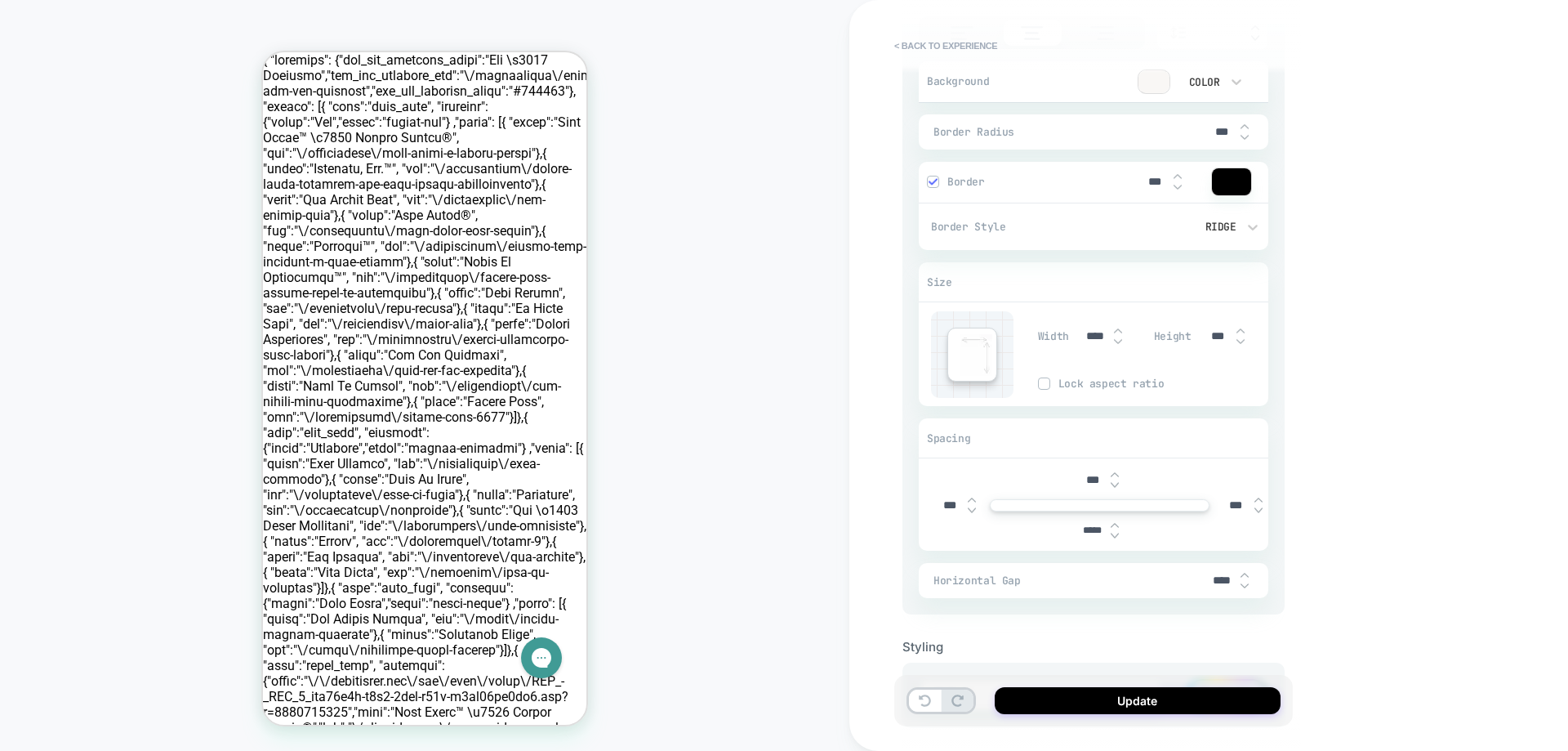 click at bounding box center [1115, 536] 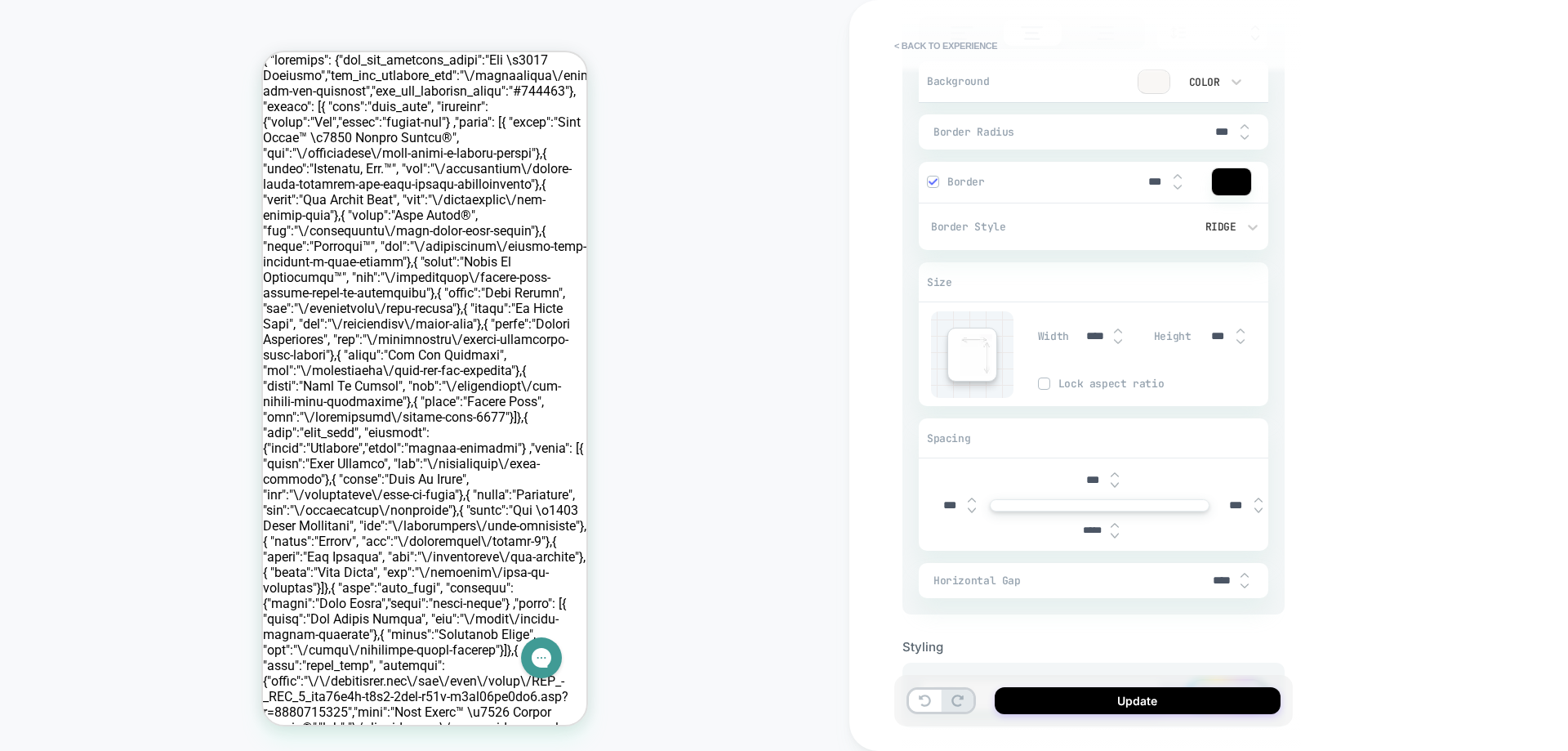 type on "*" 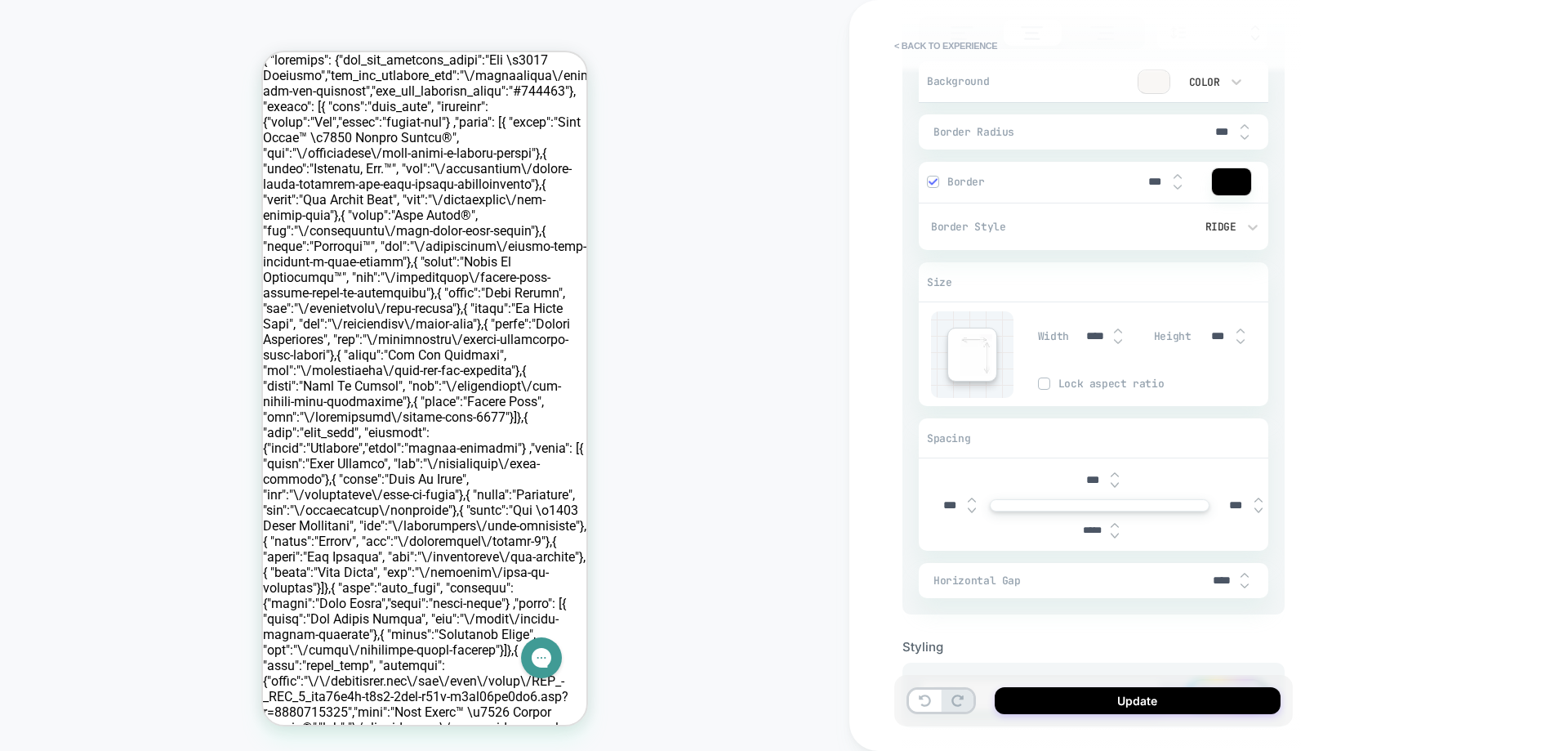 click at bounding box center (1115, 525) 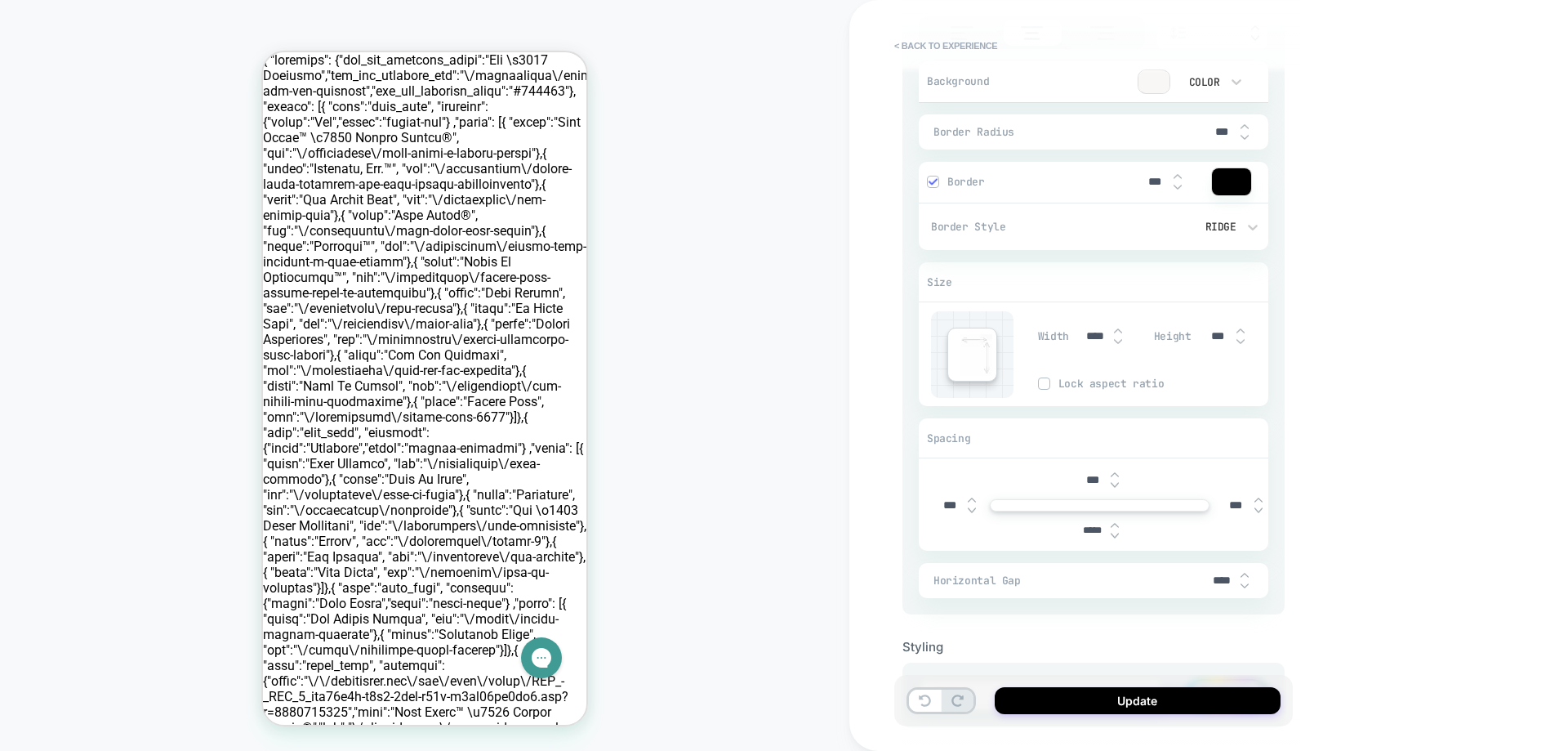 click at bounding box center (1115, 525) 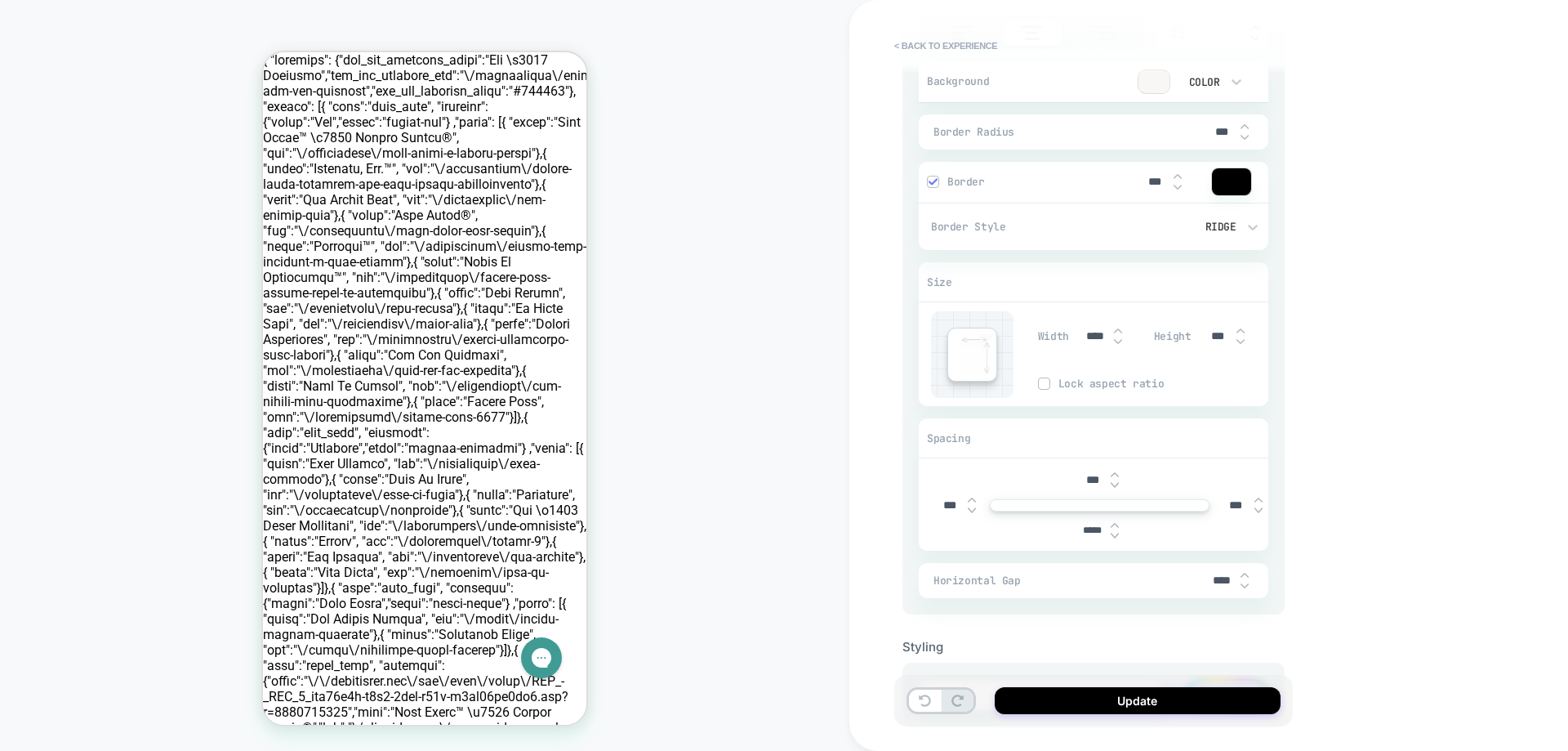 click at bounding box center [1115, 536] 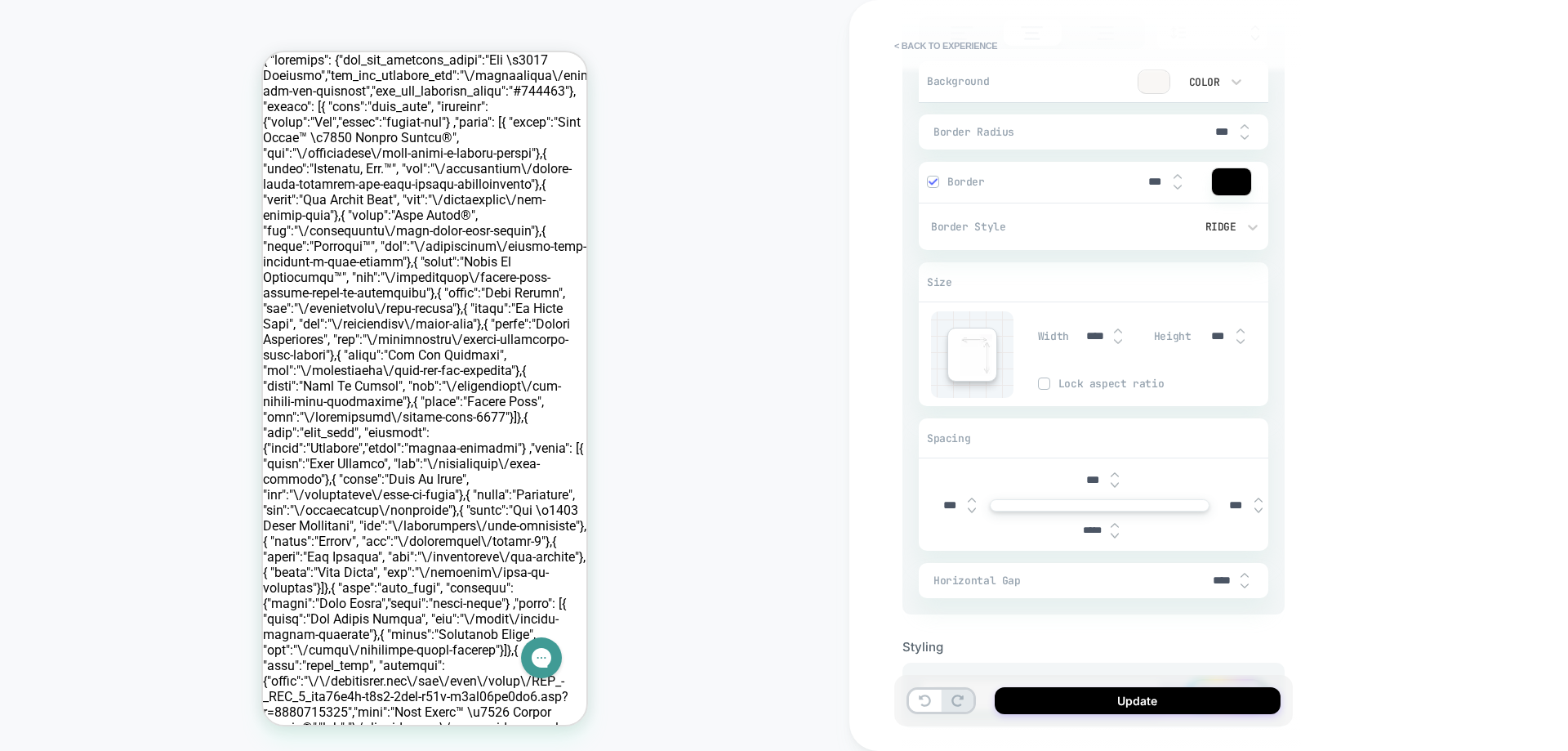 type on "*" 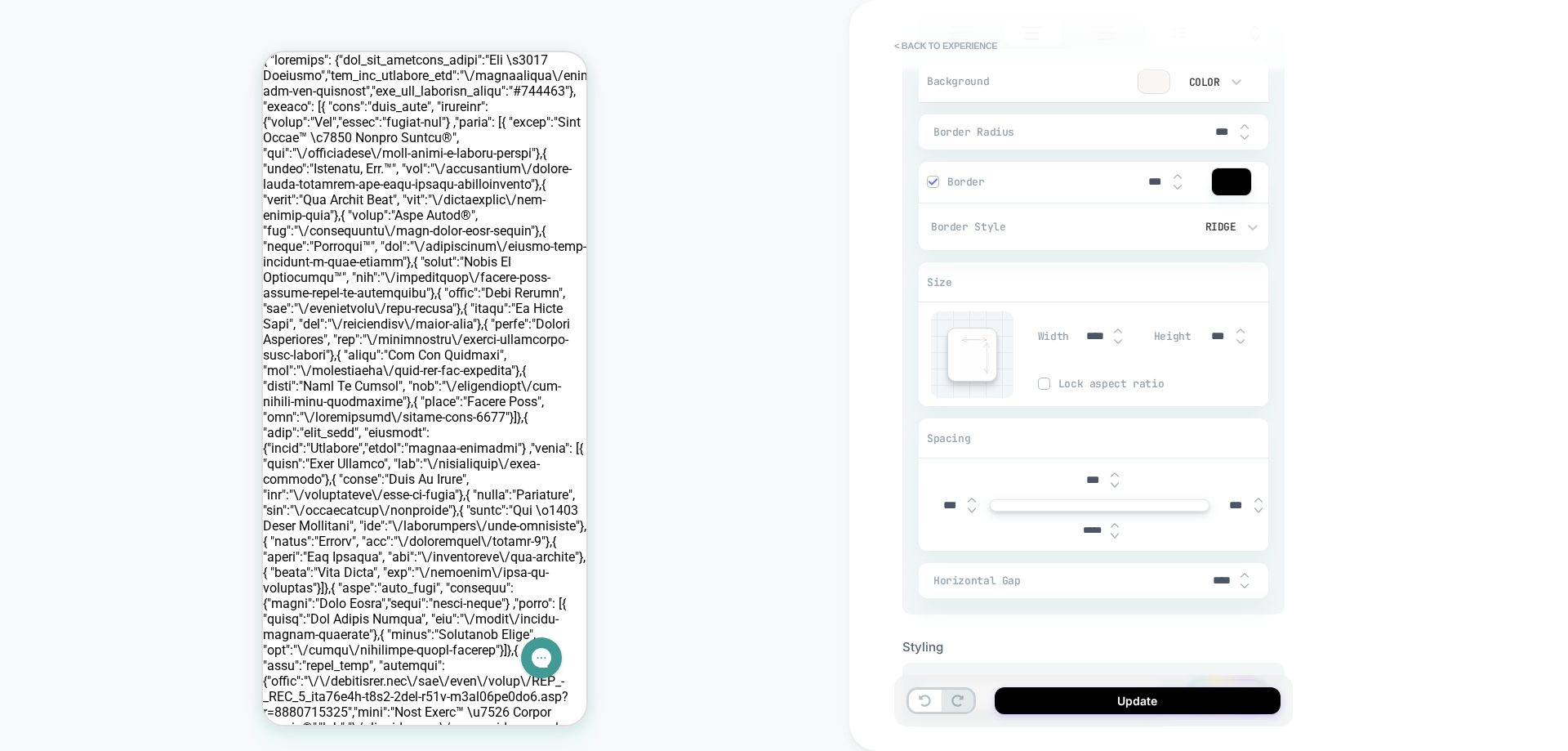 click at bounding box center (1115, 525) 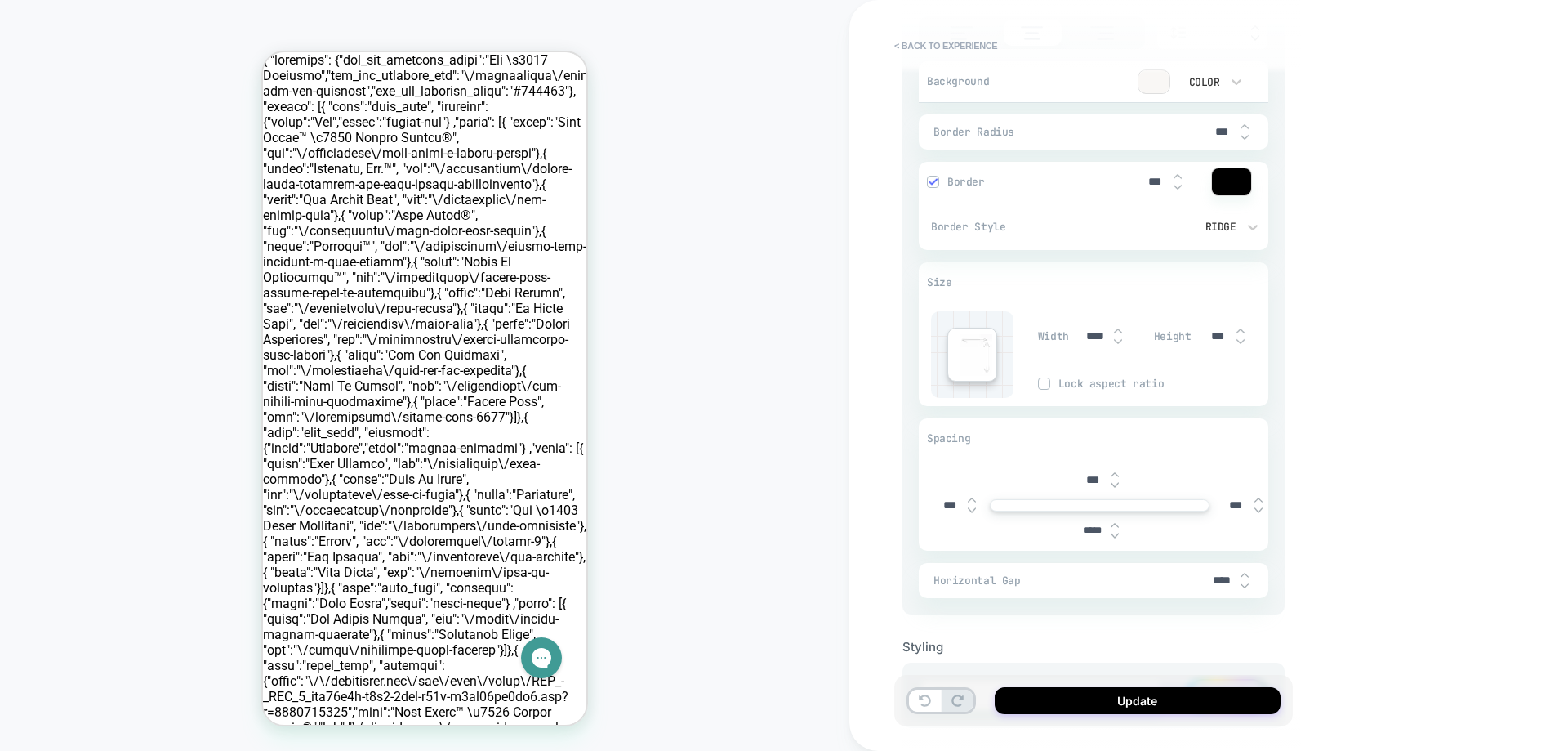 type on "*" 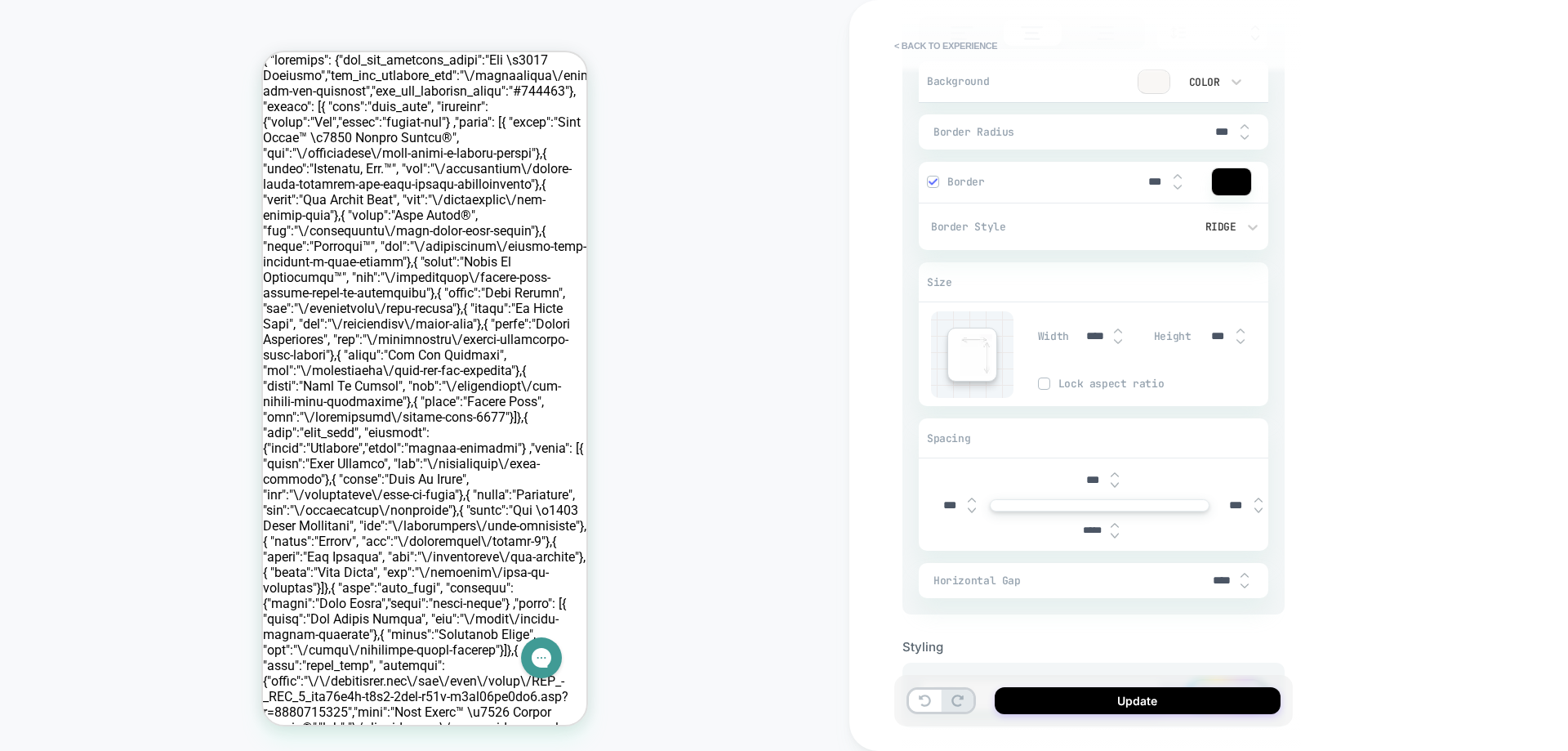 click at bounding box center (1115, 536) 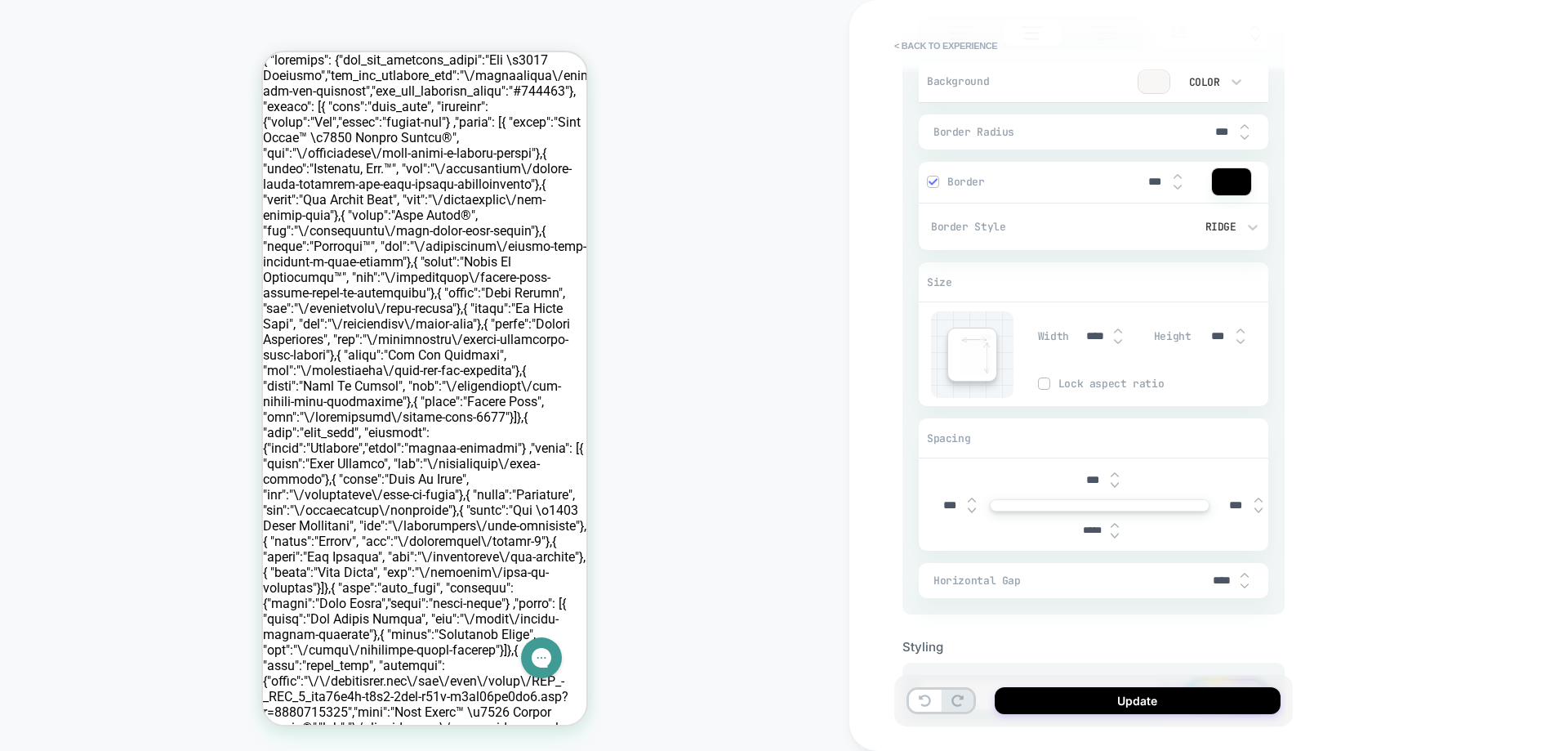 type on "*" 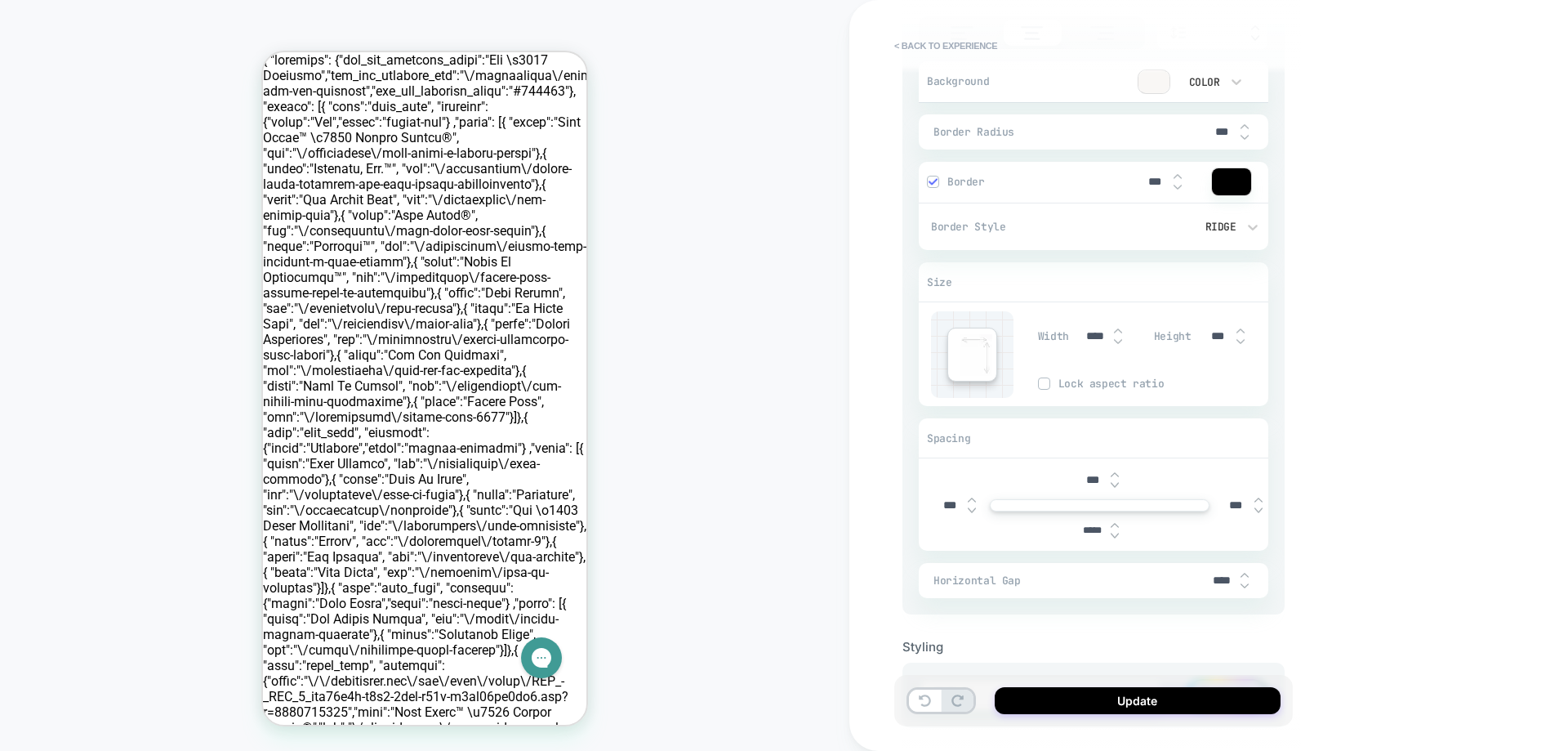 click at bounding box center (1115, 525) 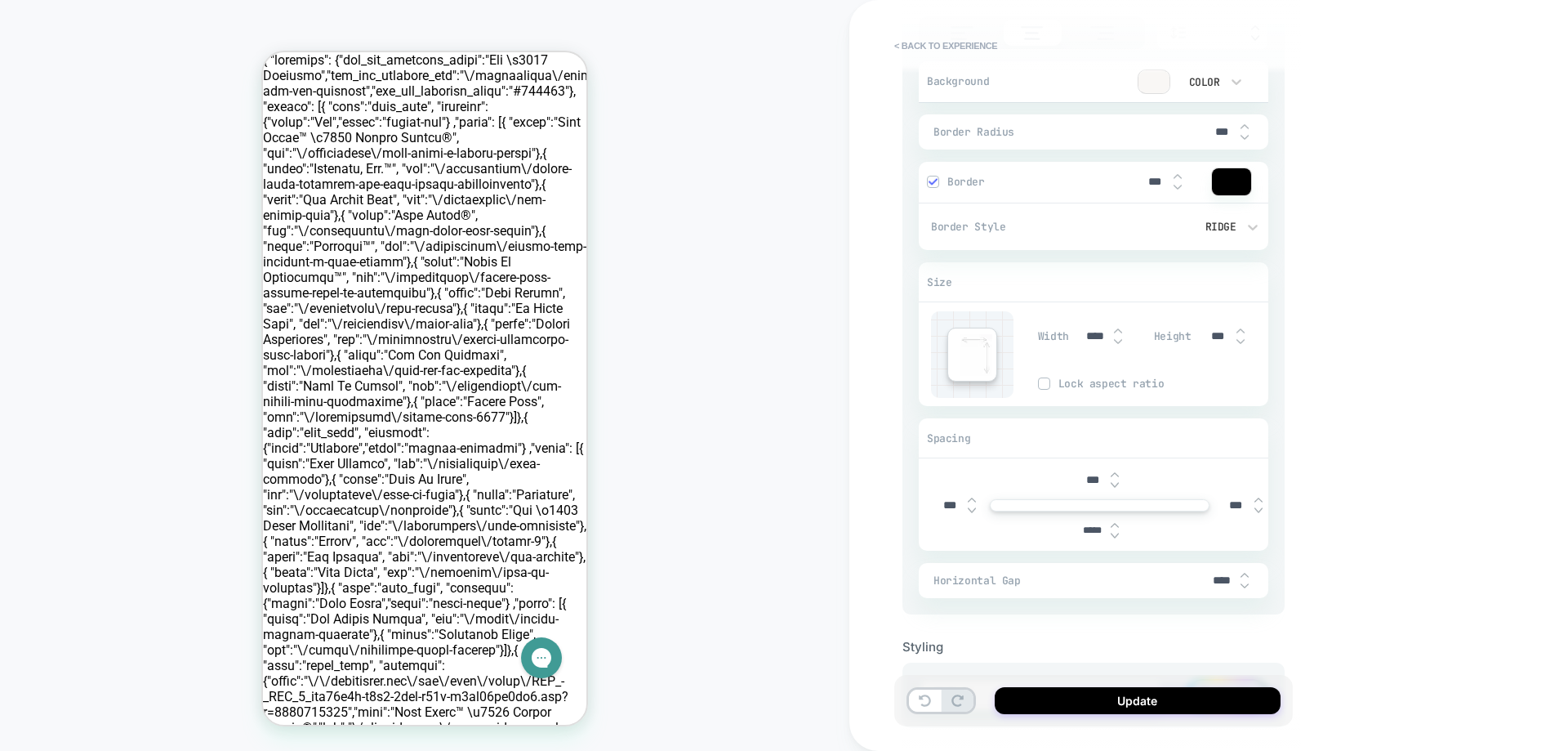 type on "*" 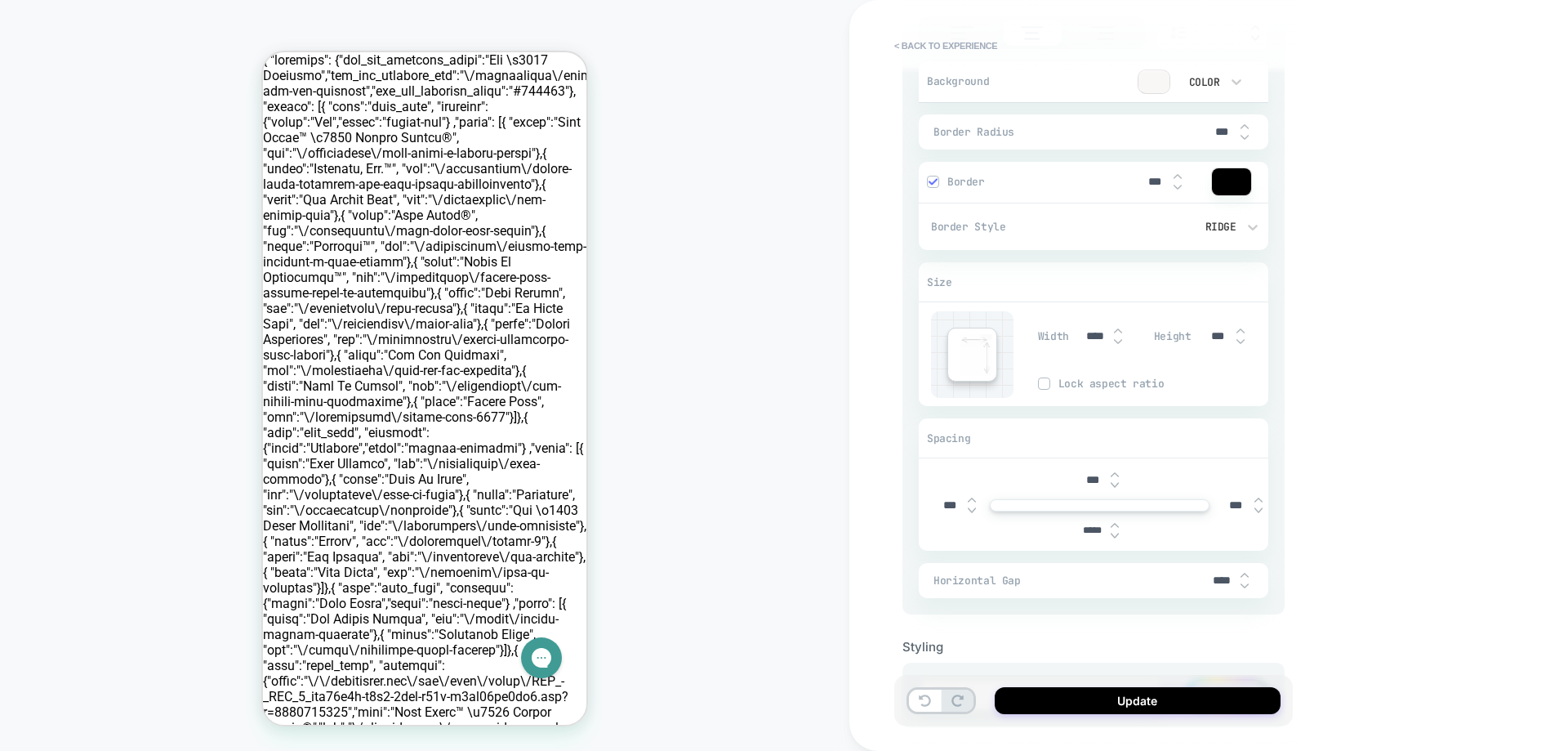 click on "***" at bounding box center (1099, 480) 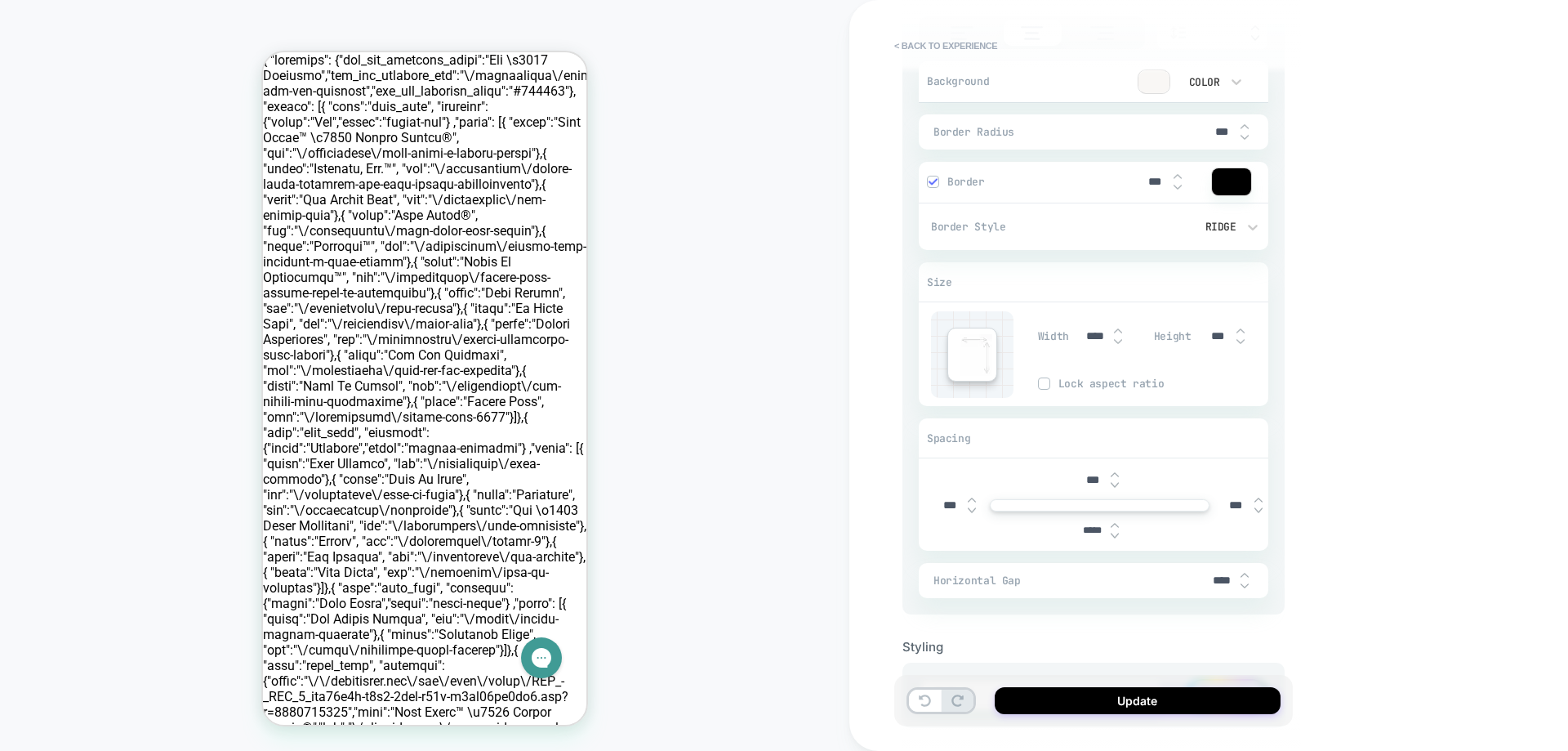 click at bounding box center [1115, 475] 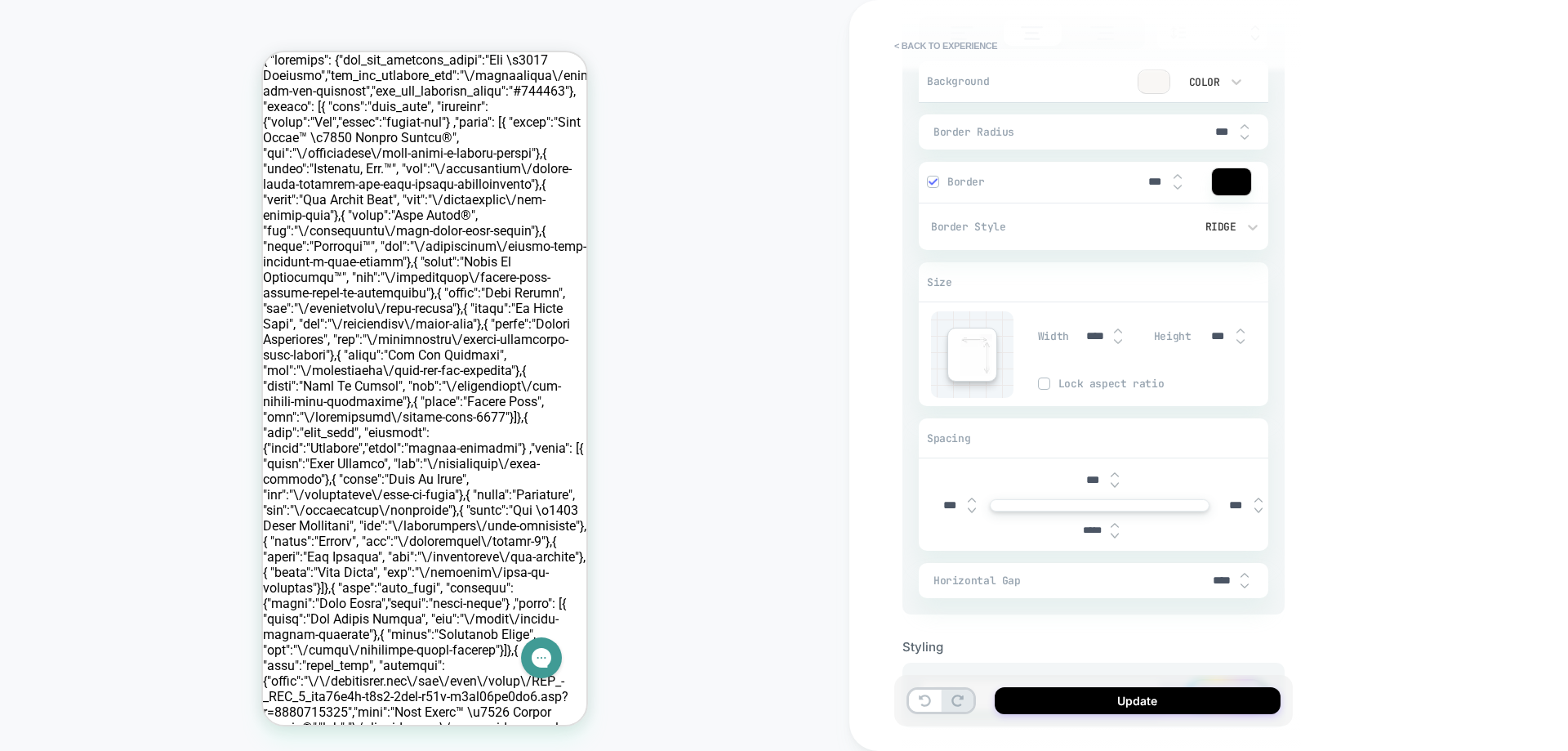 click at bounding box center [1115, 536] 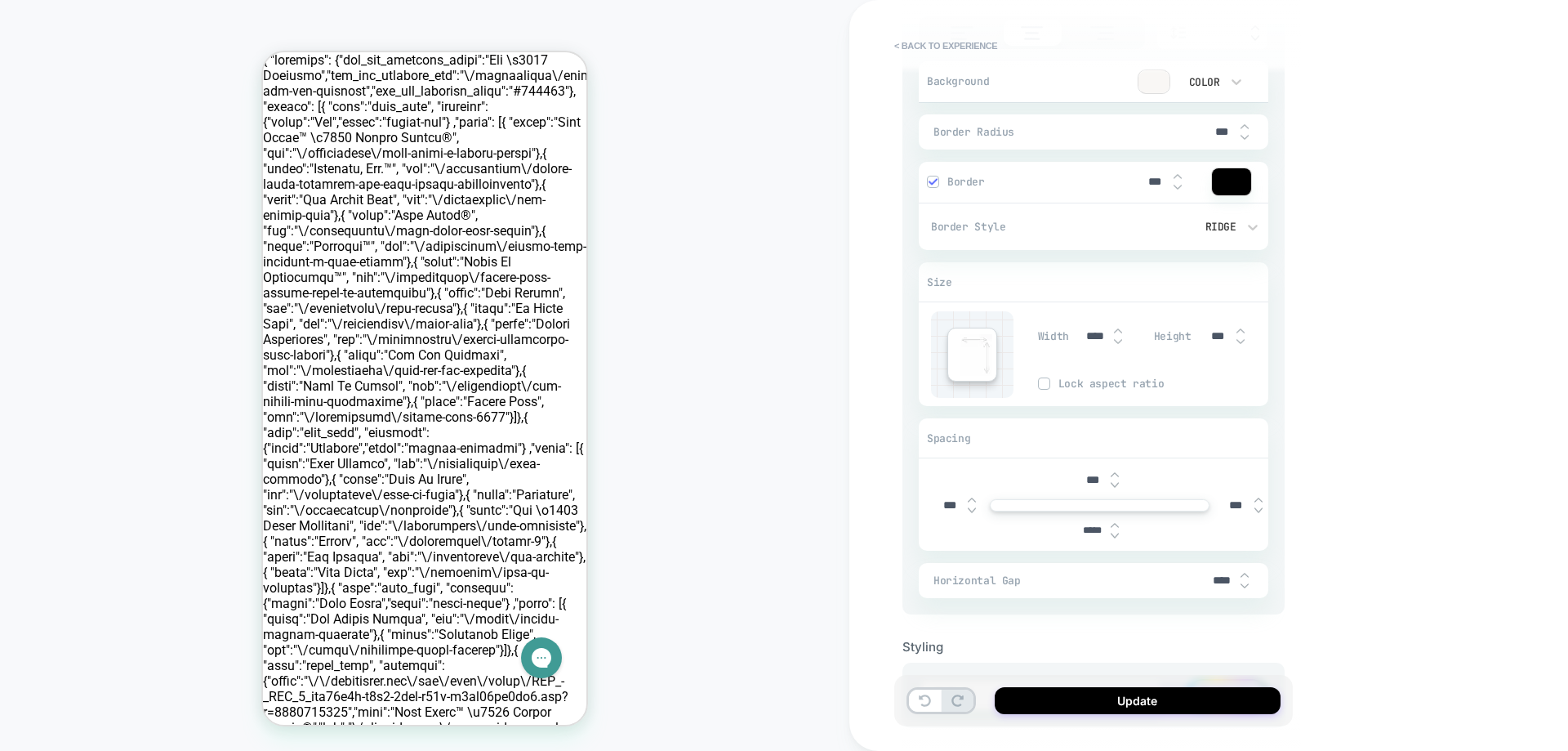 type on "*" 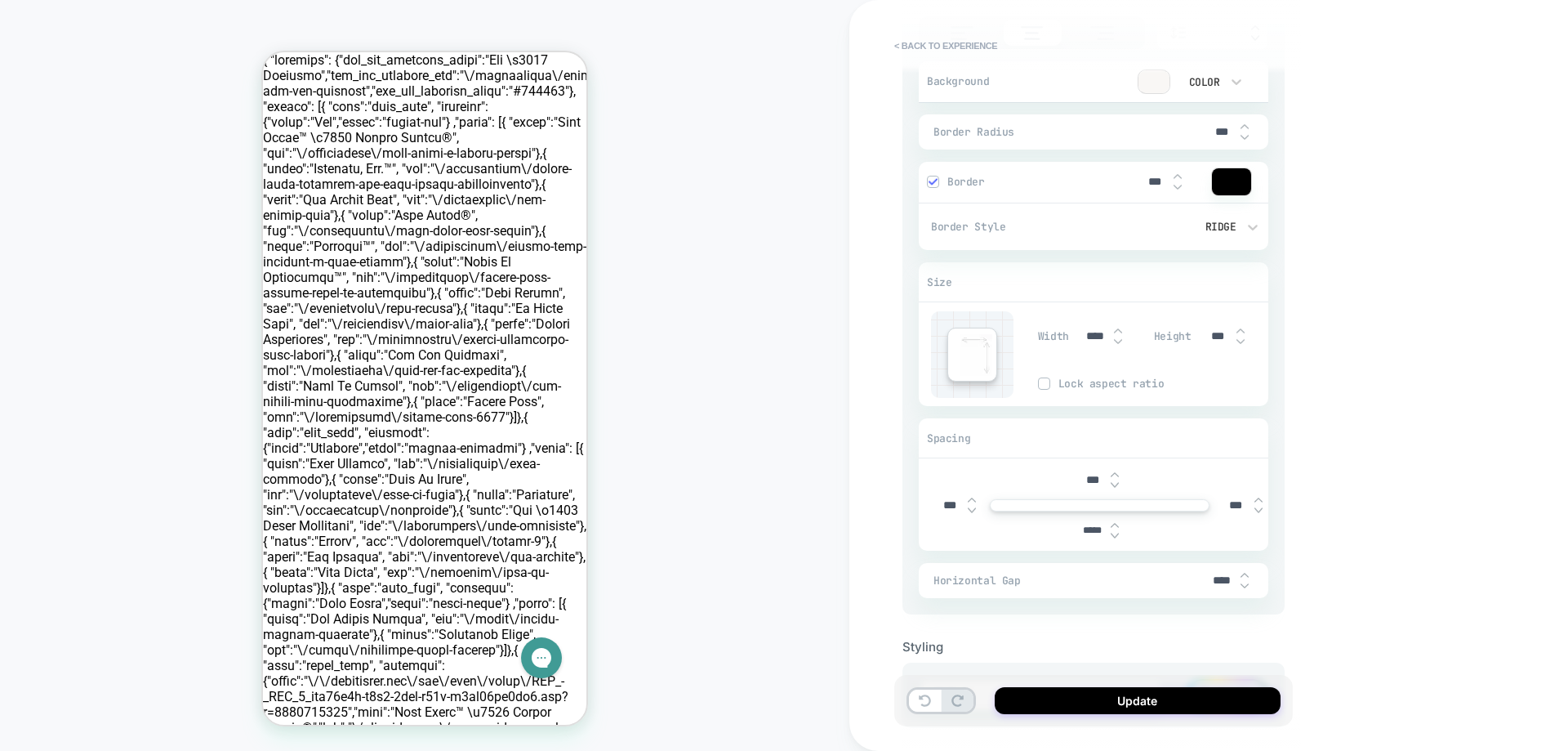 click at bounding box center (1115, 525) 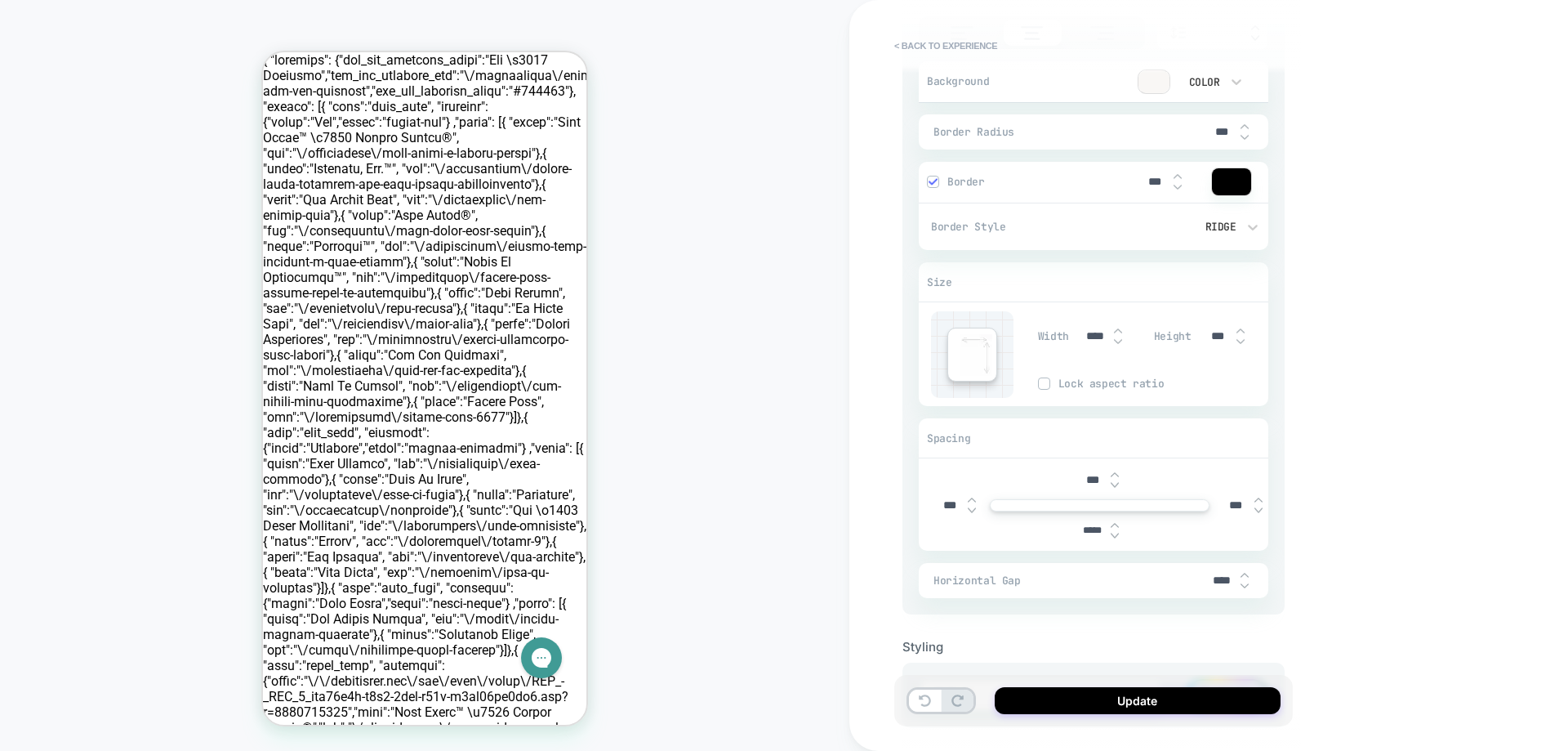 type on "*" 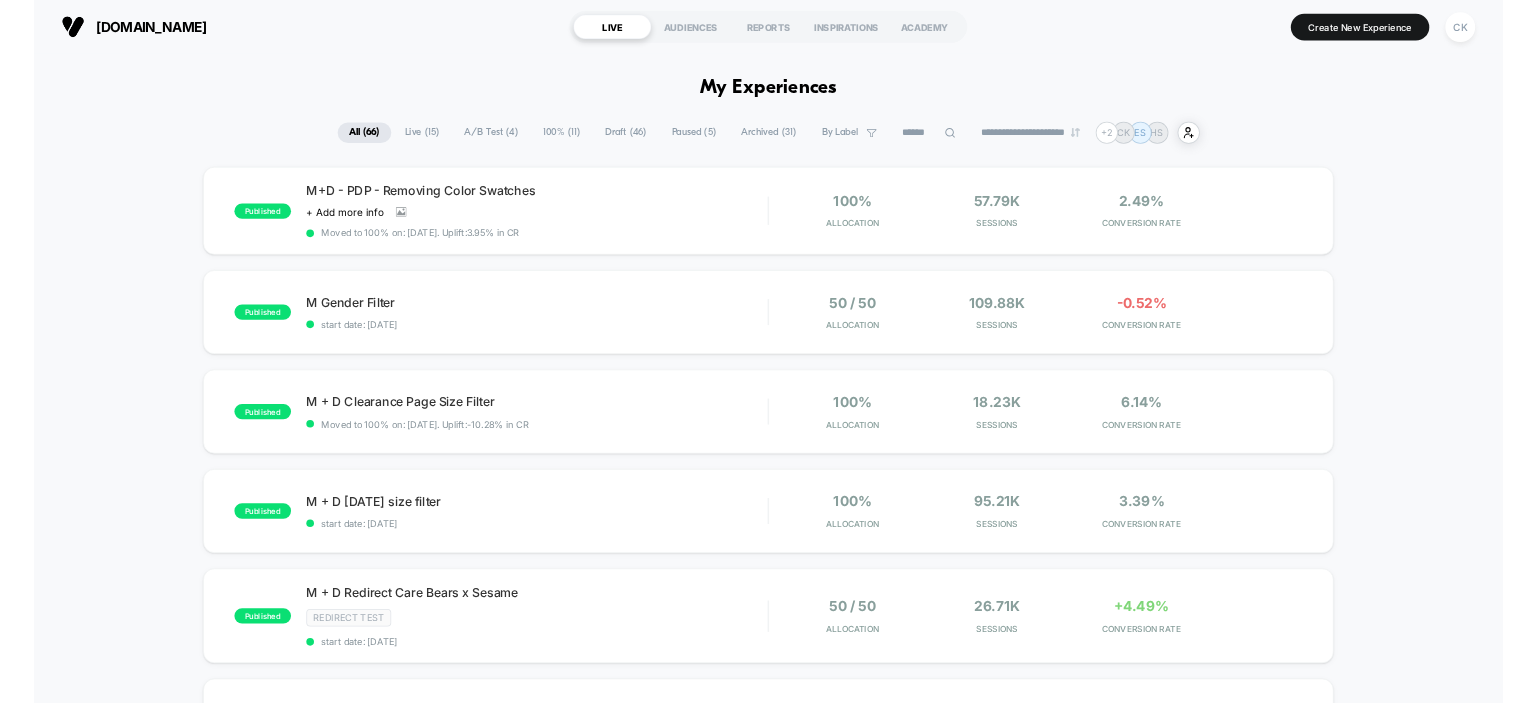 scroll, scrollTop: 0, scrollLeft: 0, axis: both 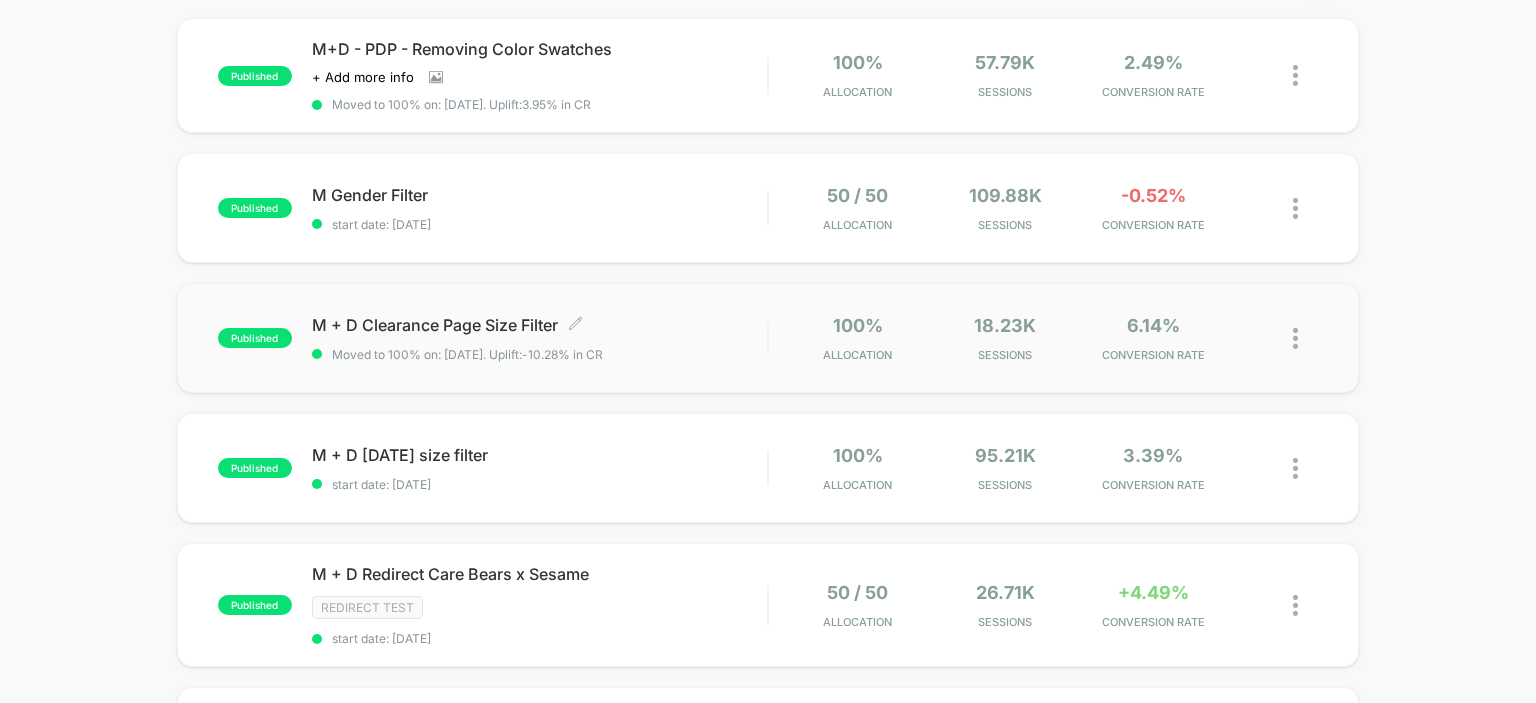 click on "Moved to 100% on:   7/24/2025 . Uplift: -10.28% in CR" at bounding box center [540, 354] 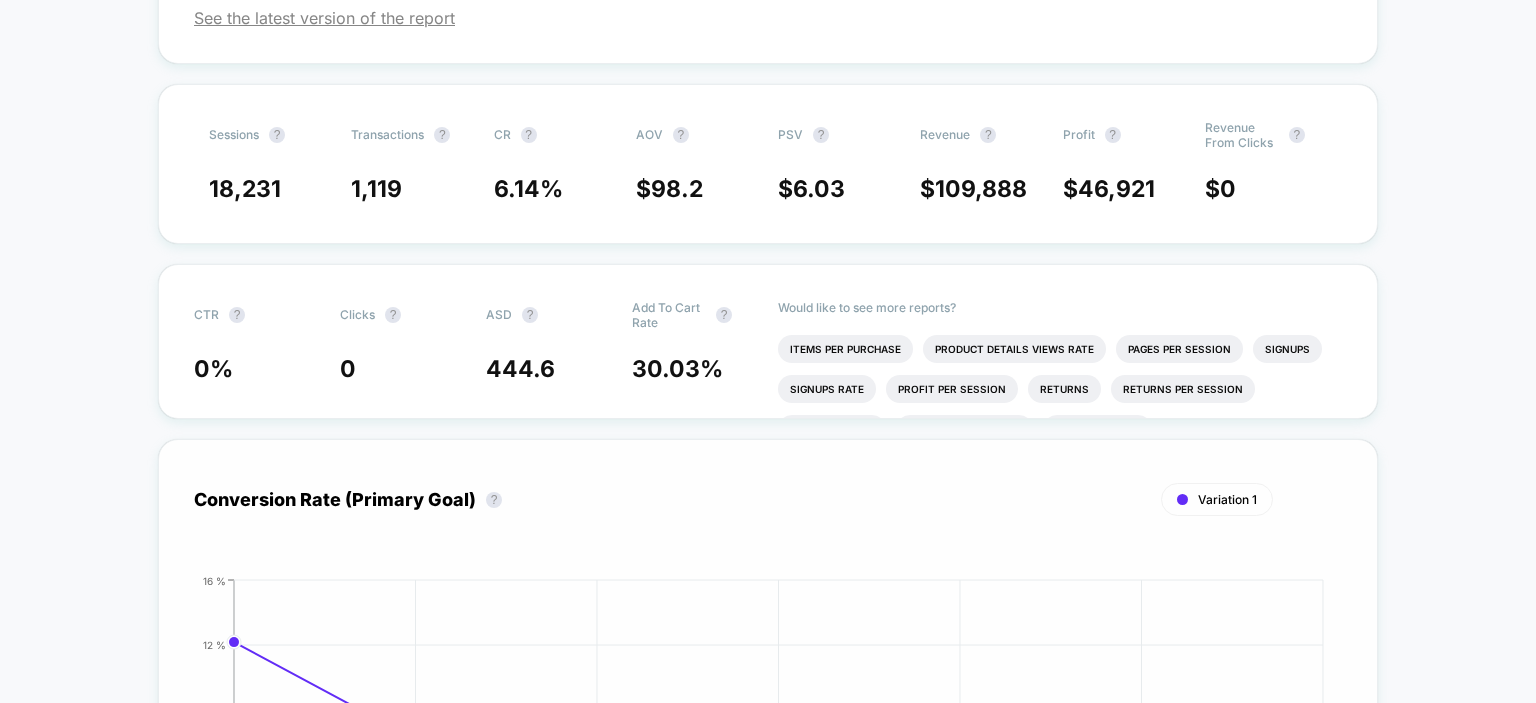 scroll, scrollTop: 100, scrollLeft: 0, axis: vertical 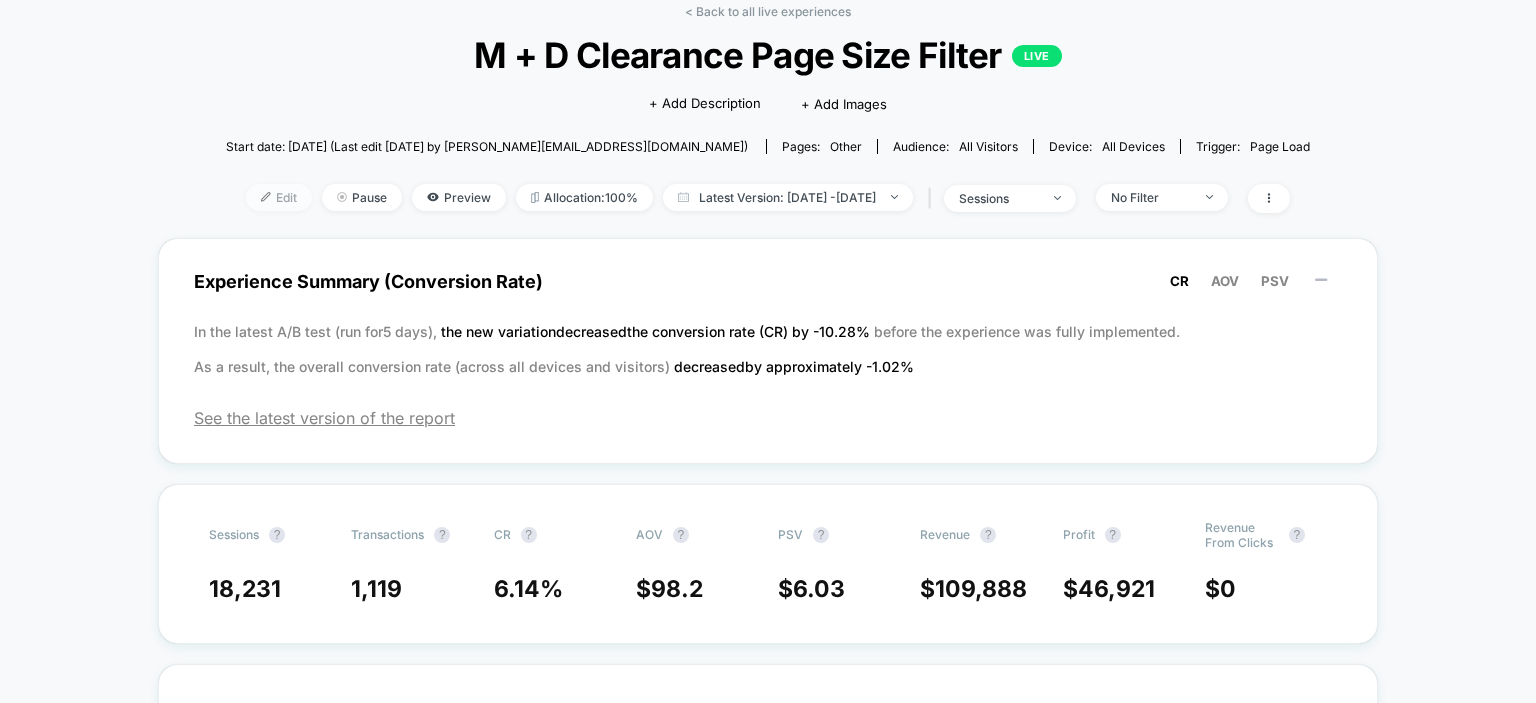click on "Edit" at bounding box center [279, 197] 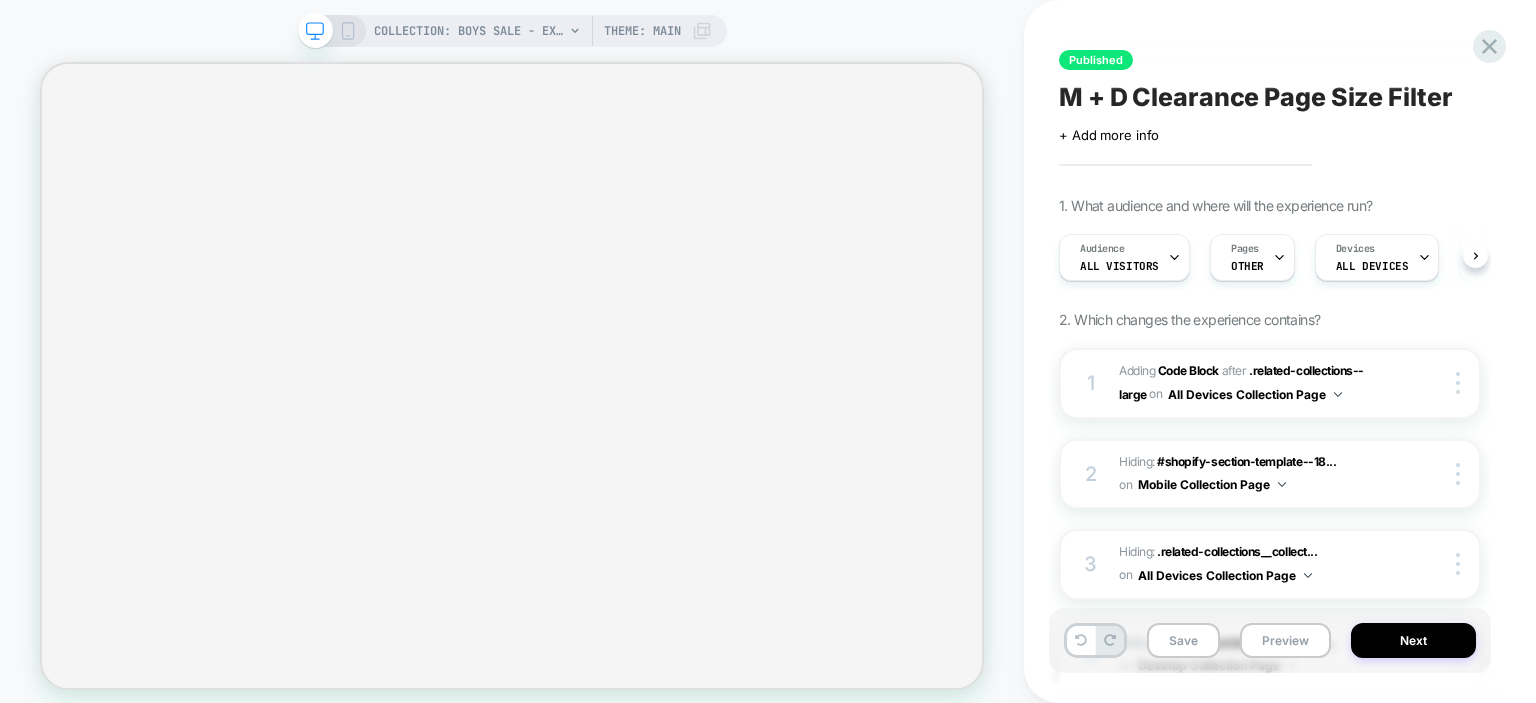 scroll, scrollTop: 0, scrollLeft: 0, axis: both 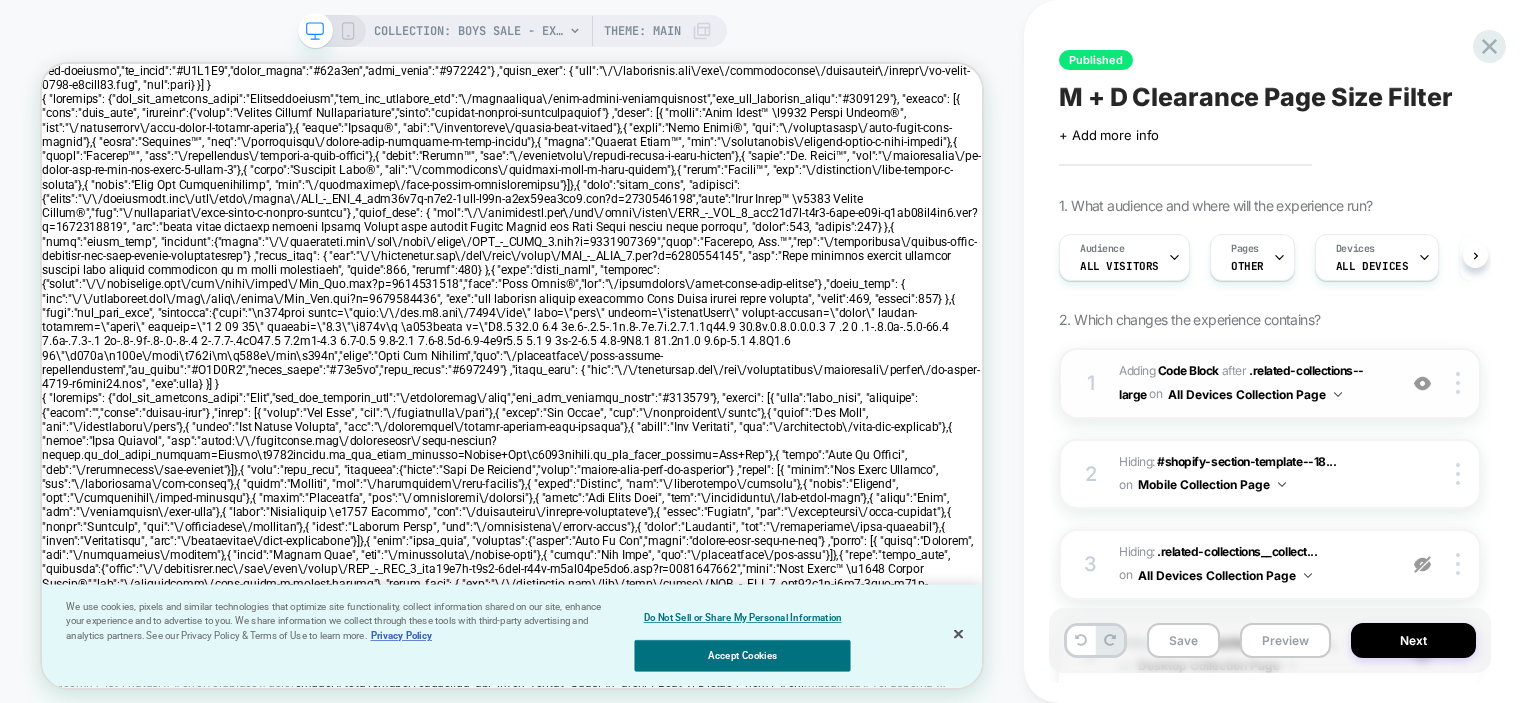 click on "Adding   Code Block   AFTER .related-collections--large .related-collections--large   on All Devices Collection Page" at bounding box center (1252, 383) 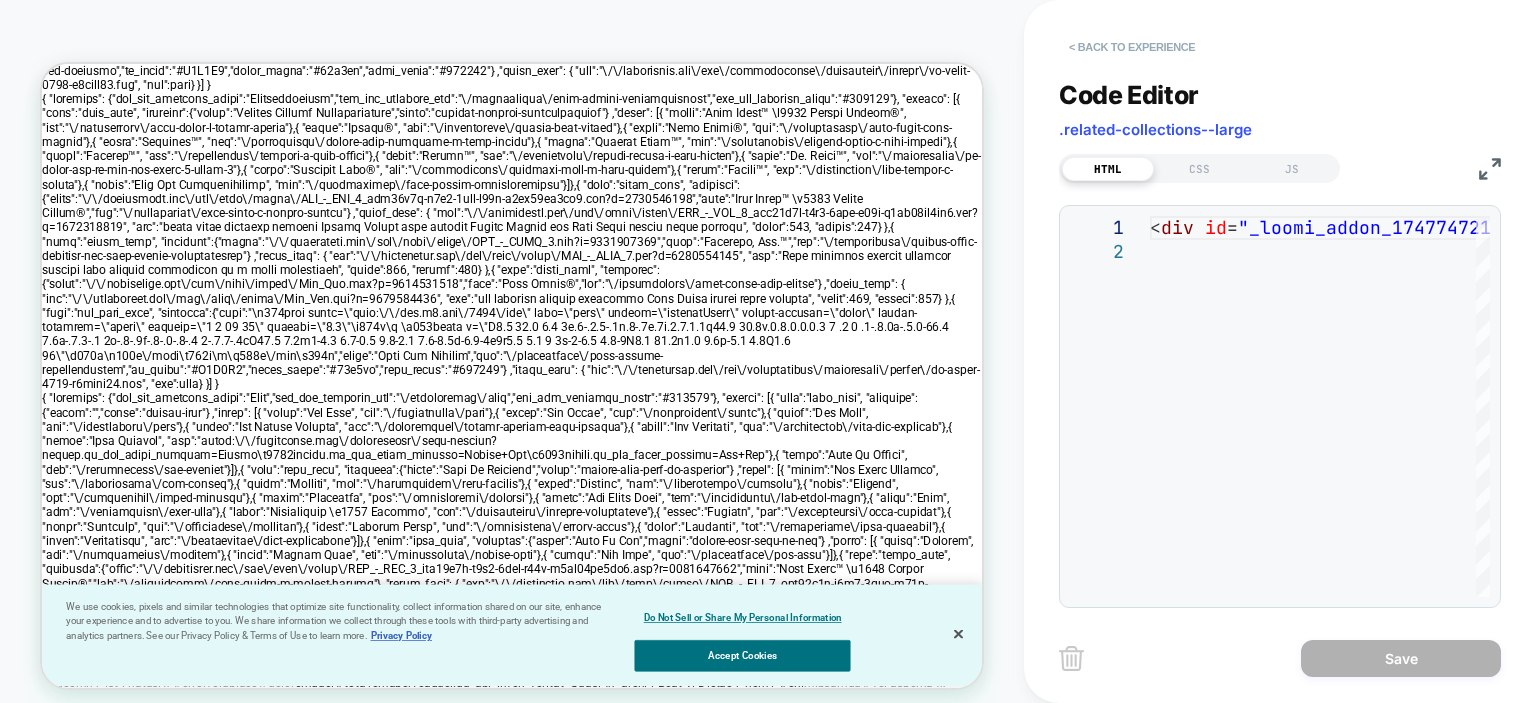 click on "< Back to experience" at bounding box center (1132, 47) 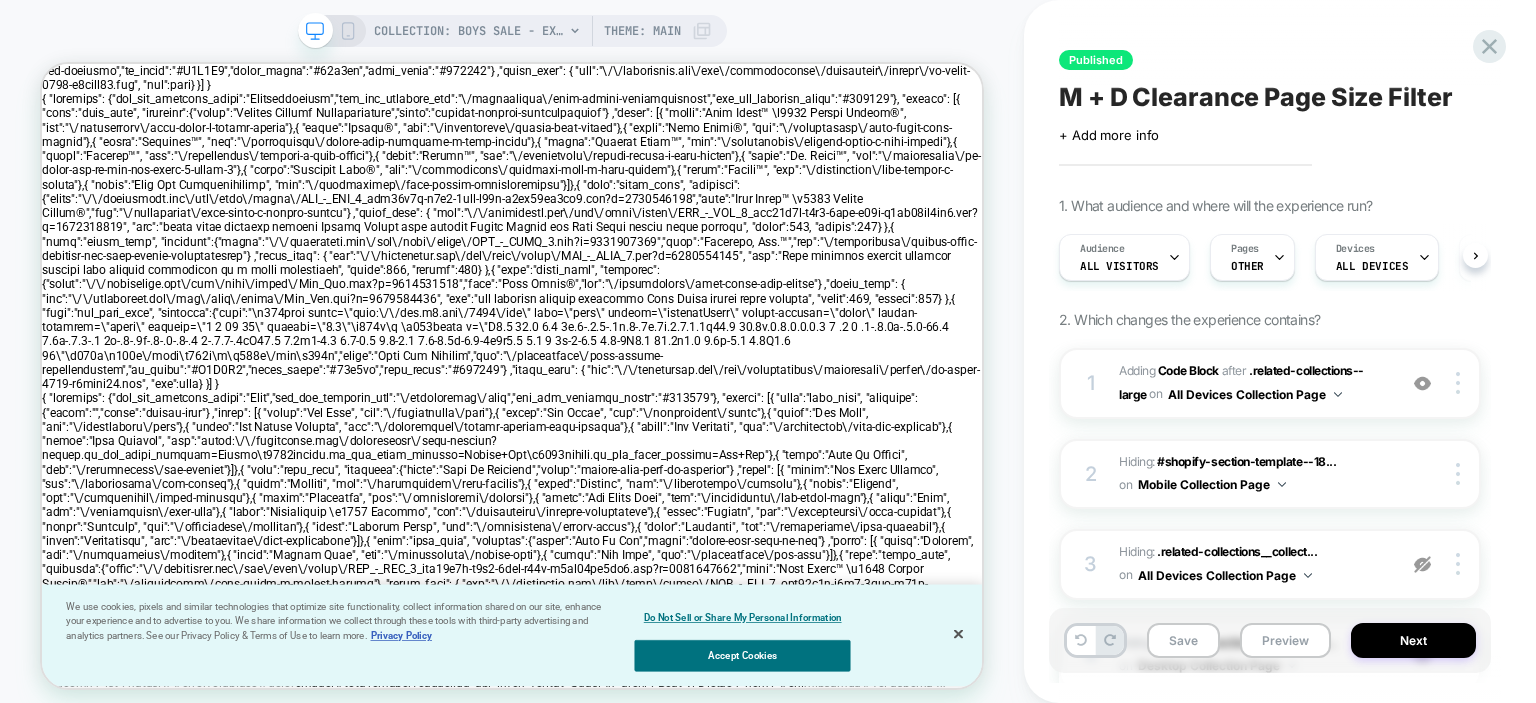 scroll, scrollTop: 0, scrollLeft: 0, axis: both 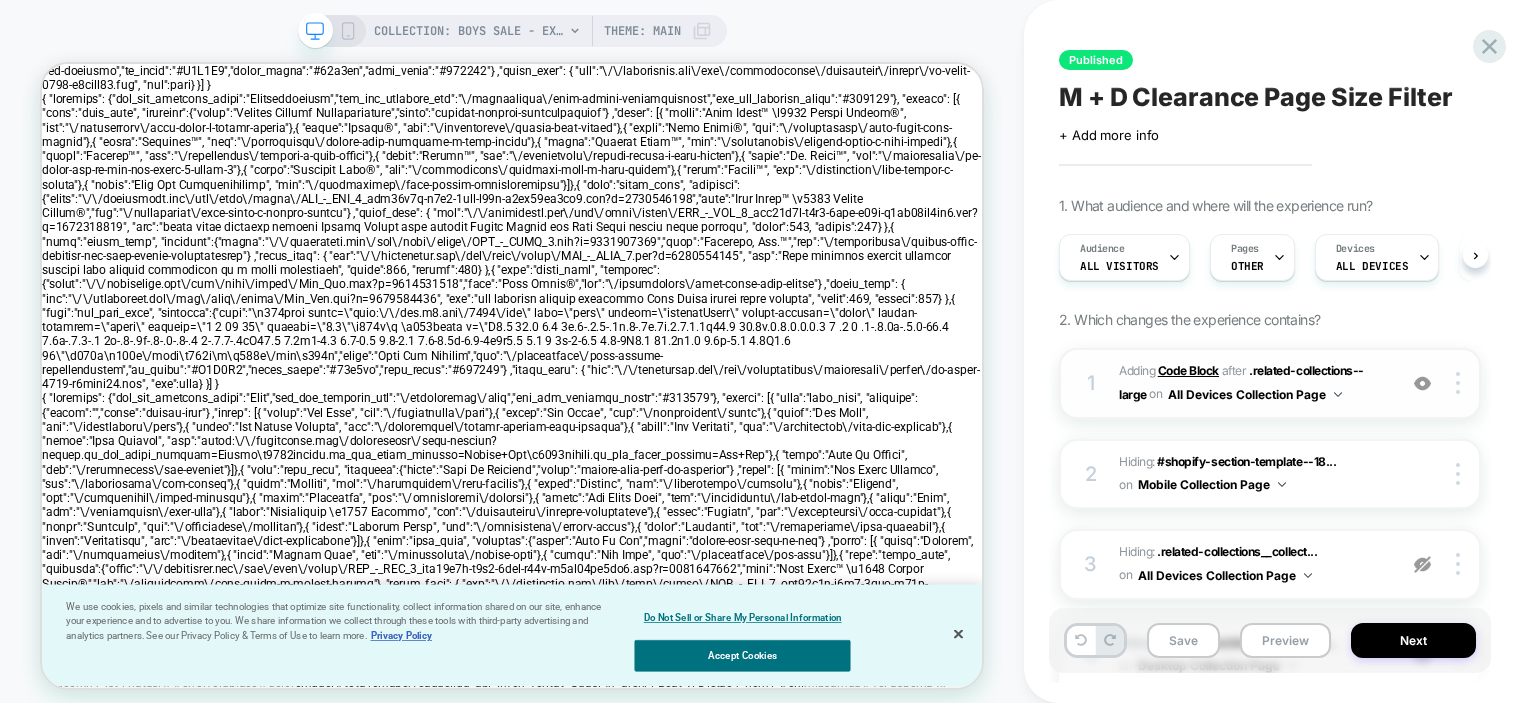 click on "Code Block" at bounding box center (1188, 370) 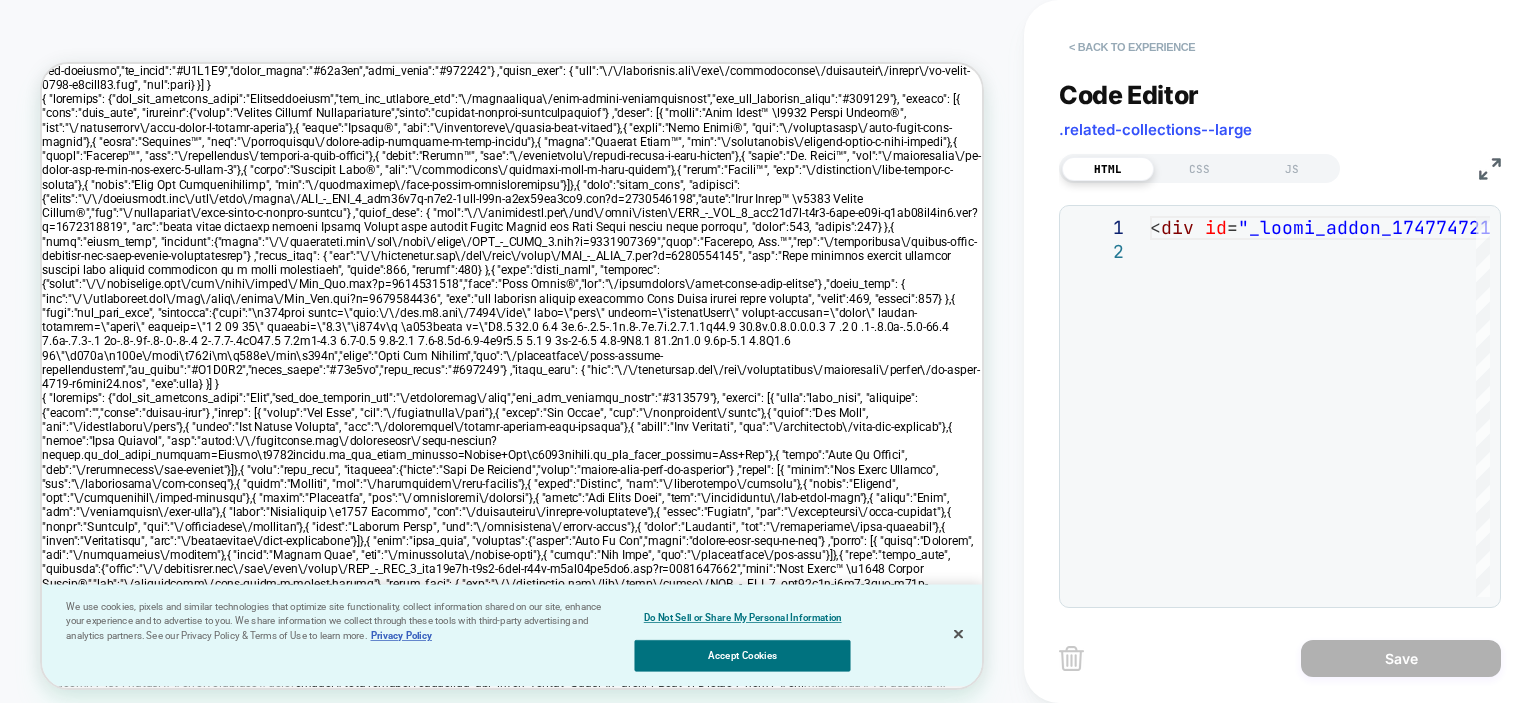 click on "< Back to experience" at bounding box center (1132, 47) 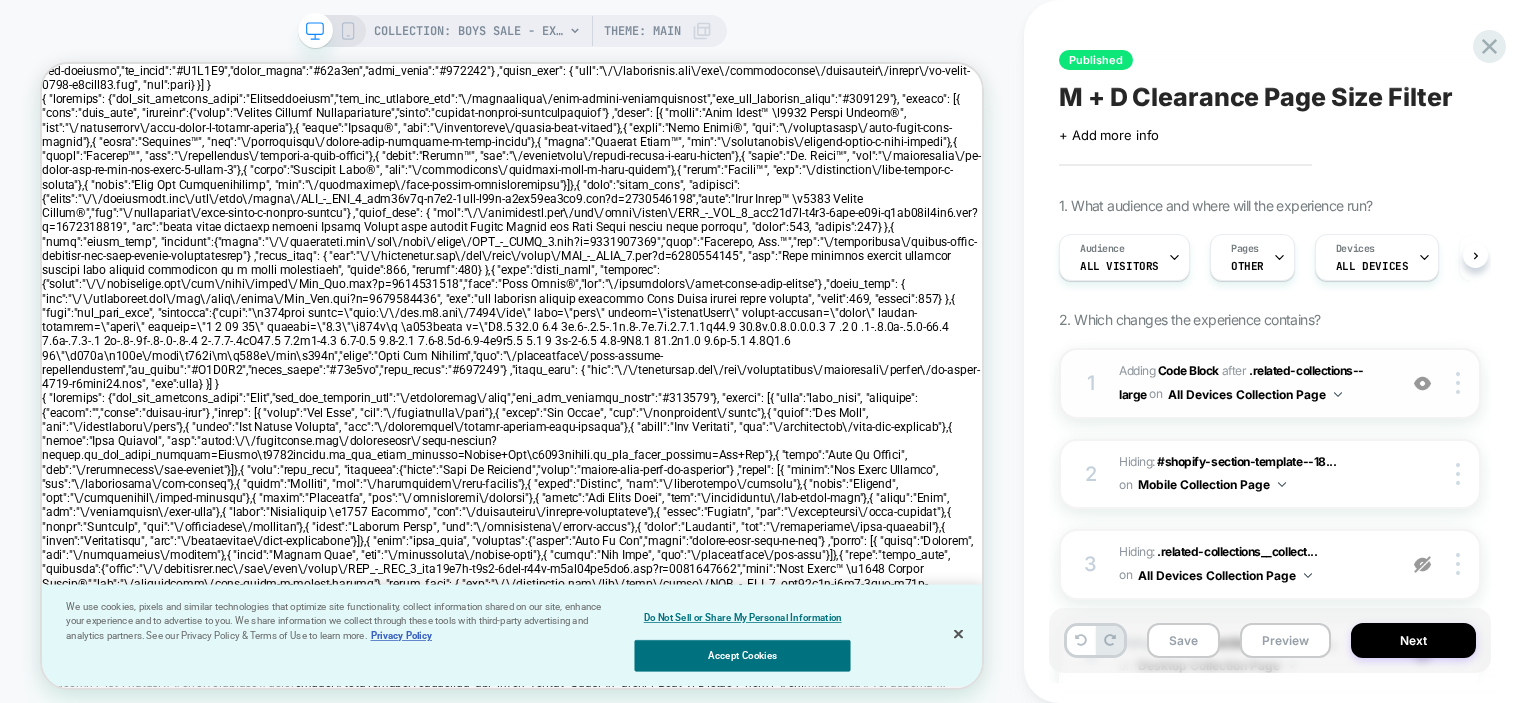 scroll, scrollTop: 0, scrollLeft: 0, axis: both 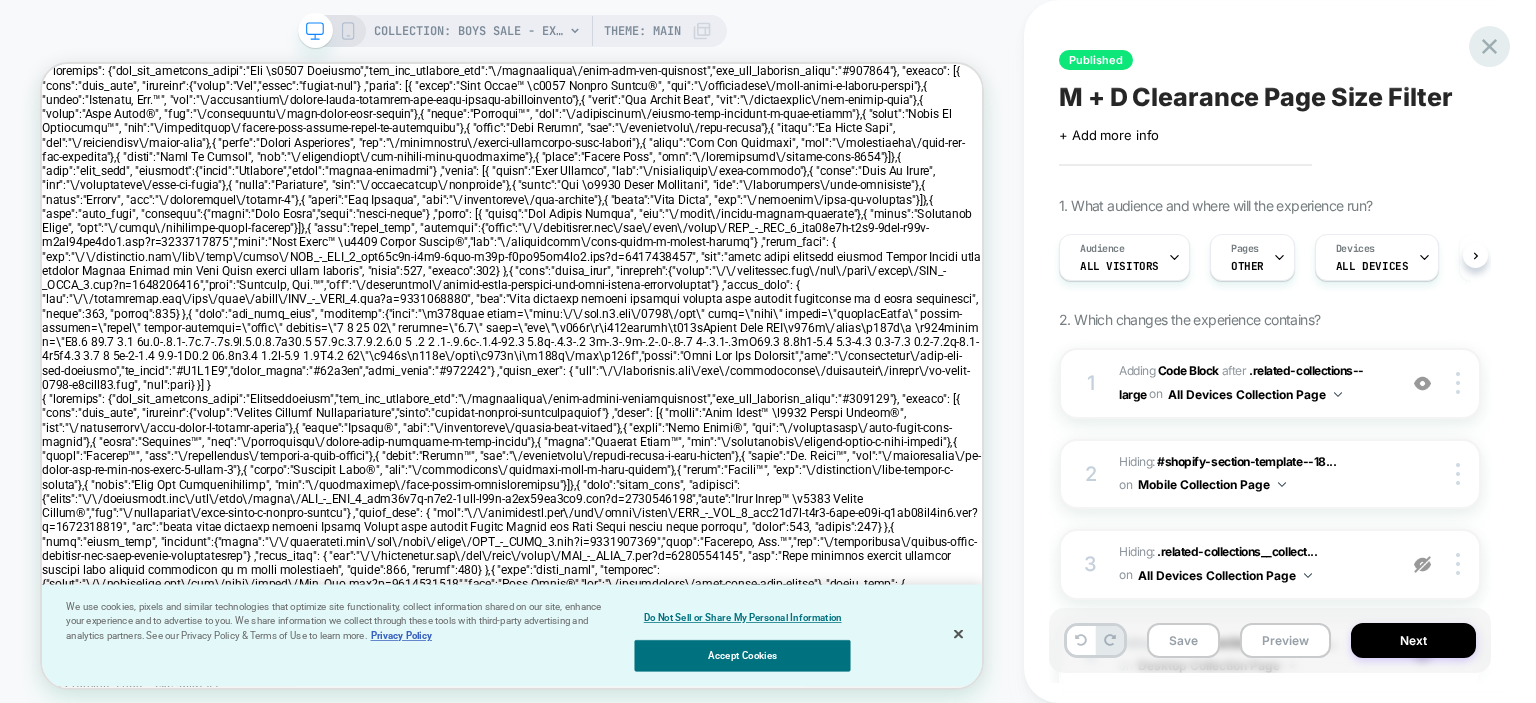 click 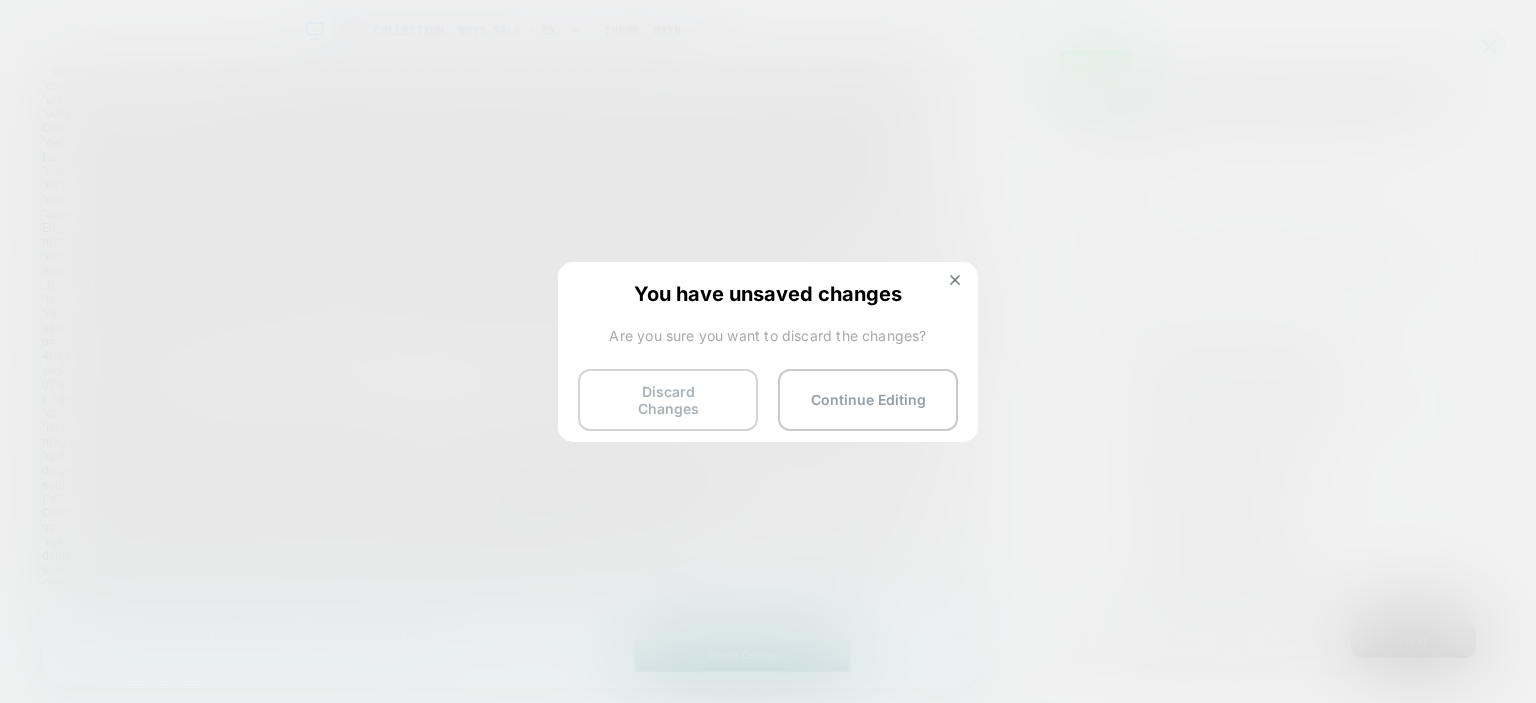 click on "Discard Changes" at bounding box center (668, 400) 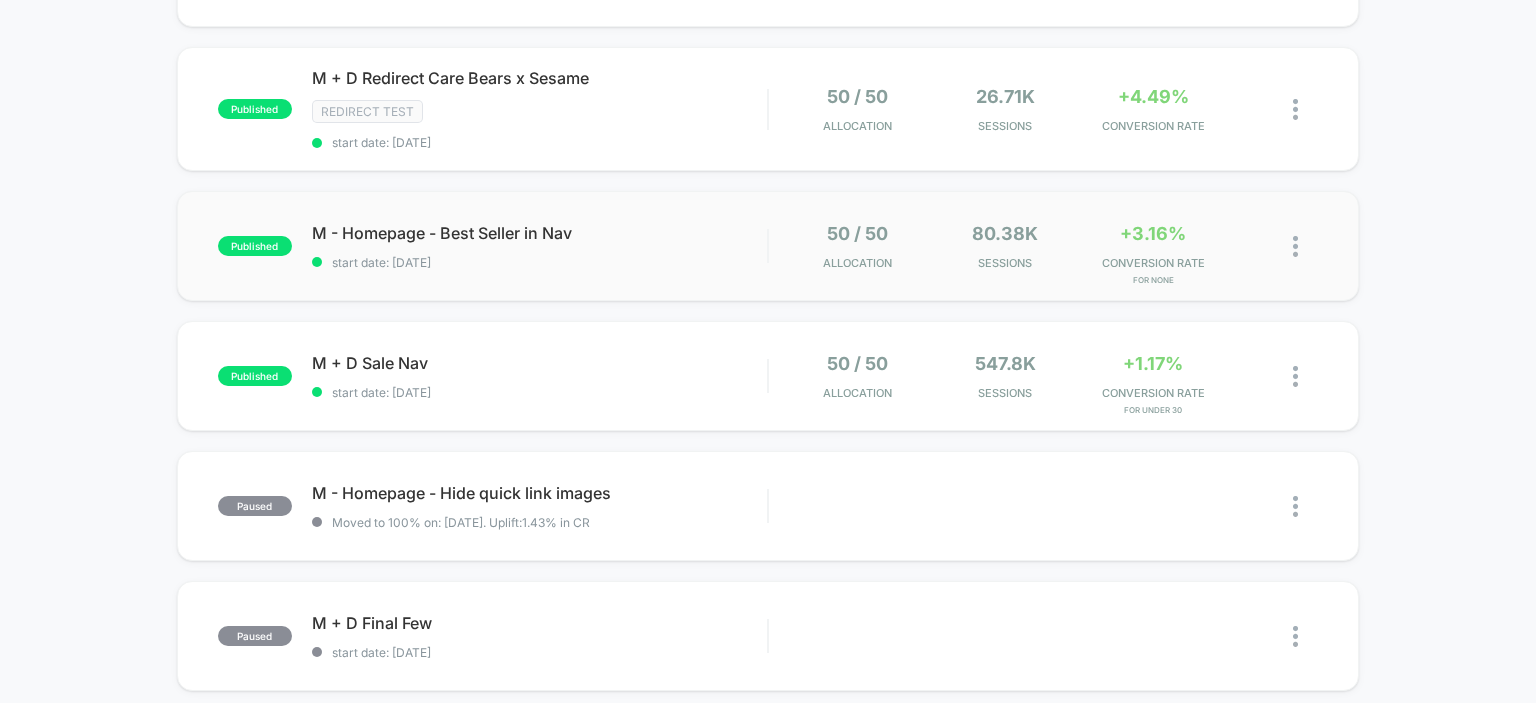 scroll, scrollTop: 700, scrollLeft: 0, axis: vertical 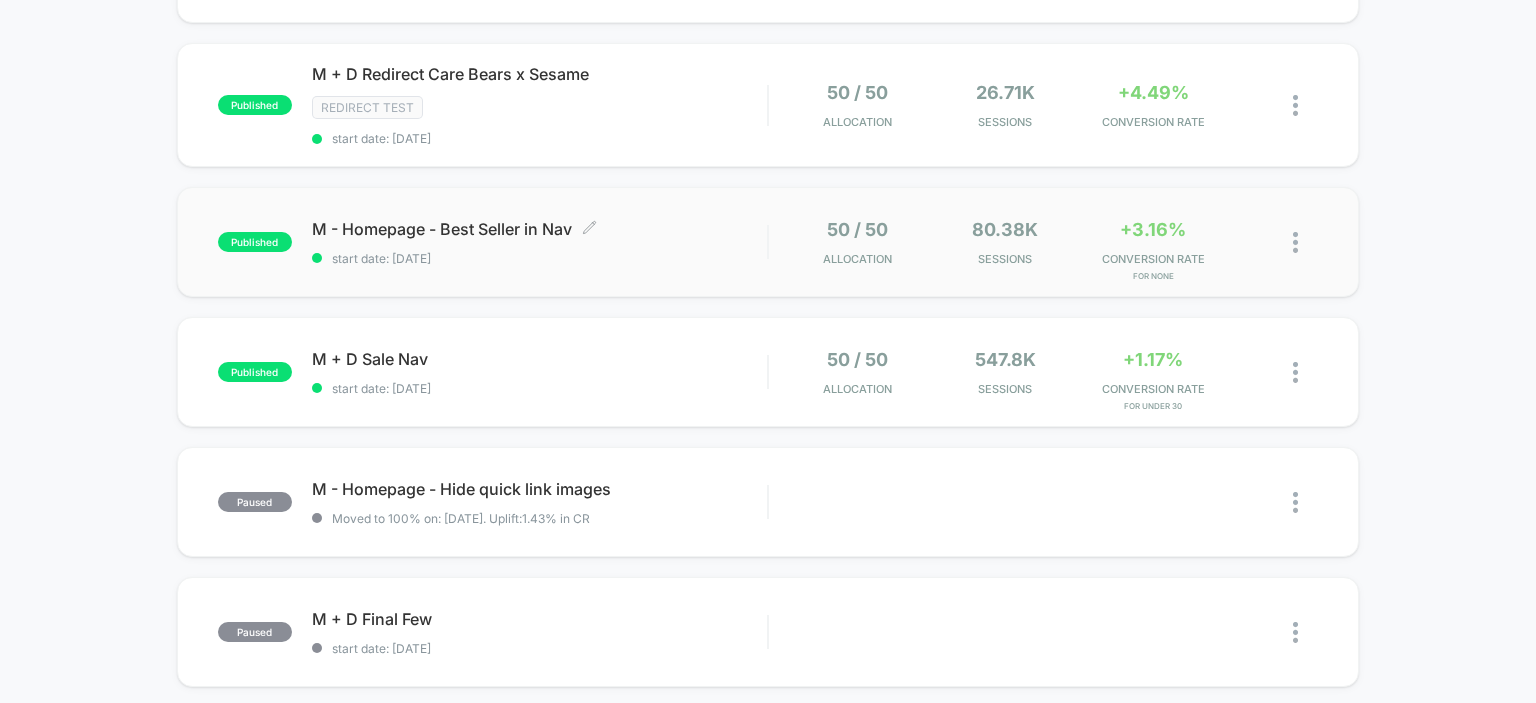 click on "start date: 7/21/2025" at bounding box center [540, 258] 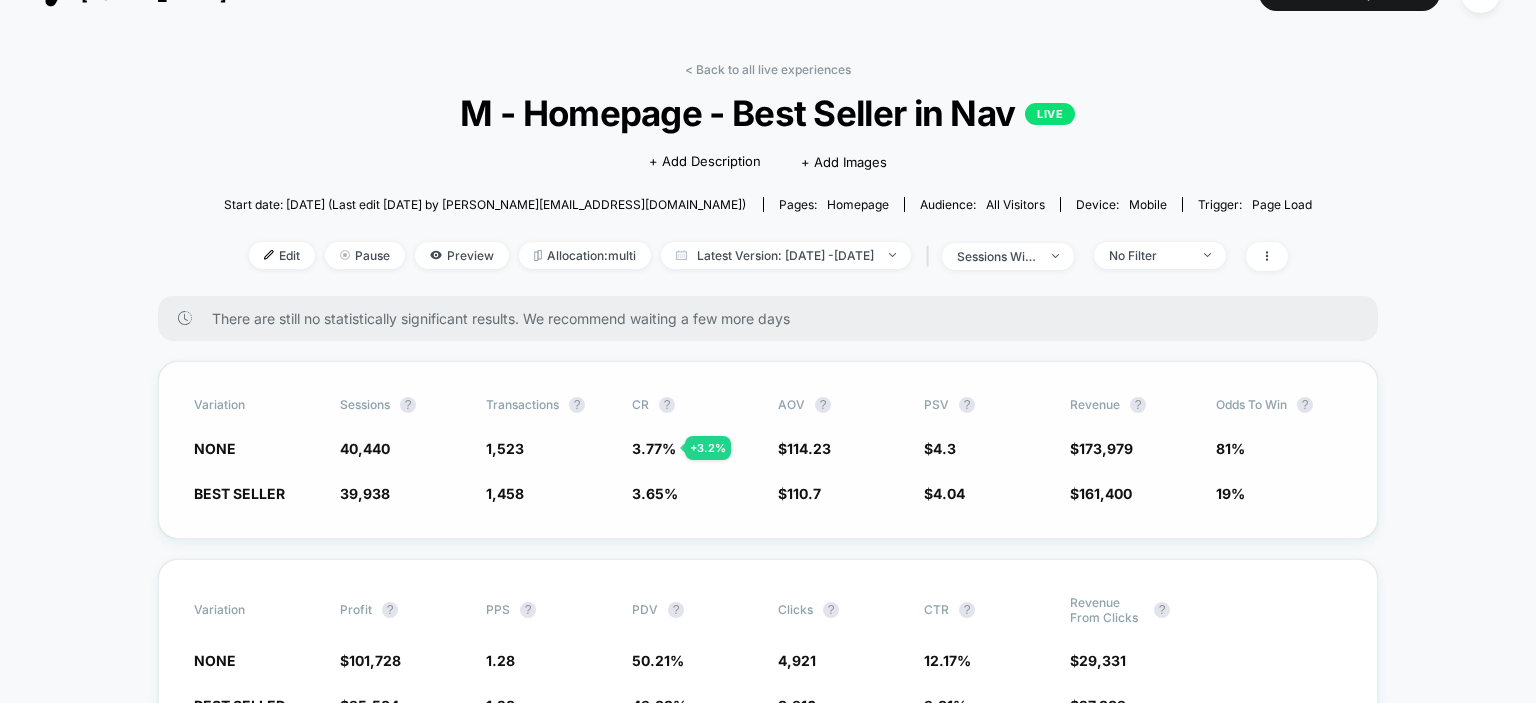 scroll, scrollTop: 200, scrollLeft: 0, axis: vertical 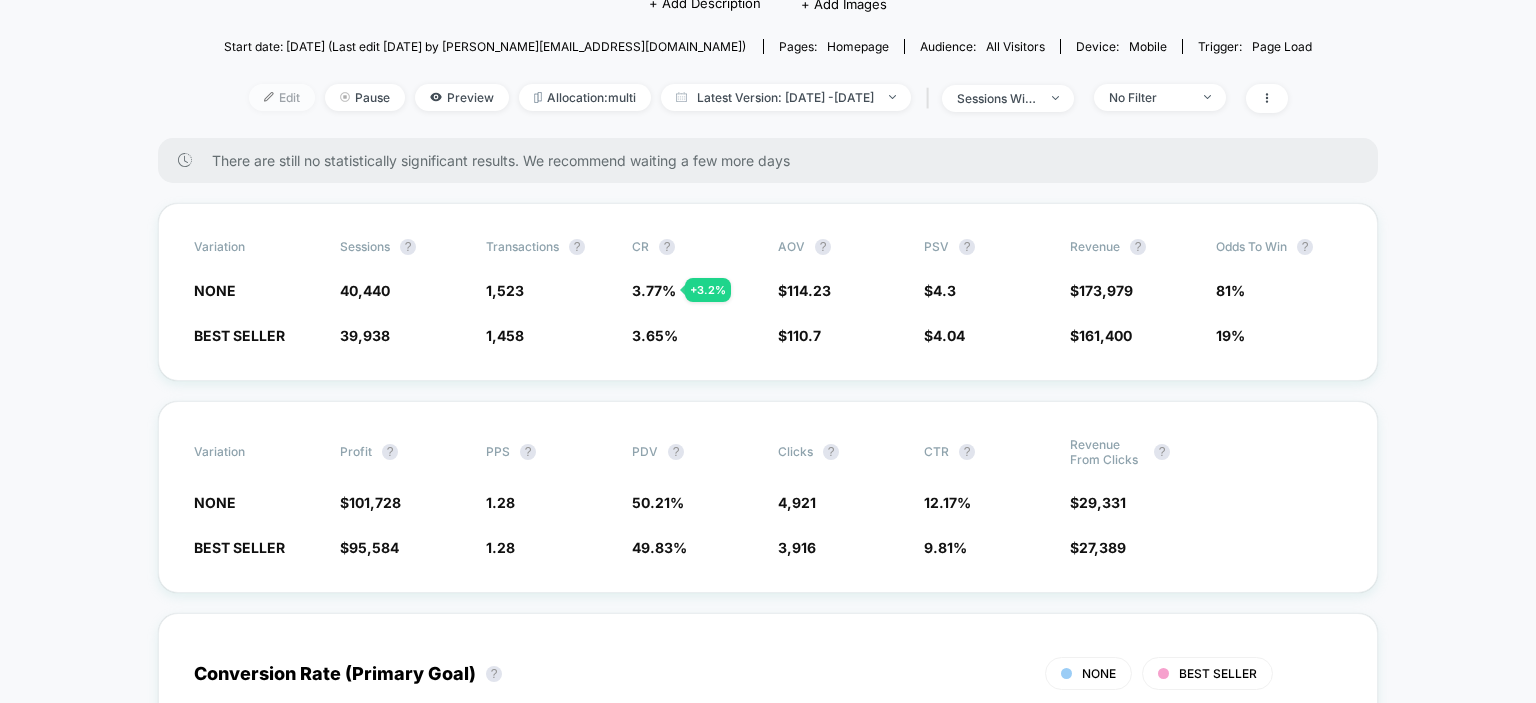 click on "Edit" at bounding box center (282, 97) 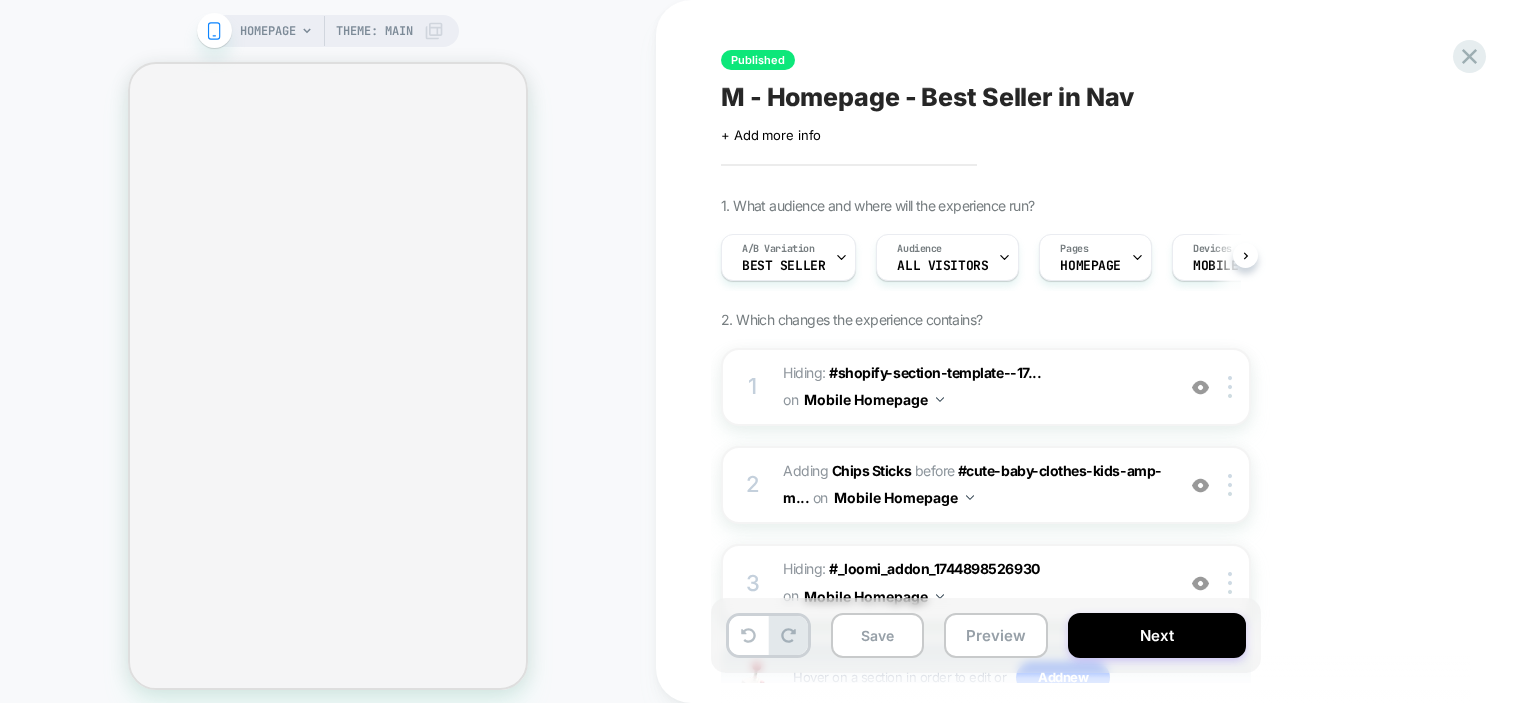 scroll, scrollTop: 0, scrollLeft: 0, axis: both 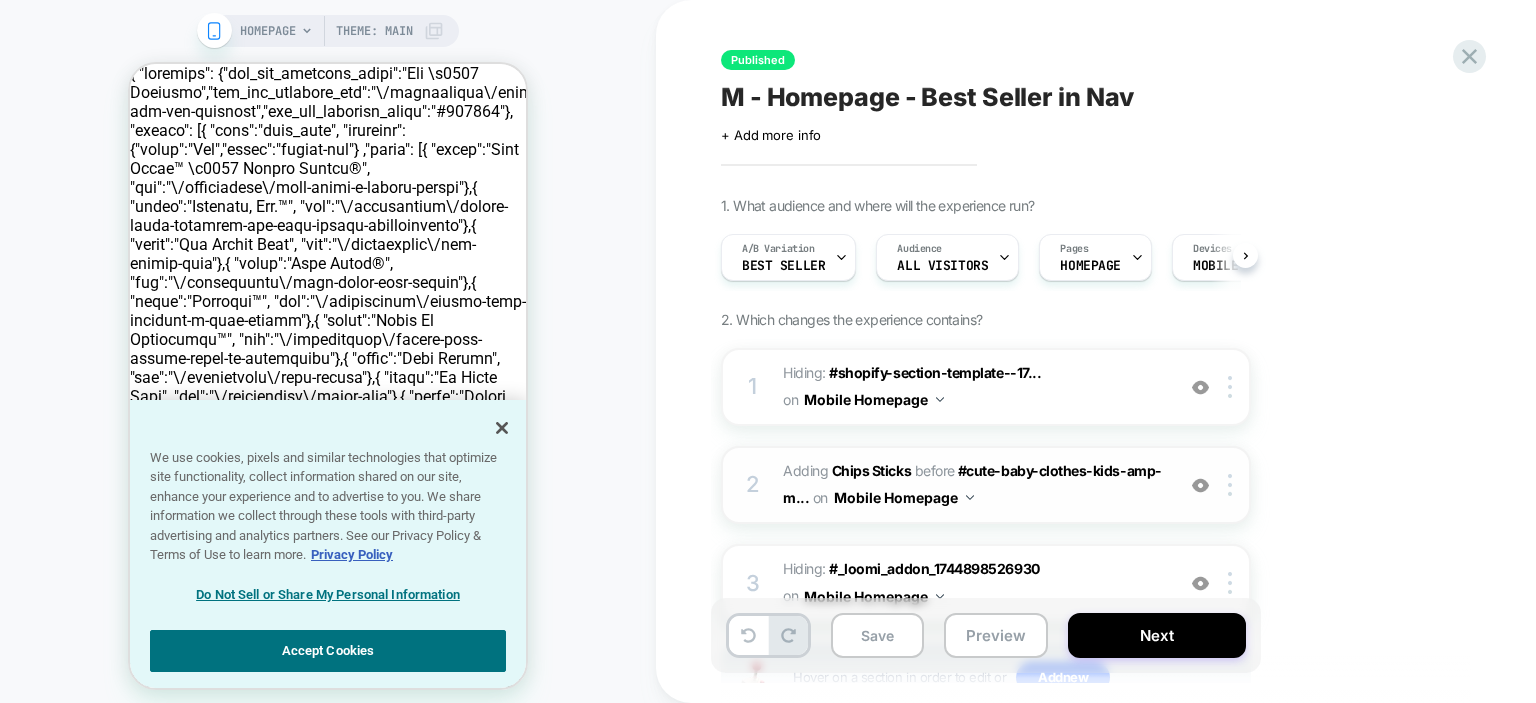 click on "#_loomi_addon_1744898526930_dup1753136461 Adding   Chips Sticks   BEFORE #cute-baby-clothes-kids-amp-m... #cute-baby-clothes-kids-amp-matching-family-outfits-posh-peanut > main   on Mobile Homepage" at bounding box center (973, 485) 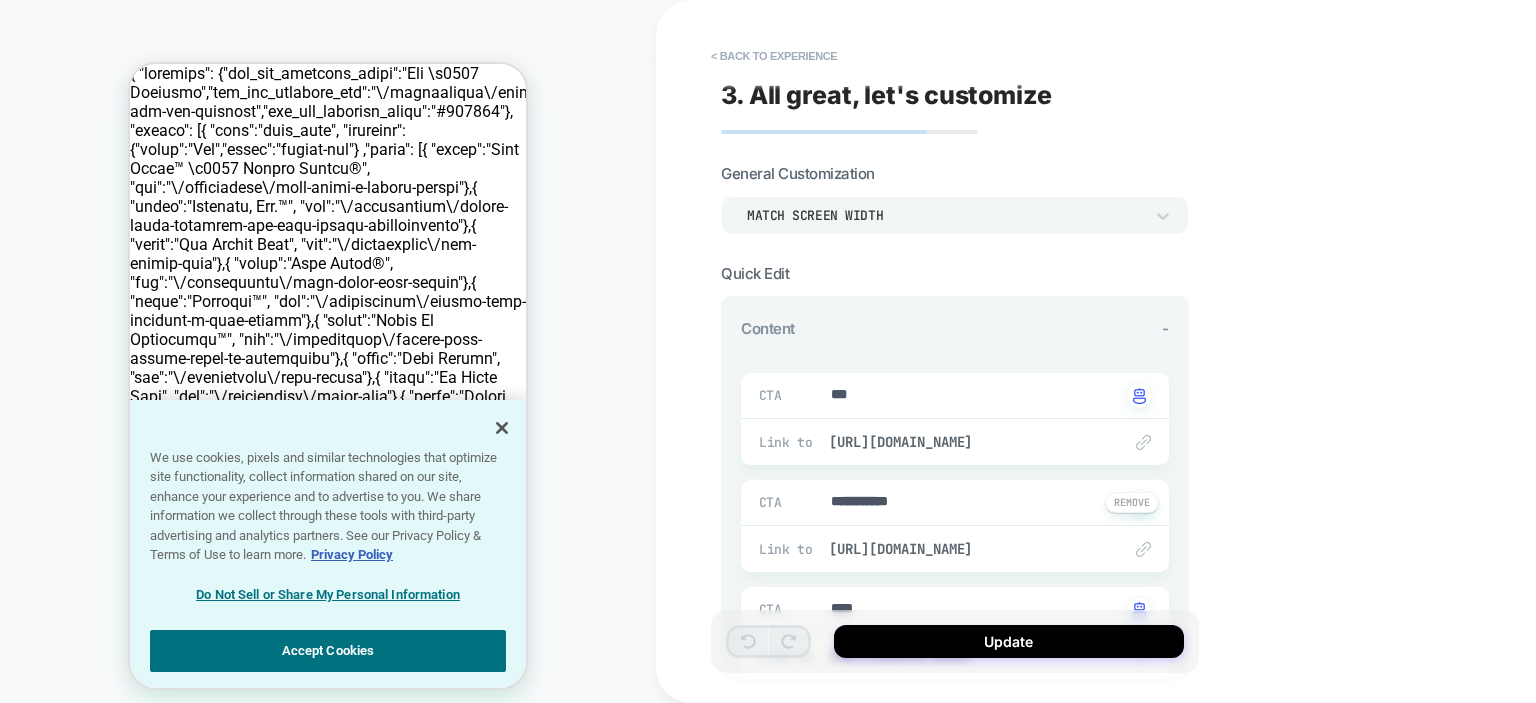 scroll, scrollTop: 0, scrollLeft: 0, axis: both 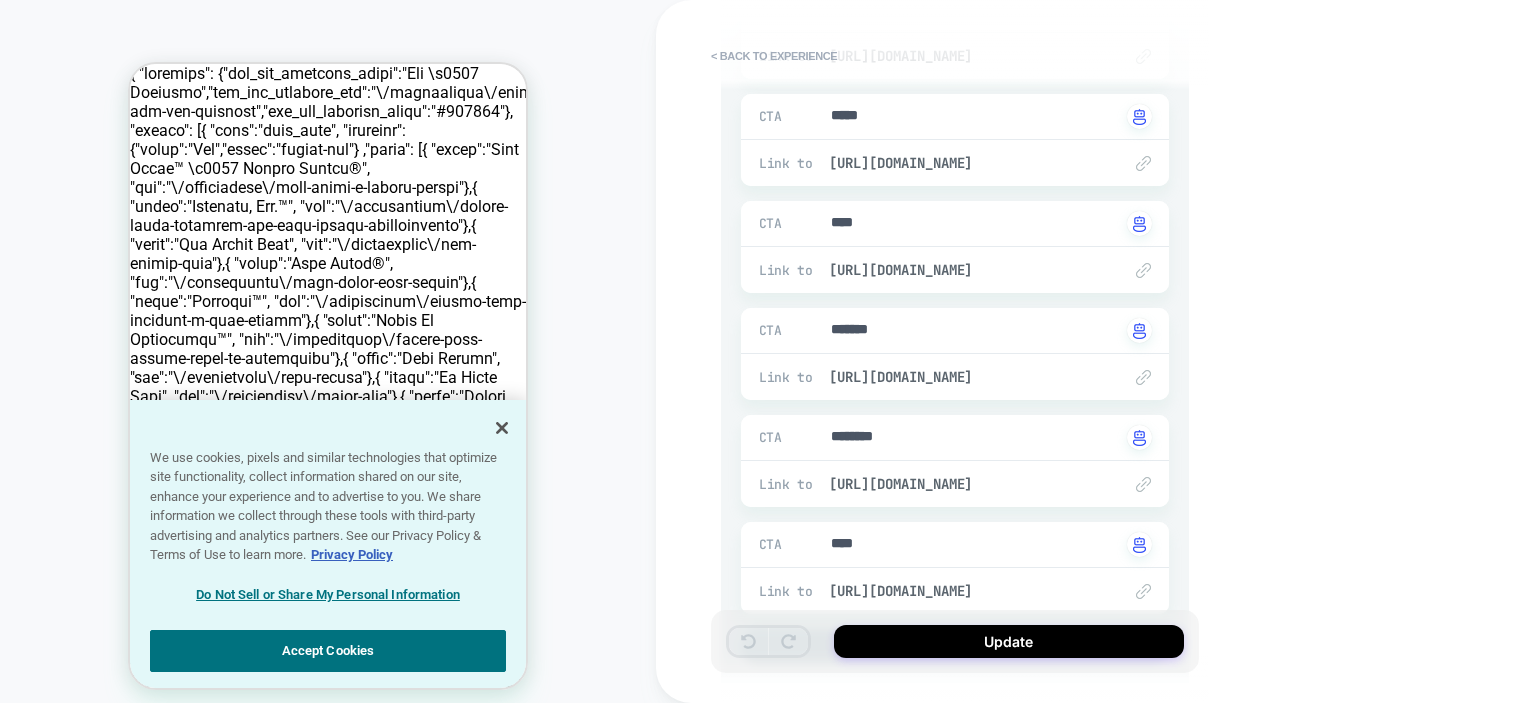 type on "*" 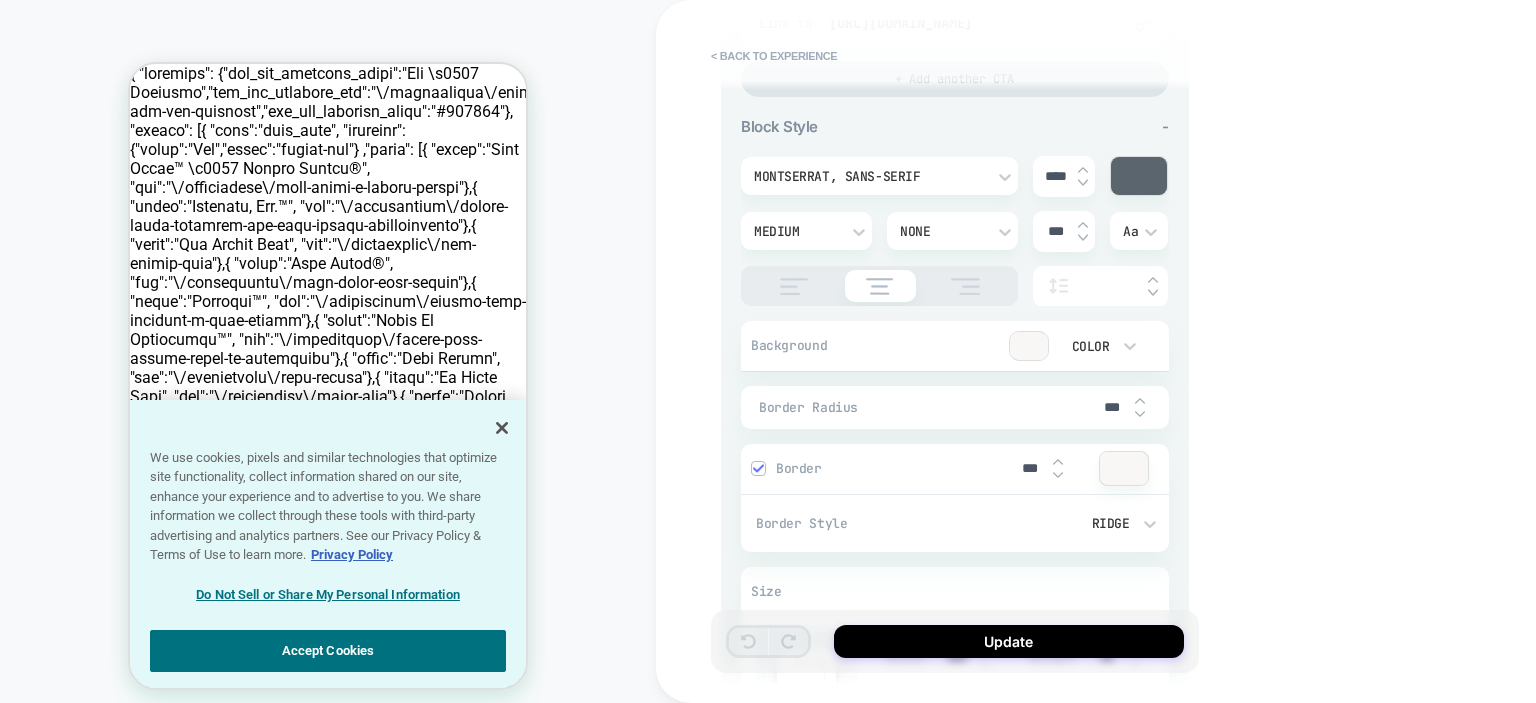 scroll, scrollTop: 1200, scrollLeft: 0, axis: vertical 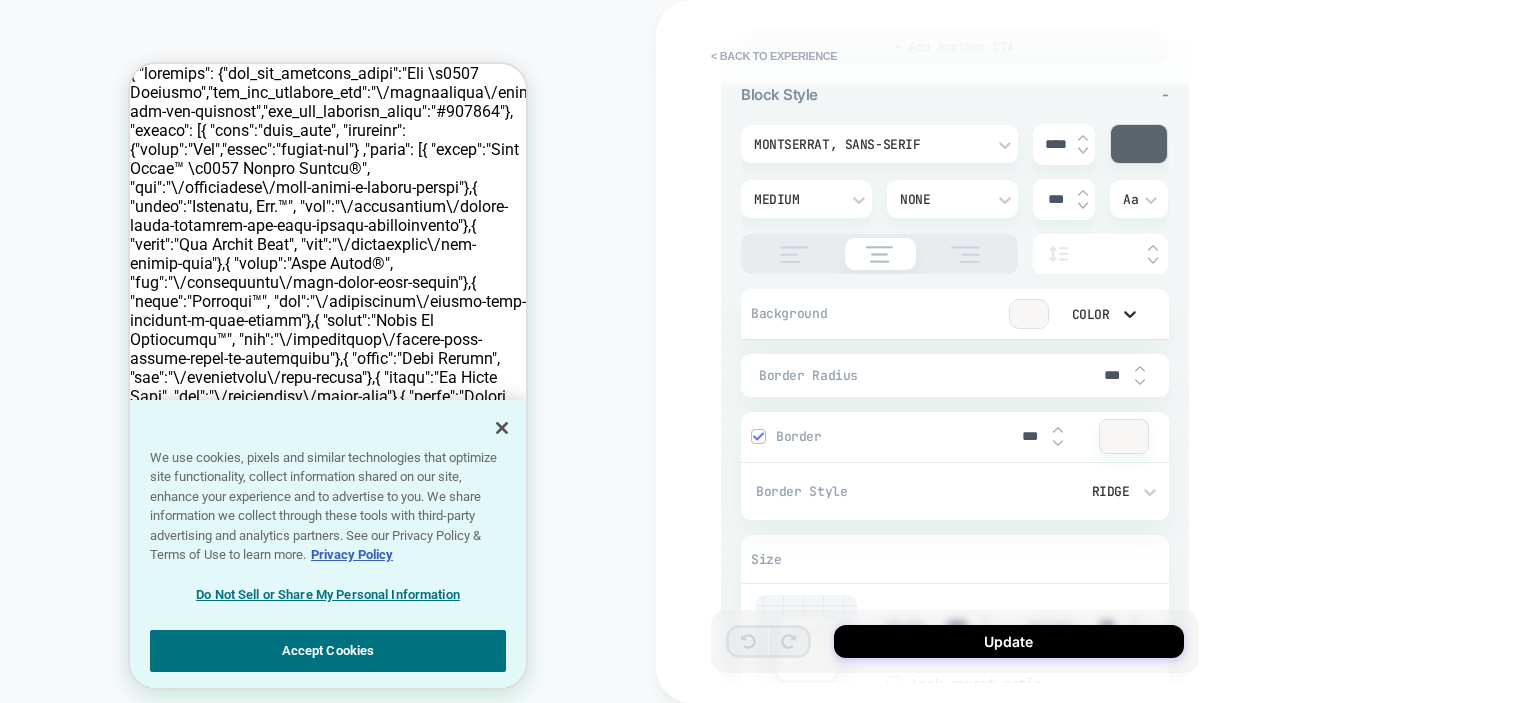 click 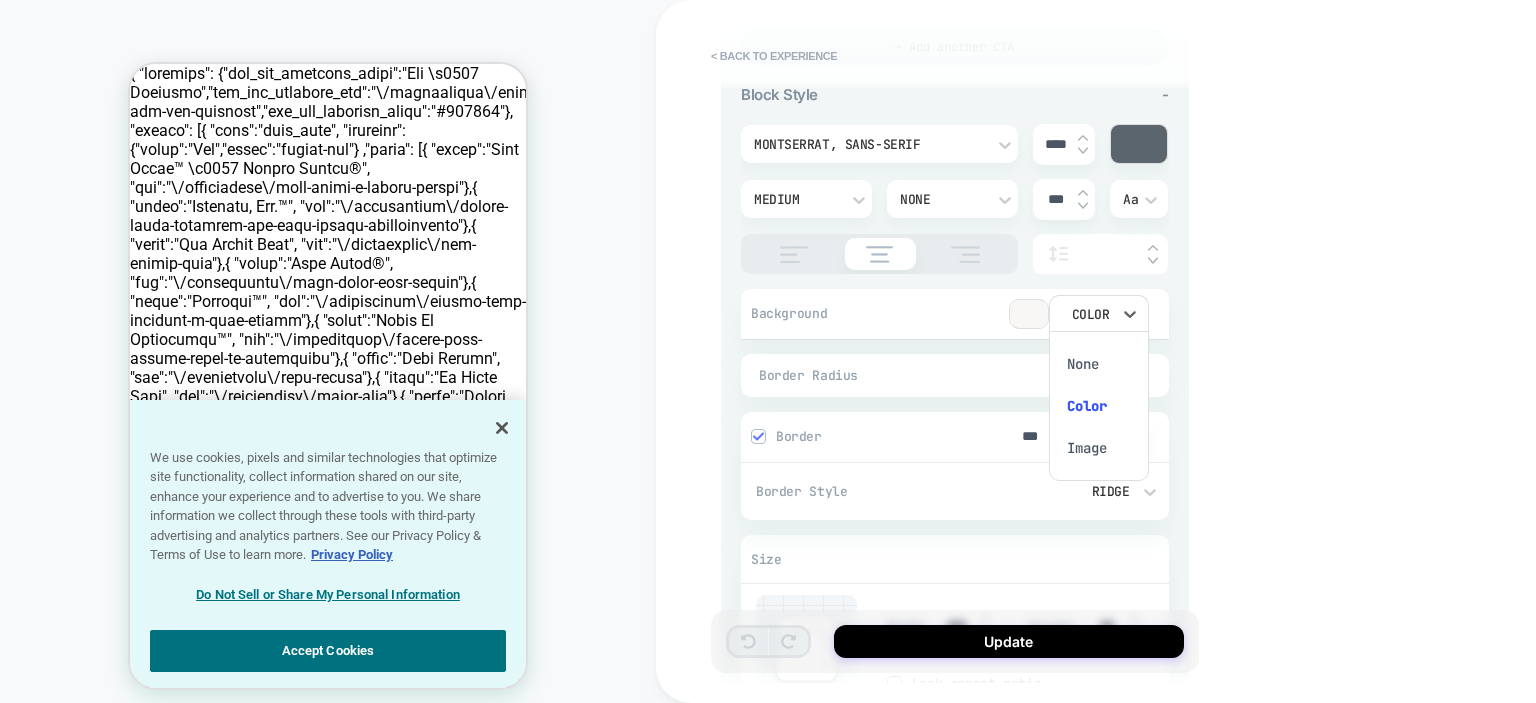 click at bounding box center [768, 351] 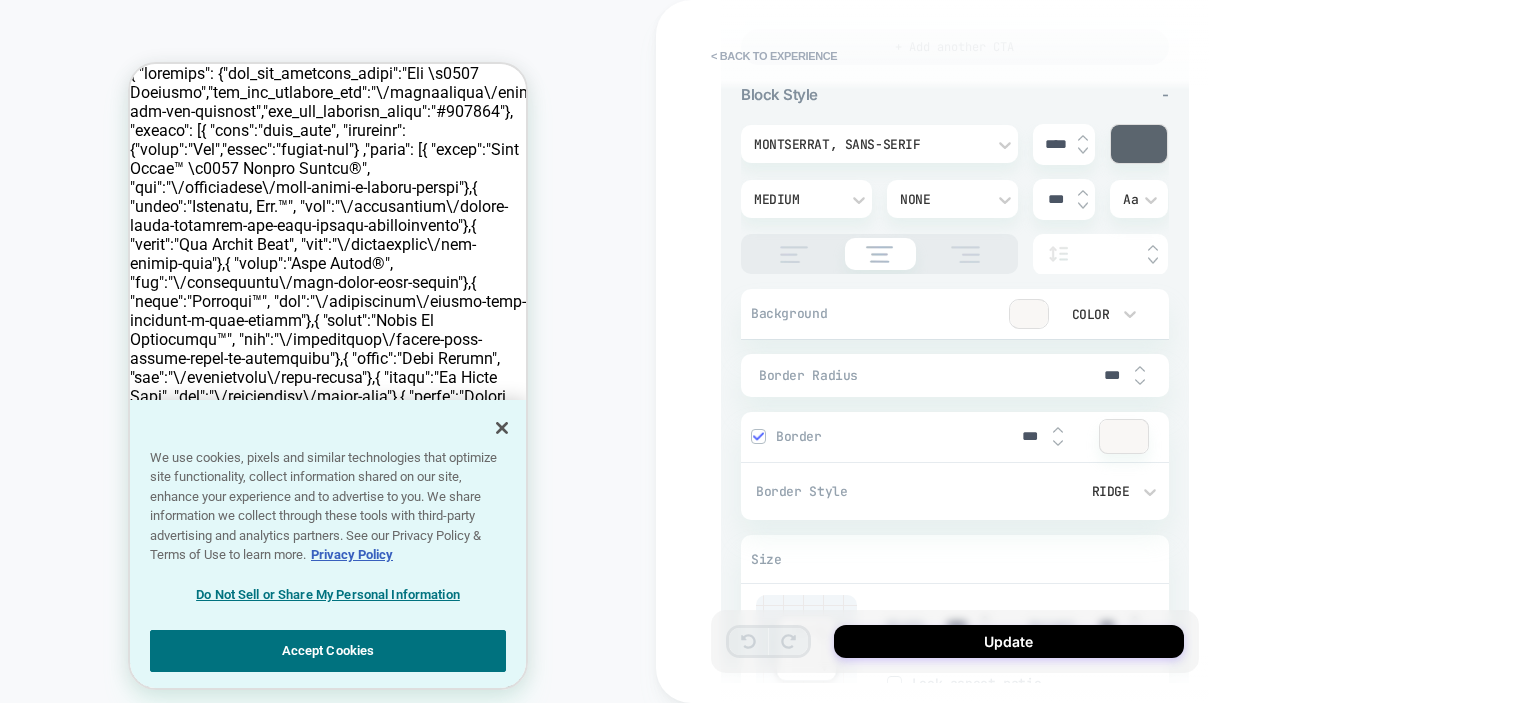 click at bounding box center (1029, 314) 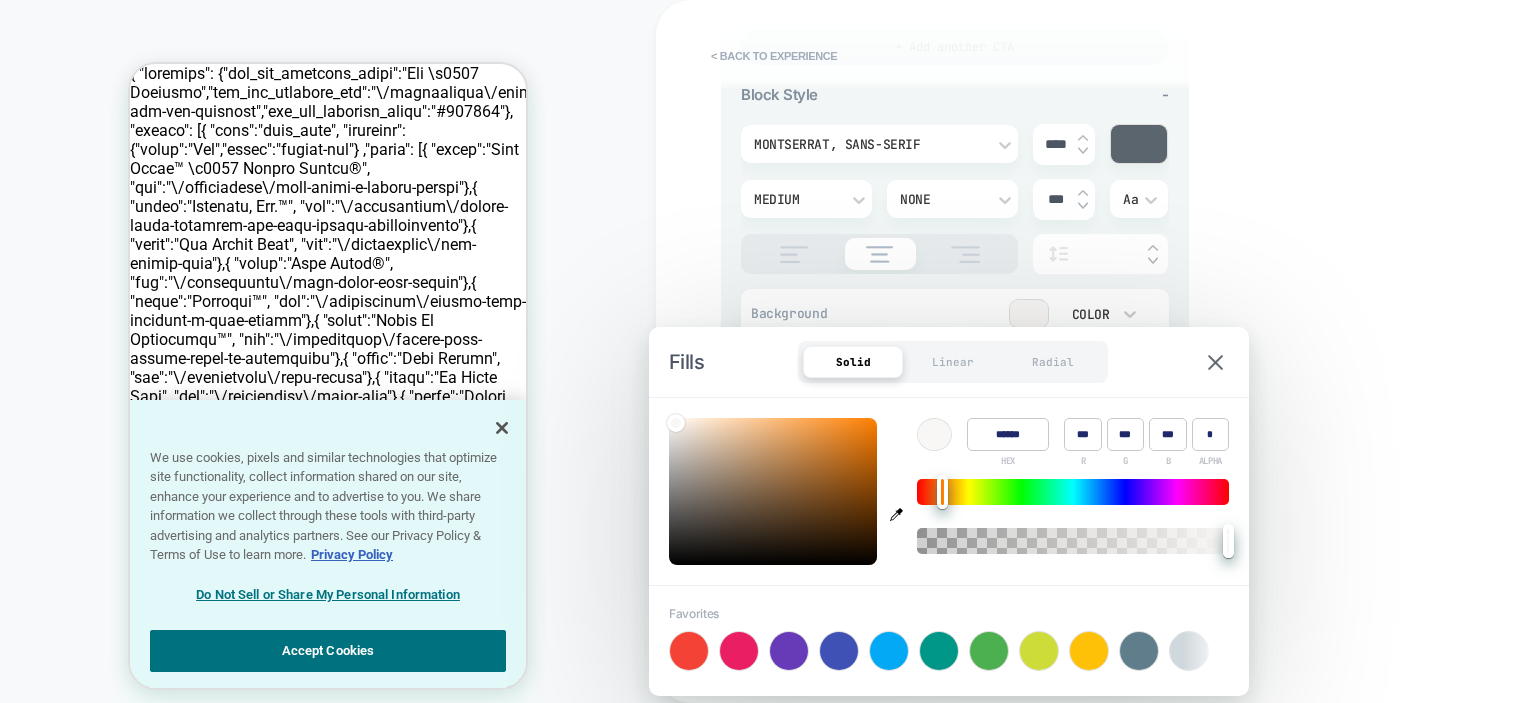 drag, startPoint x: 1035, startPoint y: 442, endPoint x: 988, endPoint y: 441, distance: 47.010635 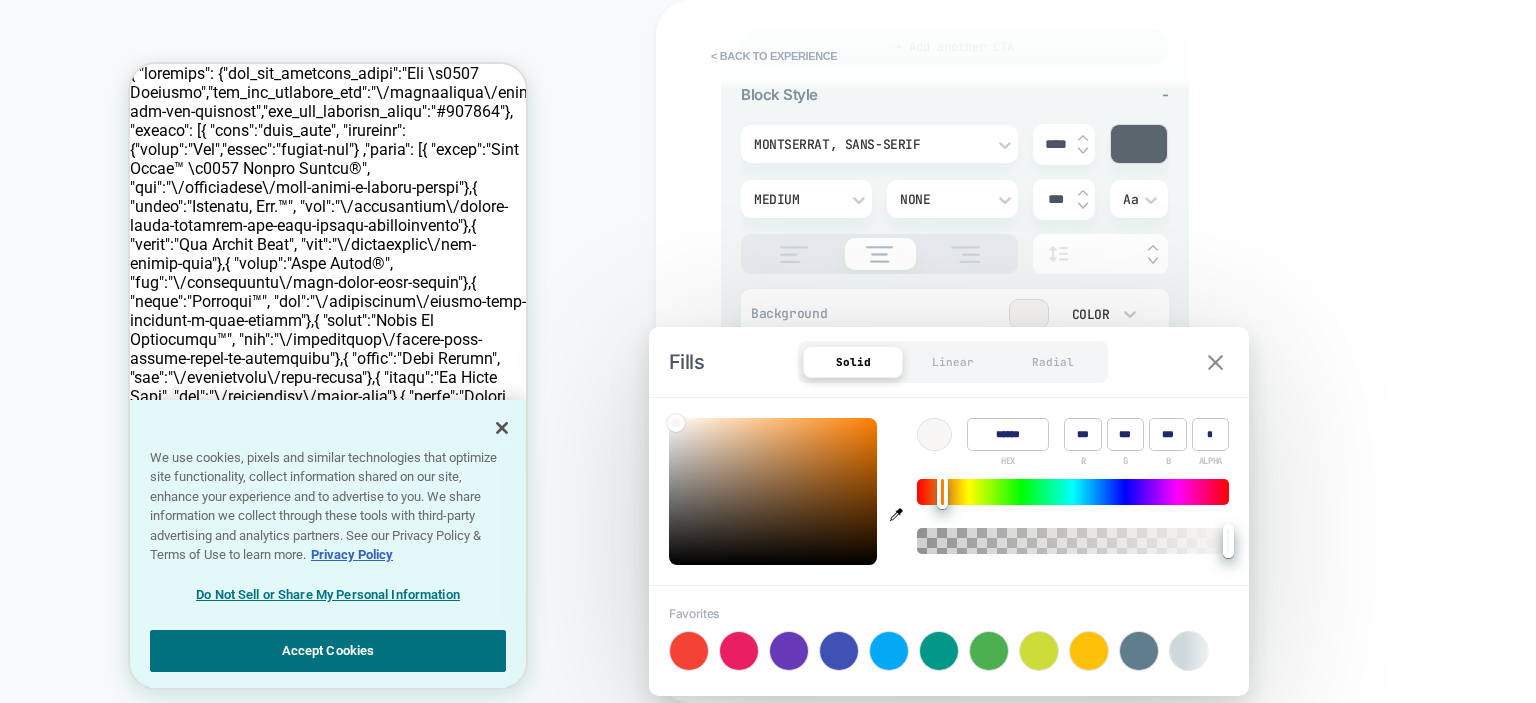click at bounding box center (1215, 362) 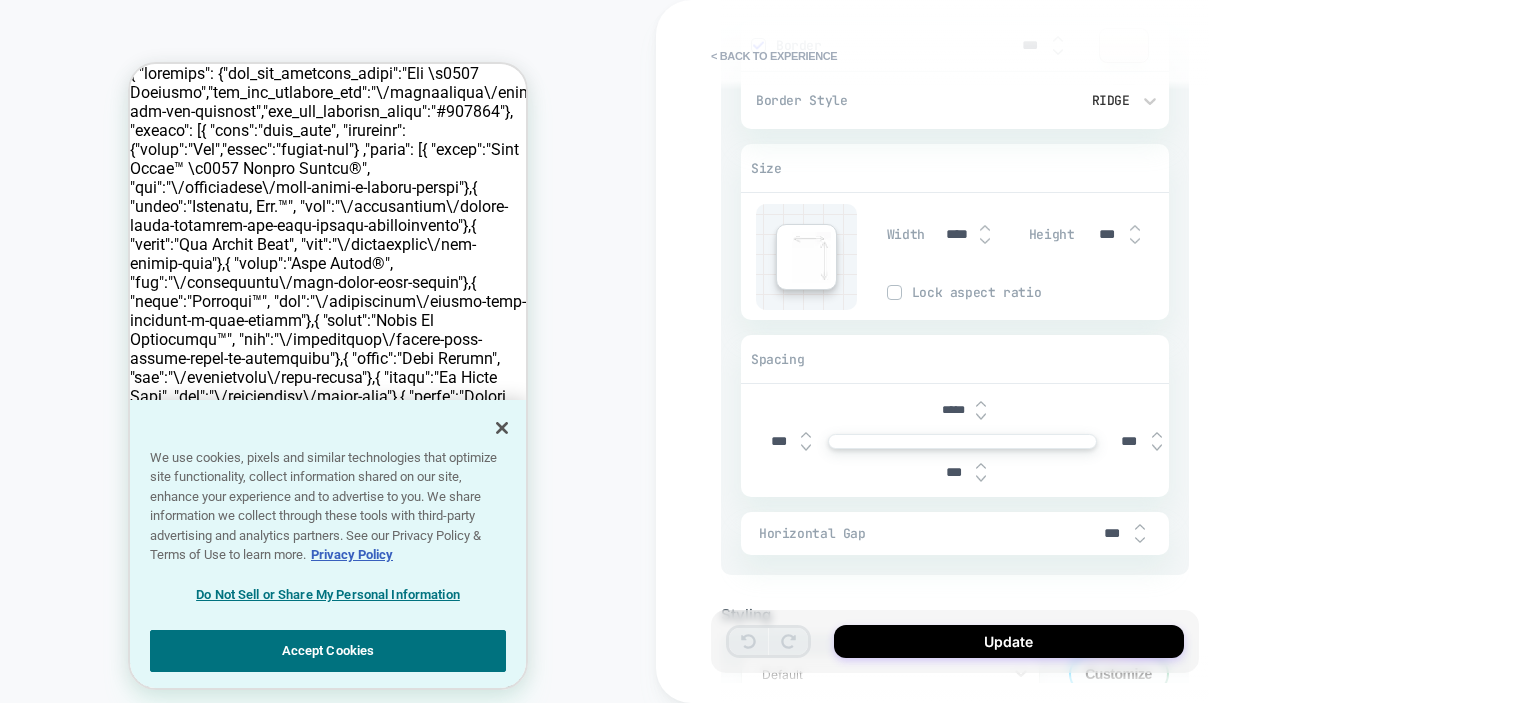 scroll, scrollTop: 1700, scrollLeft: 0, axis: vertical 